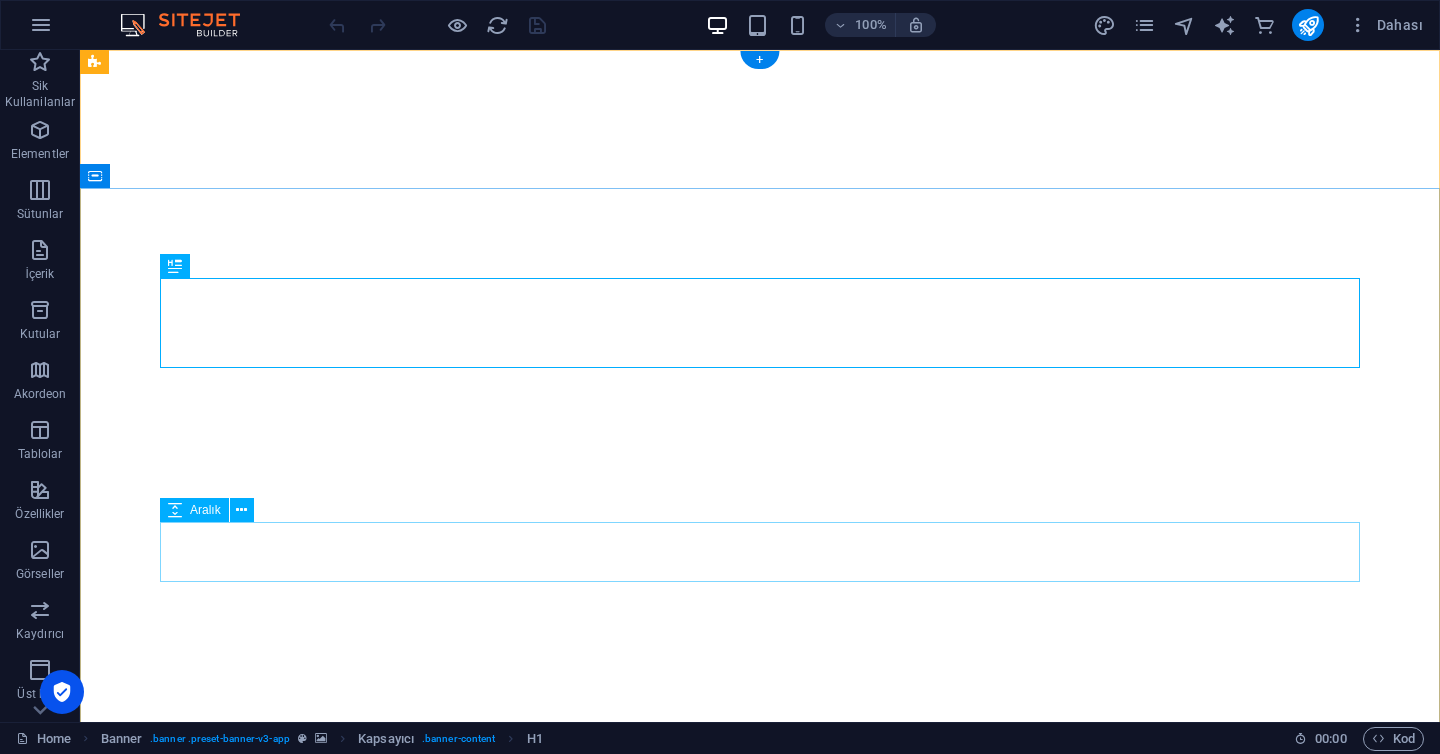 scroll, scrollTop: 0, scrollLeft: 0, axis: both 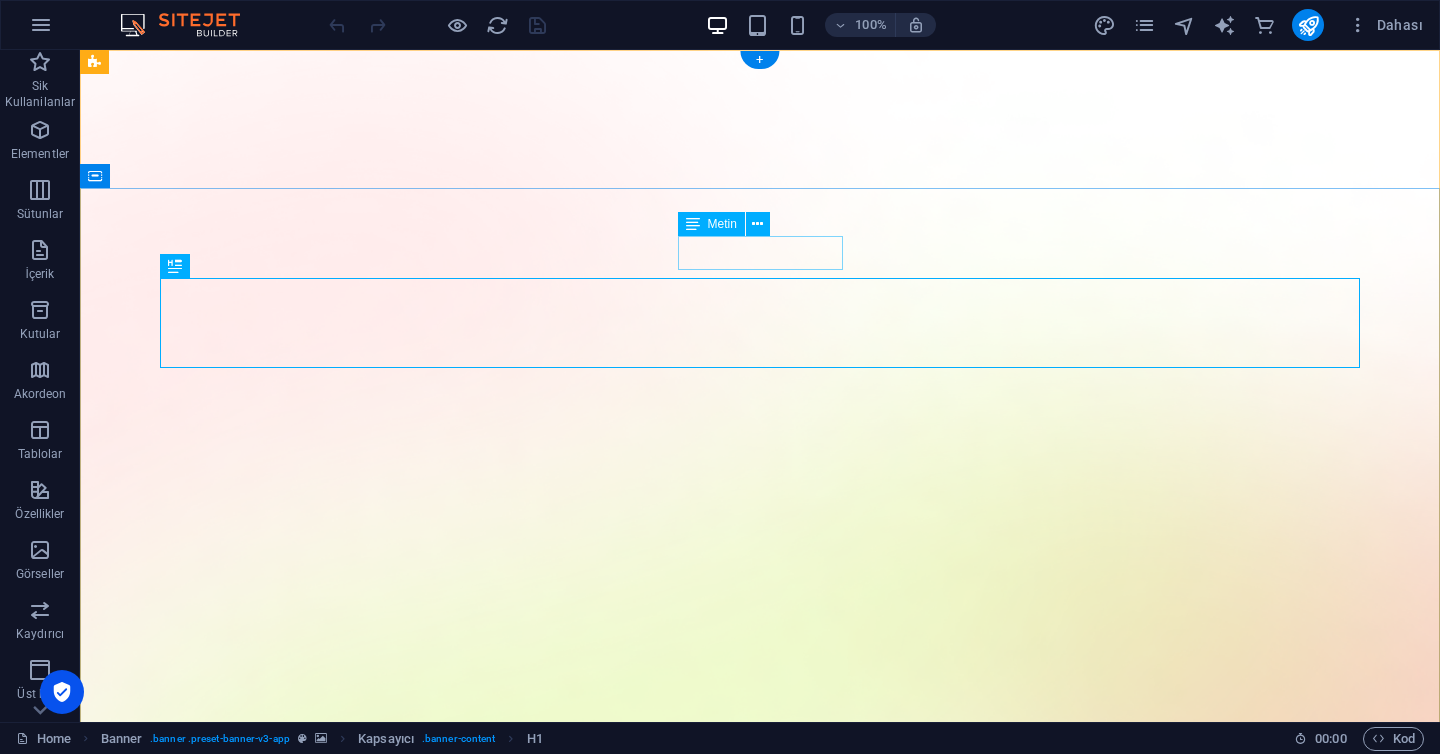 click on "Version 2.0 is here" at bounding box center (760, 1811) 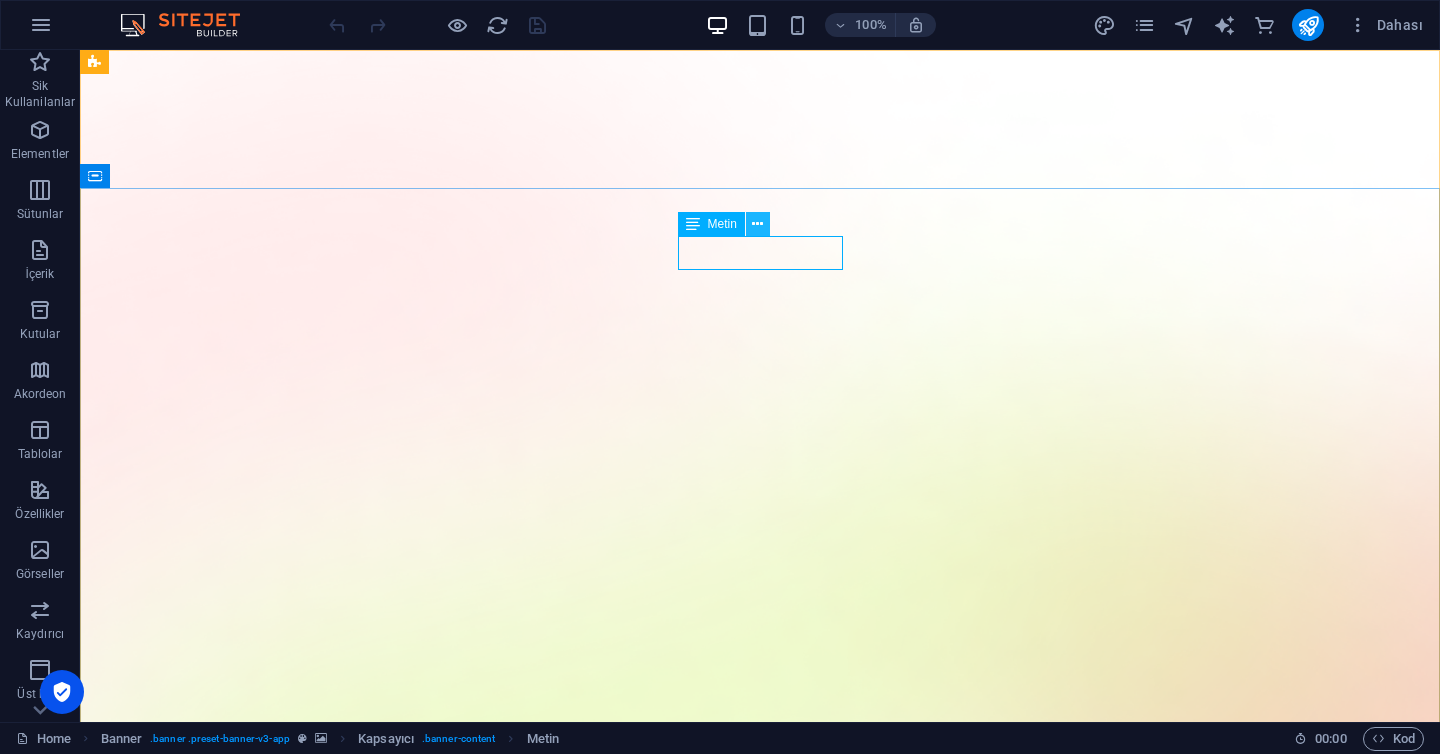 click at bounding box center [757, 224] 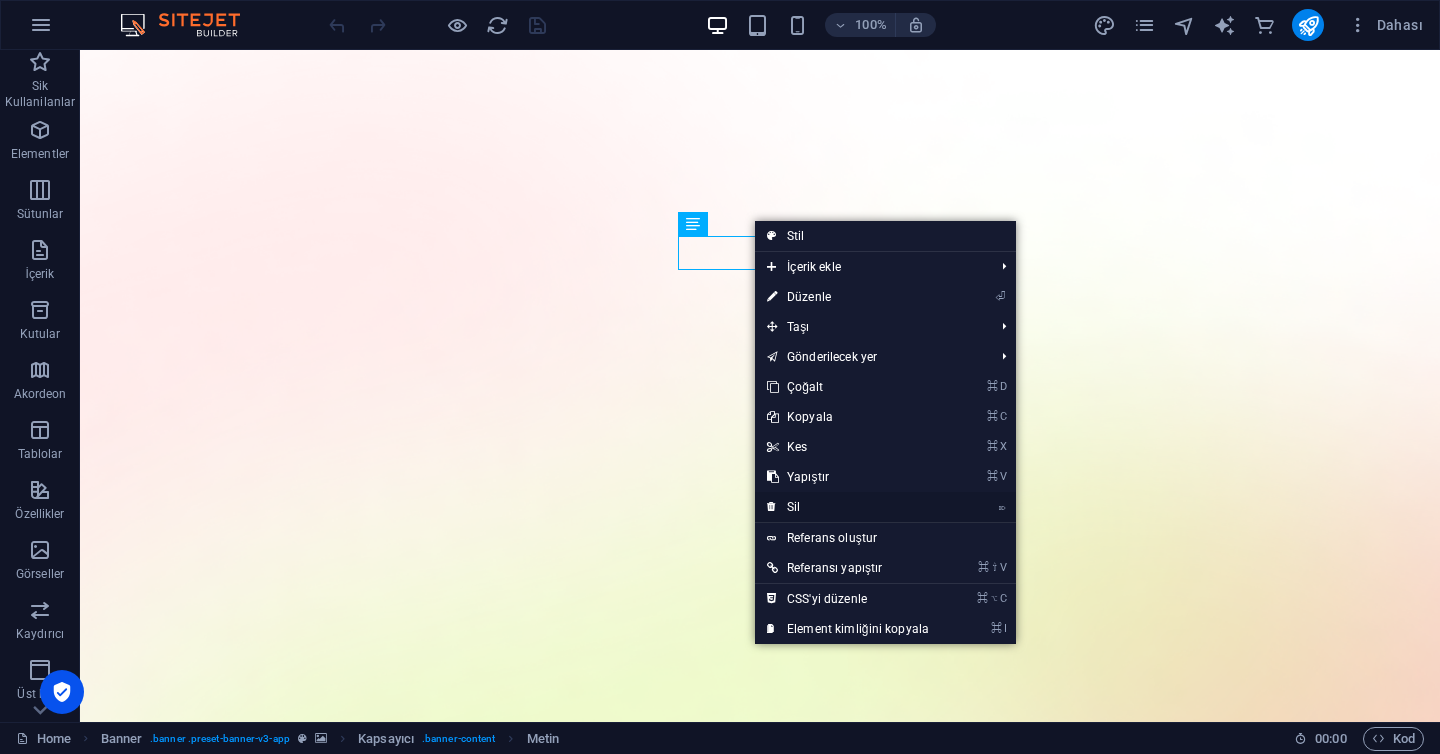 click on "⌦  Sil" at bounding box center [848, 507] 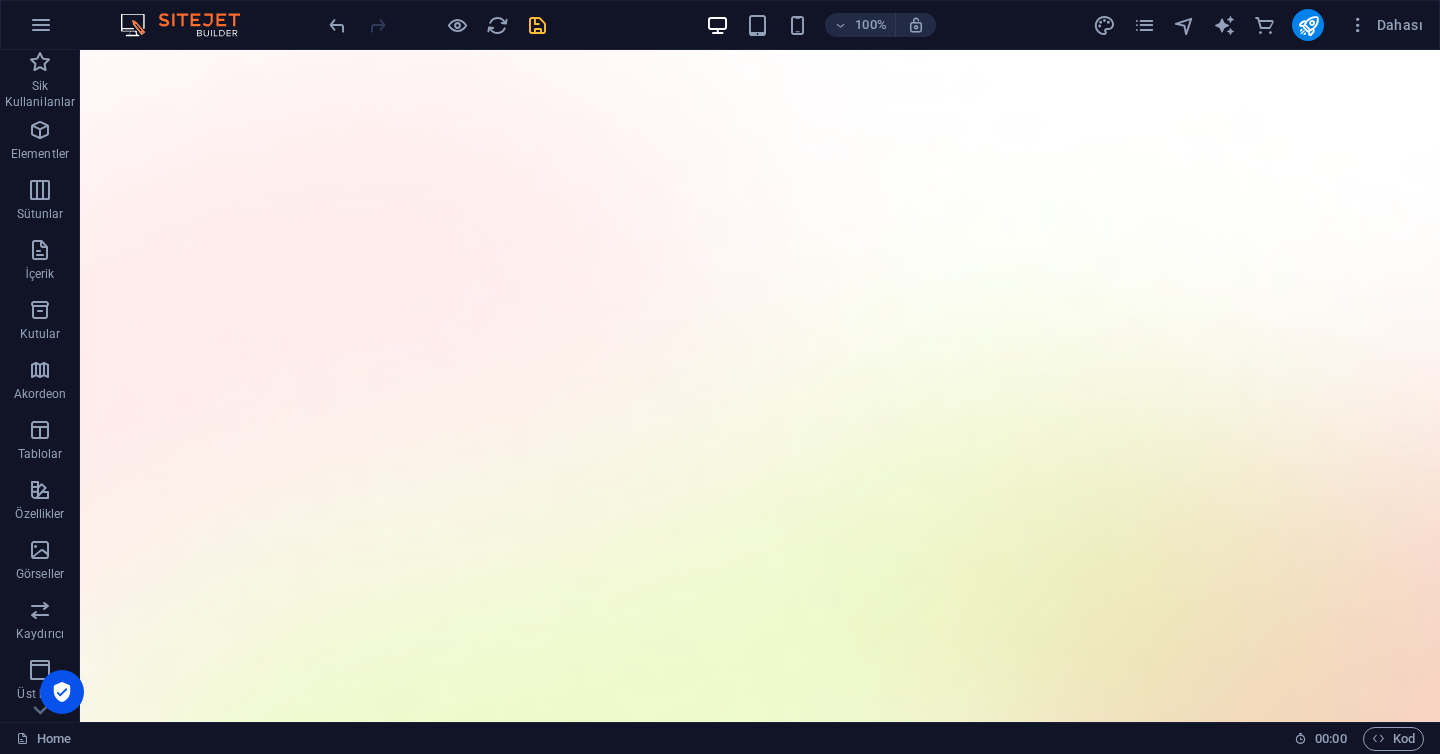 click at bounding box center (537, 25) 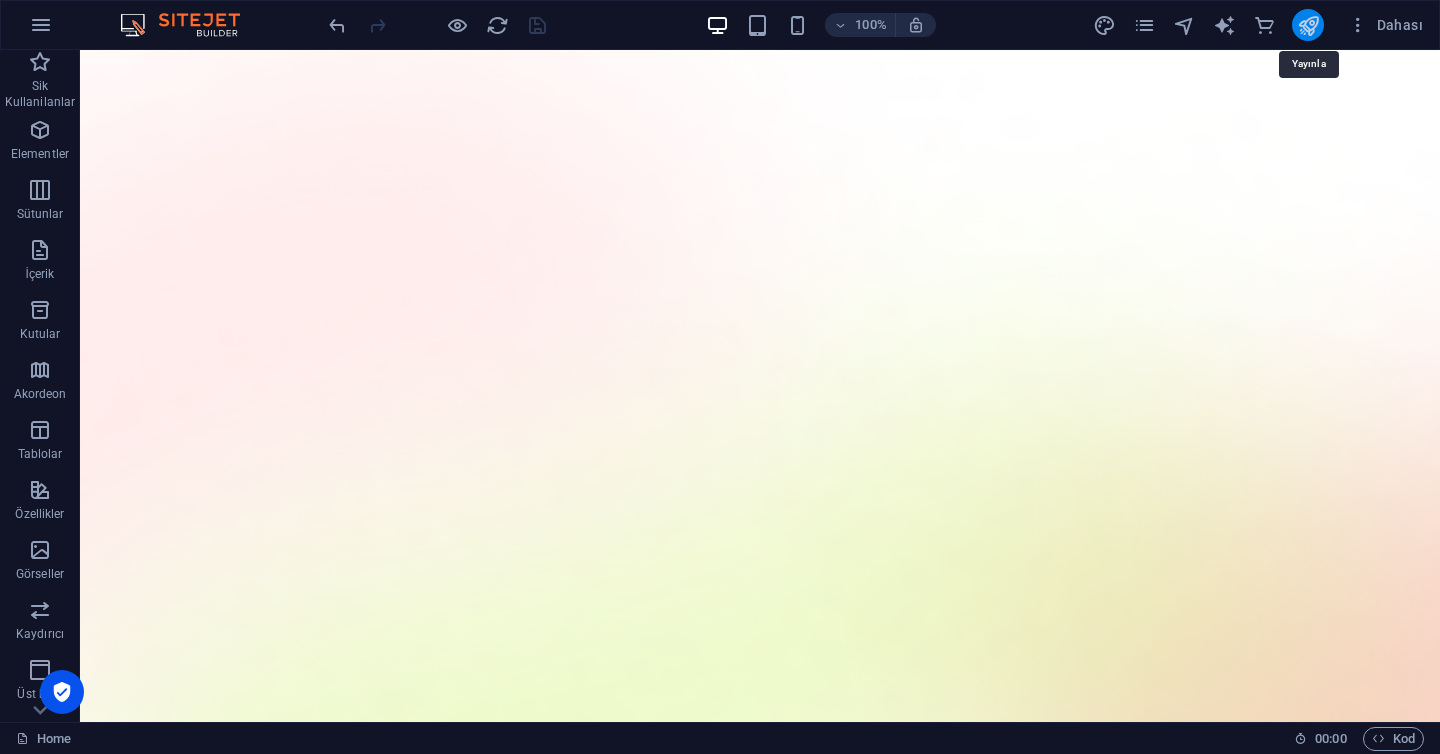 click at bounding box center (1308, 25) 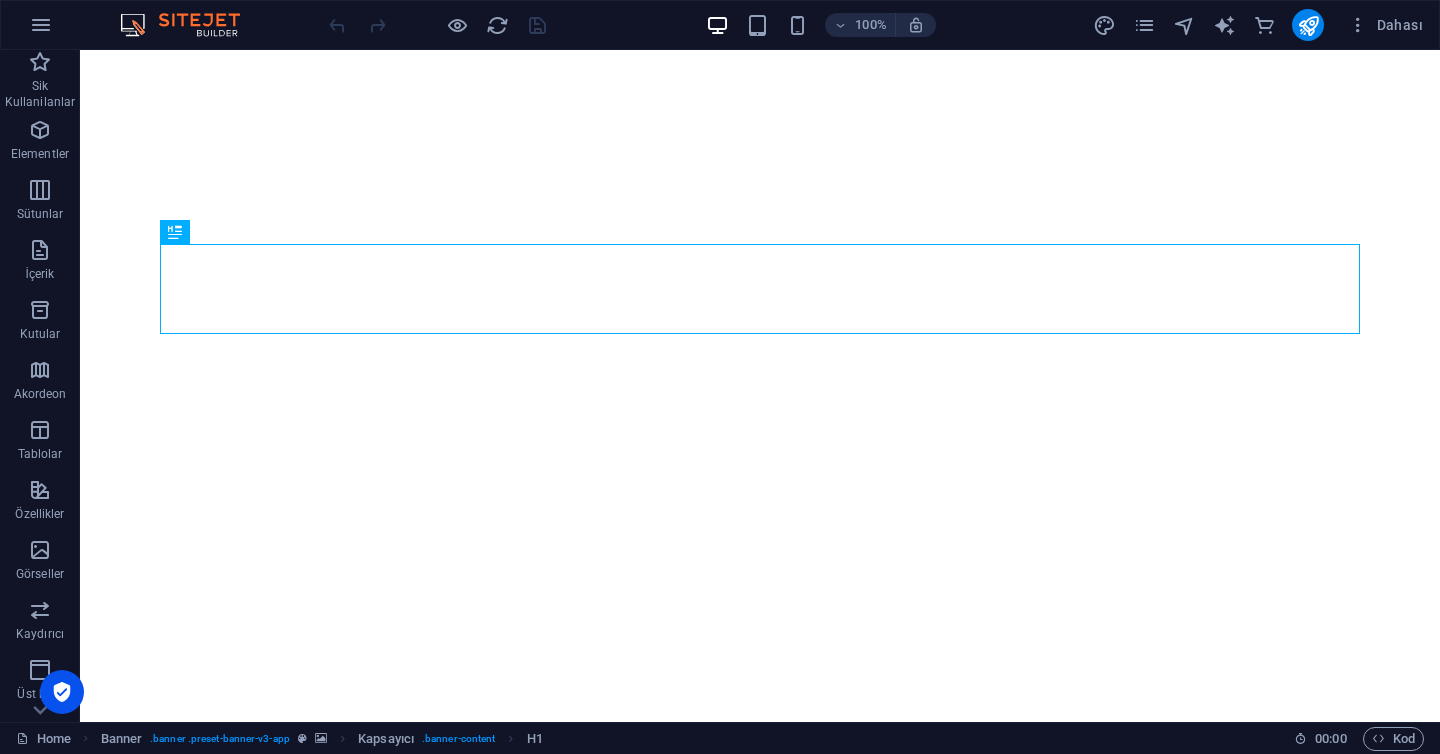 scroll, scrollTop: 0, scrollLeft: 0, axis: both 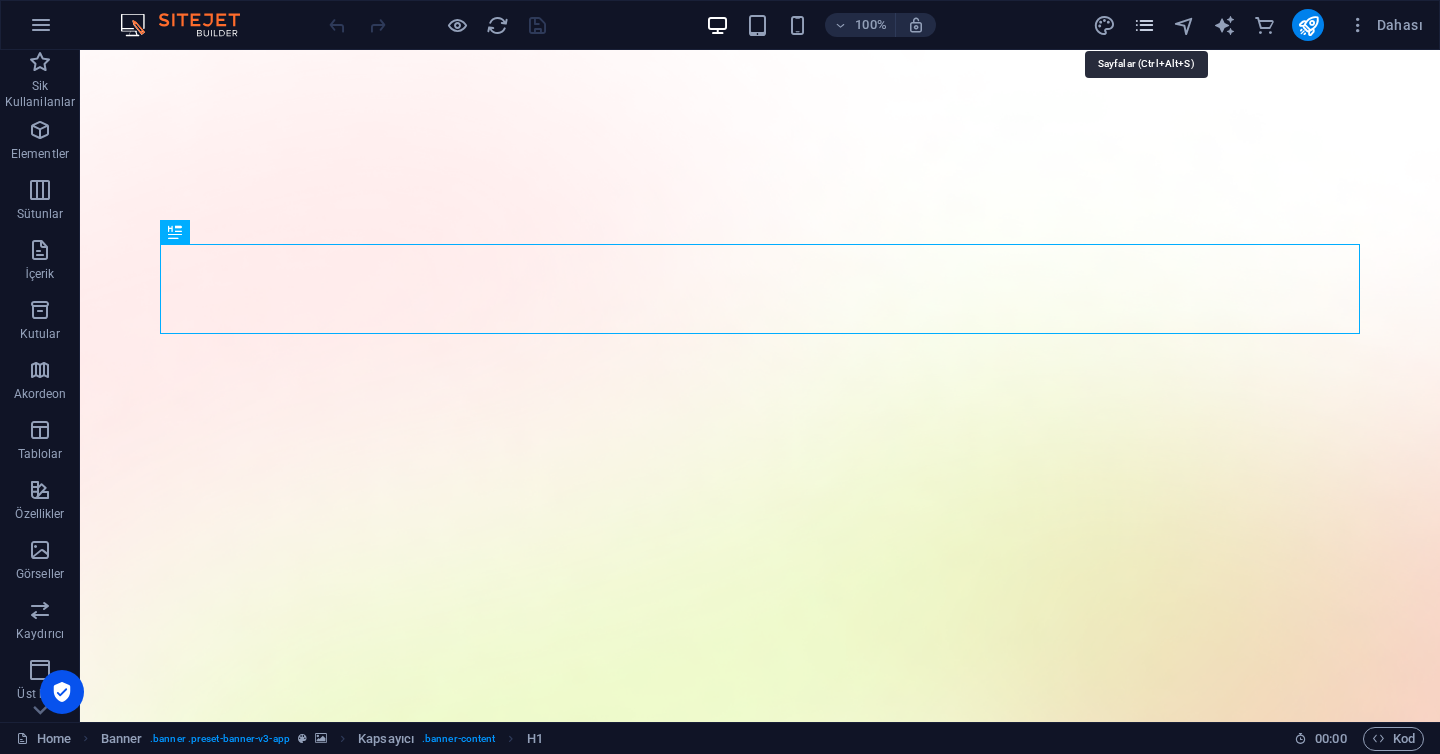 click at bounding box center (1144, 25) 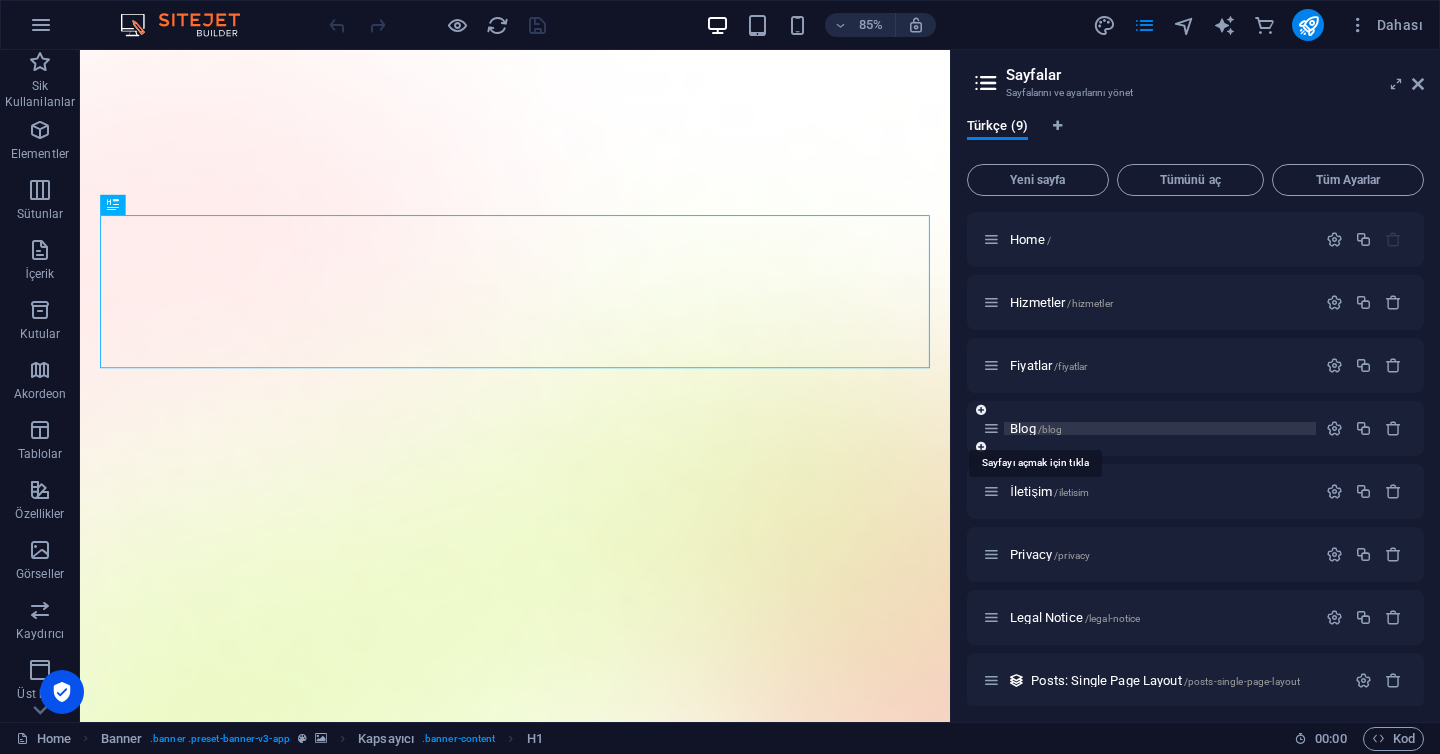 click on "Blog /blog" at bounding box center [1036, 428] 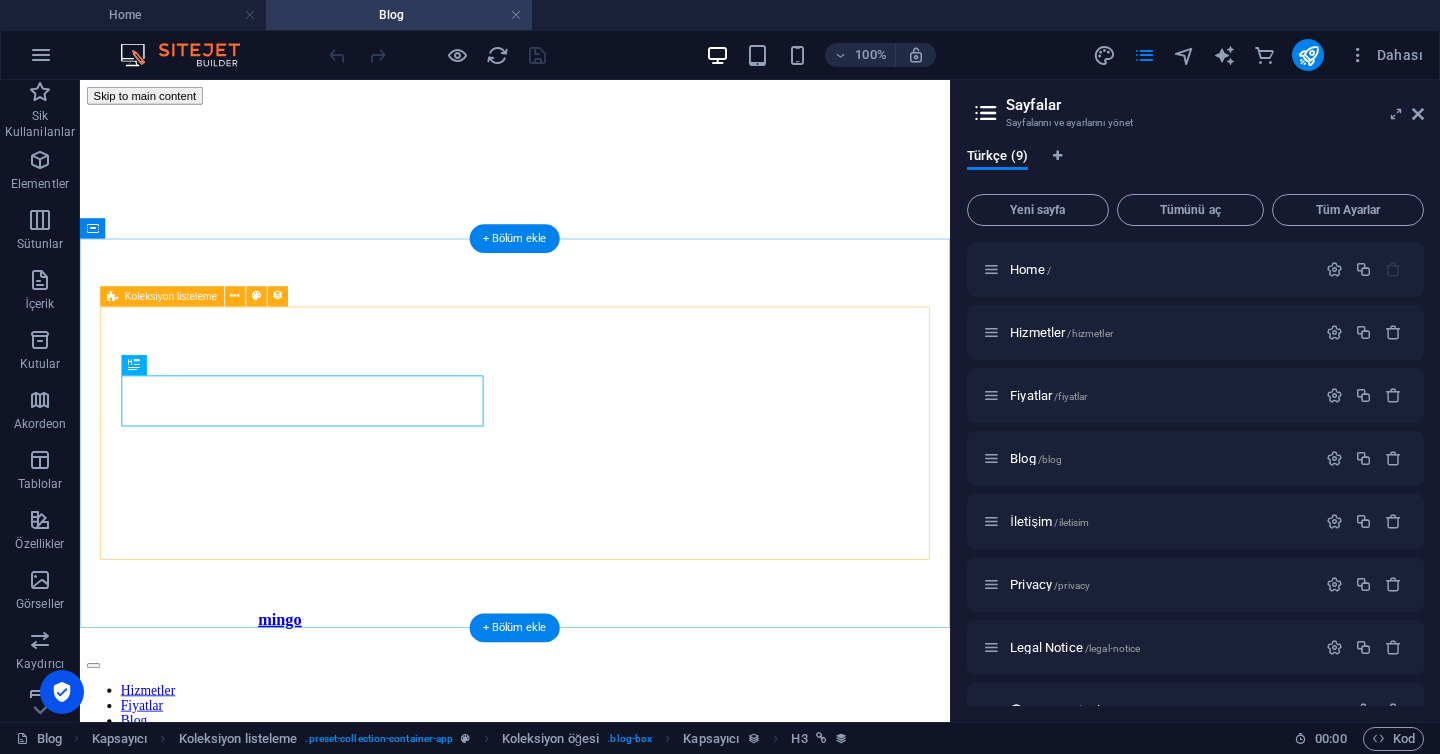 scroll, scrollTop: 801, scrollLeft: 0, axis: vertical 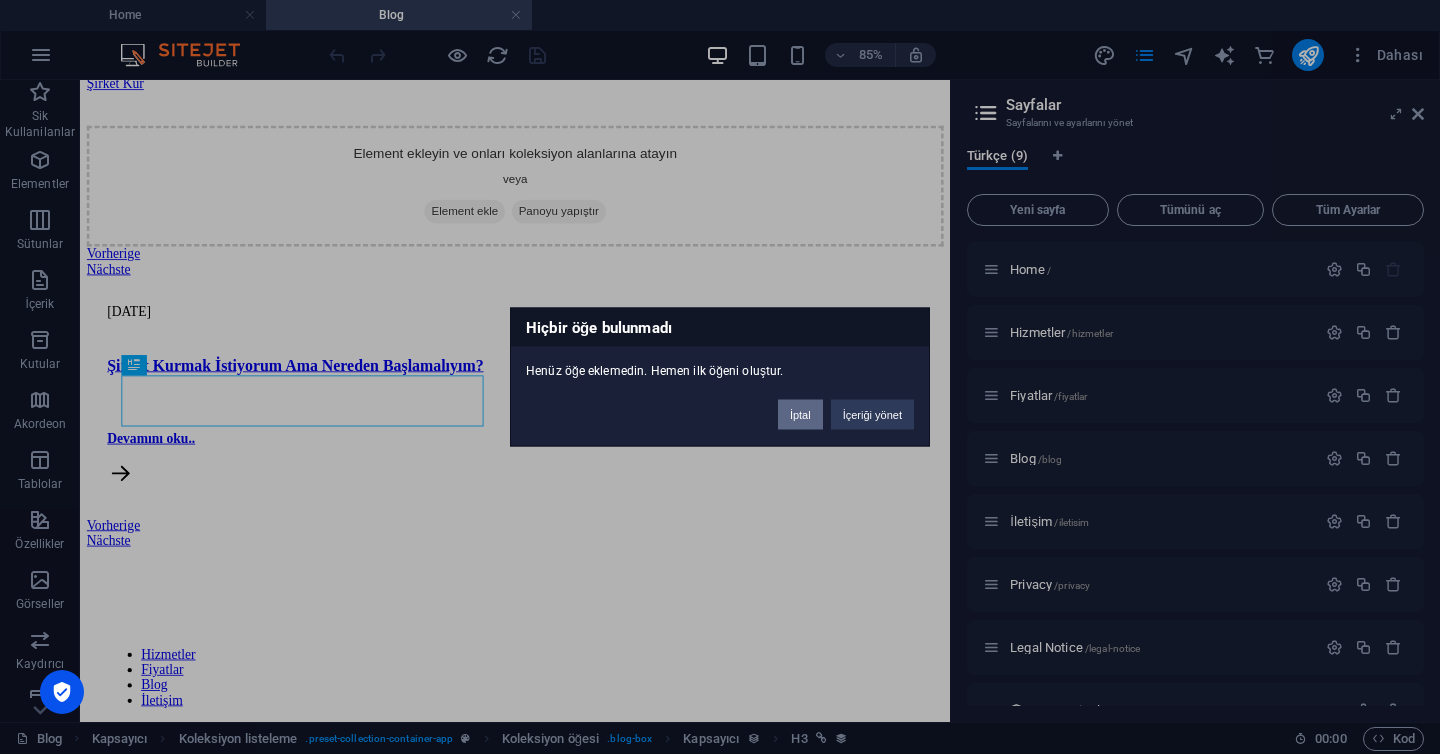 click on "İptal" at bounding box center (800, 415) 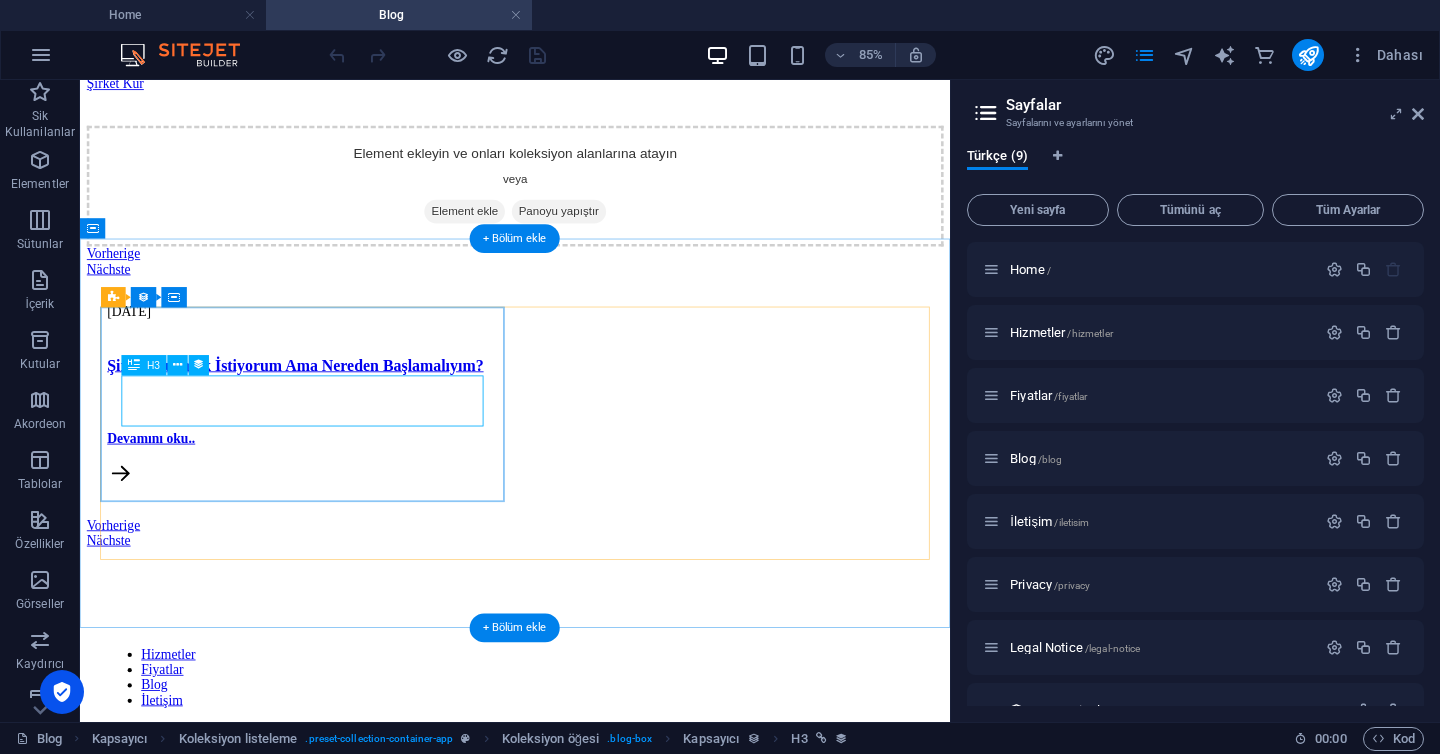 click on "Şirket Kurmak İstiyorum Ama Nereden Başlamalıyım?" at bounding box center [592, 416] 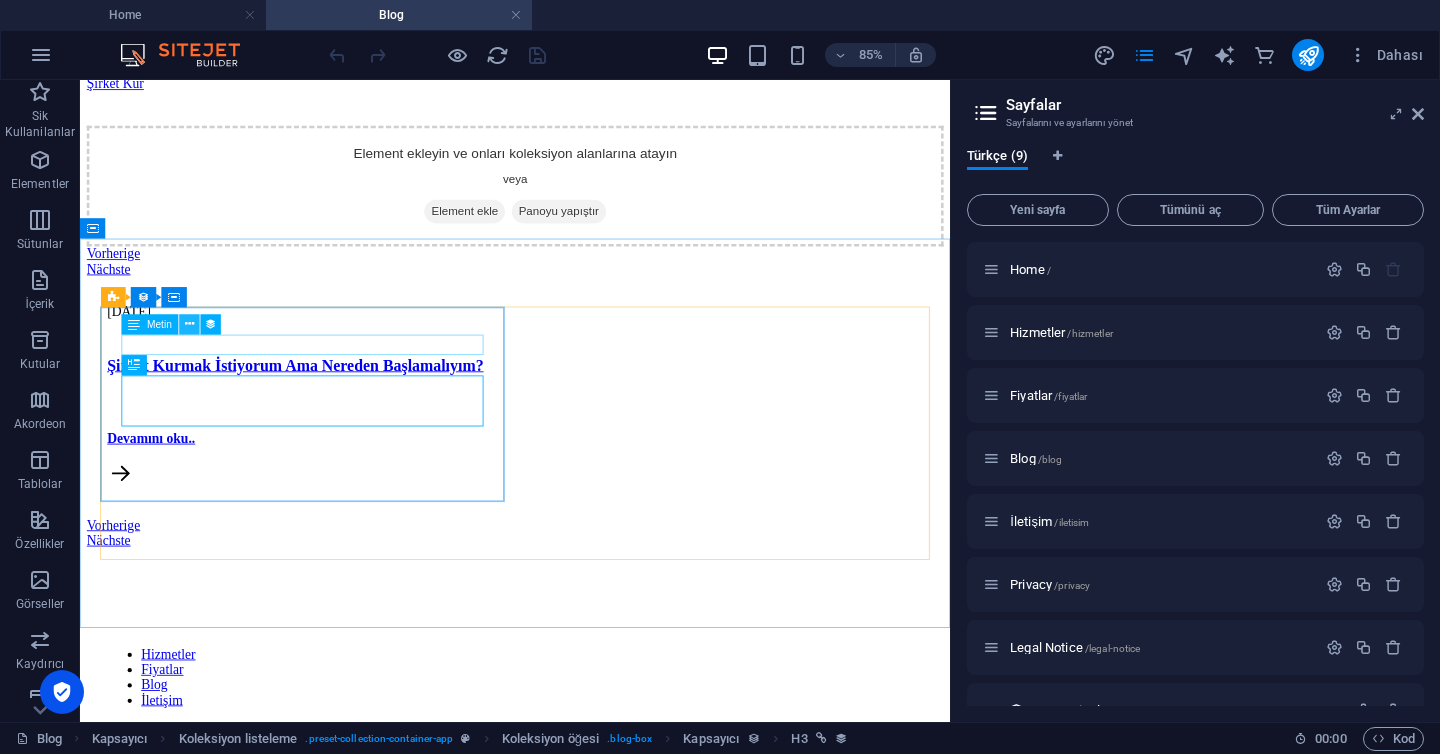 click at bounding box center (189, 324) 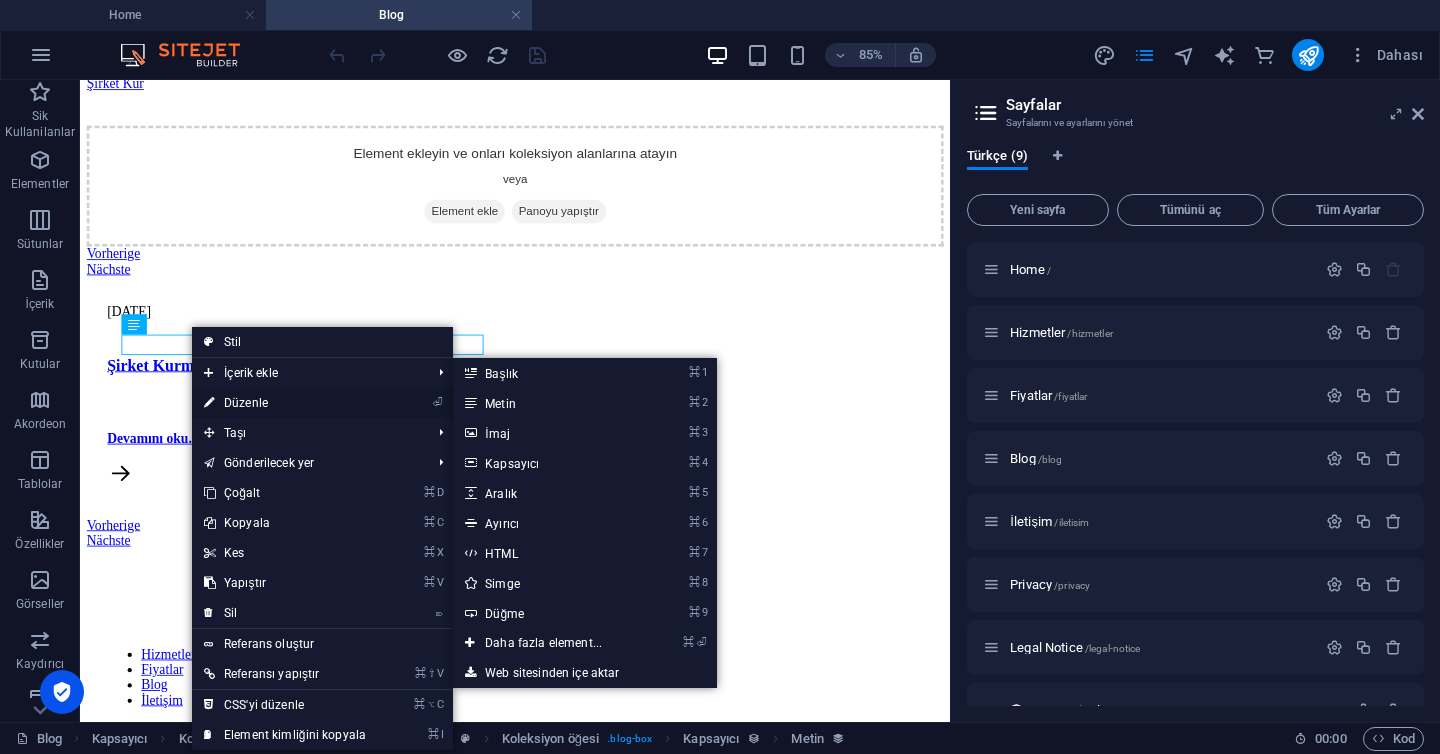 click on "⏎  Düzenle" at bounding box center [285, 403] 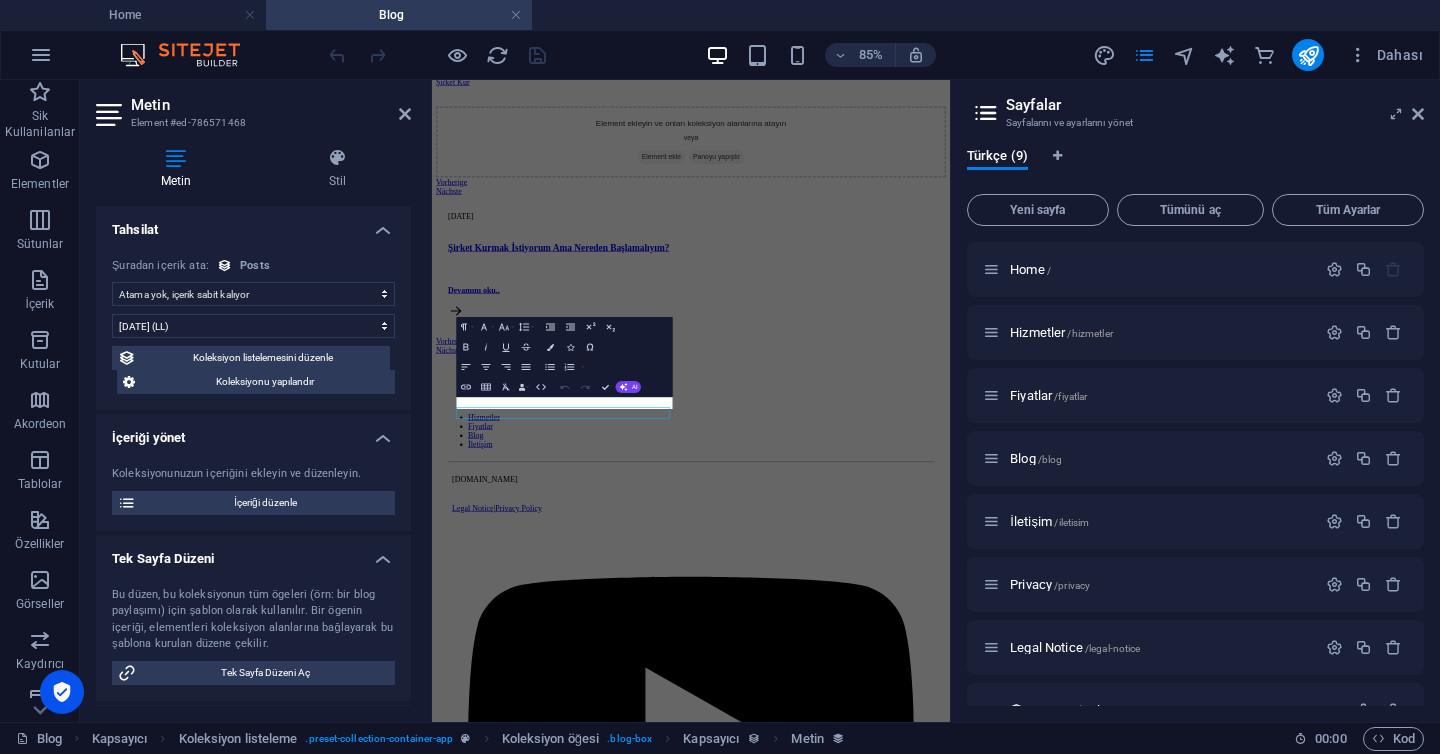 scroll, scrollTop: 447, scrollLeft: 0, axis: vertical 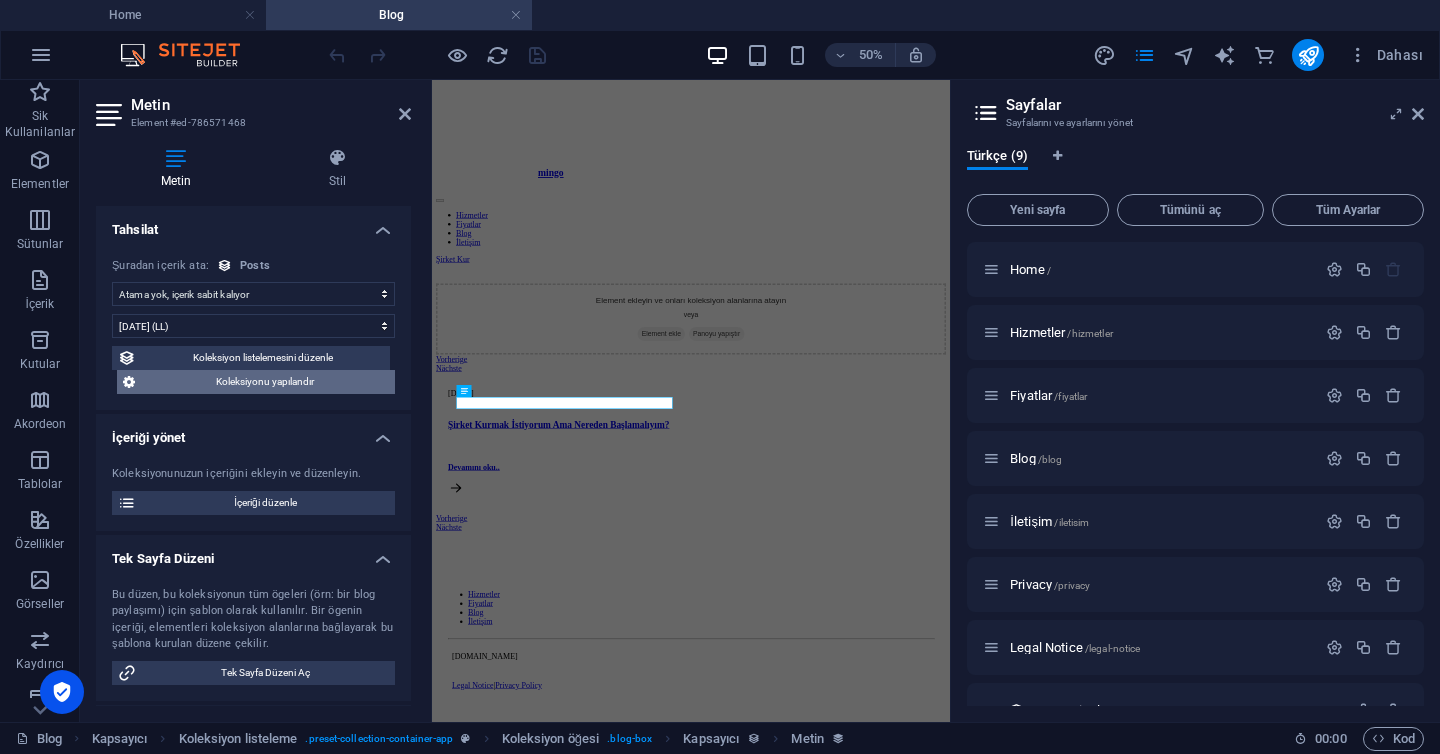 select on "post-date" 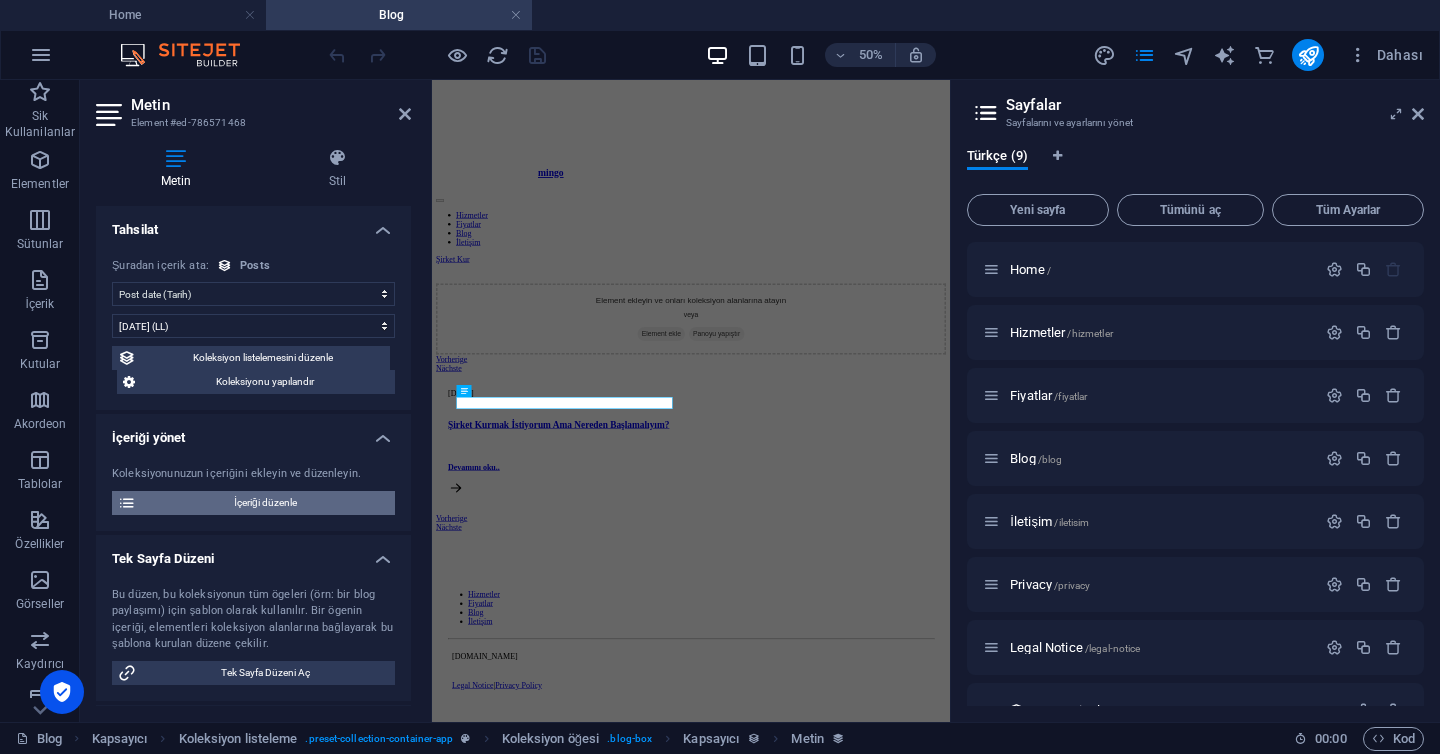 click on "İçeriği düzenle" at bounding box center (265, 503) 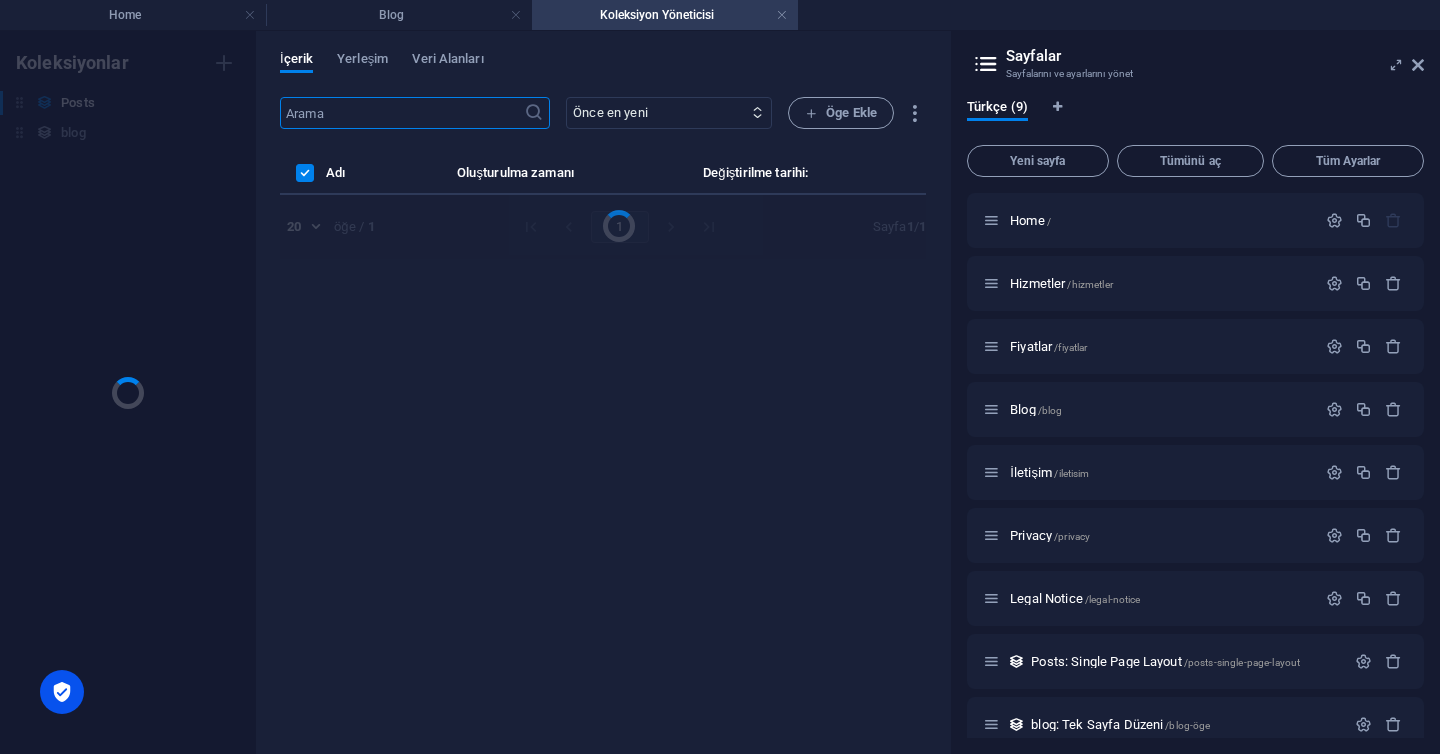 scroll, scrollTop: 0, scrollLeft: 0, axis: both 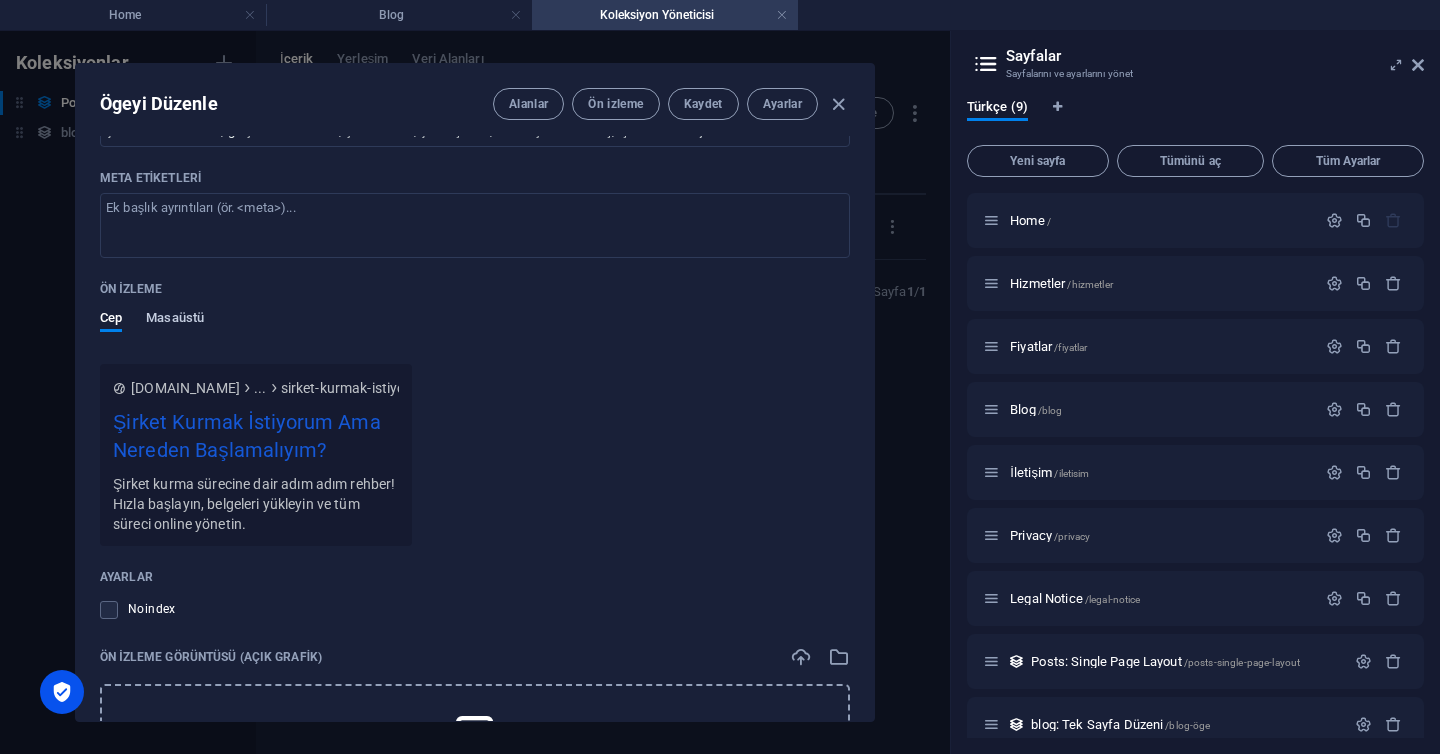 click on "Masaüstü" at bounding box center [175, 320] 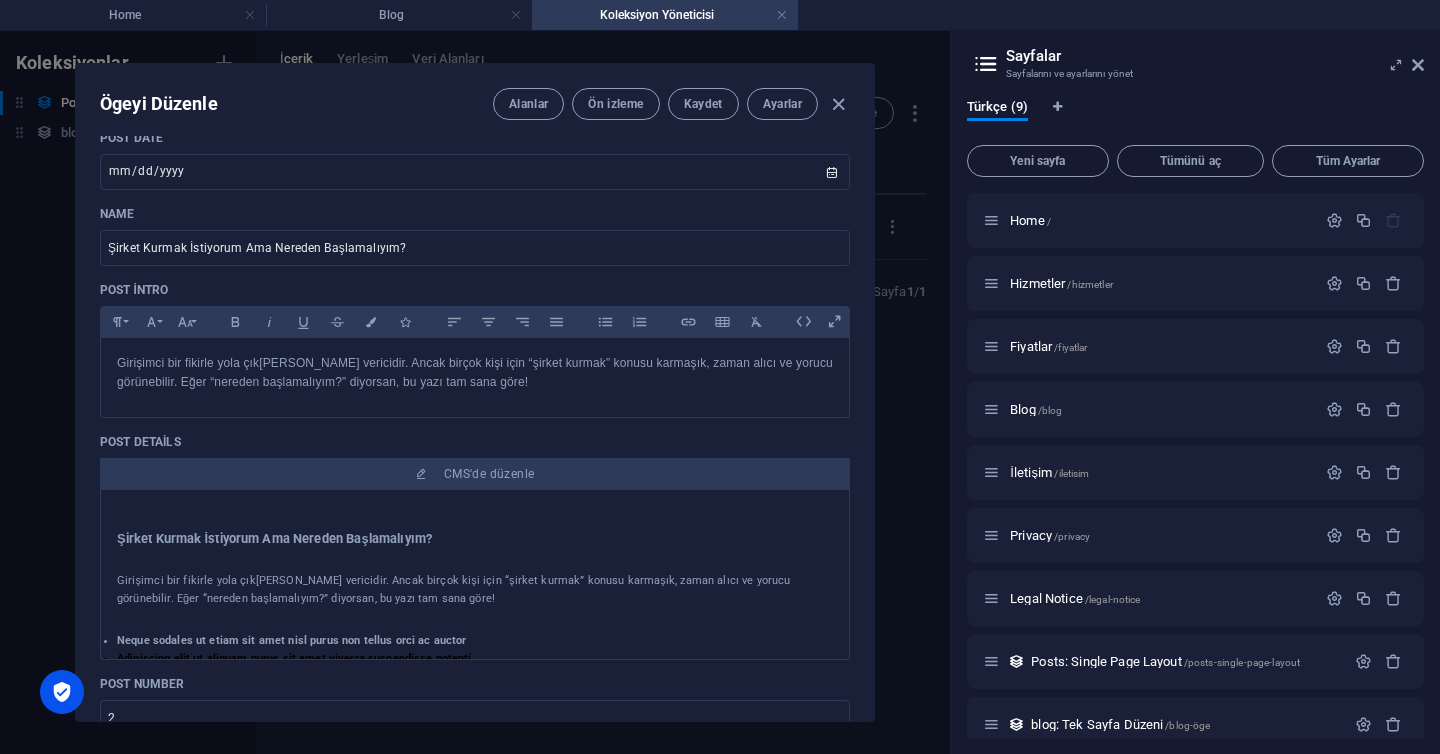 scroll, scrollTop: 0, scrollLeft: 0, axis: both 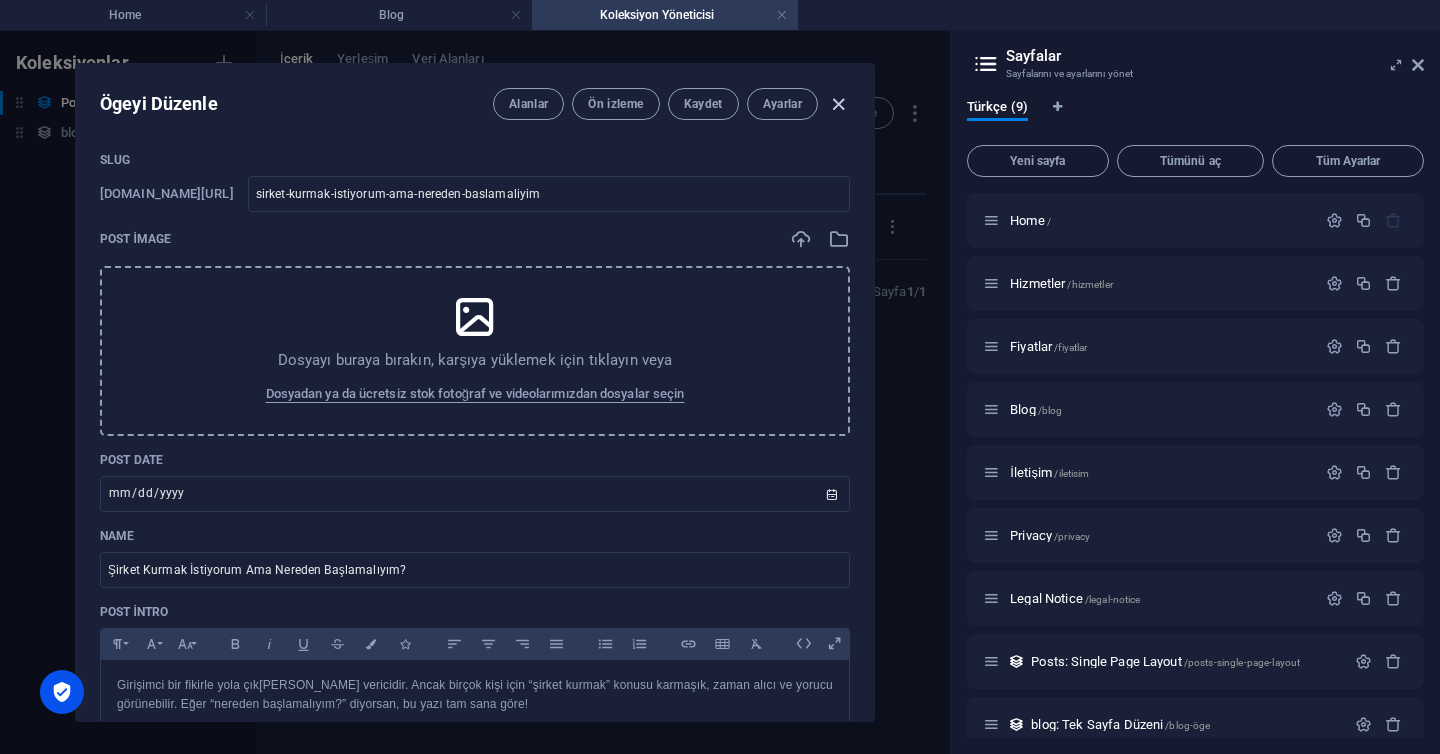 click at bounding box center (838, 104) 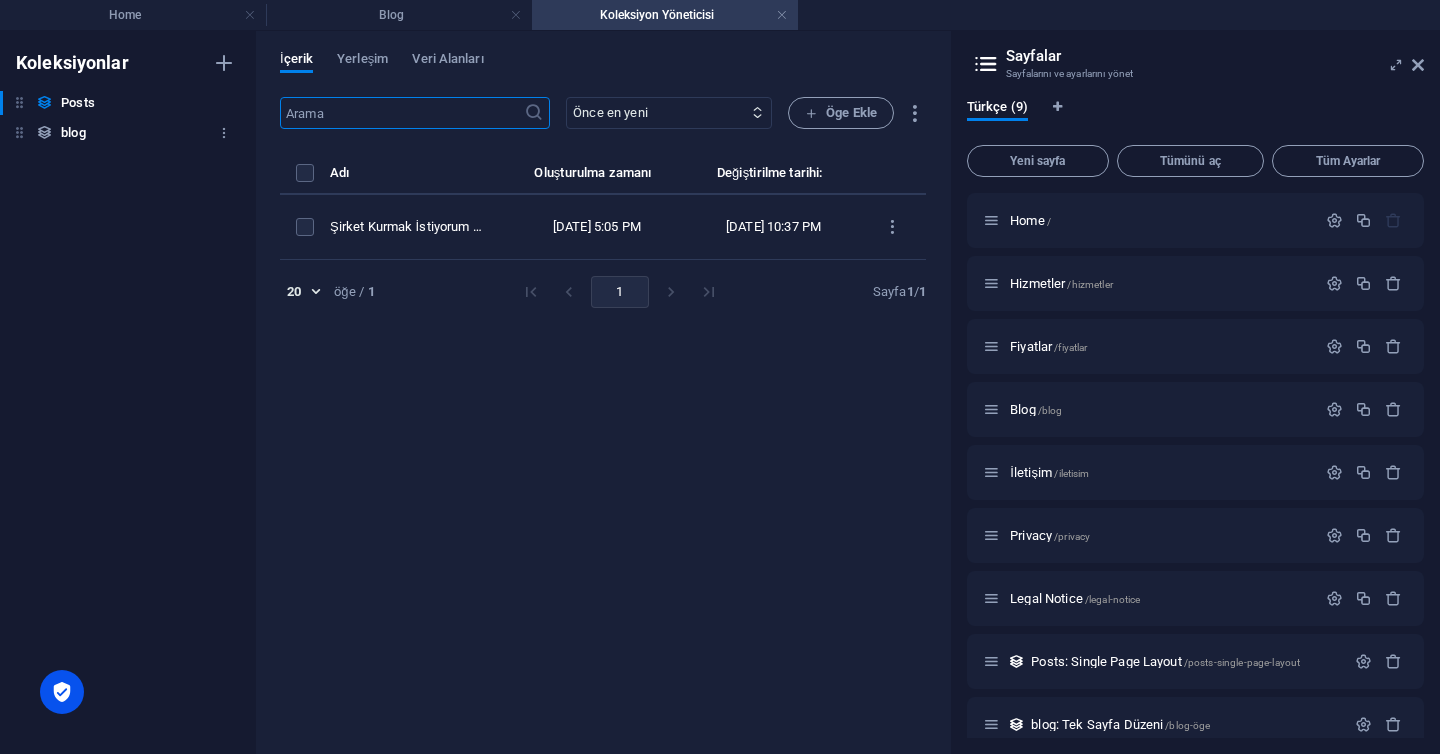 click on "blog blog" at bounding box center (118, 133) 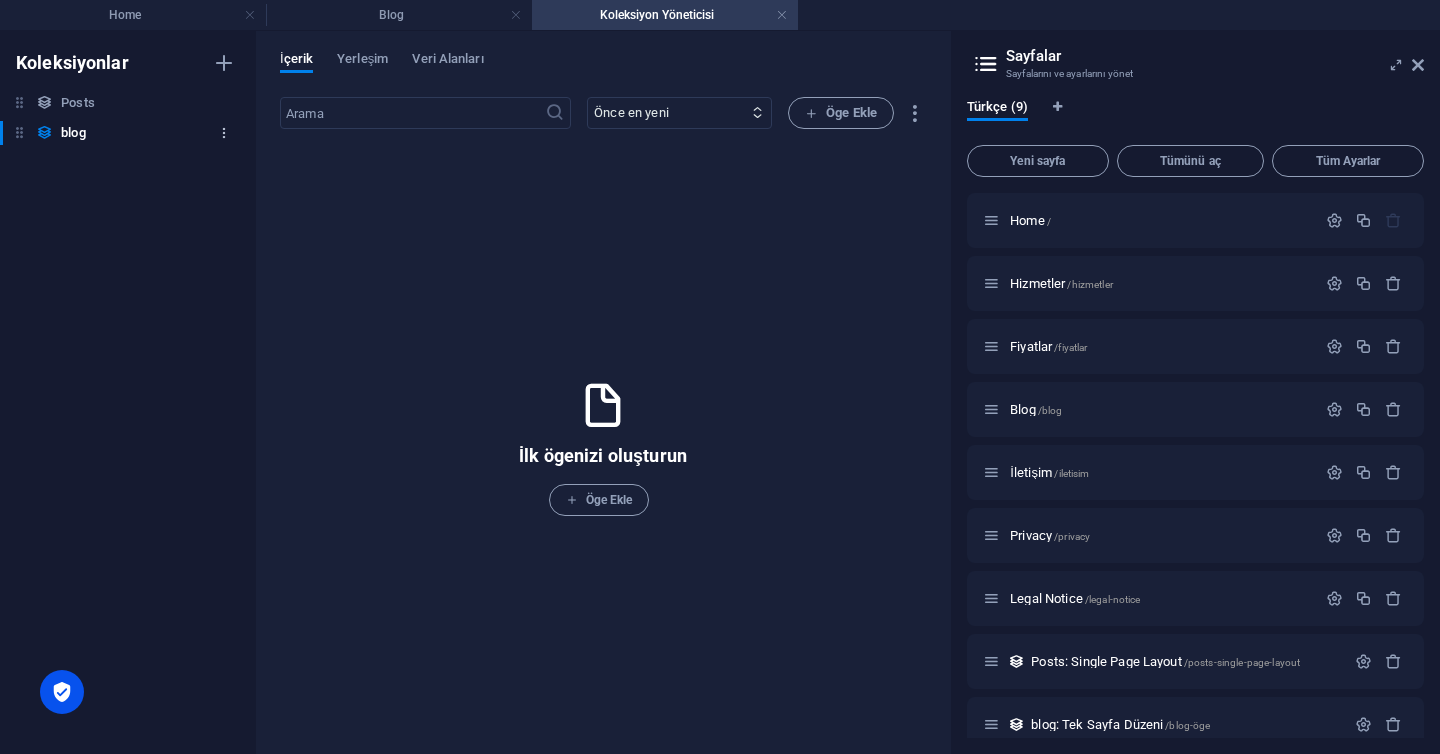 click at bounding box center (224, 133) 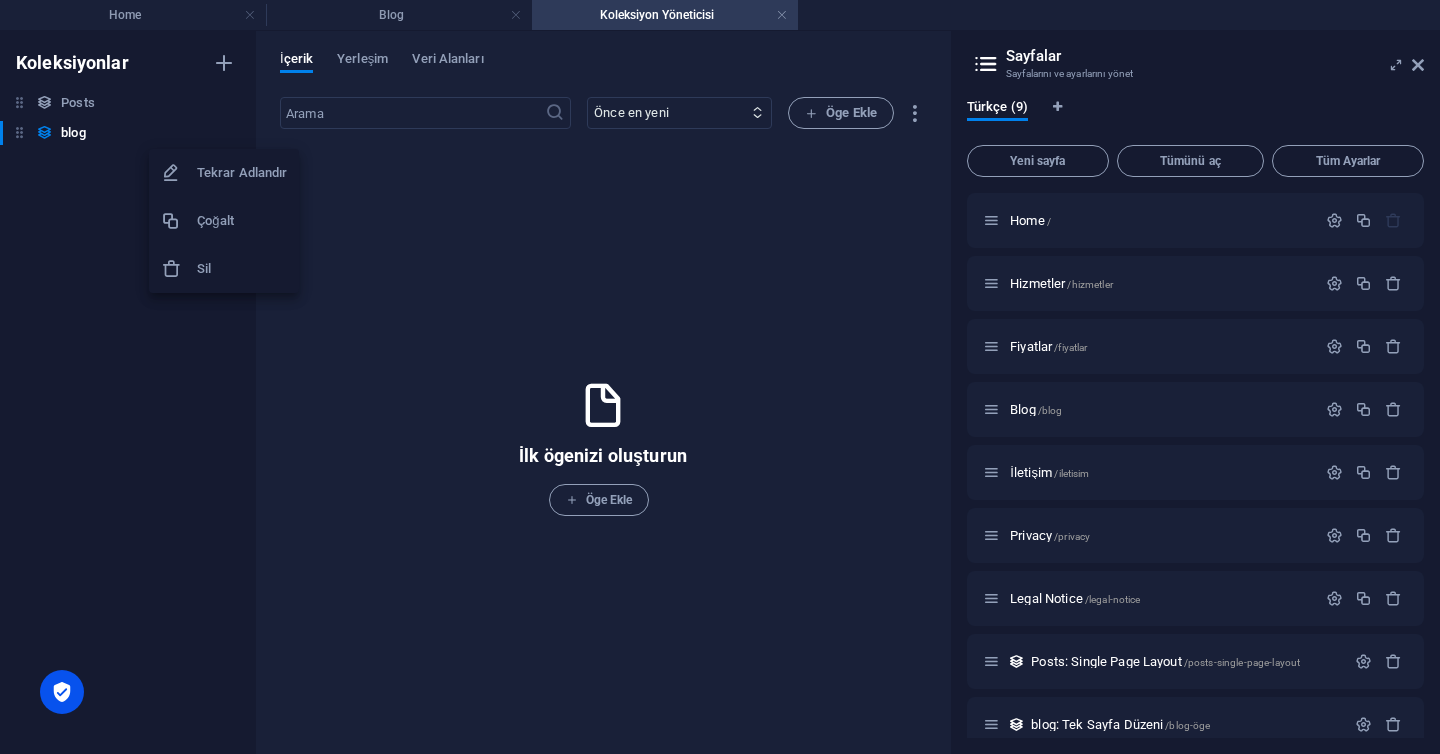 click on "Sil" at bounding box center (224, 269) 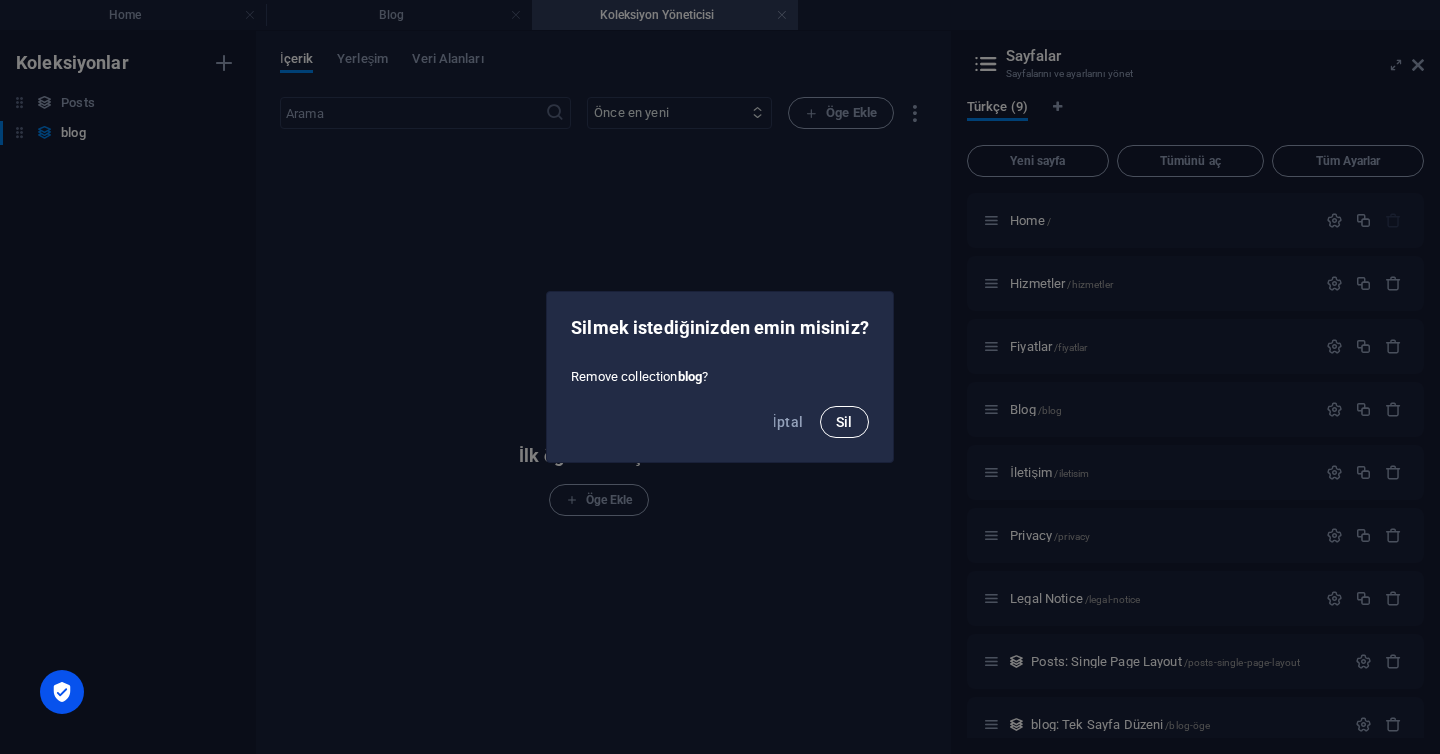 click on "Sil" at bounding box center [844, 422] 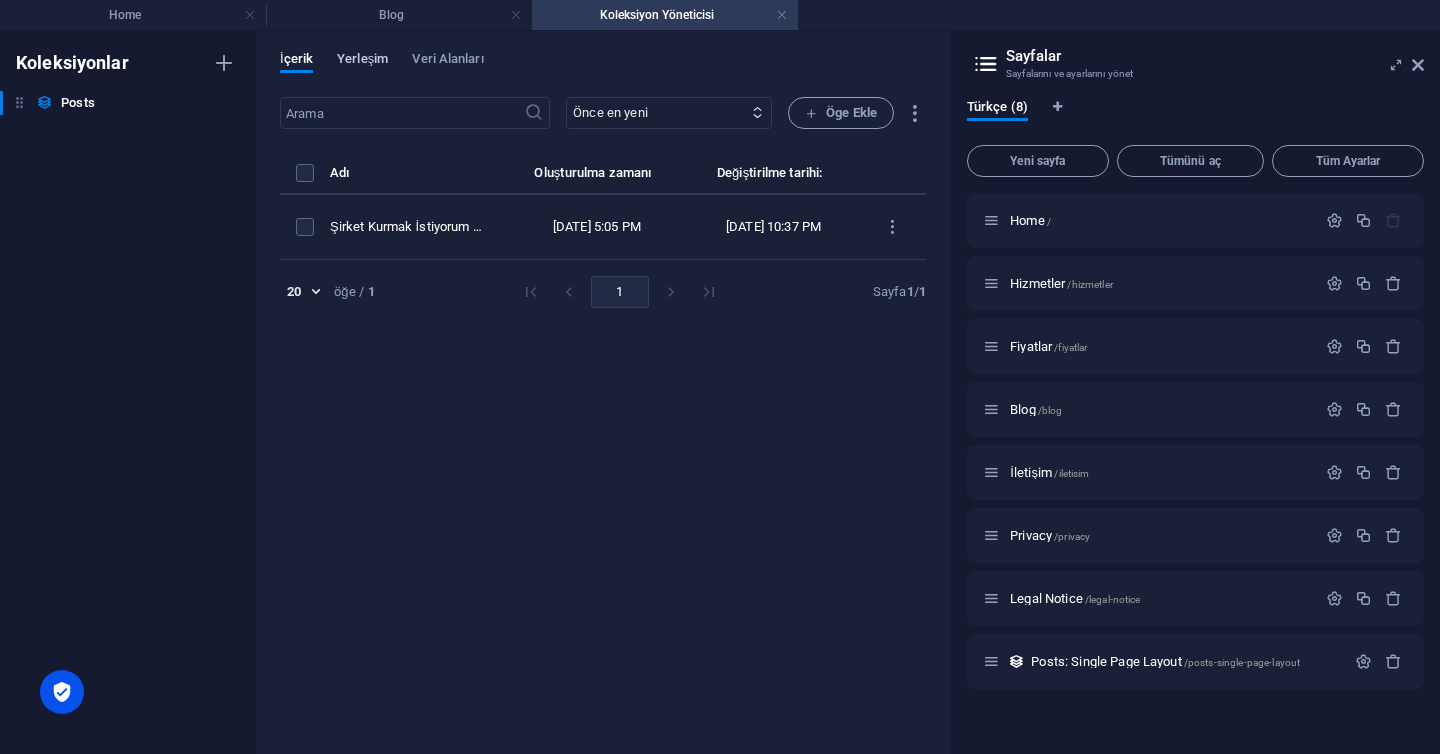 click on "Yerleşim" at bounding box center (362, 61) 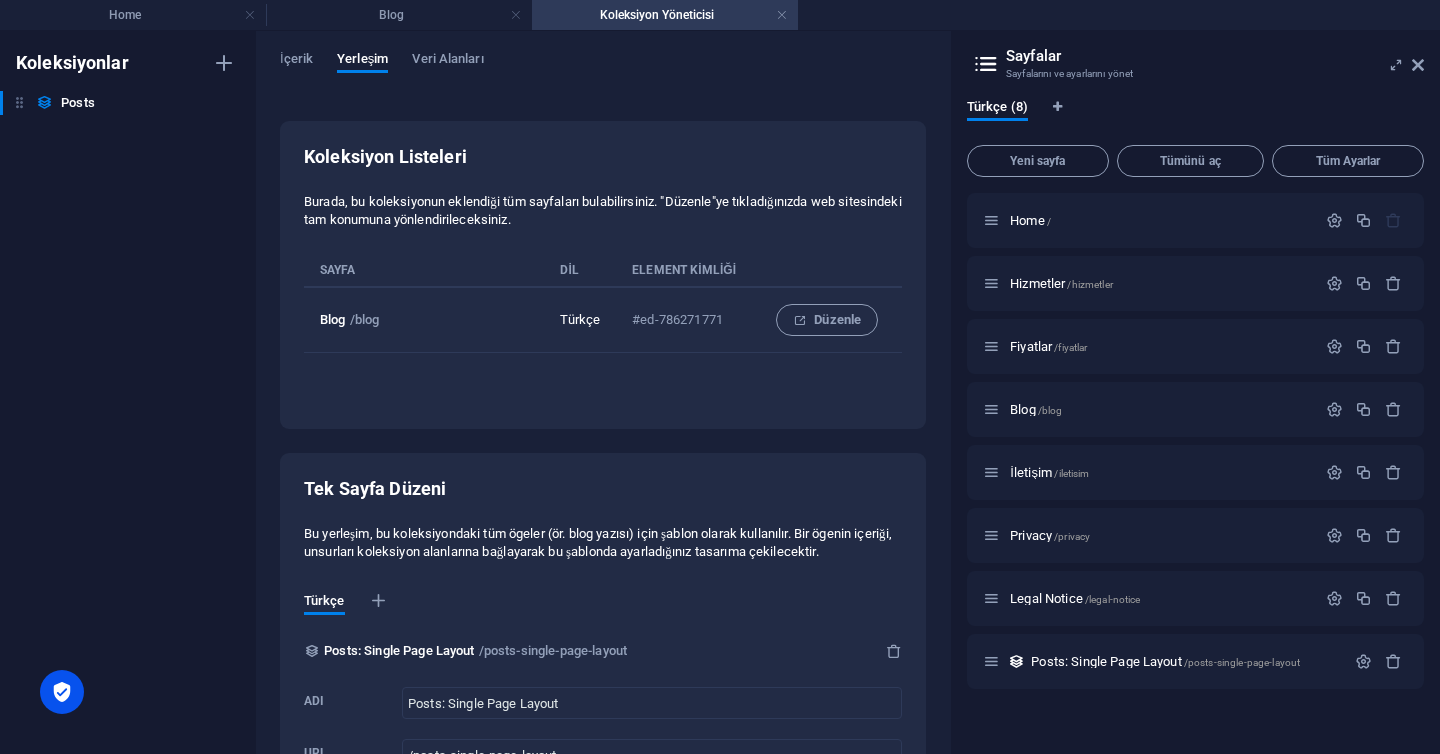 scroll, scrollTop: 101, scrollLeft: 0, axis: vertical 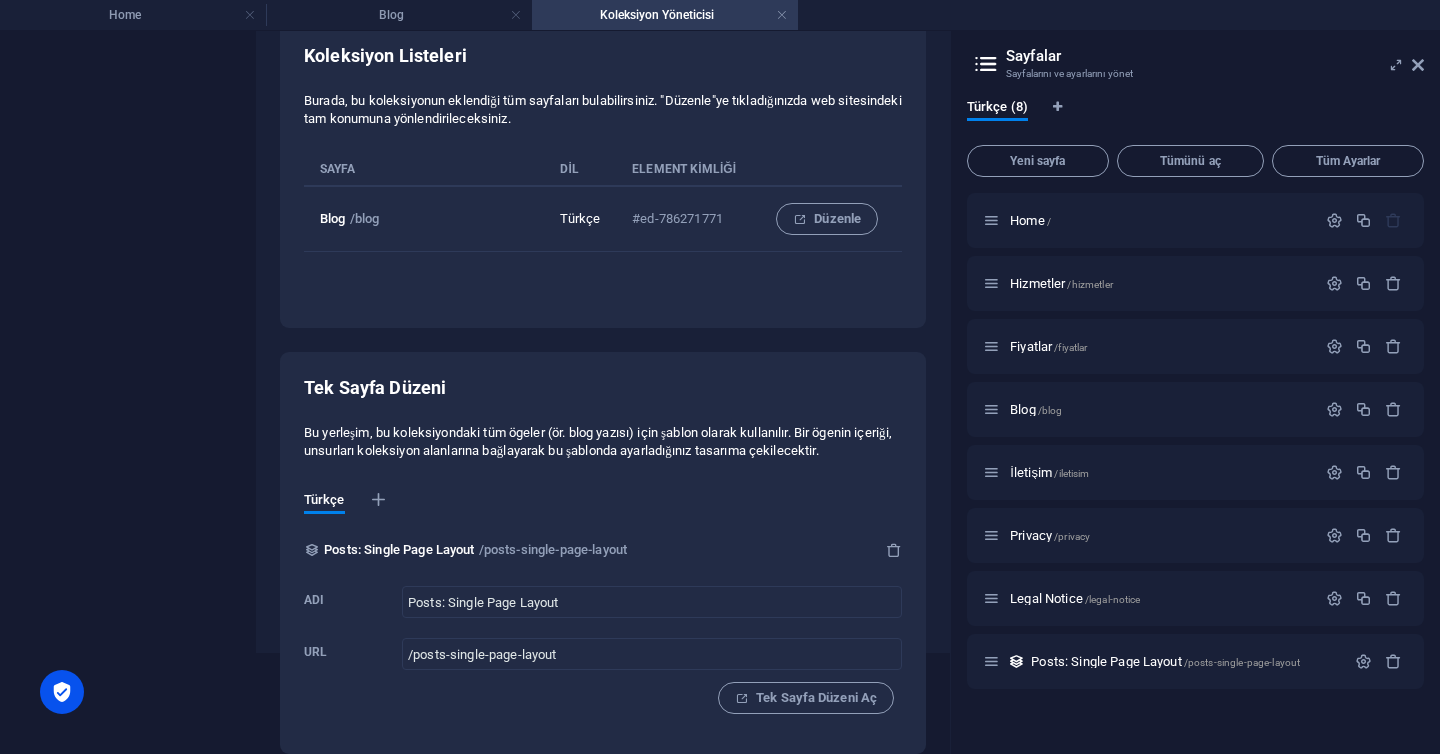 click on "/posts-single-page-layout" at bounding box center [553, 550] 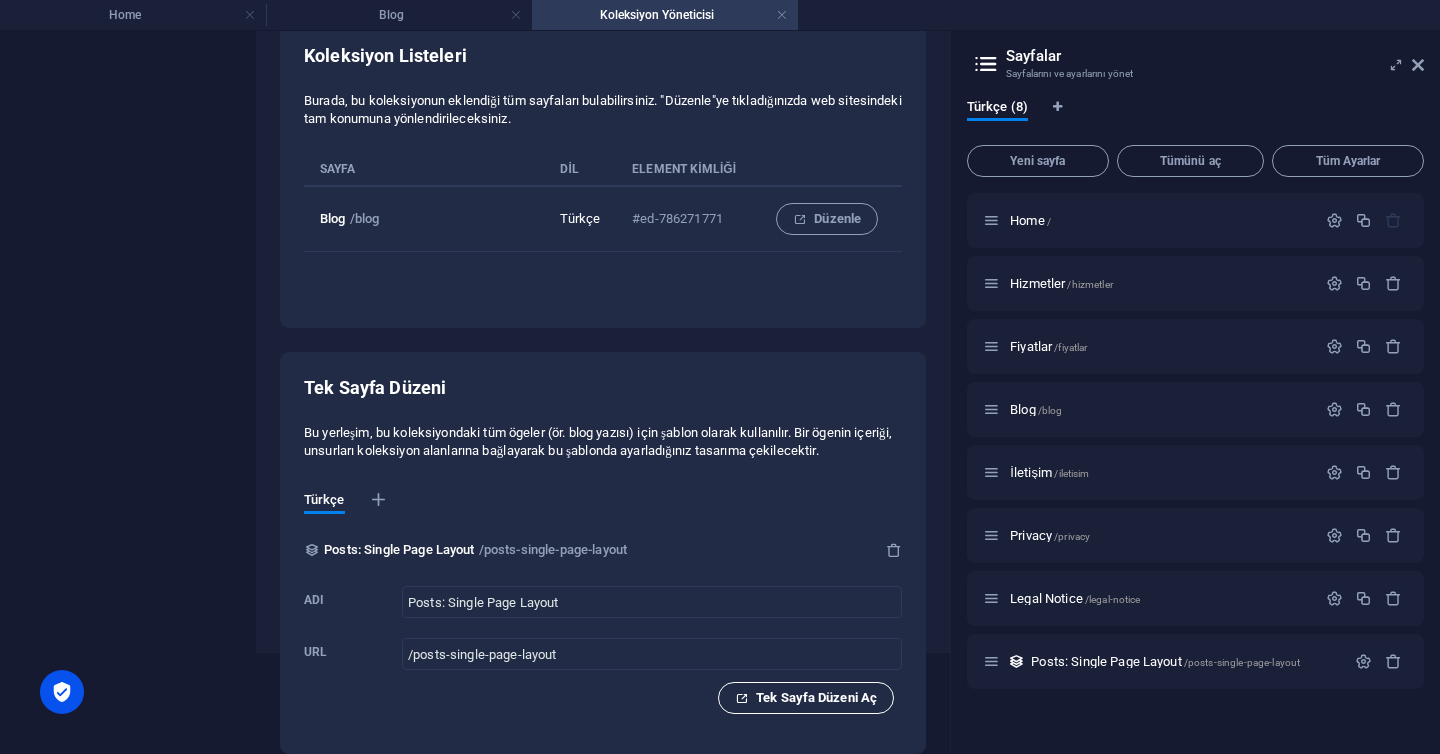 click on "Tek Sayfa Düzeni Aç" at bounding box center [806, 698] 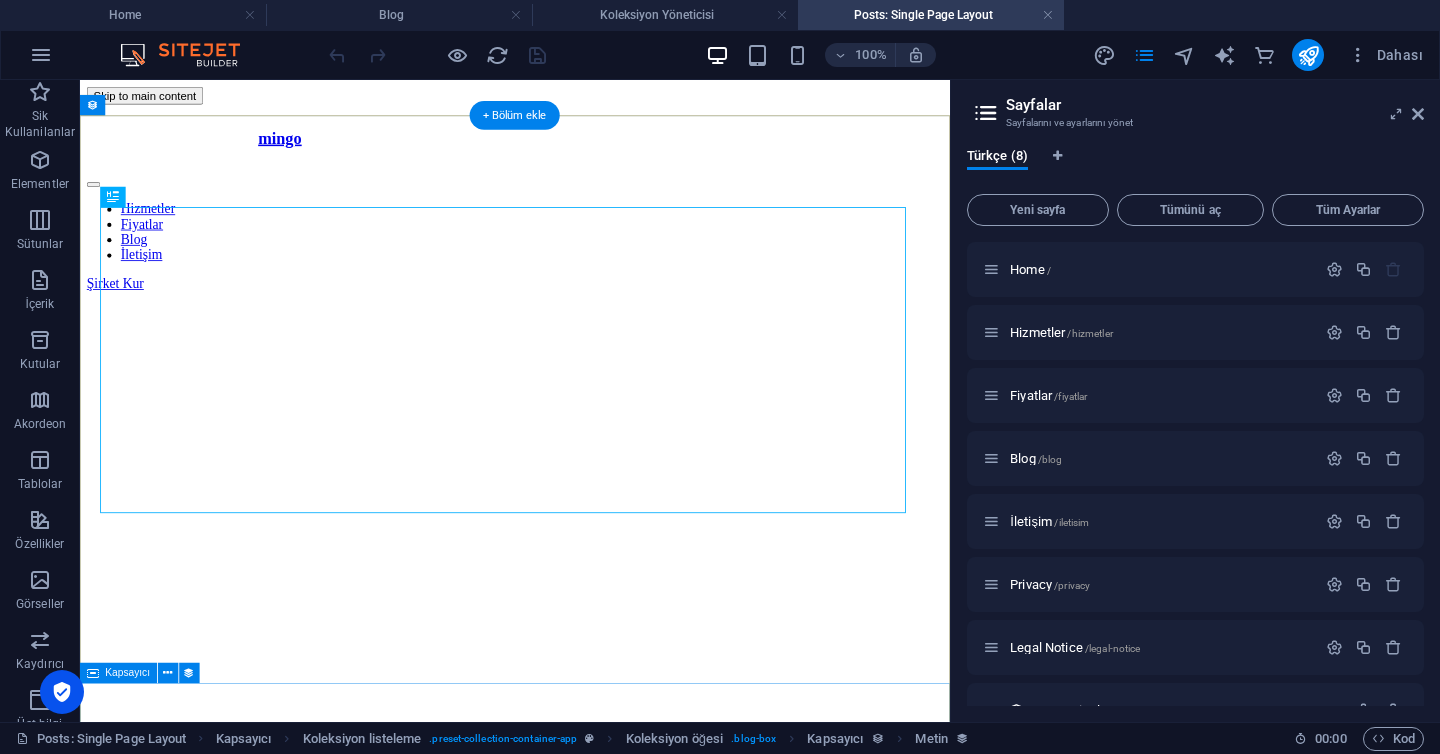 scroll, scrollTop: 0, scrollLeft: 0, axis: both 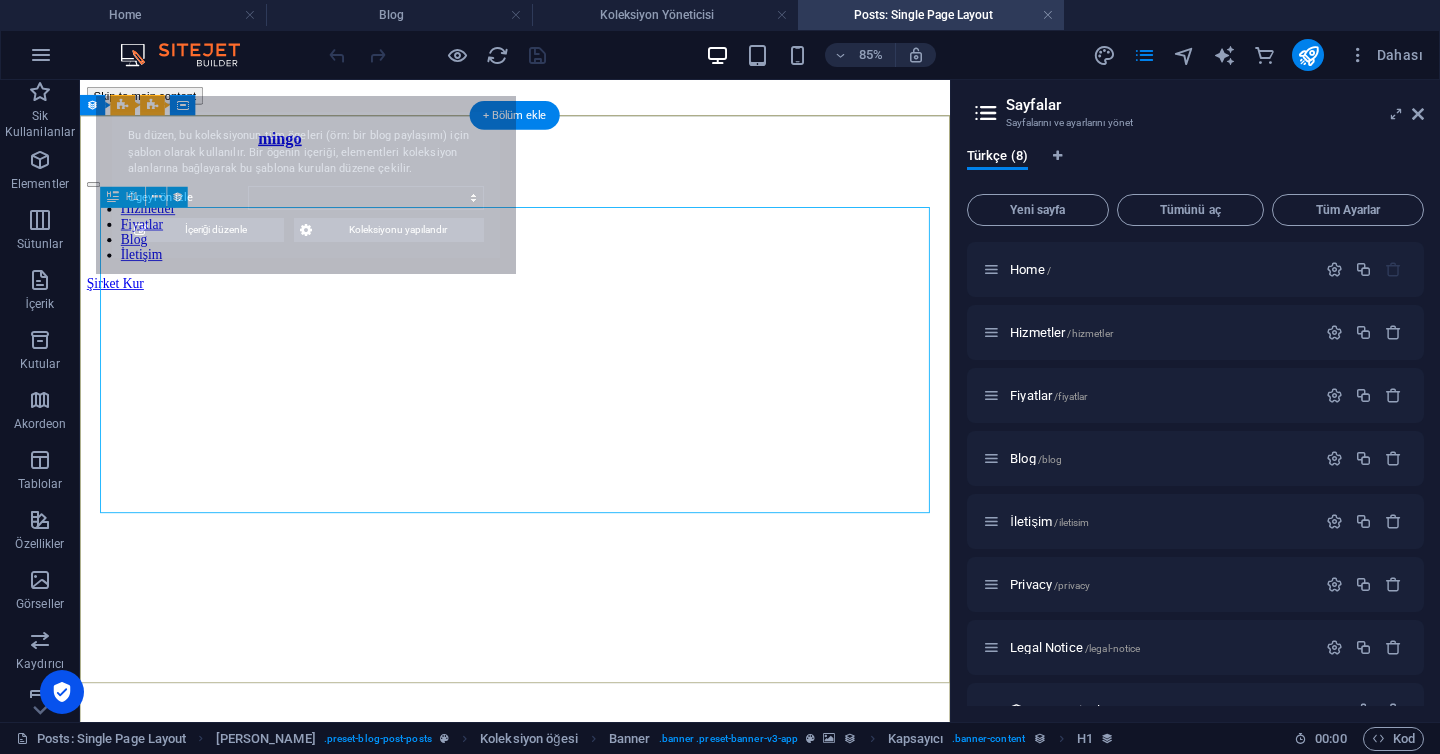 select on "6872774f6fd41588350098cc" 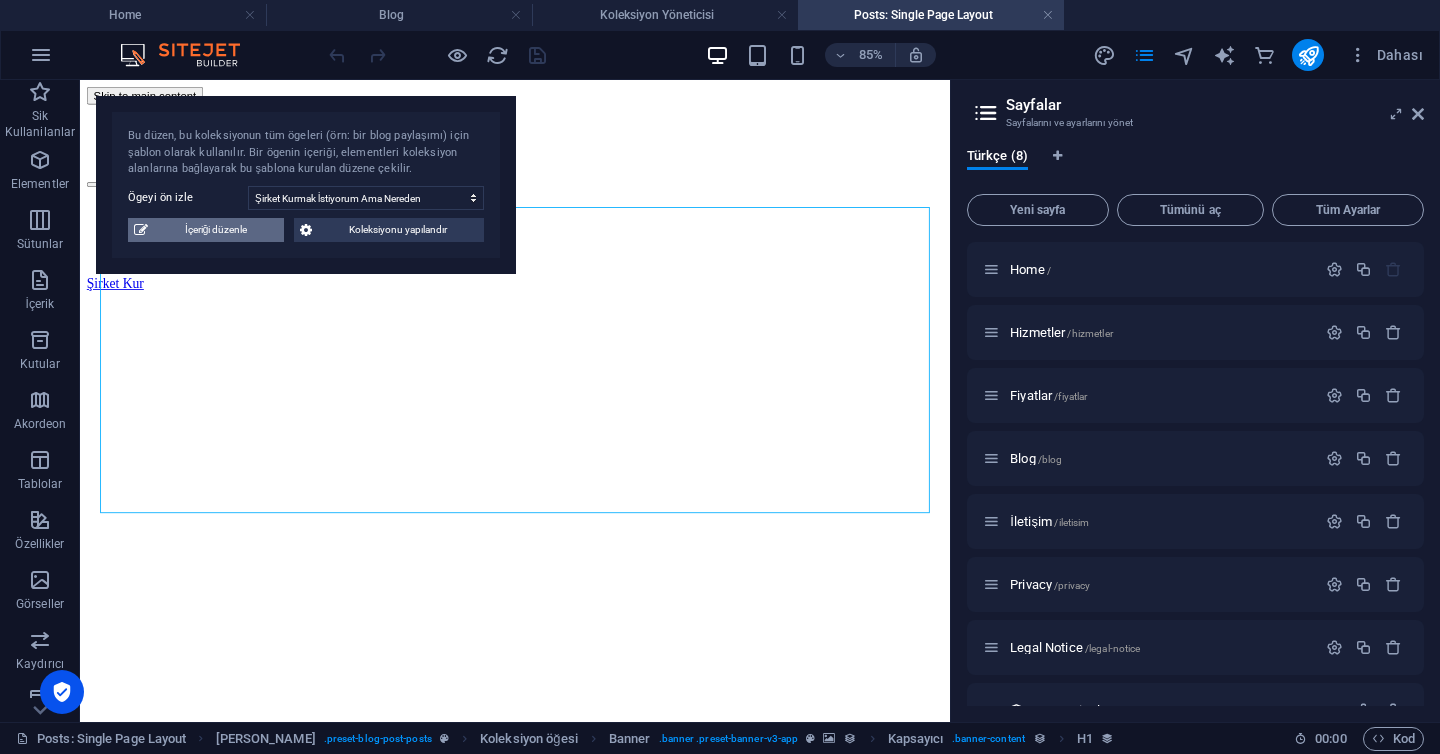 click on "İçeriği düzenle" at bounding box center (216, 230) 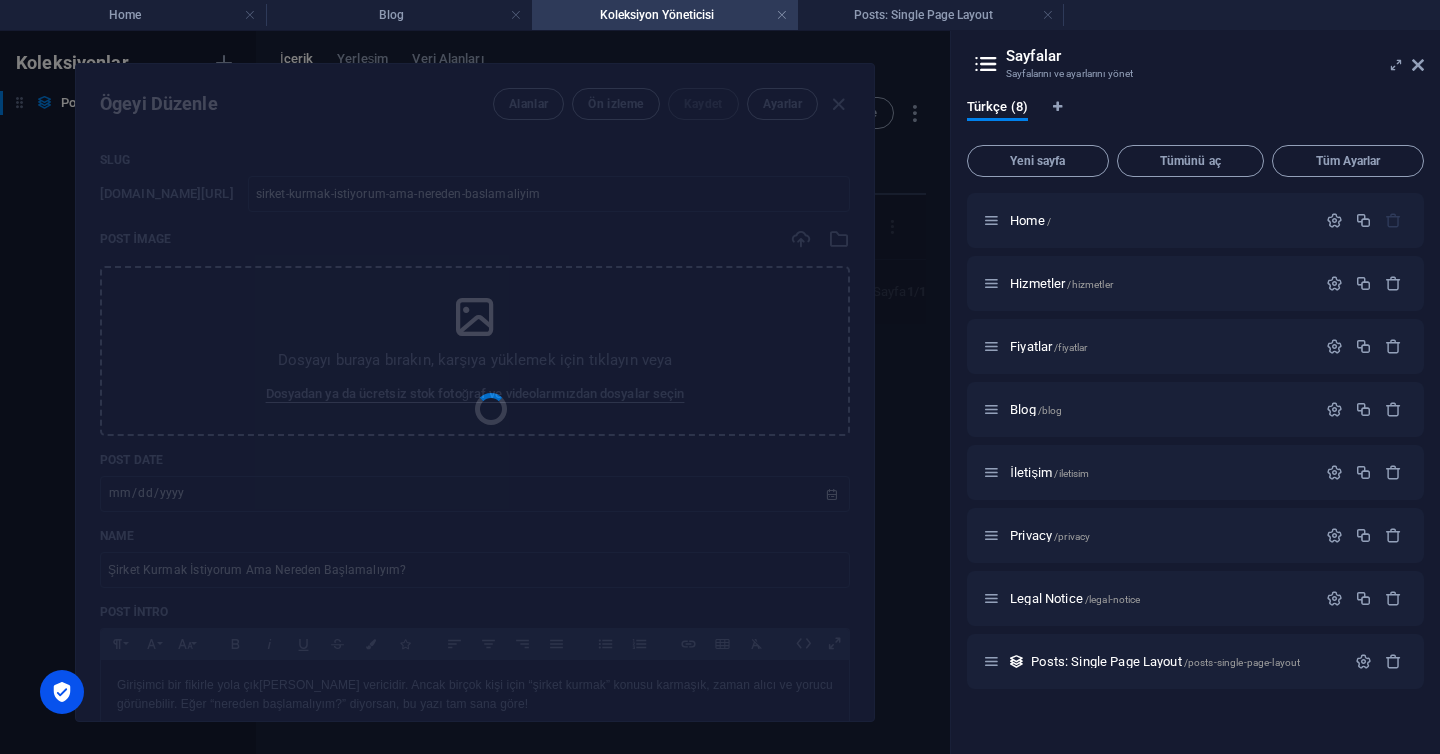 scroll, scrollTop: 0, scrollLeft: 0, axis: both 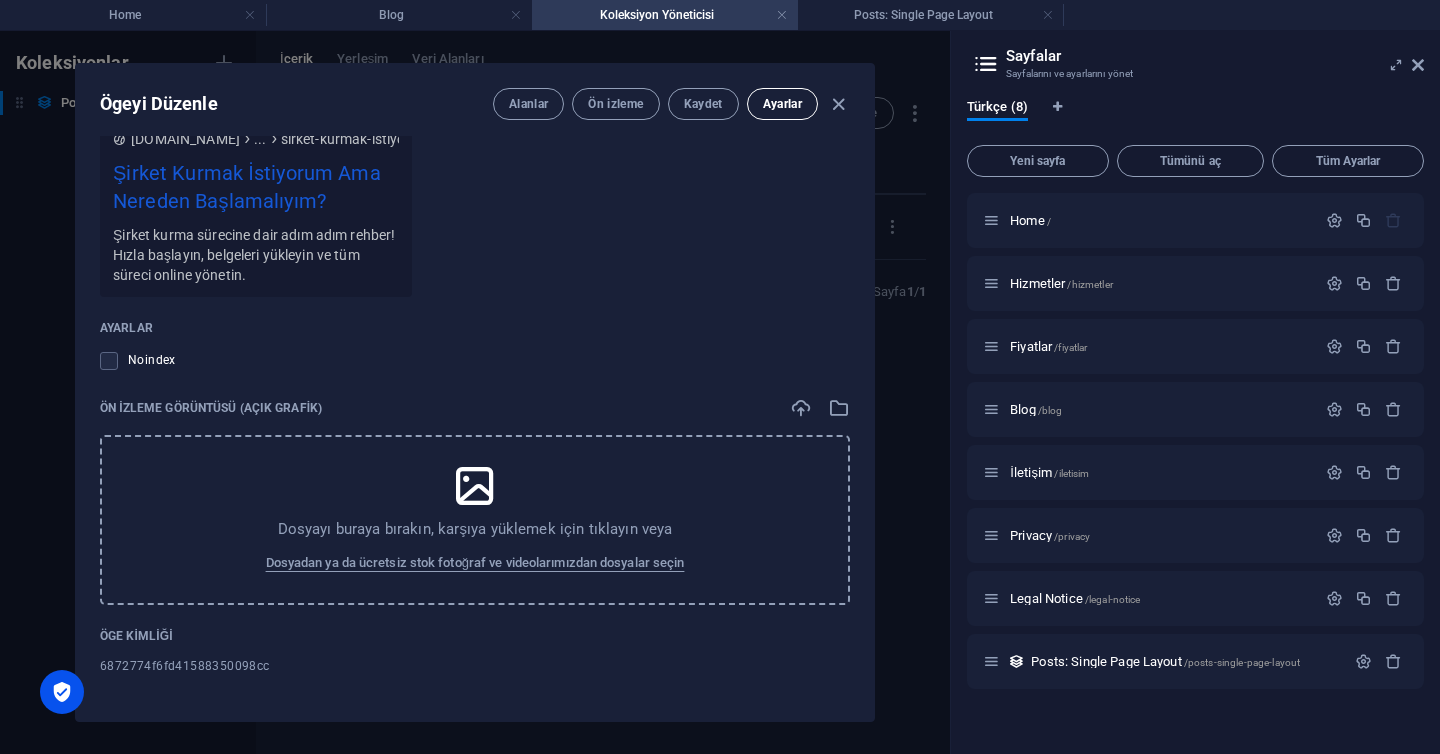 click on "Ayarlar" at bounding box center (782, 104) 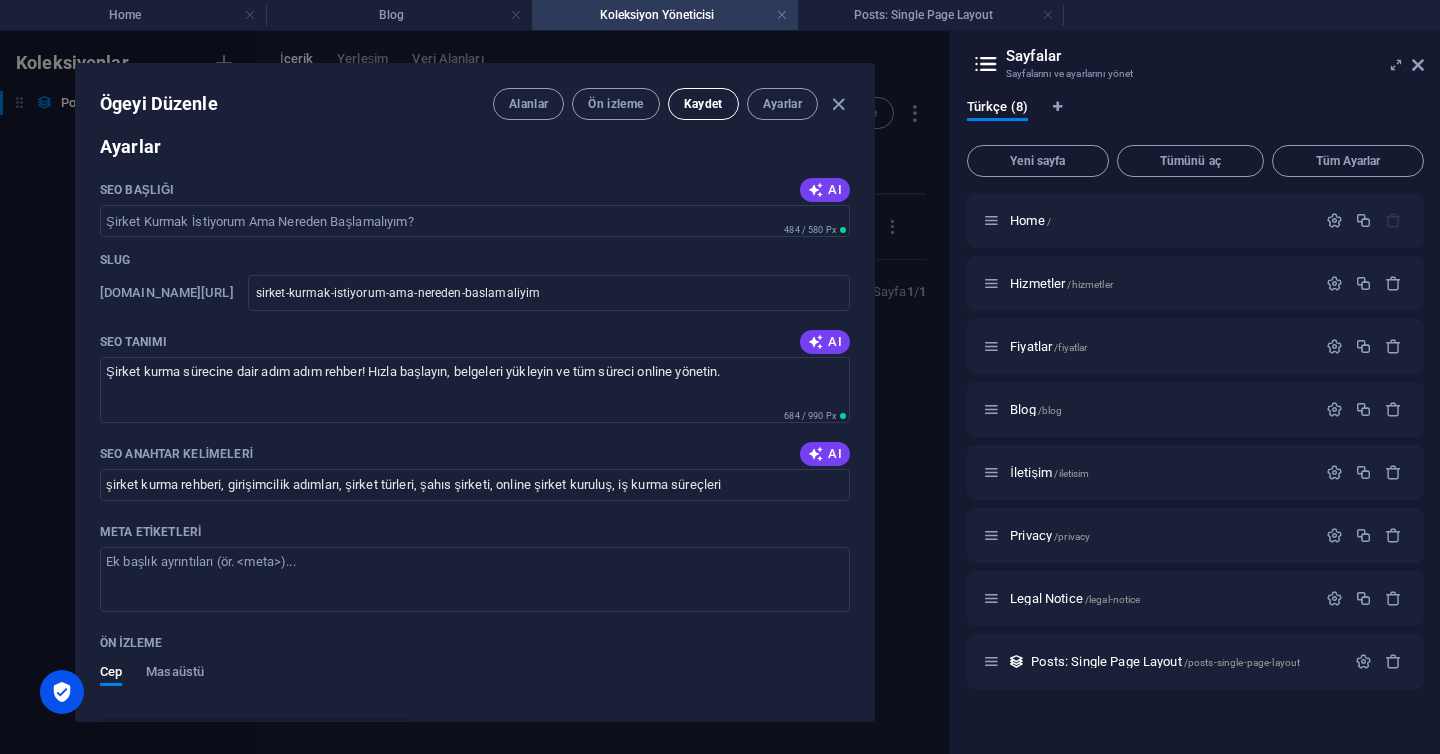 scroll, scrollTop: 1044, scrollLeft: 0, axis: vertical 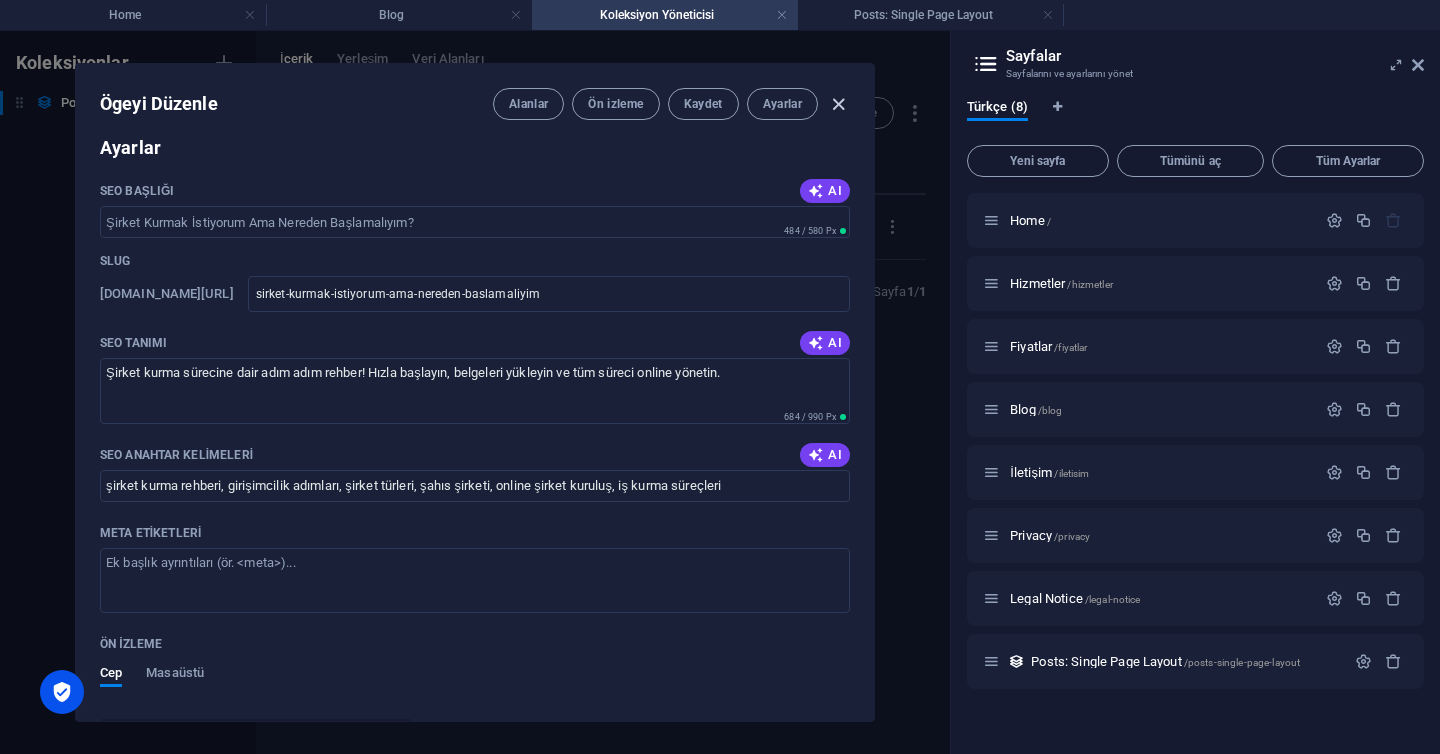 click at bounding box center (838, 104) 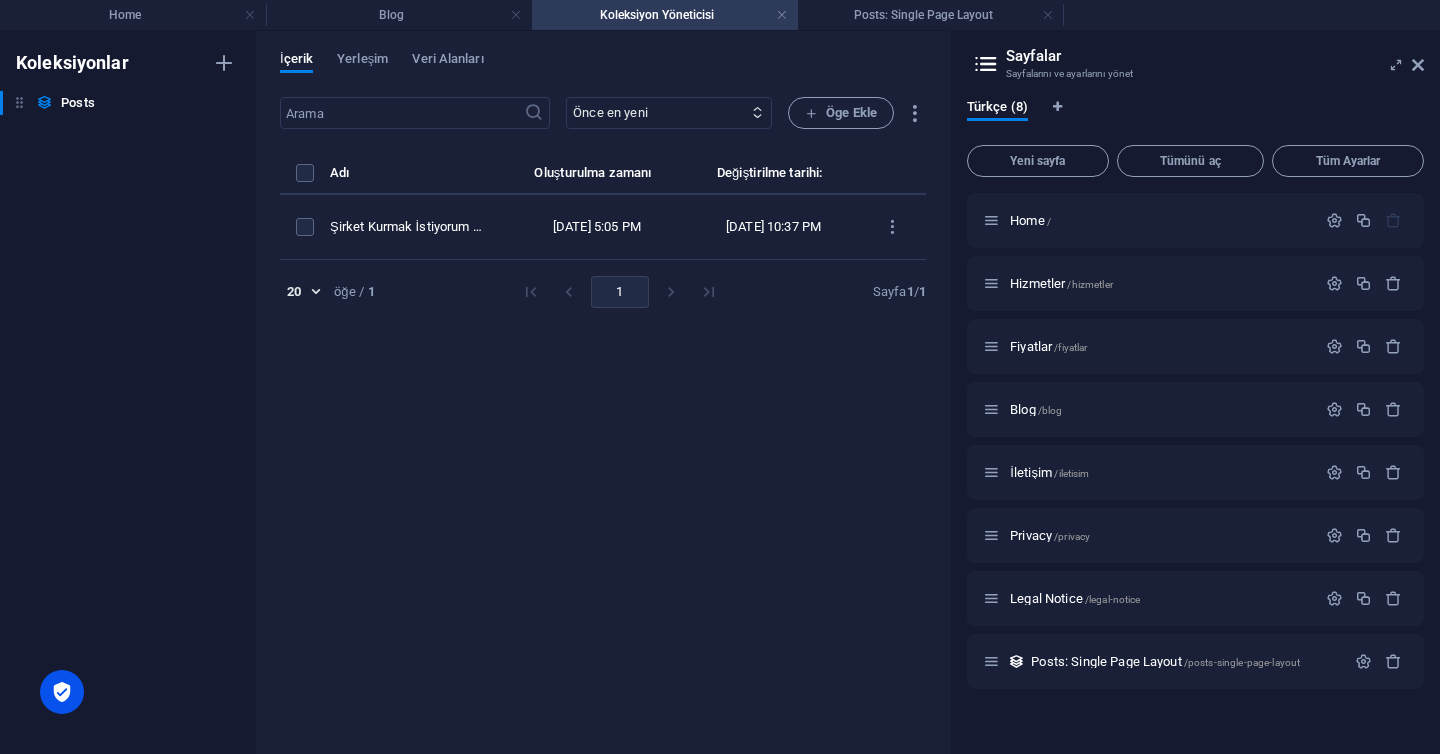 scroll, scrollTop: 925, scrollLeft: 0, axis: vertical 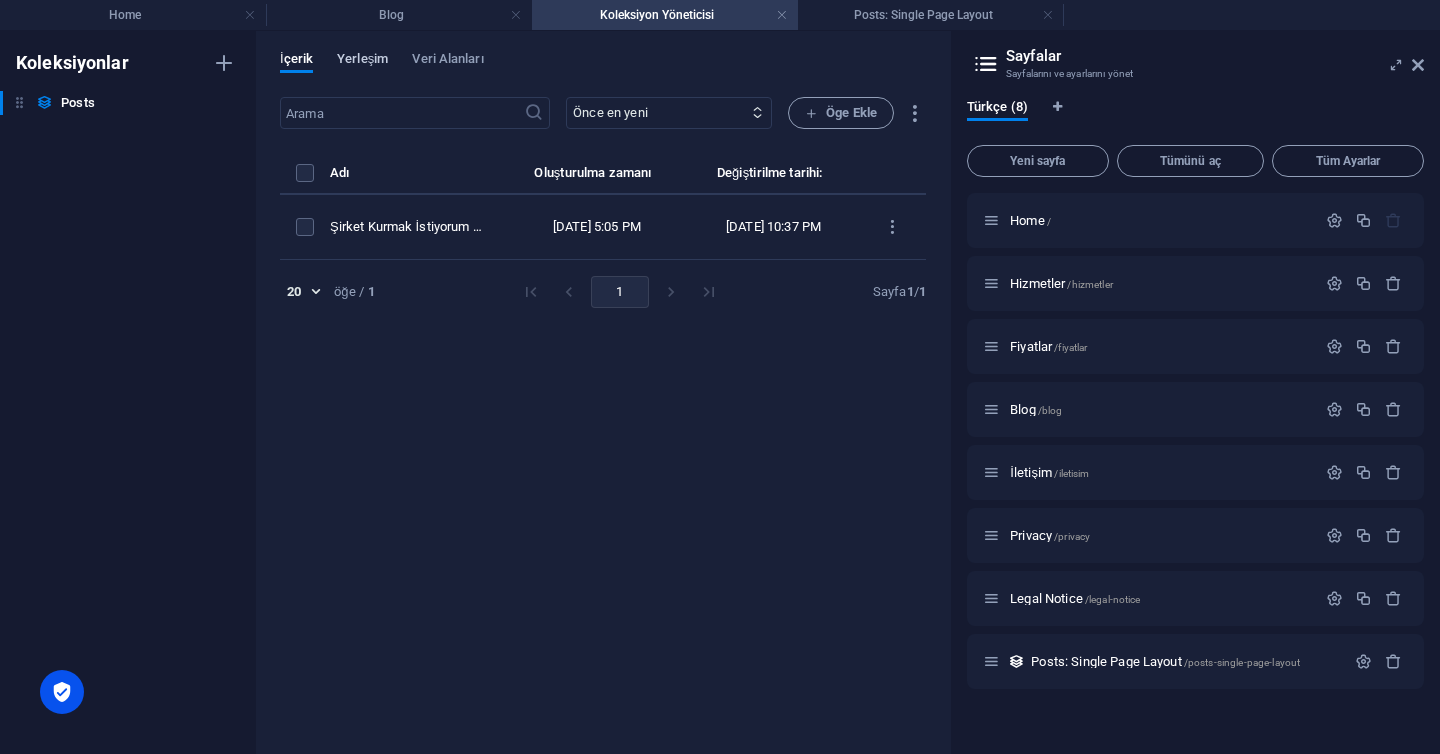 click on "Yerleşim" at bounding box center (362, 61) 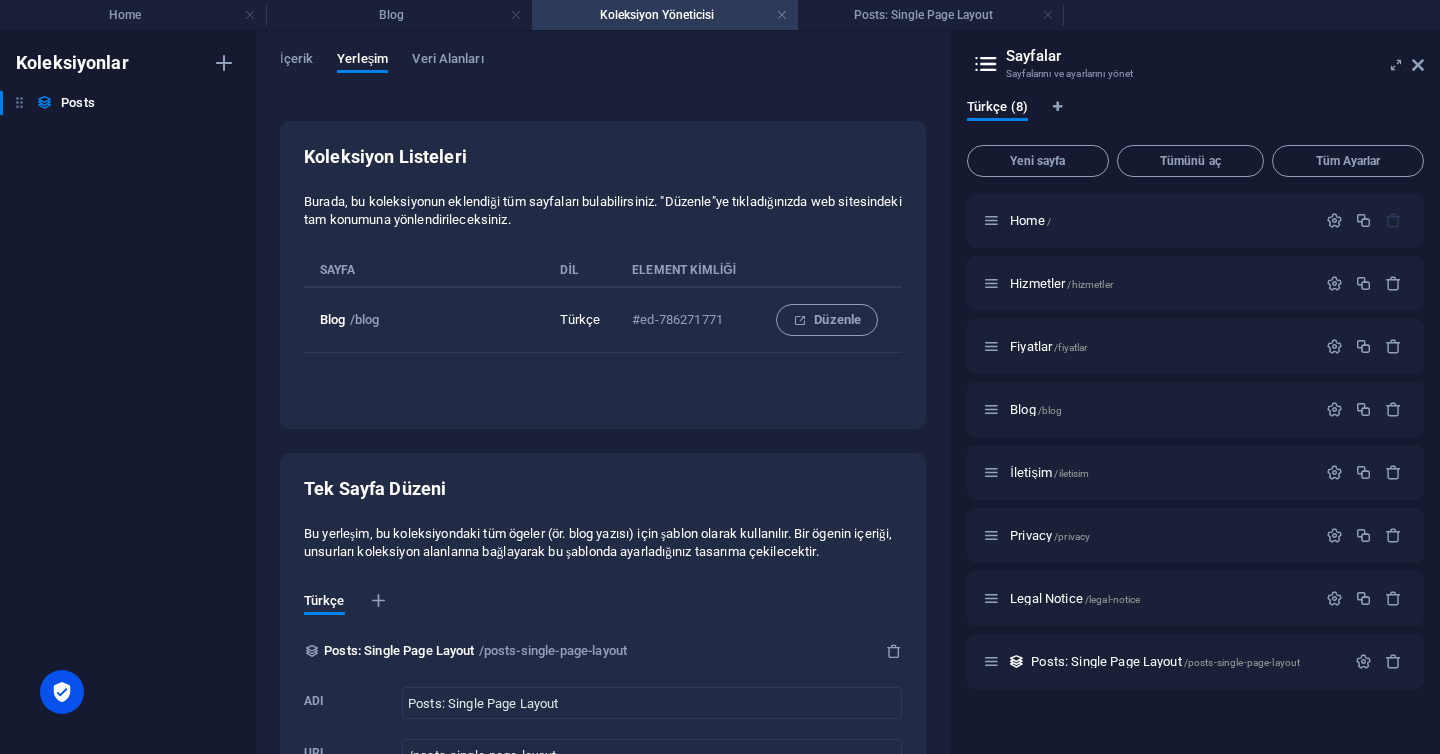 scroll, scrollTop: 101, scrollLeft: 0, axis: vertical 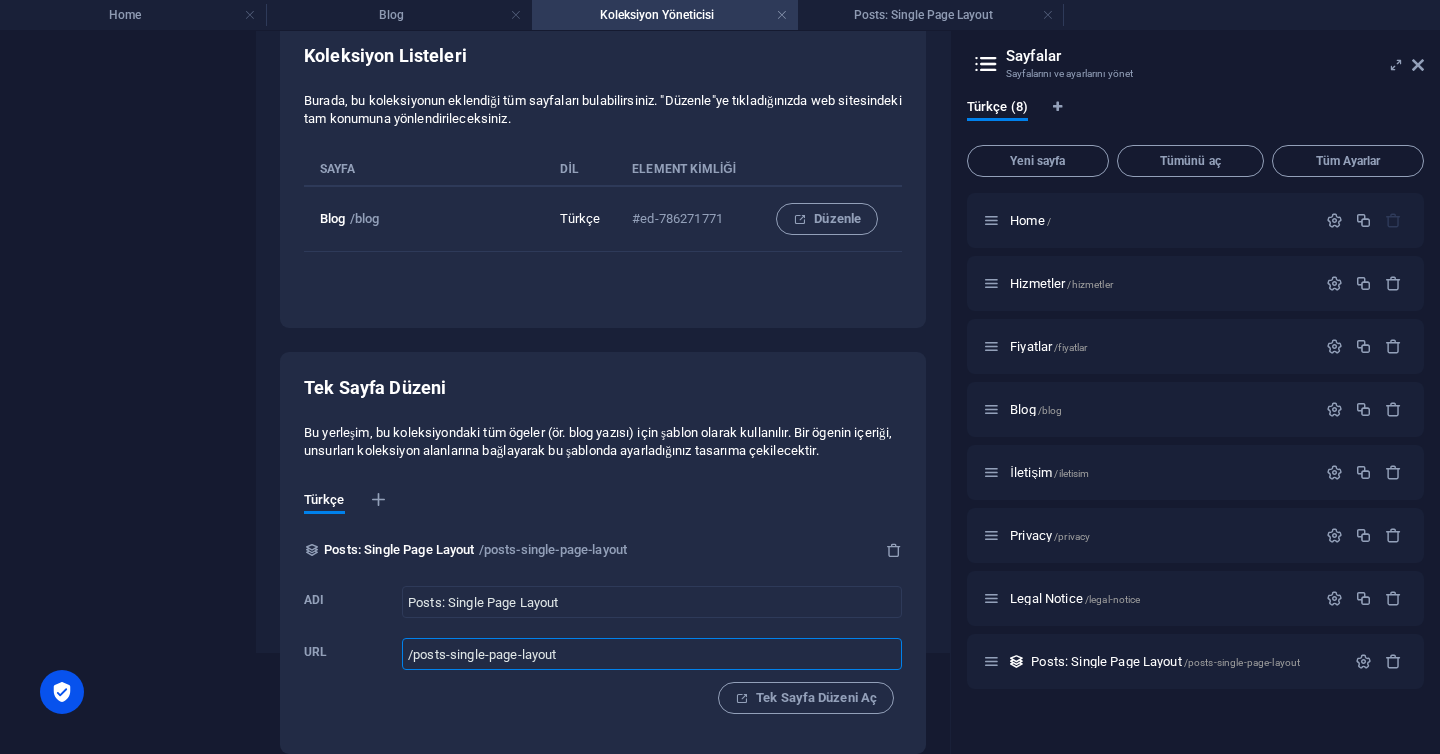 drag, startPoint x: 580, startPoint y: 650, endPoint x: 414, endPoint y: 657, distance: 166.14752 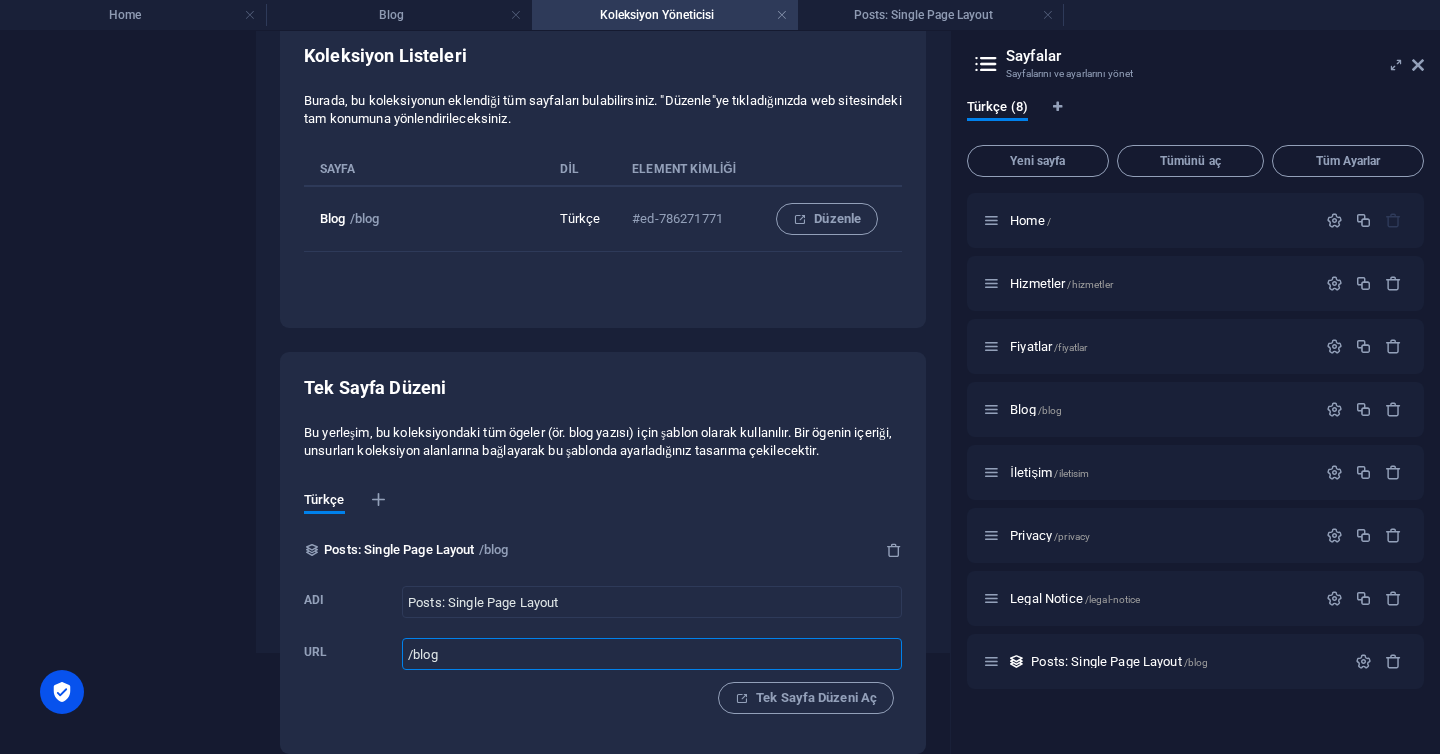 type on "/blog" 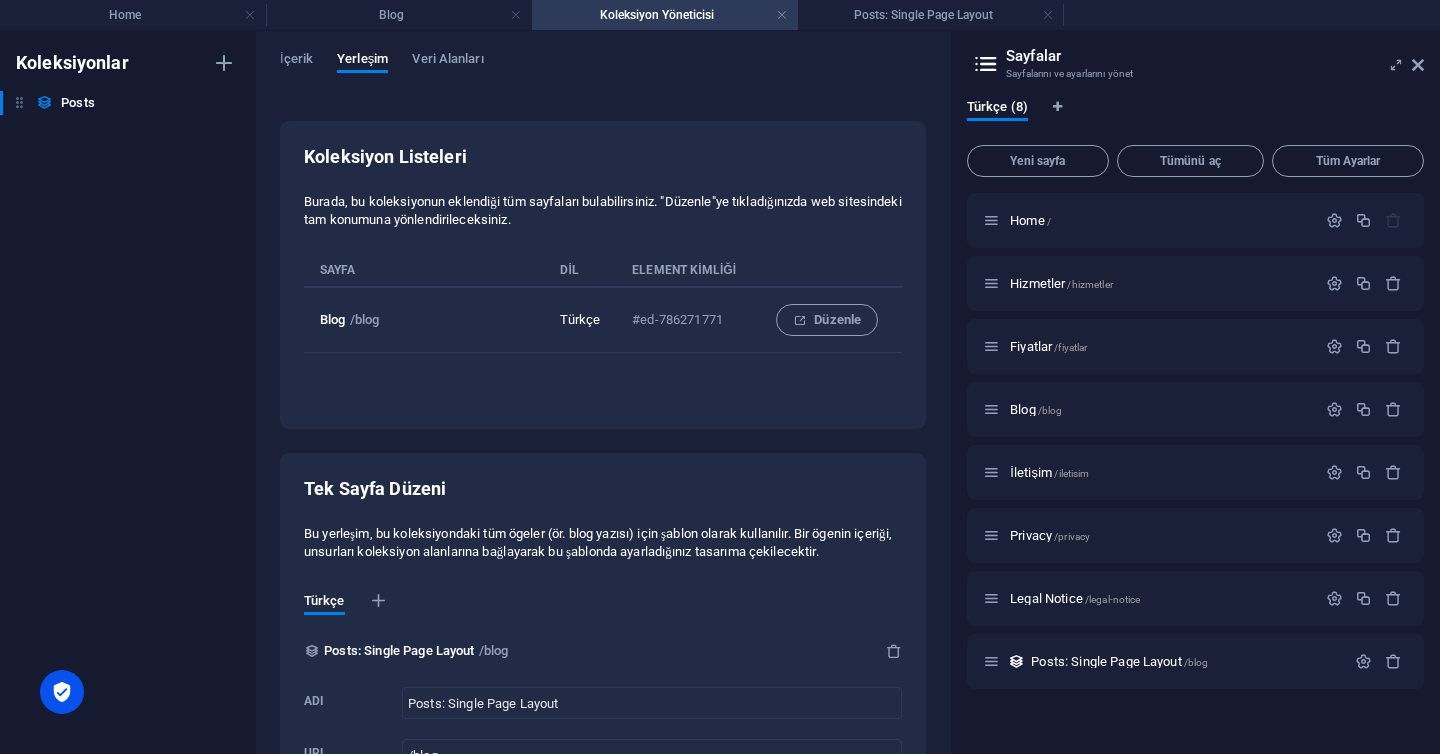 scroll, scrollTop: 101, scrollLeft: 0, axis: vertical 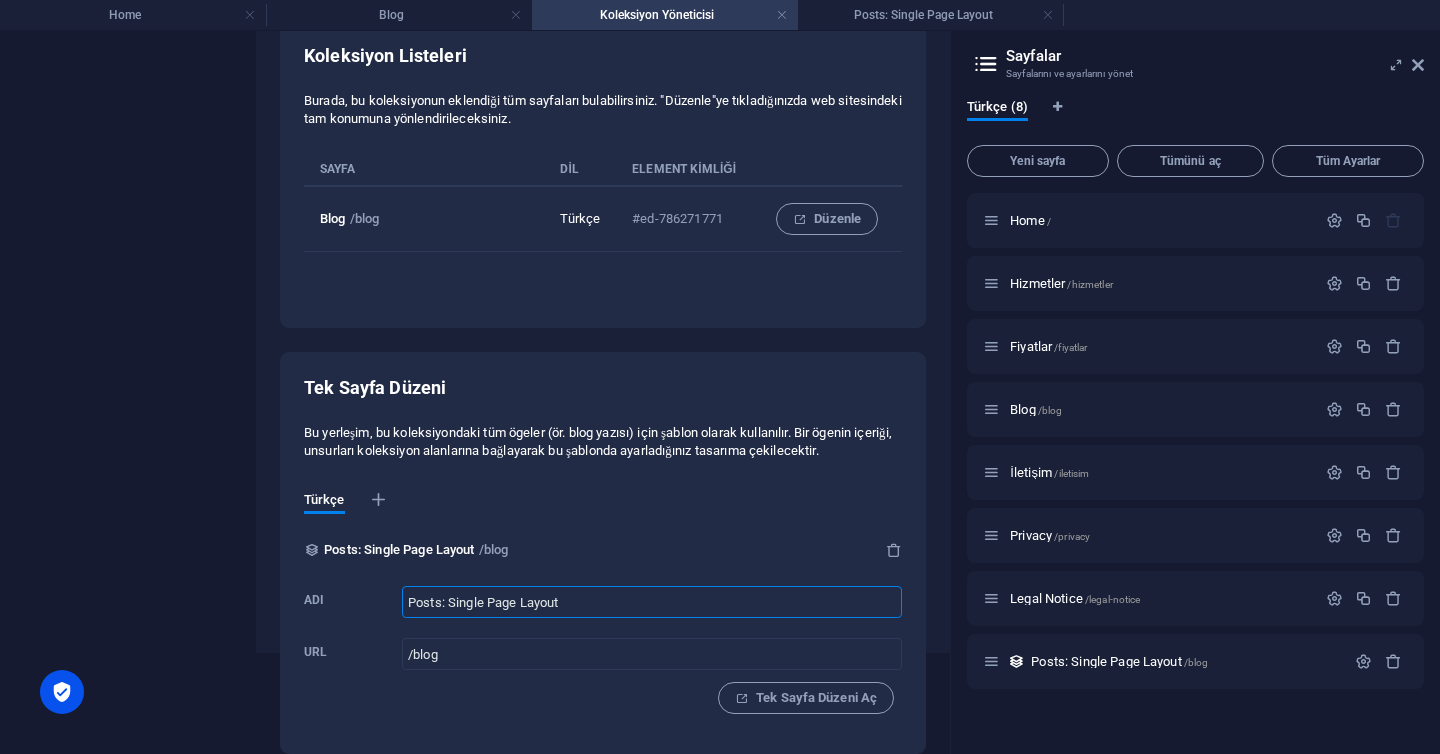 drag, startPoint x: 579, startPoint y: 603, endPoint x: 294, endPoint y: 598, distance: 285.04385 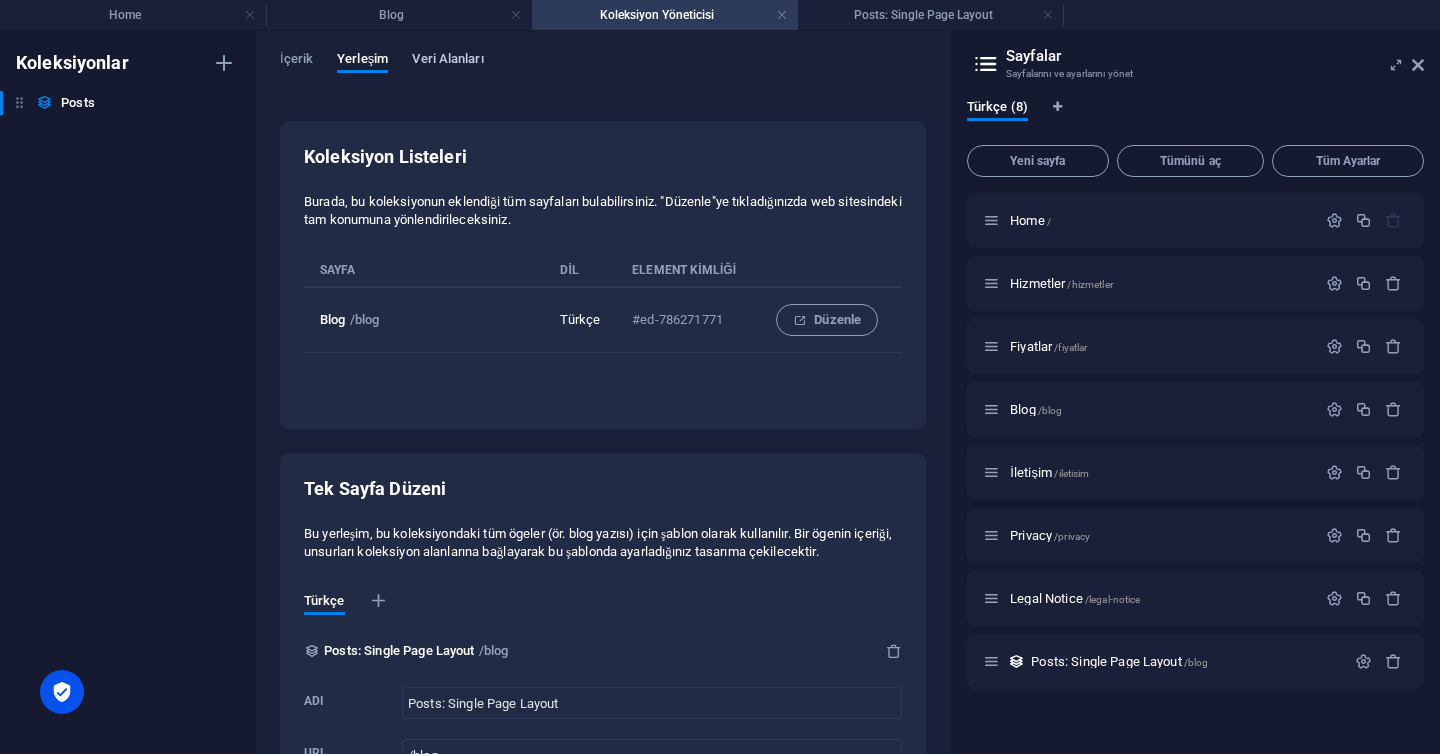 click on "Veri Alanları" at bounding box center (447, 61) 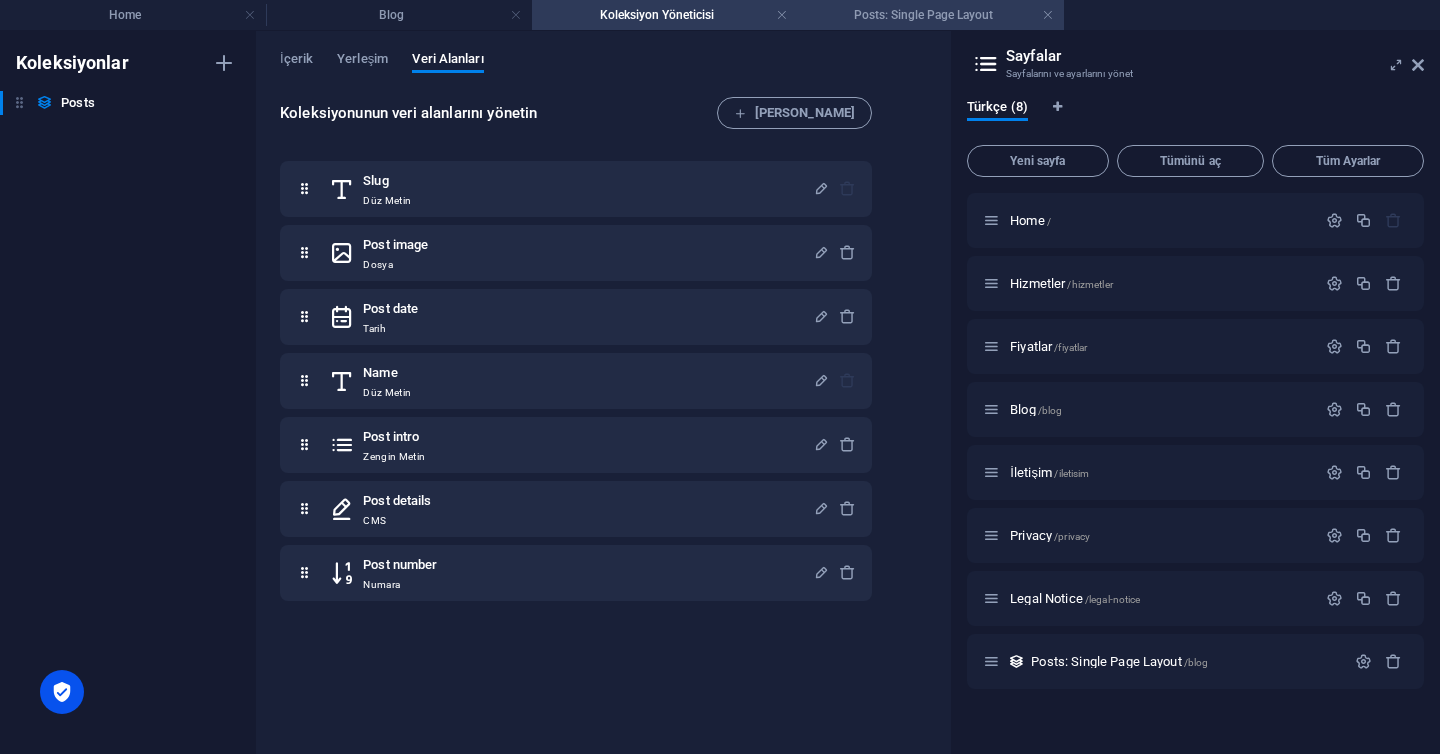 click on "Posts: Single Page Layout" at bounding box center (931, 15) 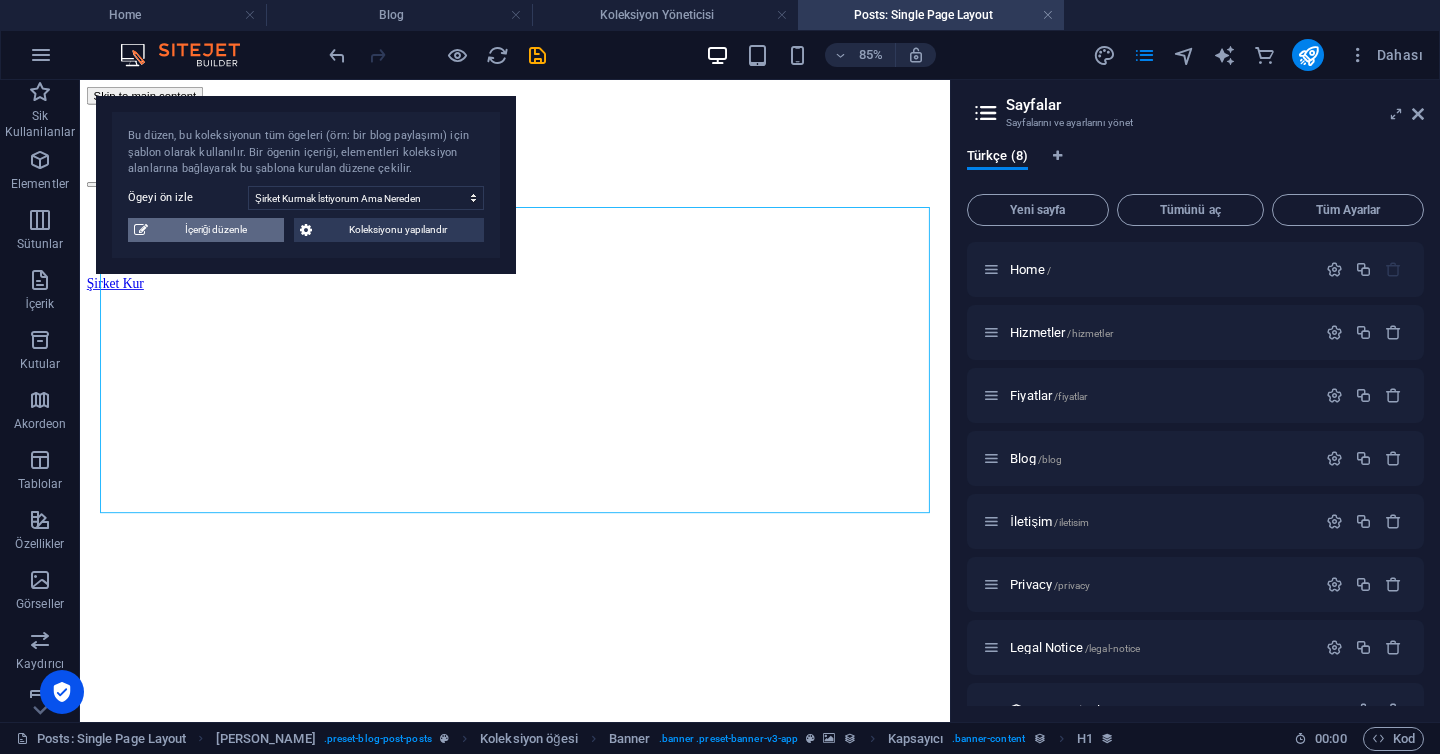 click on "İçeriği düzenle" at bounding box center [216, 230] 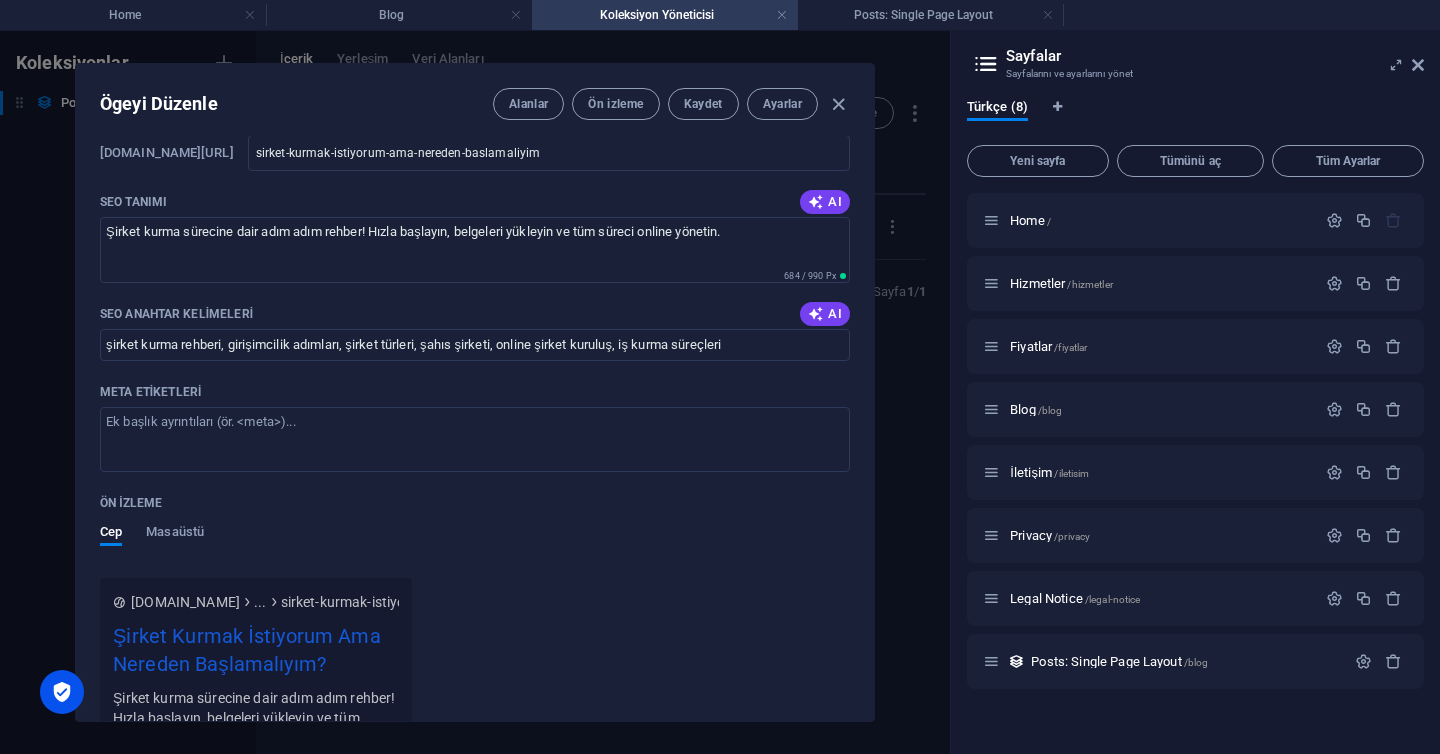 scroll, scrollTop: 0, scrollLeft: 0, axis: both 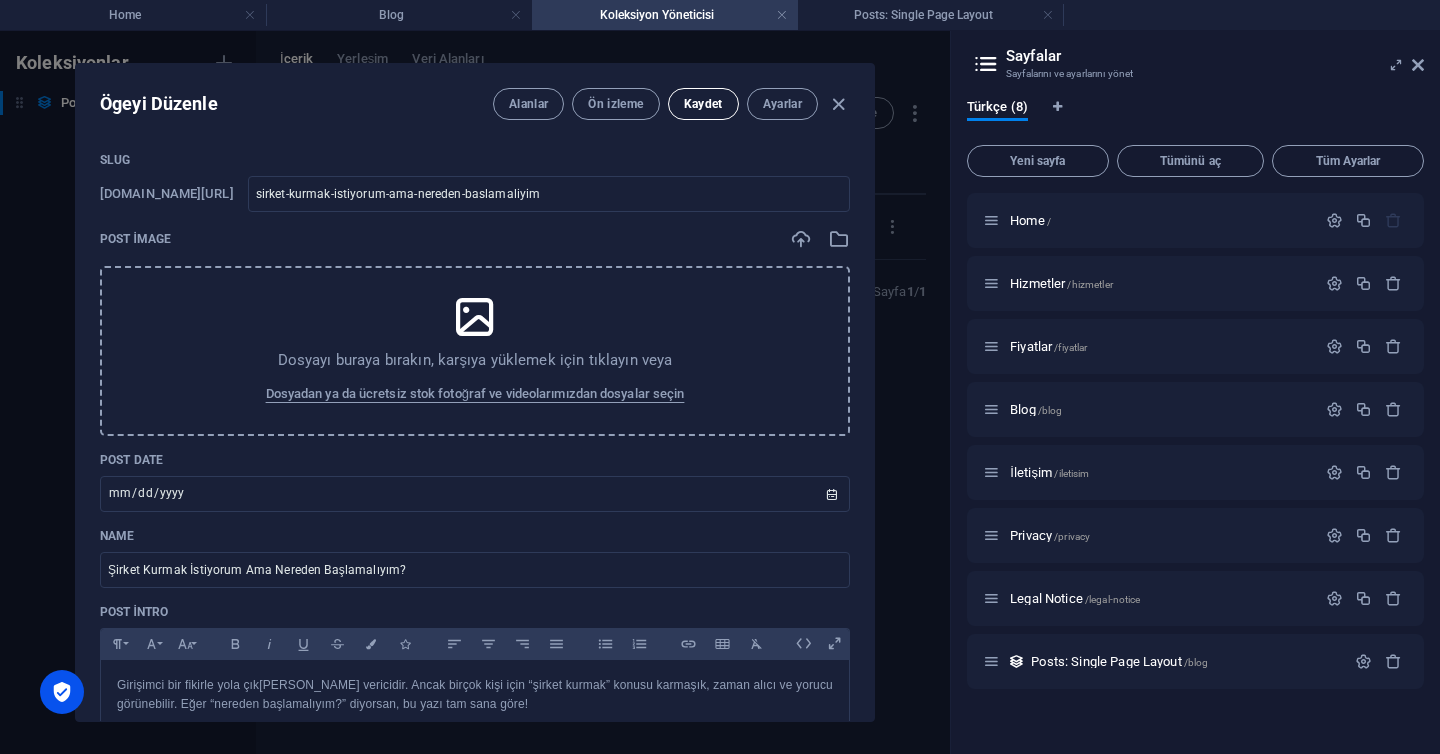 click on "Kaydet" at bounding box center [703, 104] 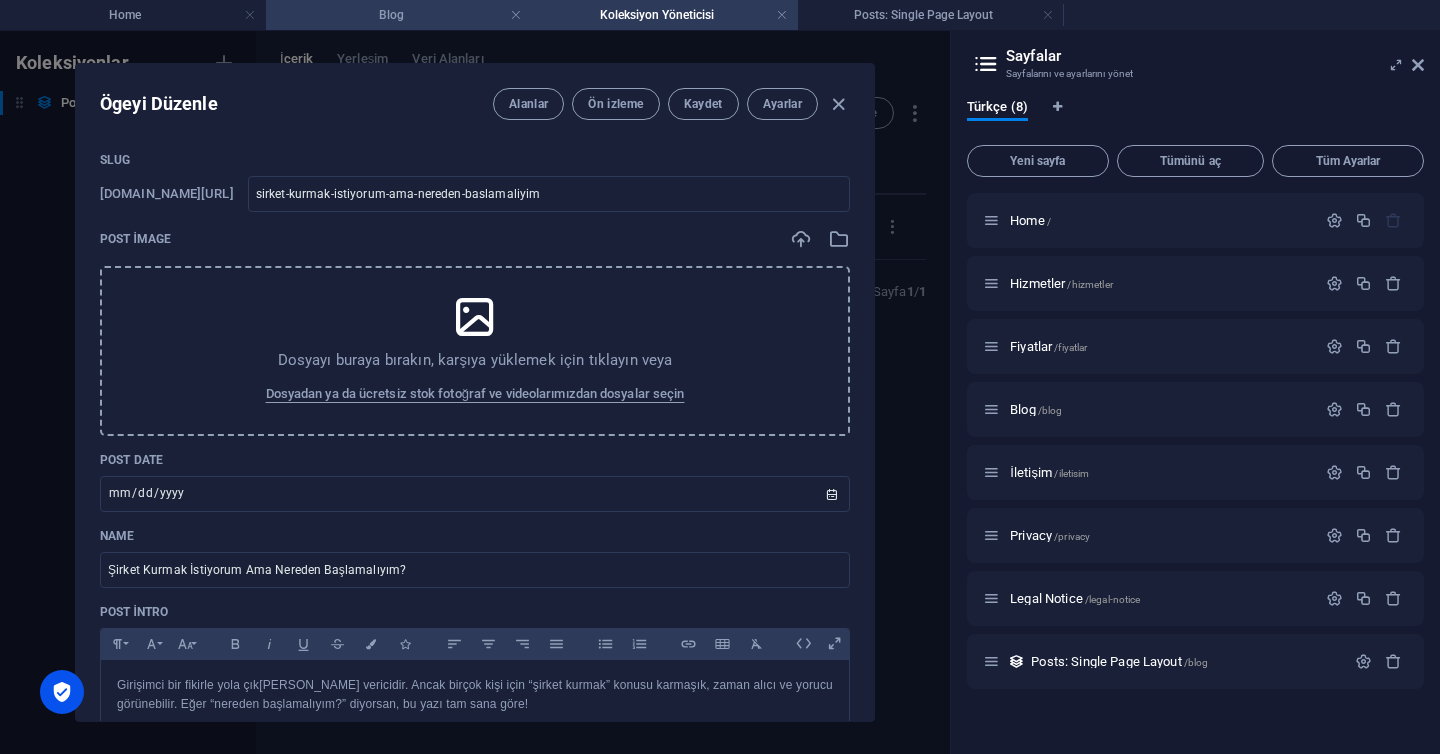 click on "Blog" at bounding box center [399, 15] 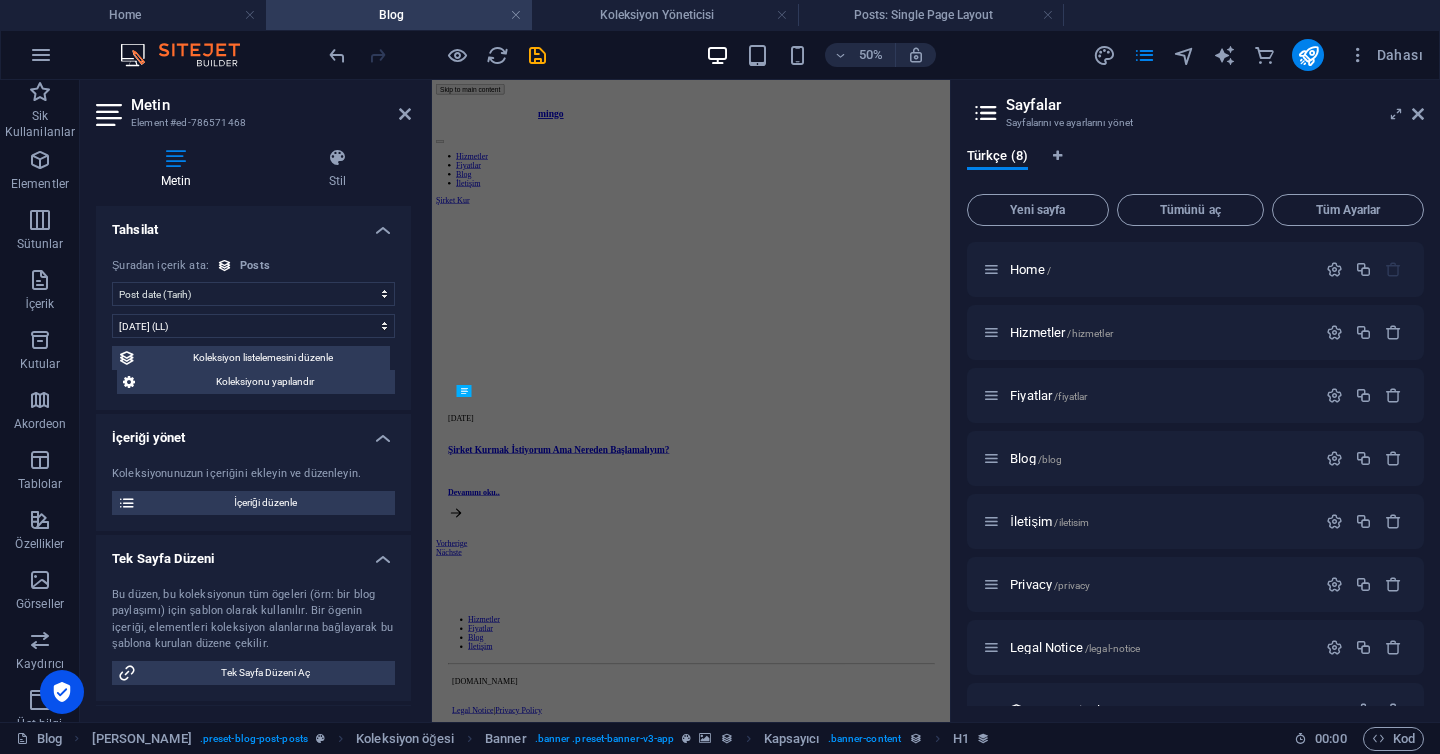 scroll, scrollTop: 85, scrollLeft: 0, axis: vertical 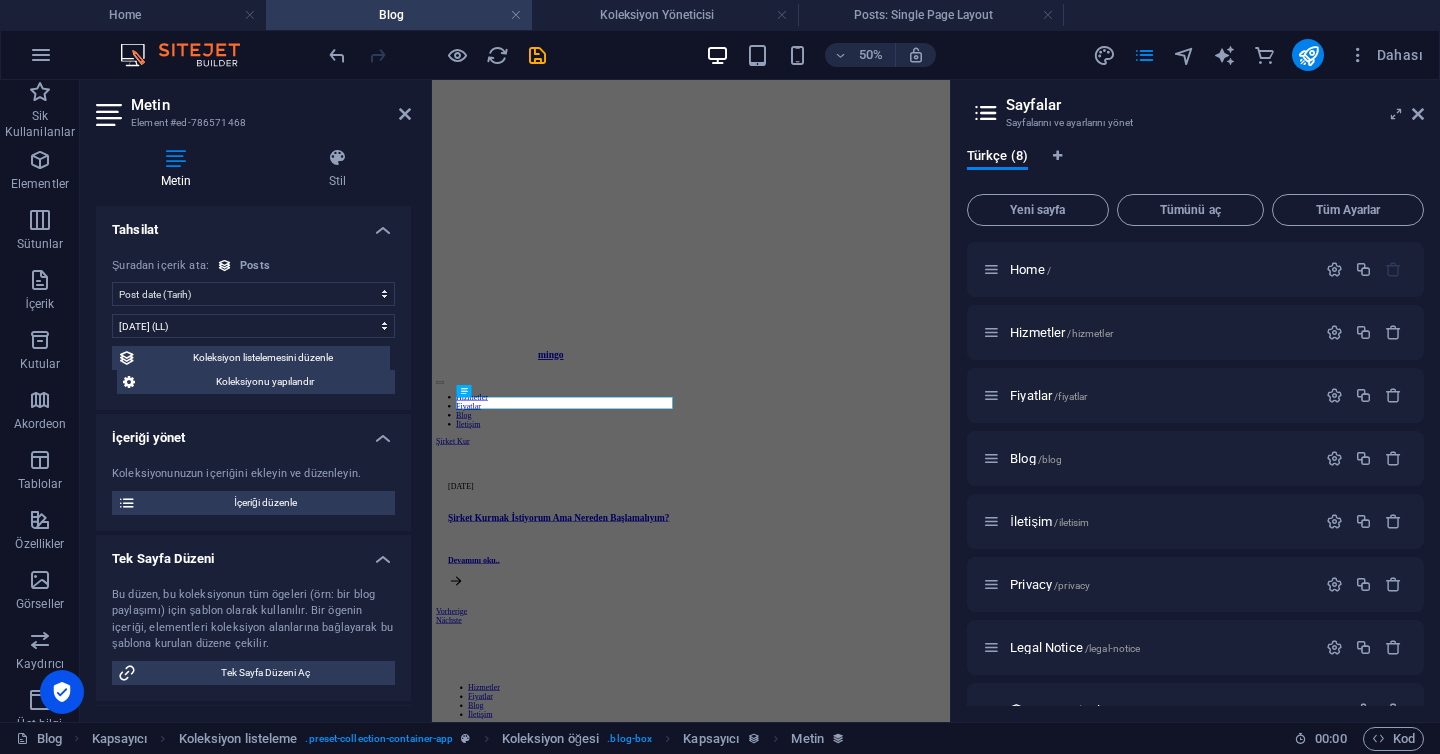 click at bounding box center (950, 24) 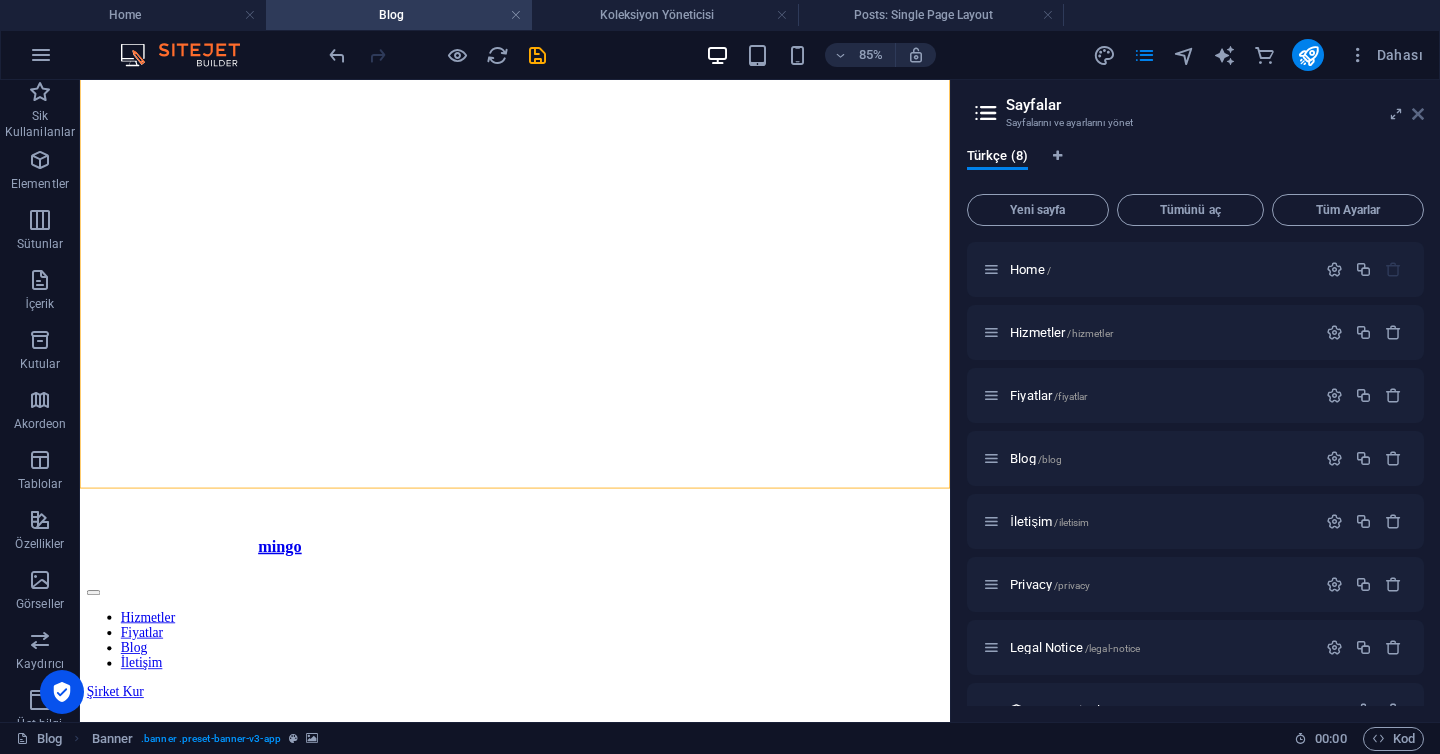 click at bounding box center (1418, 114) 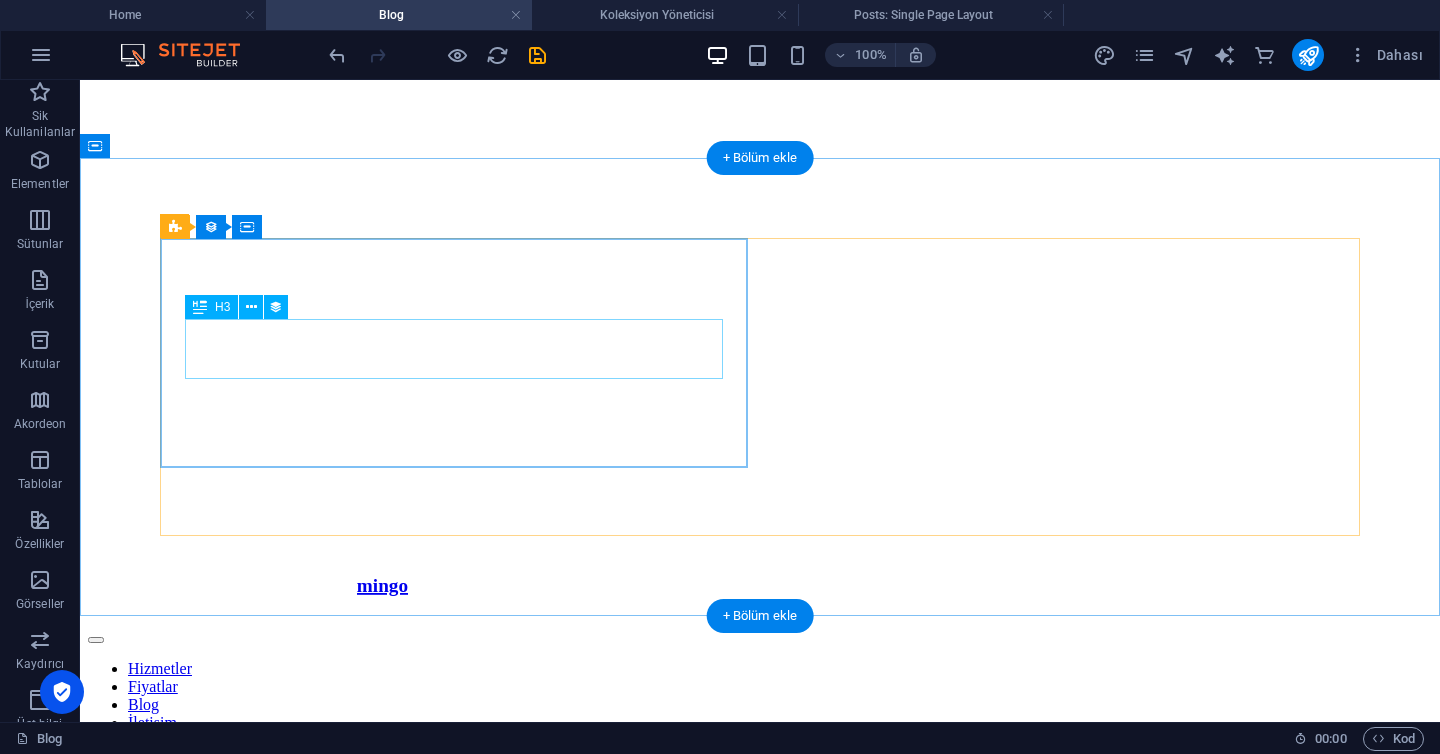 scroll, scrollTop: 0, scrollLeft: 0, axis: both 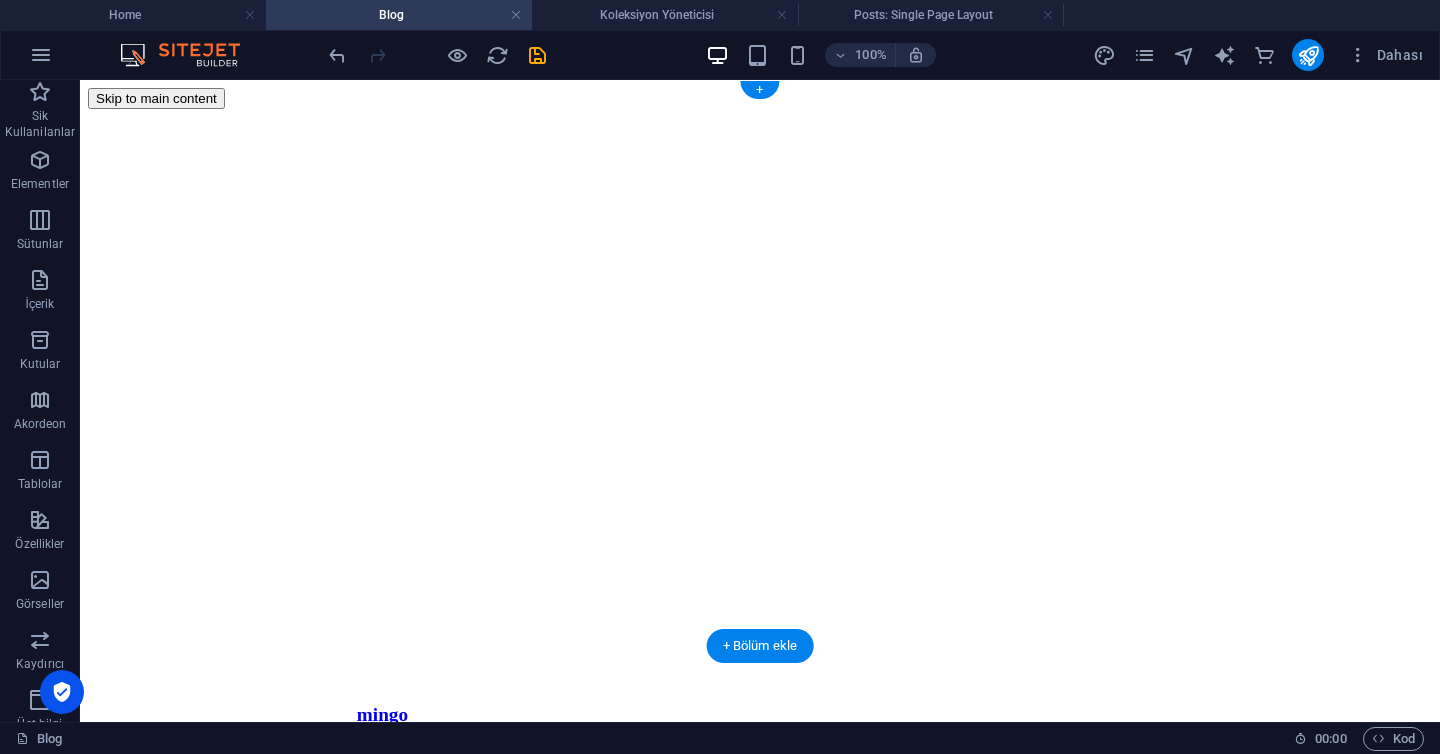 click at bounding box center (760, 109) 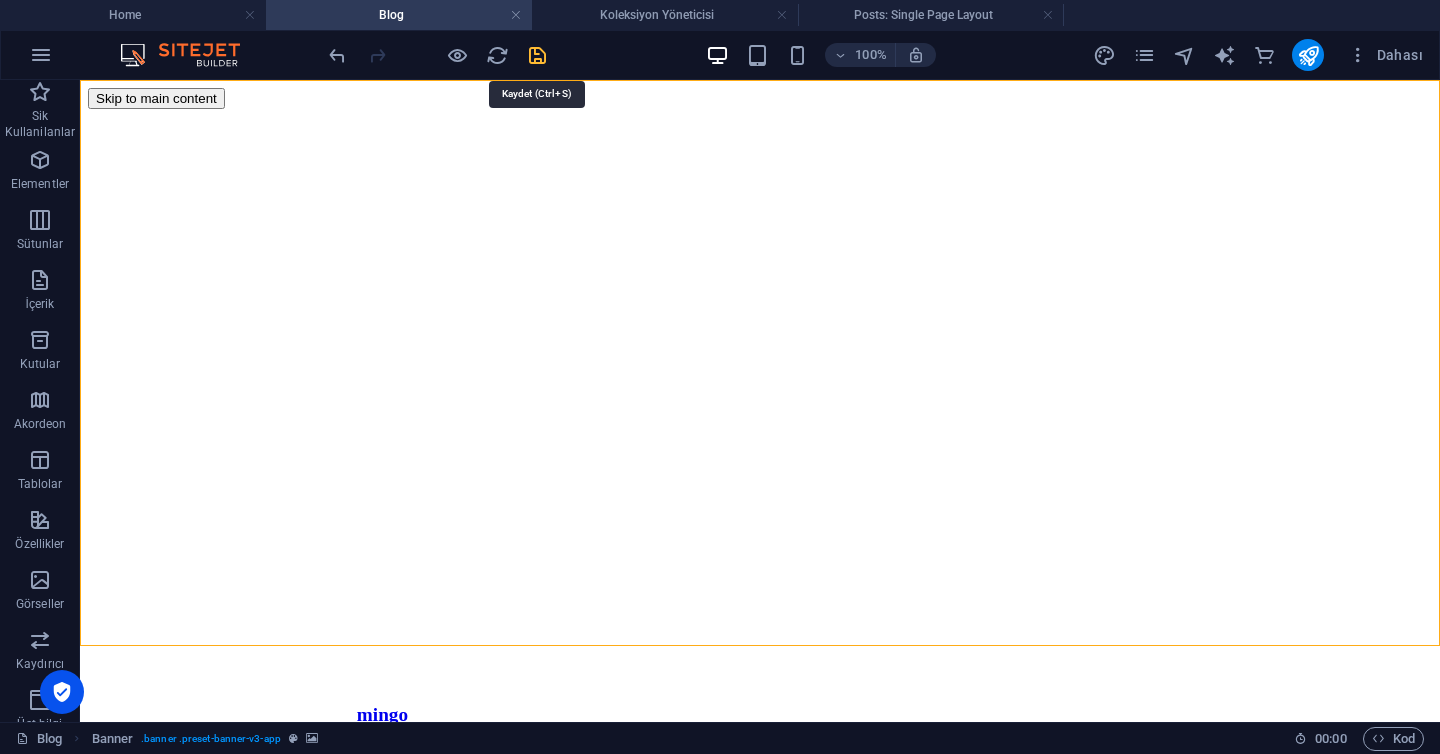 click at bounding box center (537, 55) 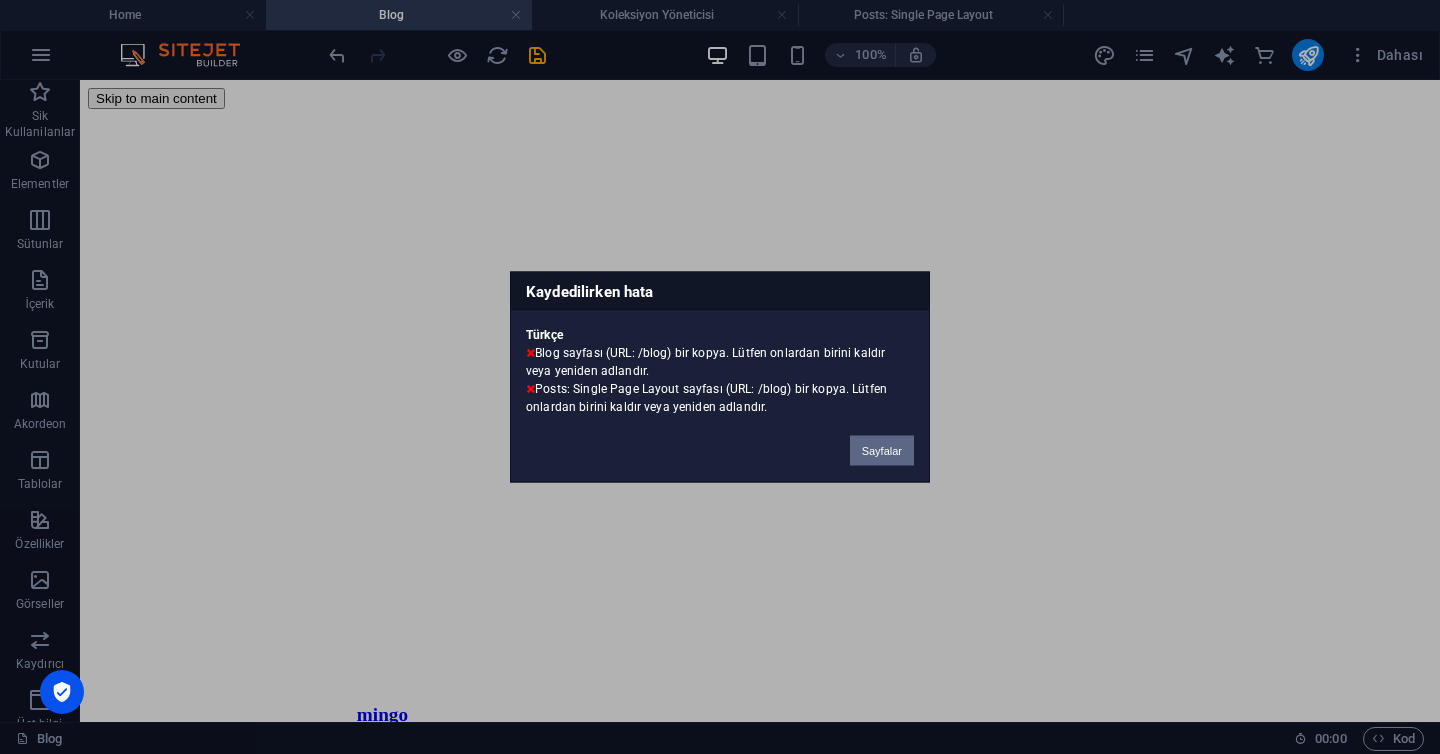 click on "Sayfalar" at bounding box center [882, 451] 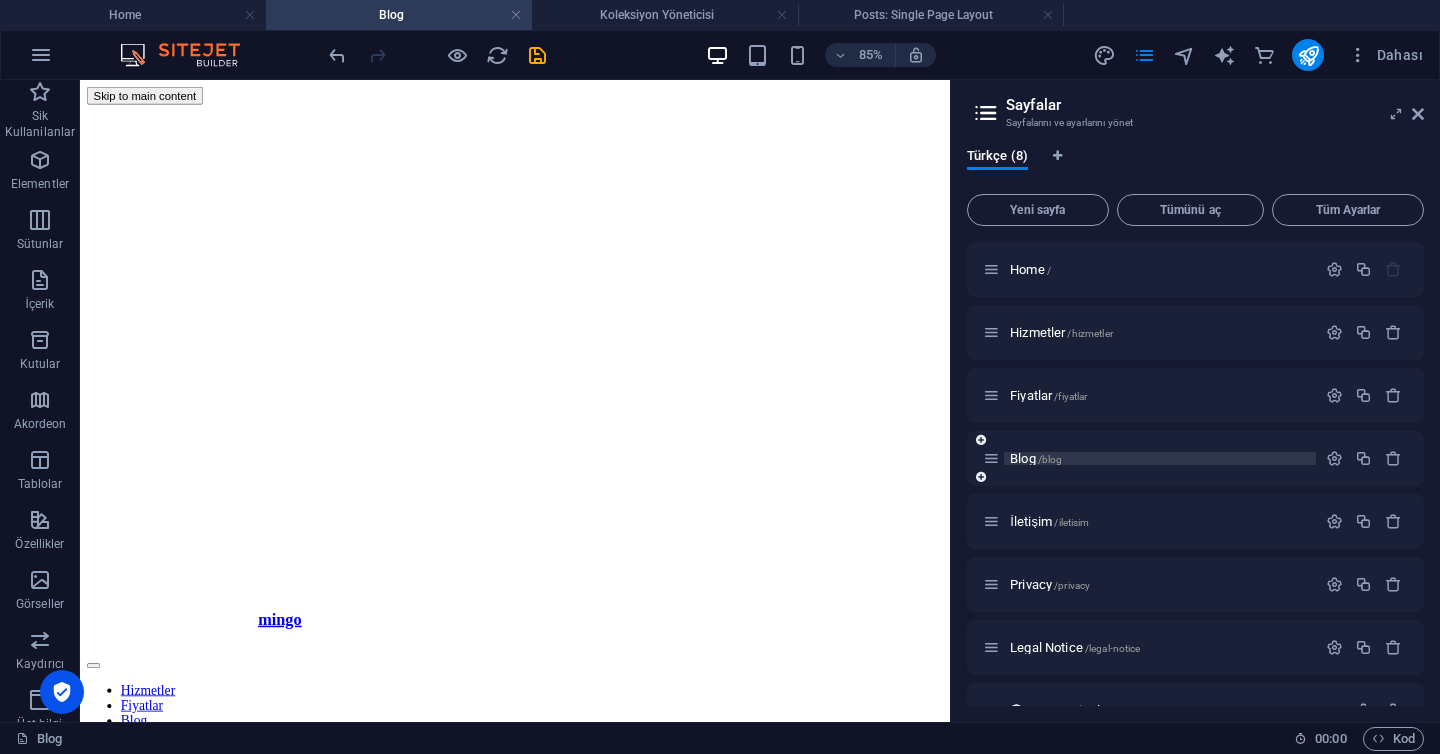 click on "Blog /blog" at bounding box center [1036, 458] 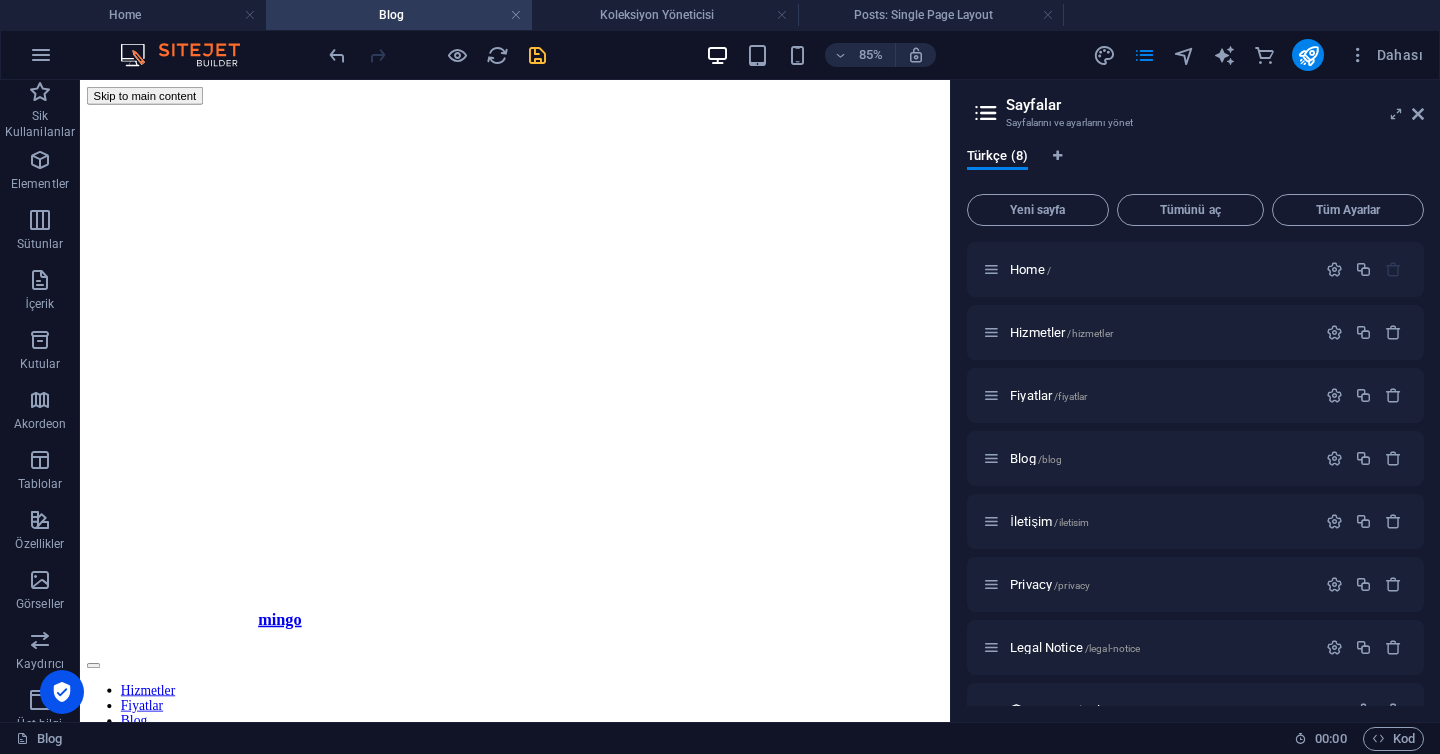 click at bounding box center (537, 55) 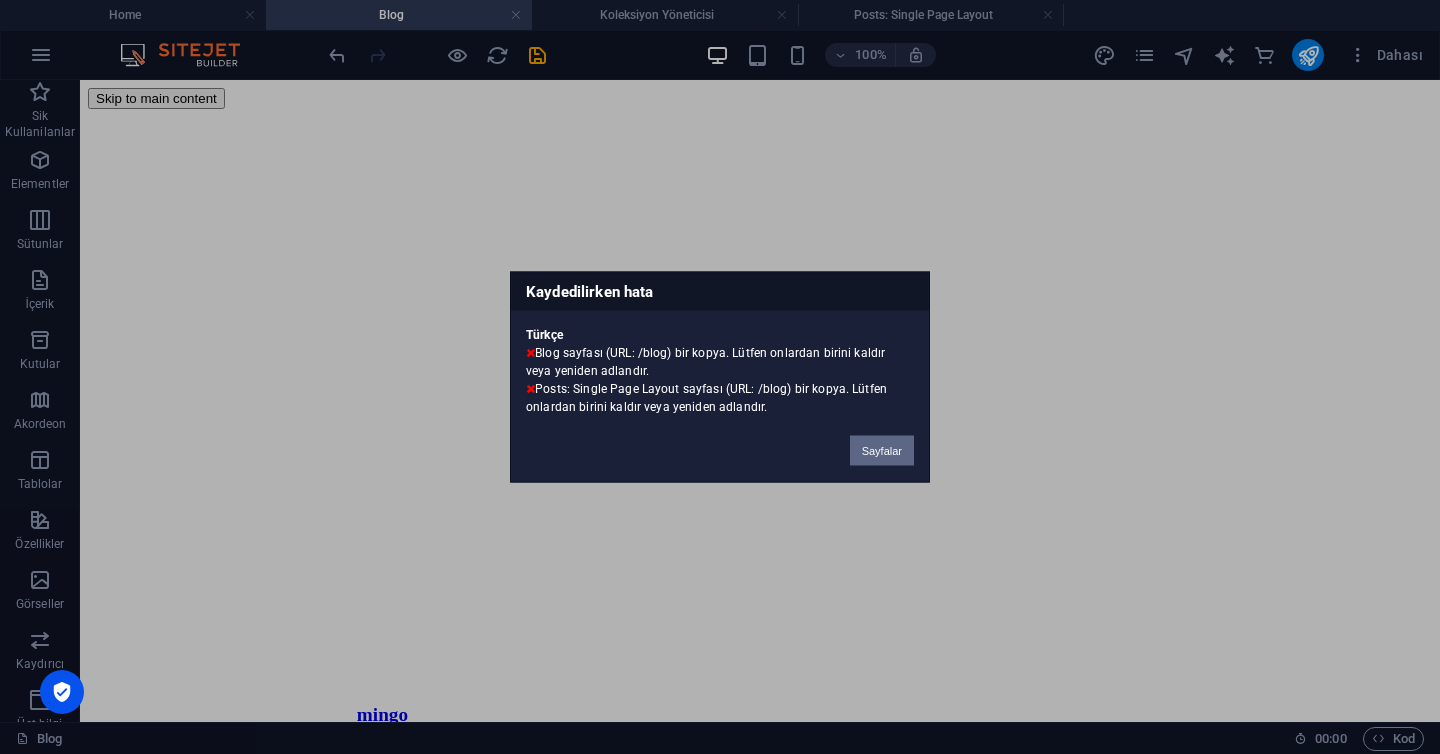 click on "Sayfalar" at bounding box center (882, 451) 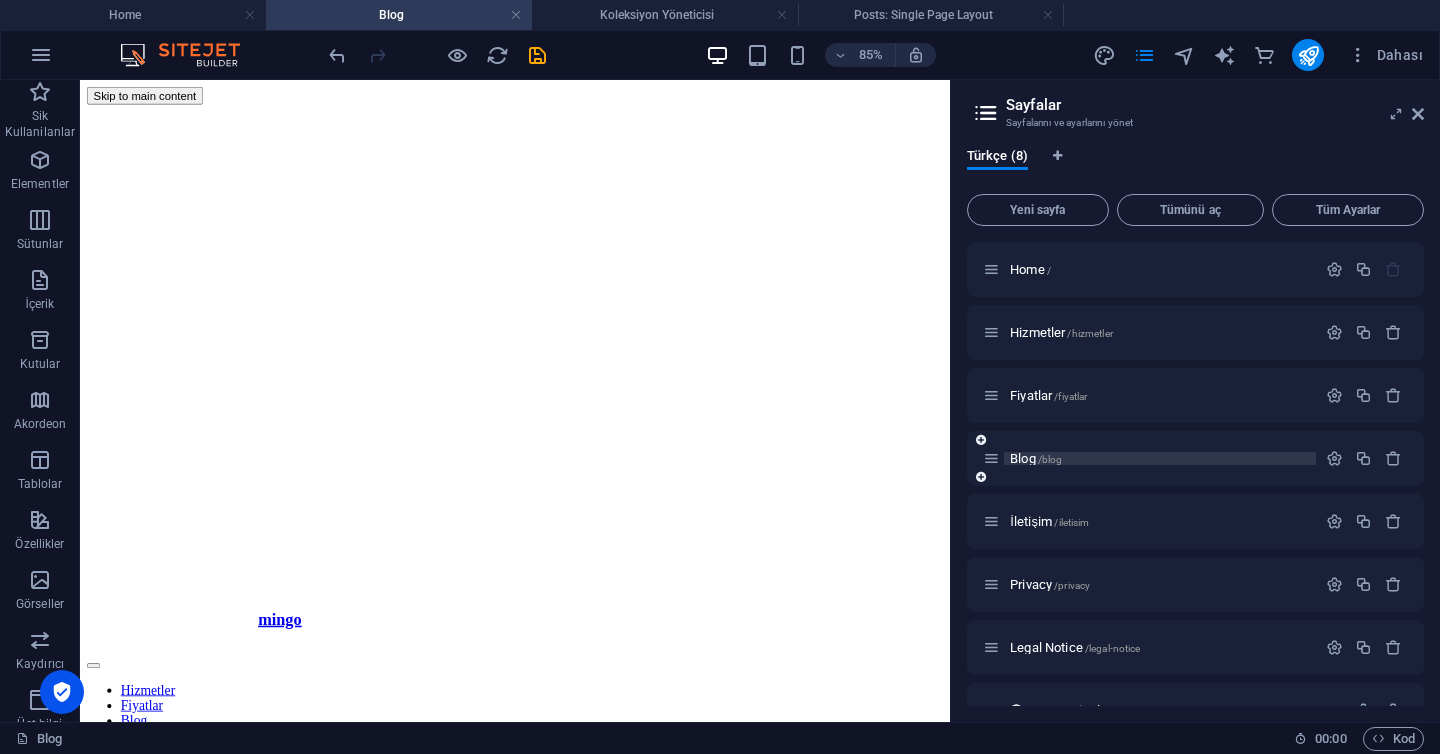 click on "Blog /blog" at bounding box center (1036, 458) 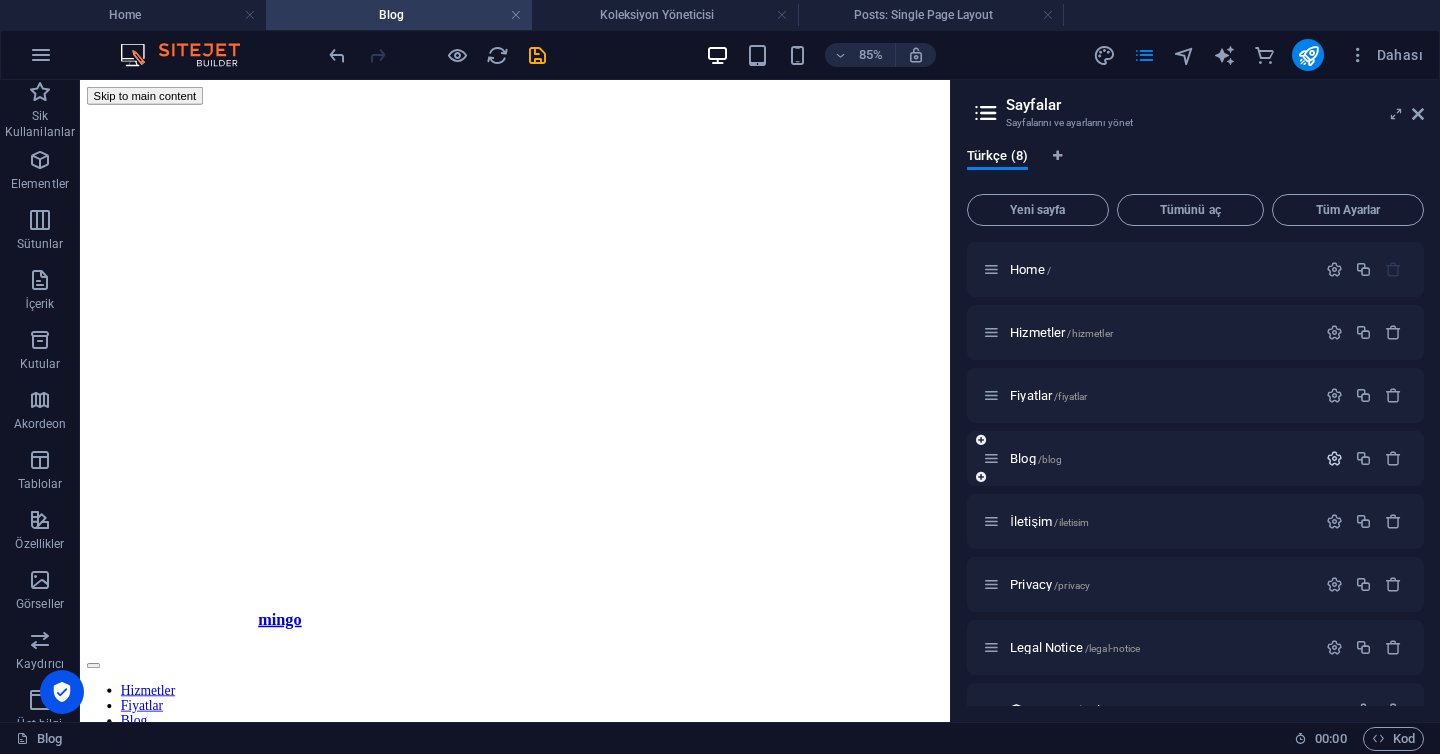 click at bounding box center (1334, 458) 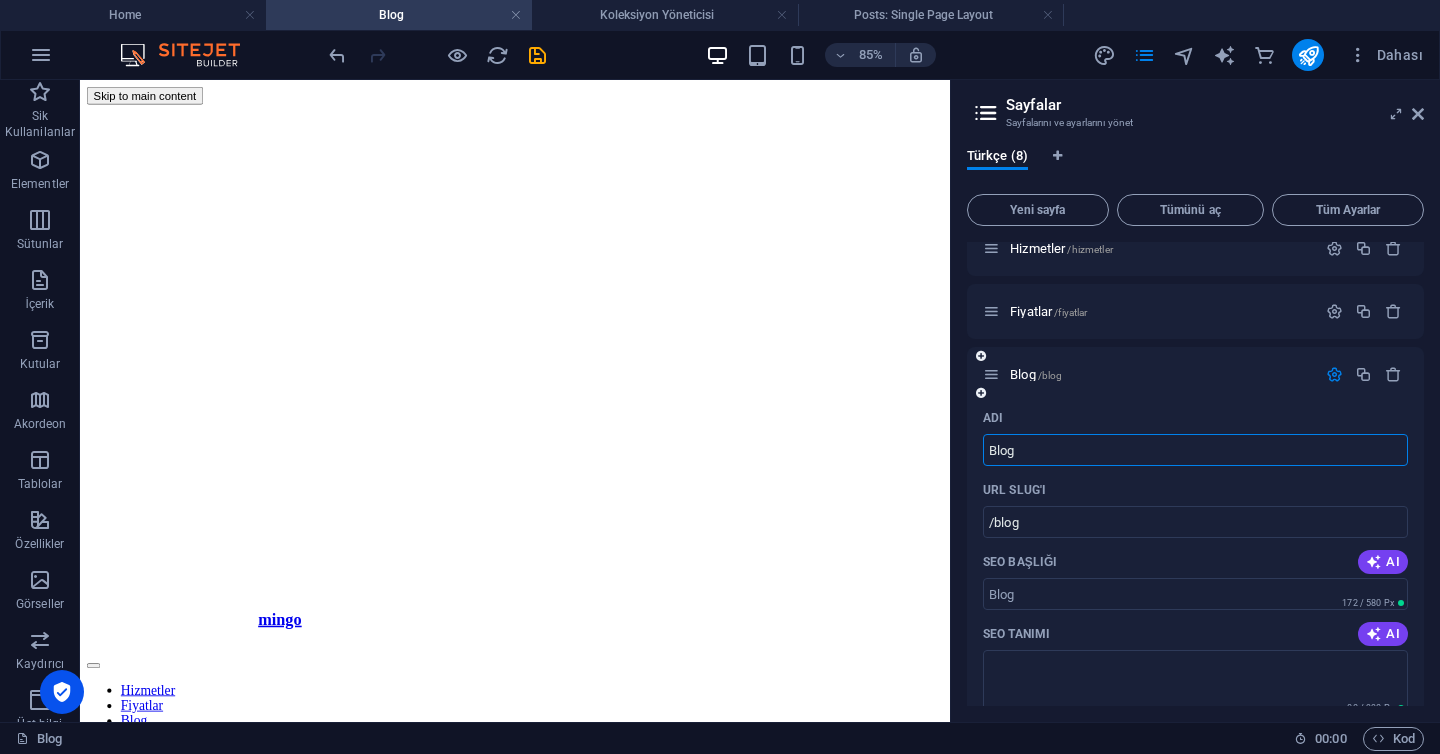 scroll, scrollTop: 49, scrollLeft: 0, axis: vertical 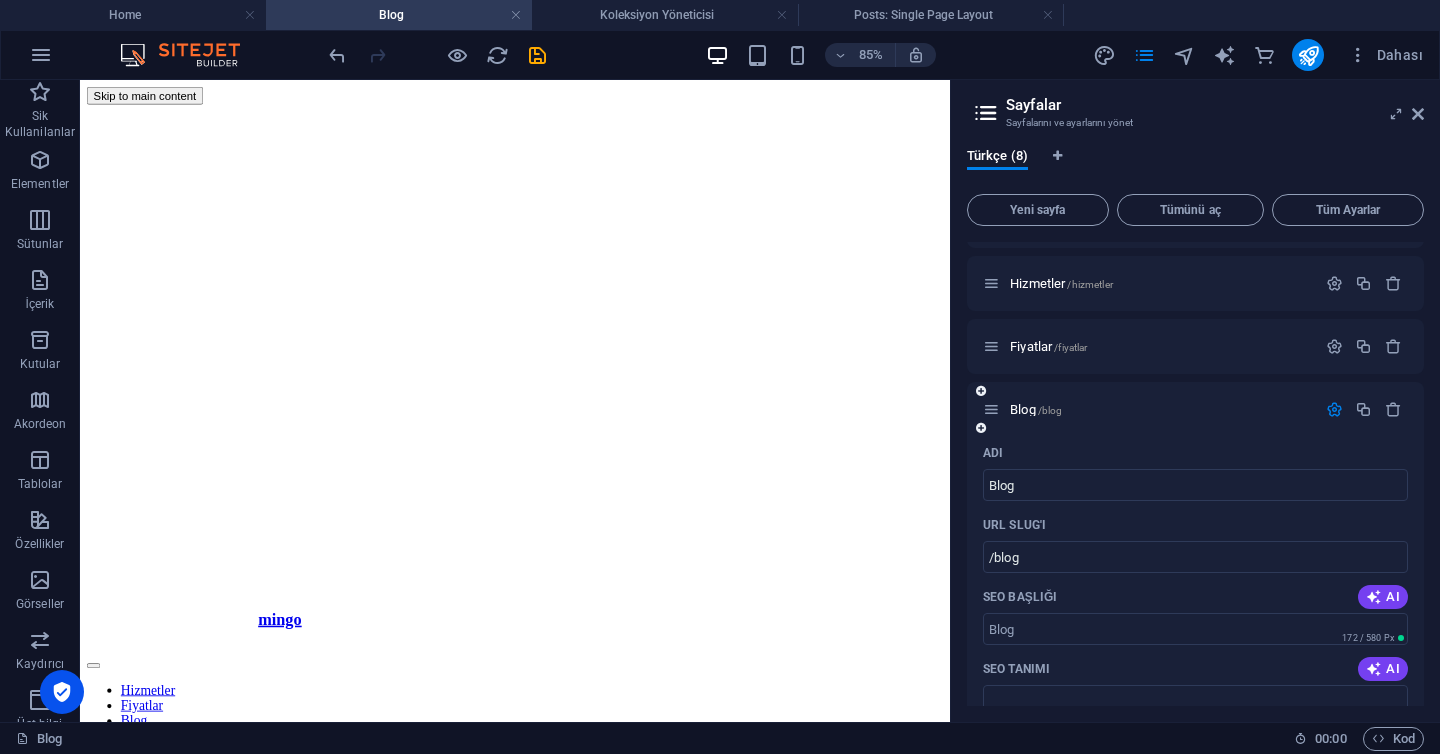 click at bounding box center (1334, 409) 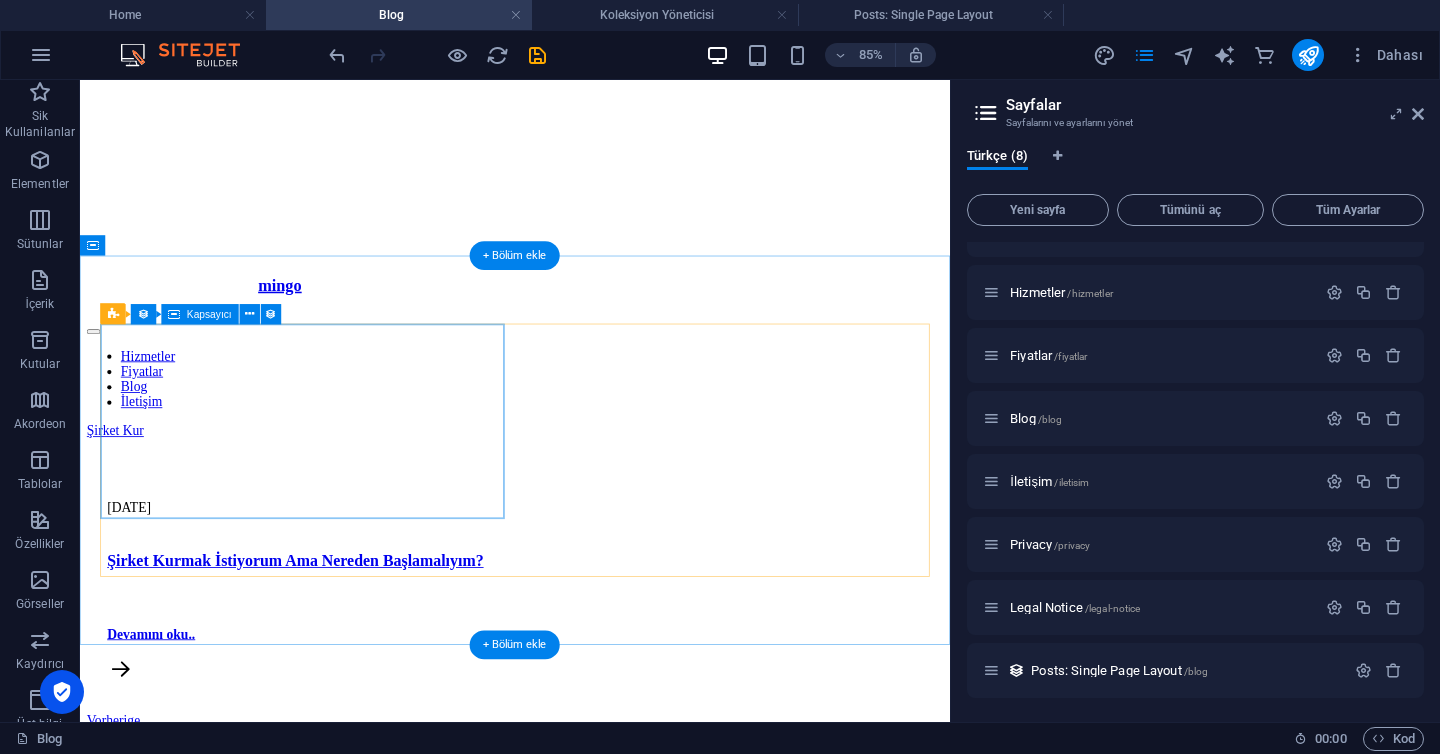 scroll, scrollTop: 399, scrollLeft: 0, axis: vertical 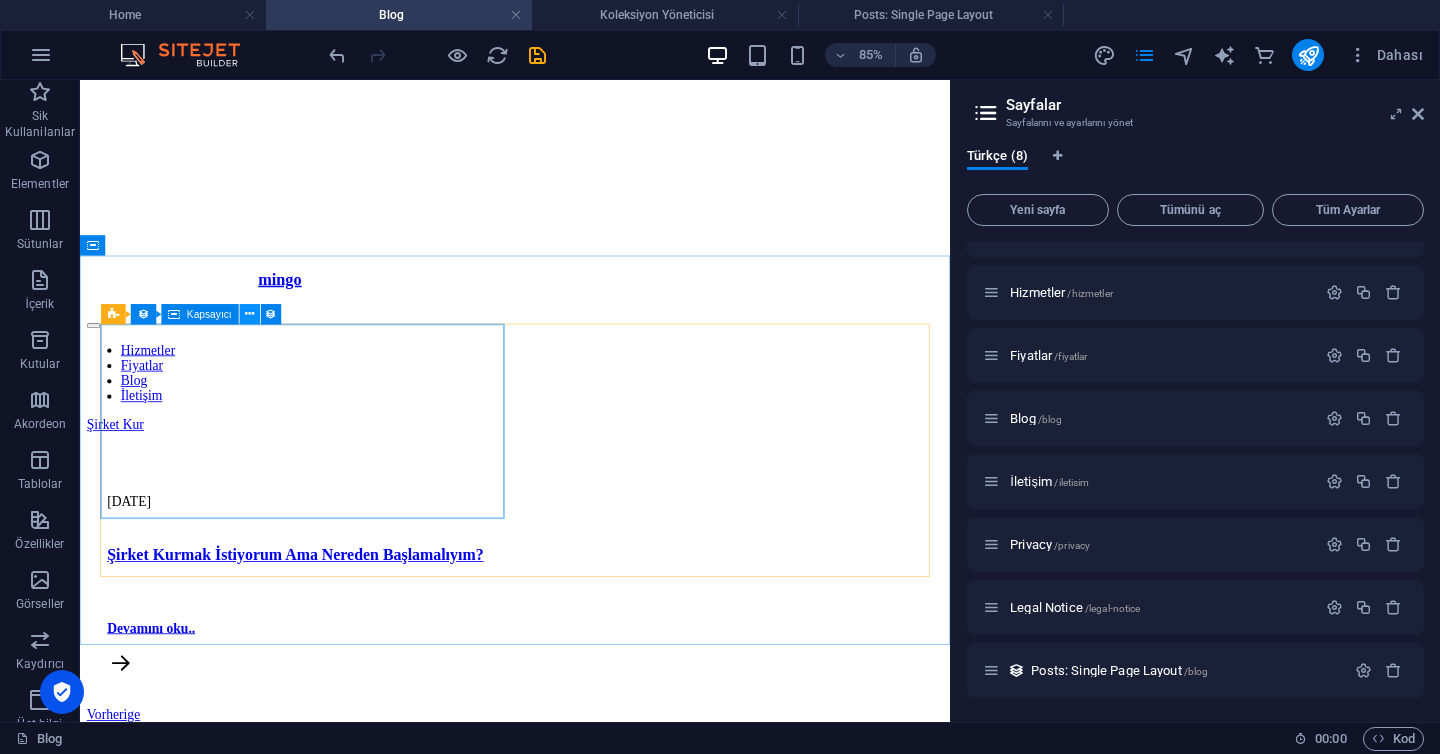 click at bounding box center (250, 314) 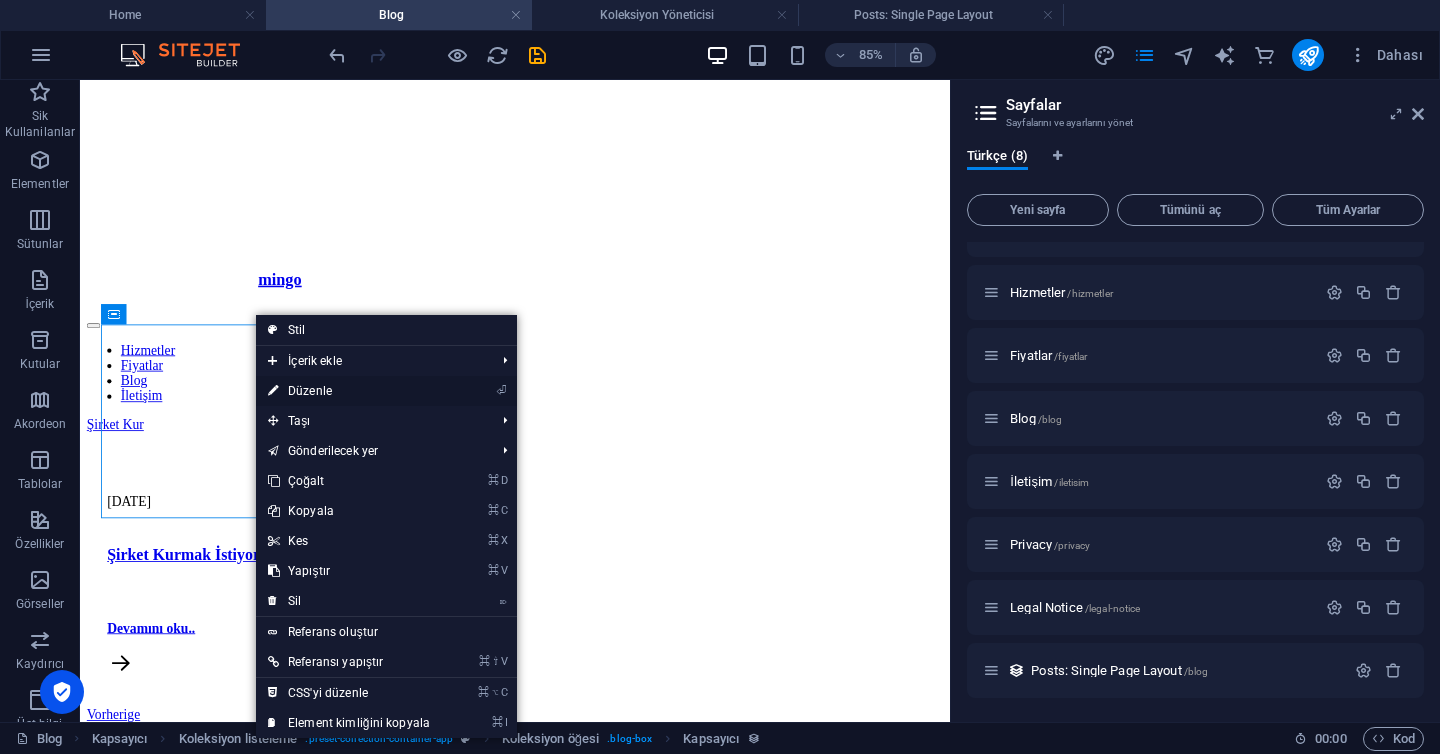 click on "⏎  Düzenle" at bounding box center (349, 391) 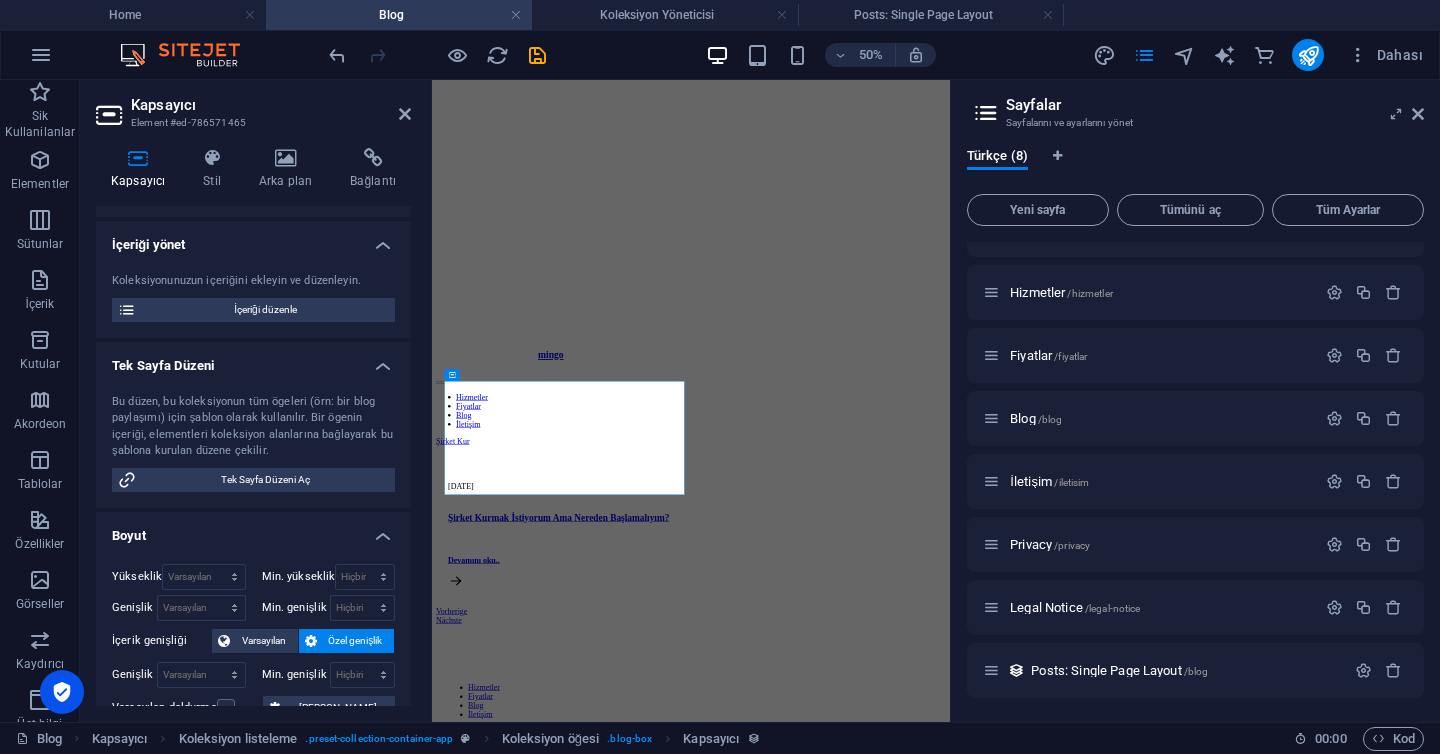 scroll, scrollTop: 146, scrollLeft: 0, axis: vertical 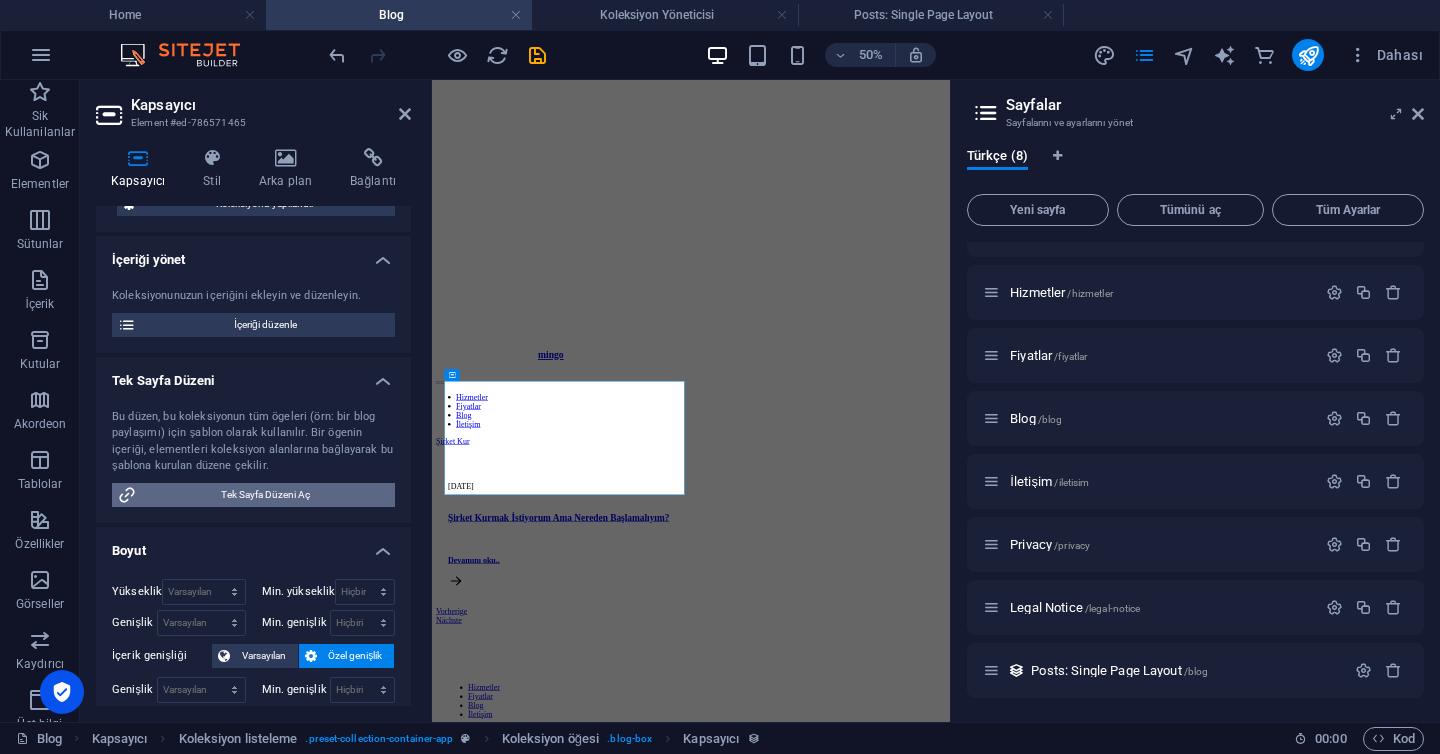 click on "Tek Sayfa Düzeni Aç" at bounding box center (265, 495) 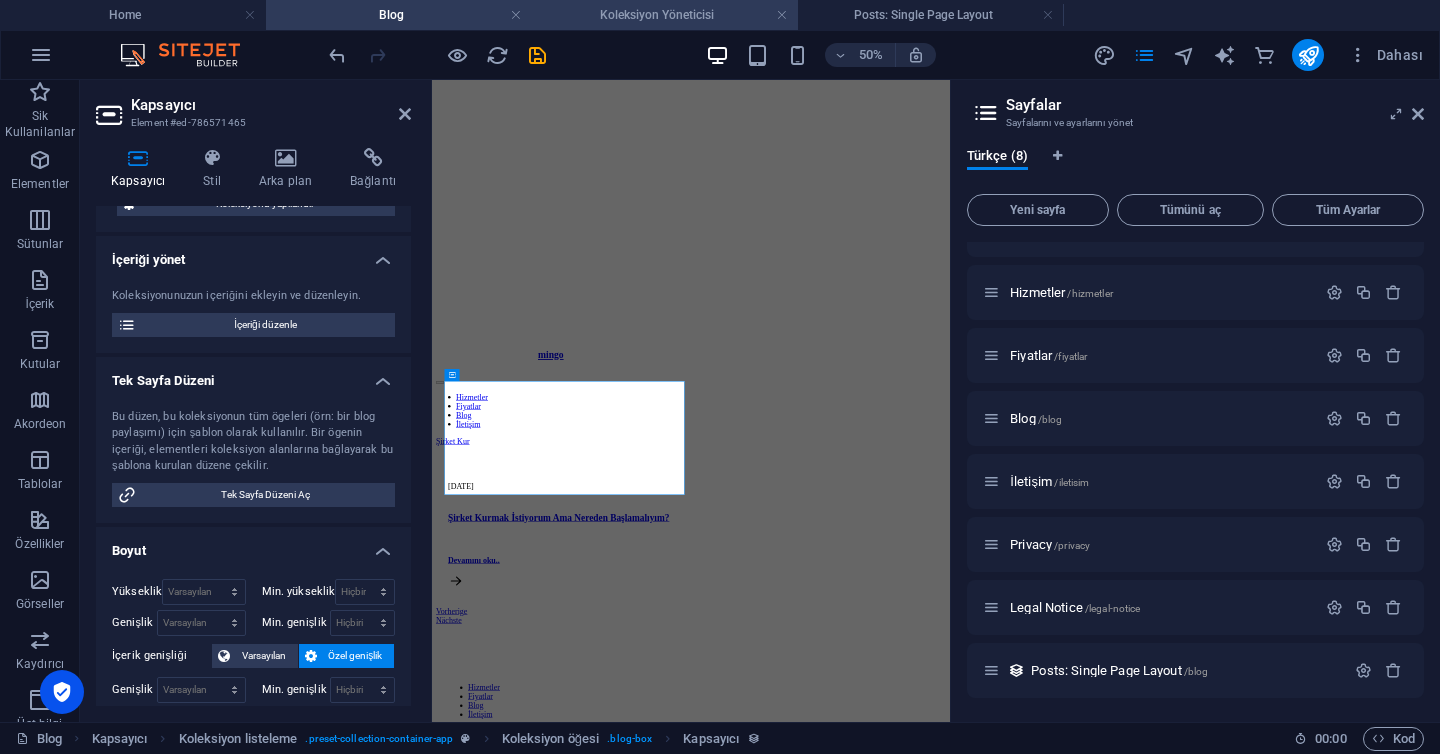click on "Koleksiyon Yöneticisi" at bounding box center [665, 15] 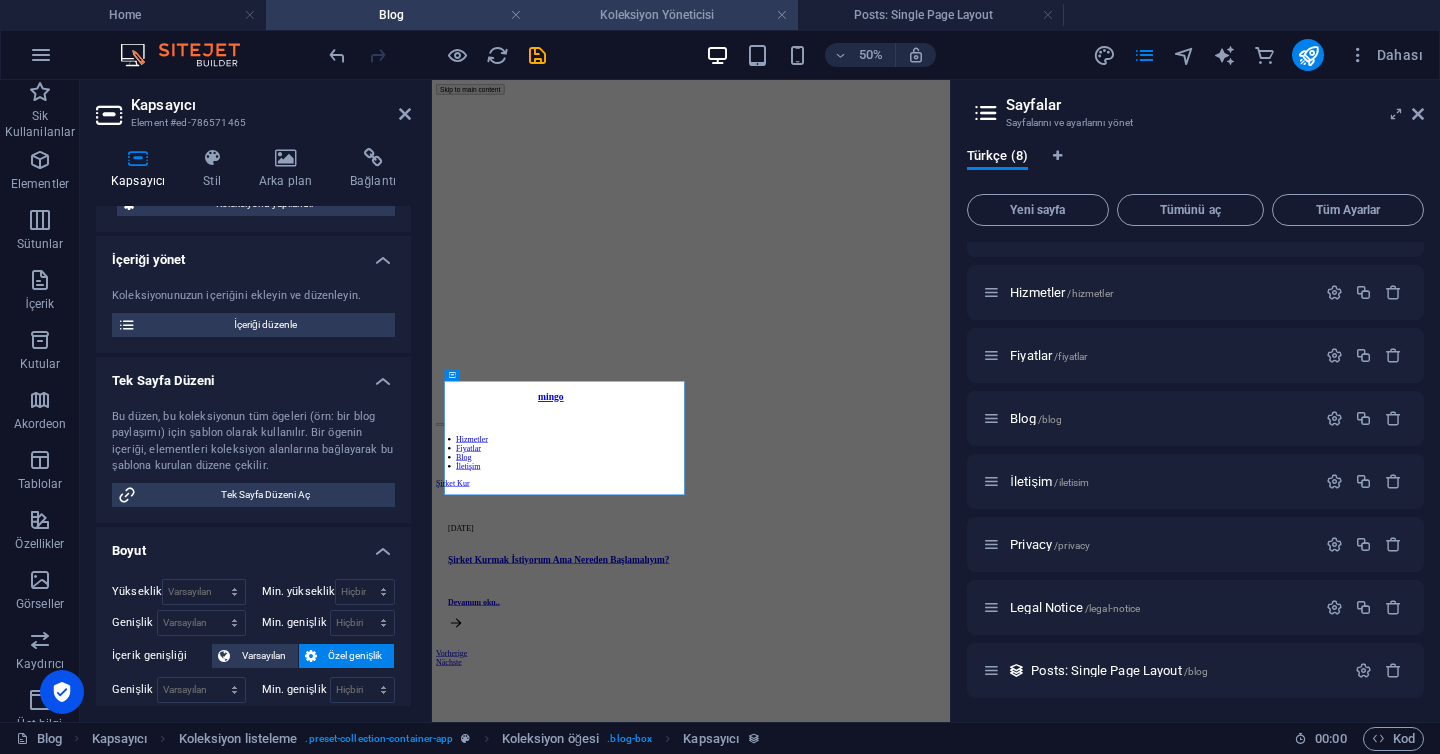scroll, scrollTop: 0, scrollLeft: 0, axis: both 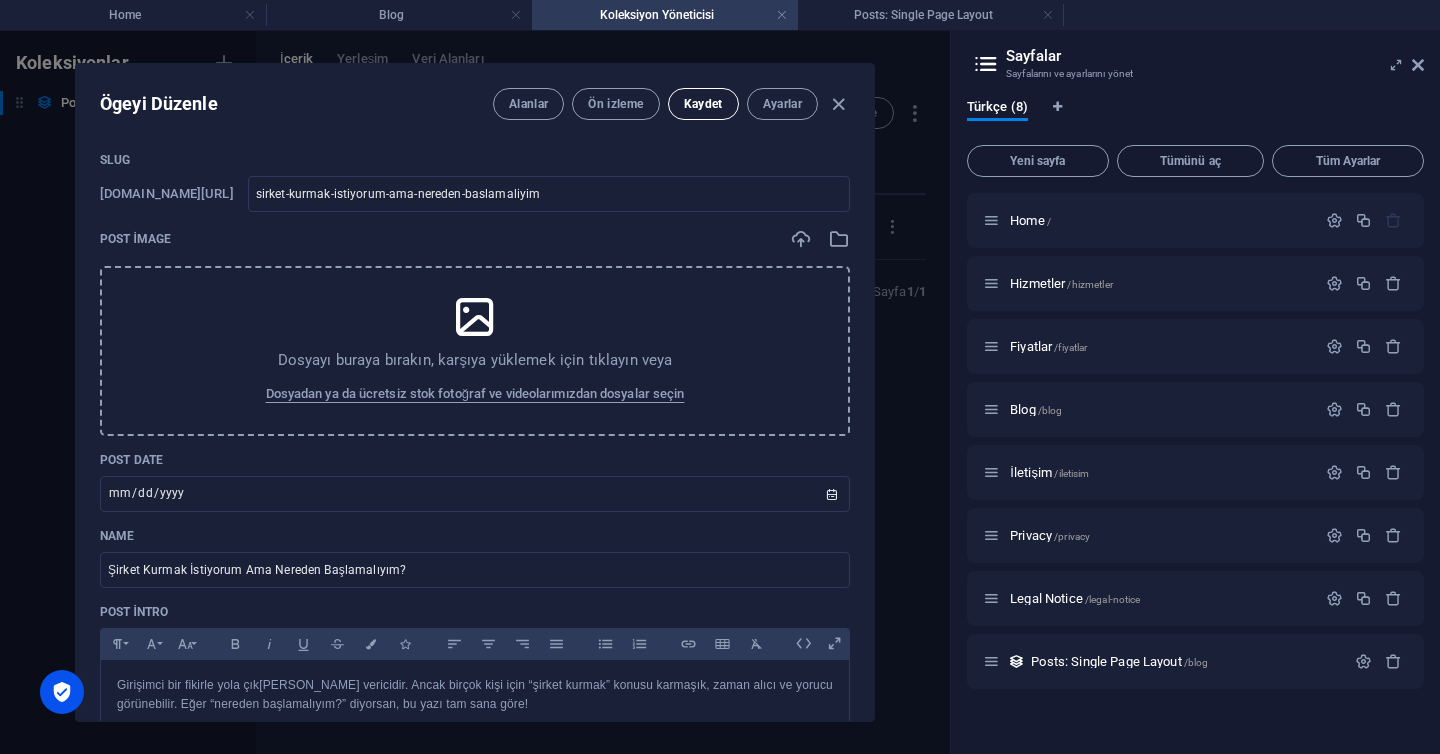 click on "Kaydet" at bounding box center (703, 104) 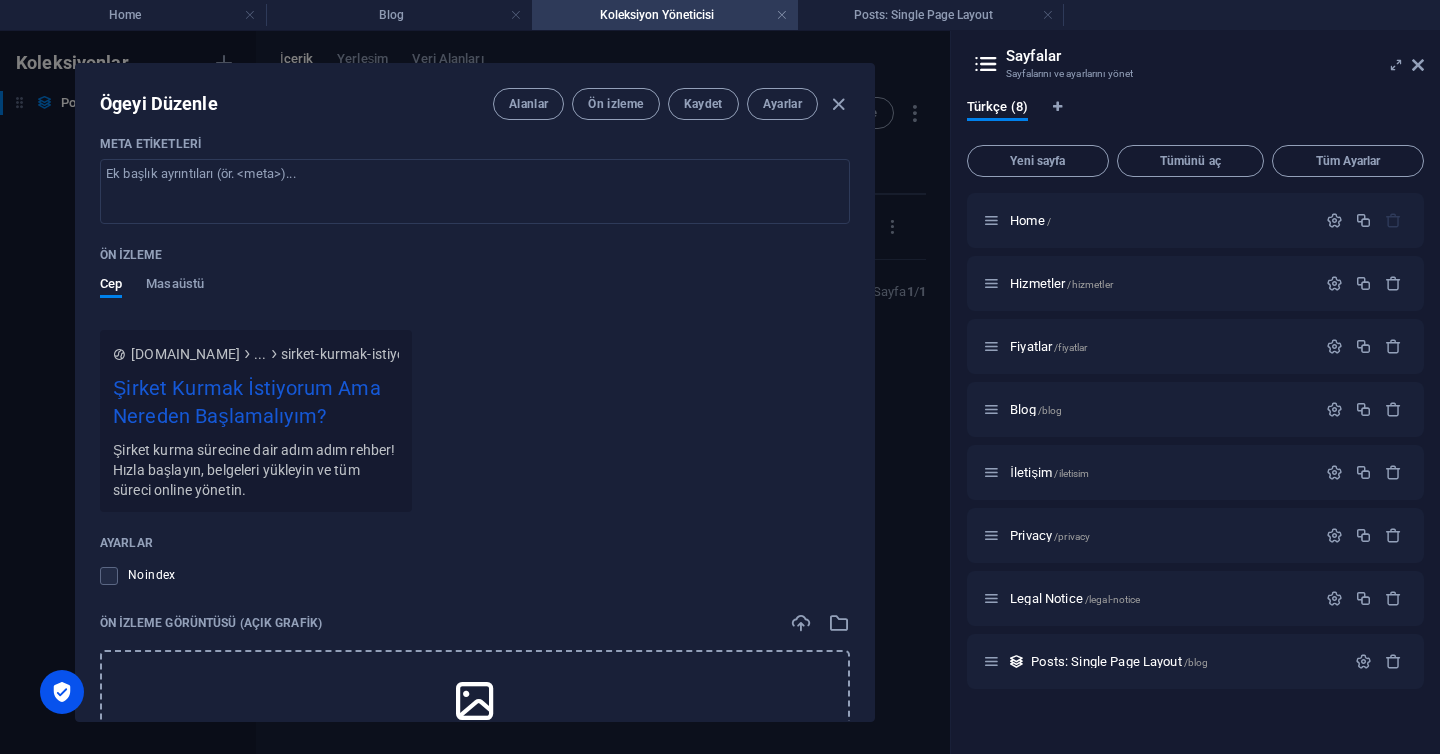 scroll, scrollTop: 1648, scrollLeft: 0, axis: vertical 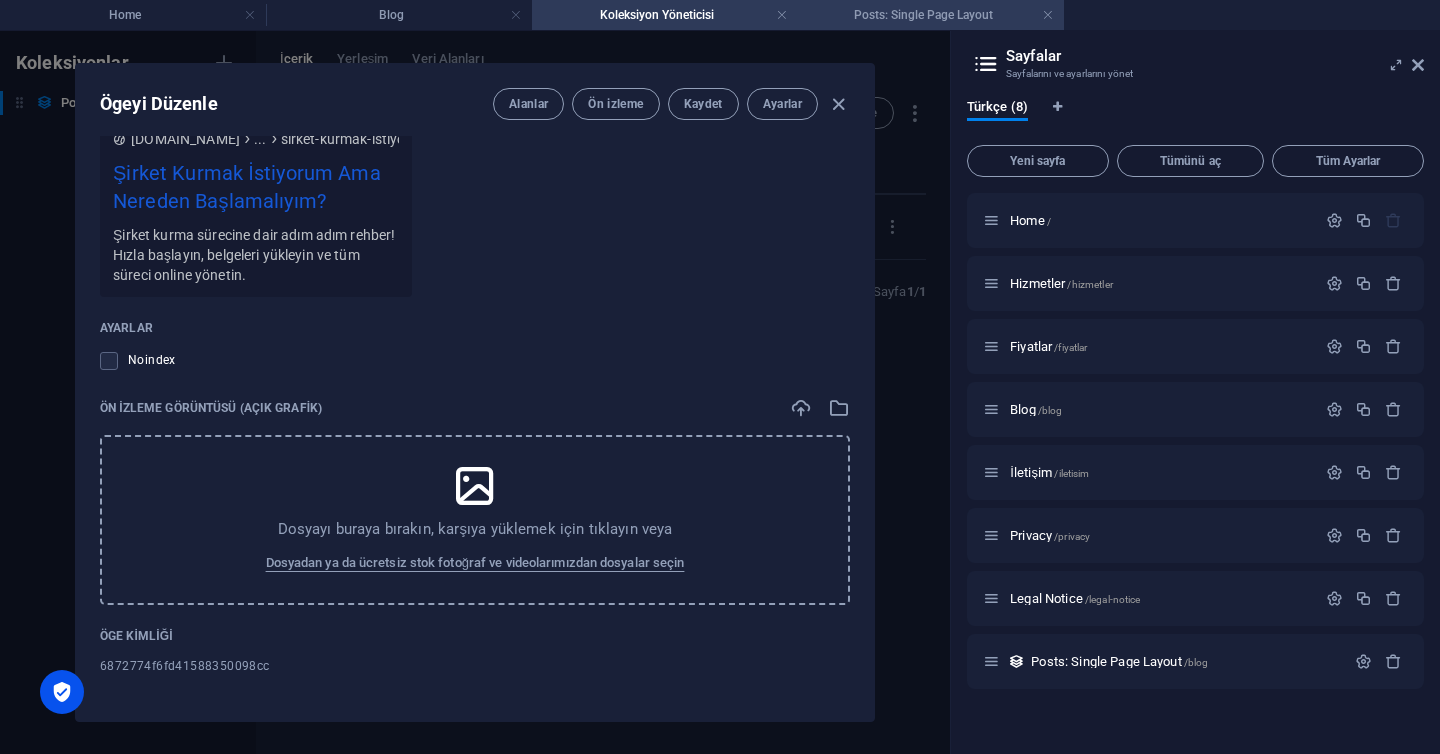 click on "Posts: Single Page Layout" at bounding box center (931, 15) 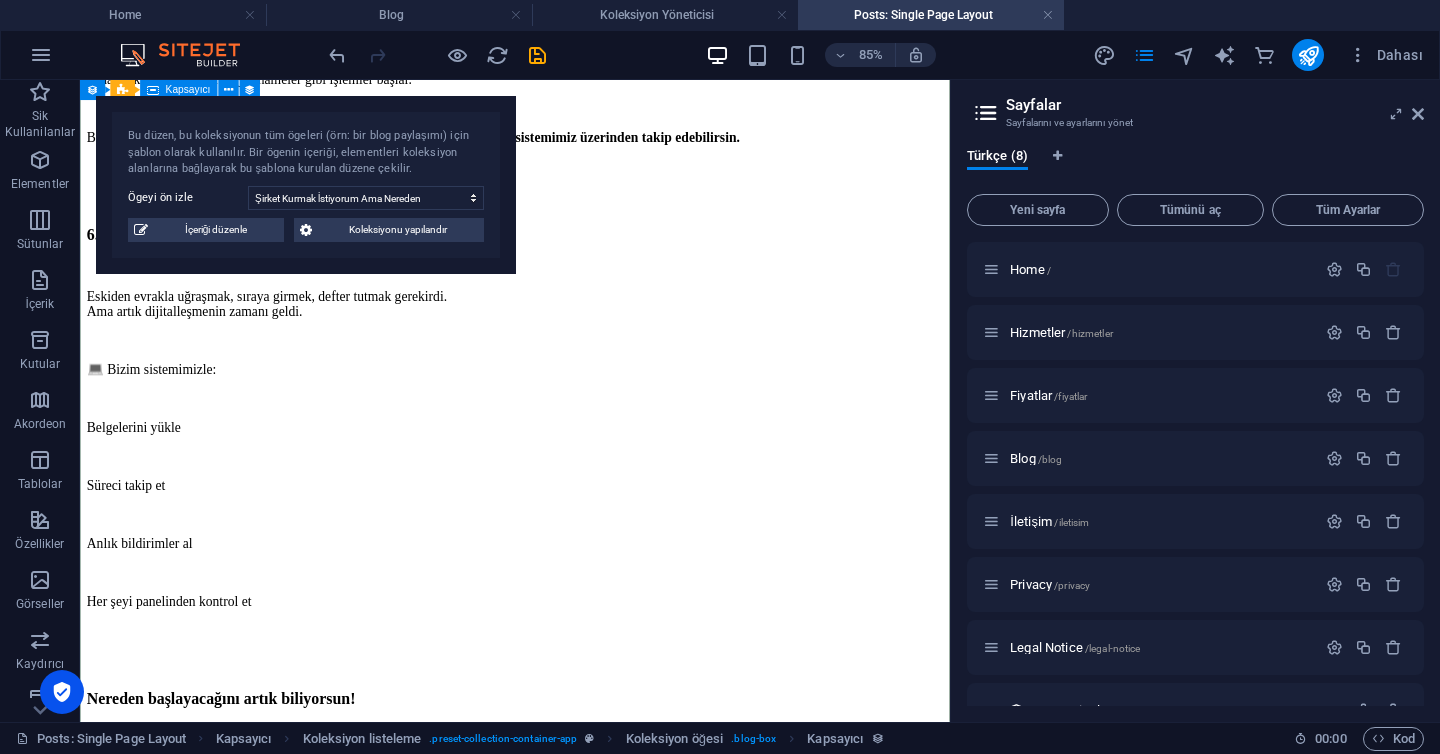 scroll, scrollTop: 3857, scrollLeft: 0, axis: vertical 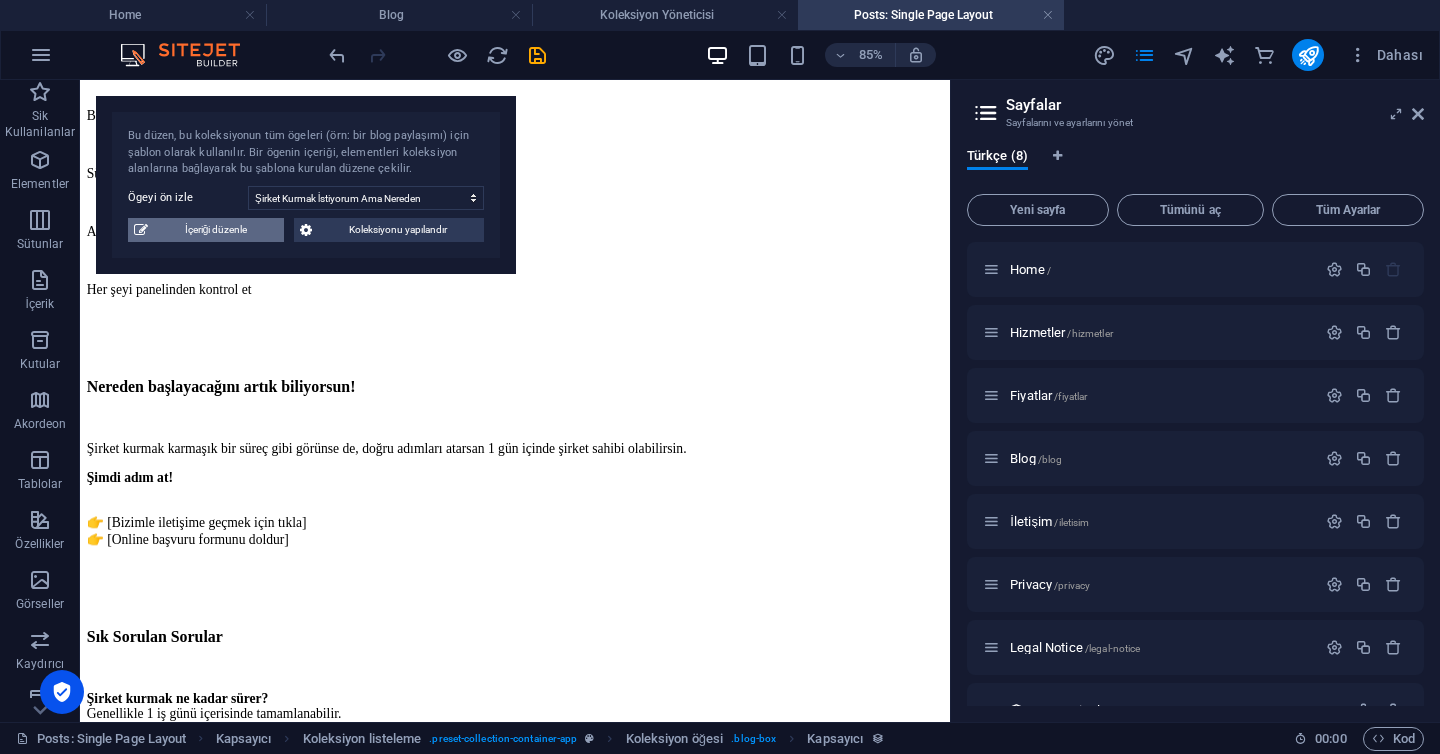 click on "İçeriği düzenle" at bounding box center [216, 230] 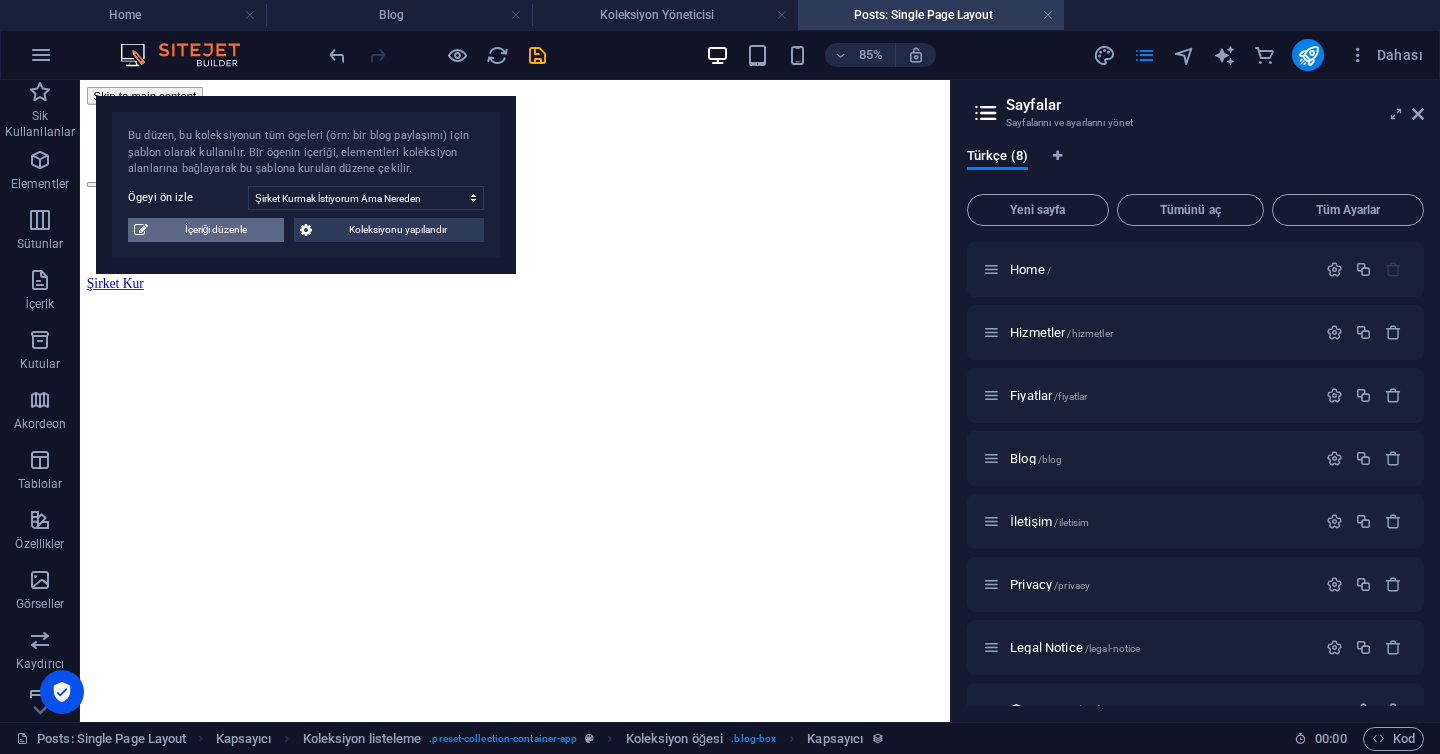 scroll, scrollTop: 1265, scrollLeft: 0, axis: vertical 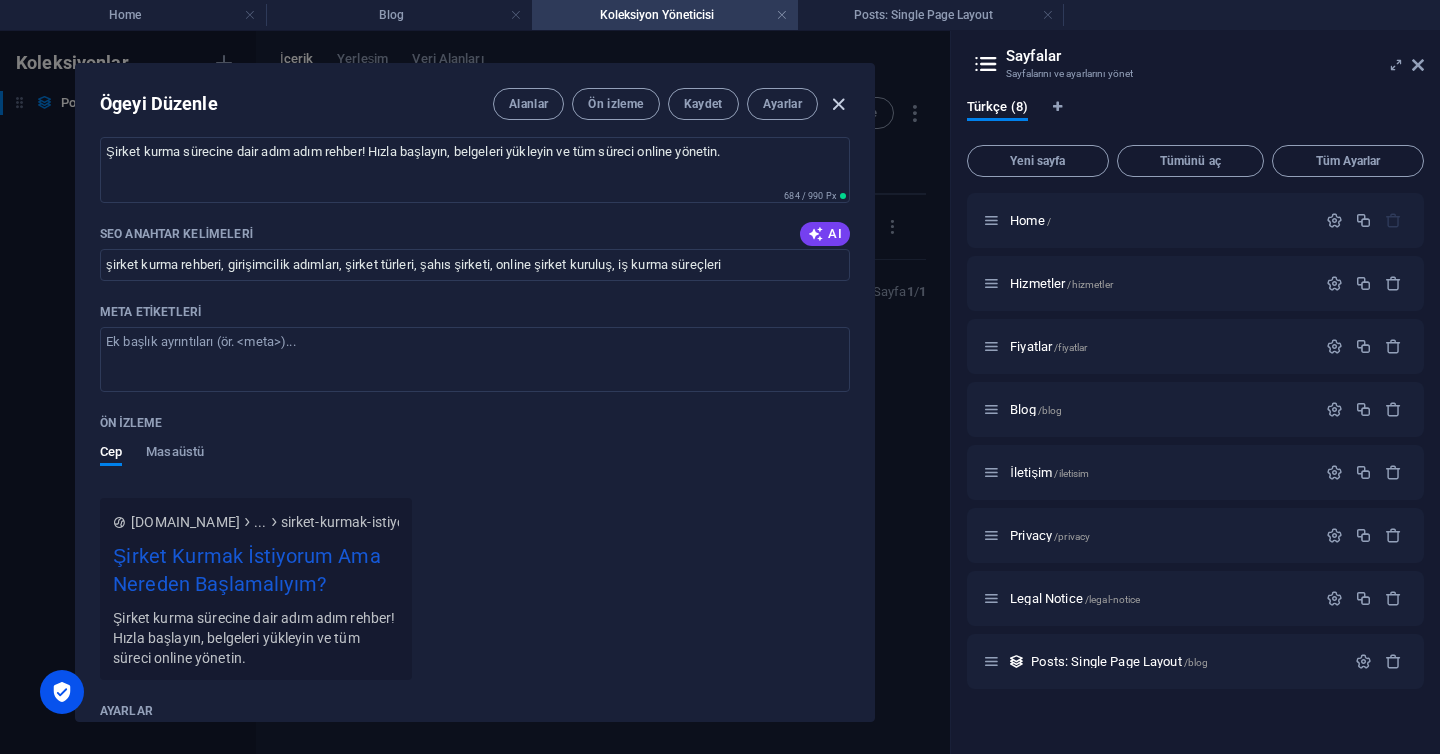 click at bounding box center [838, 104] 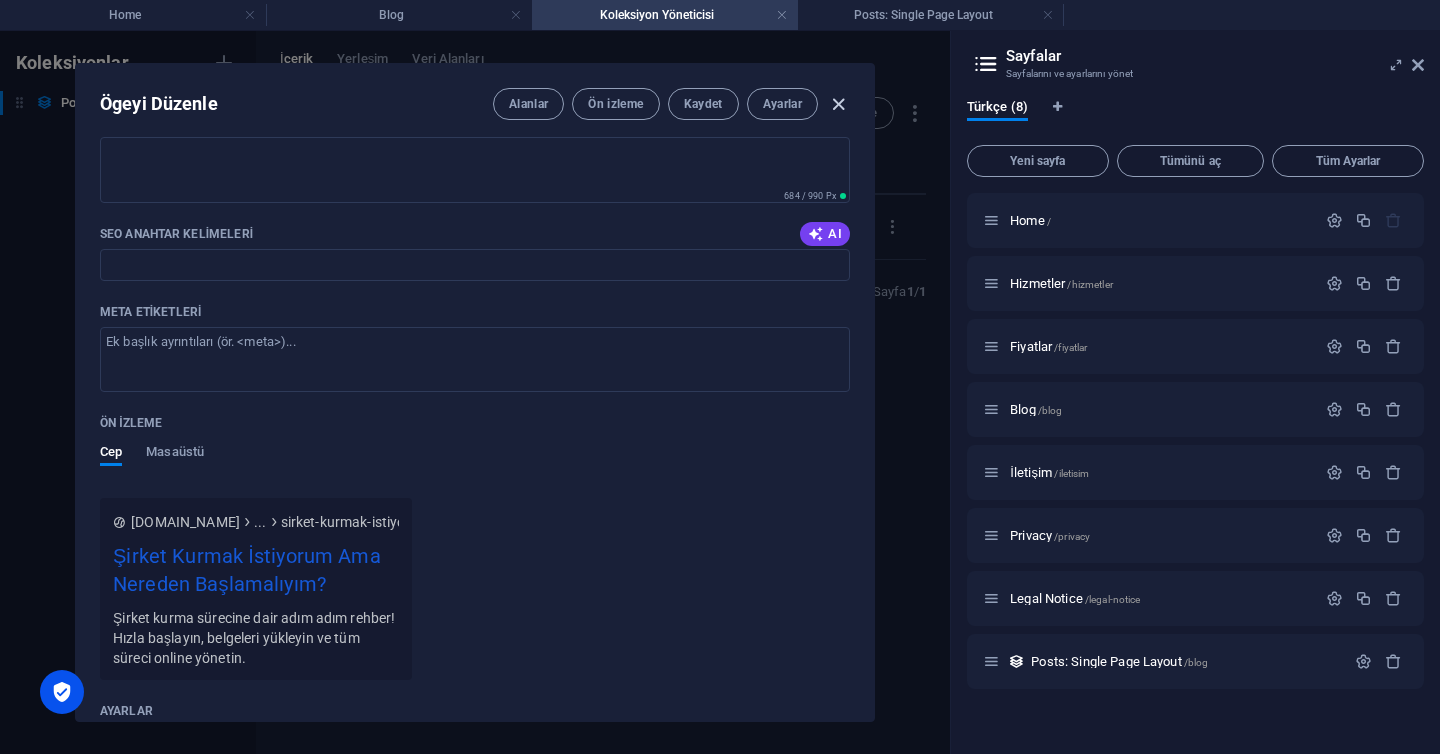 scroll, scrollTop: 1146, scrollLeft: 0, axis: vertical 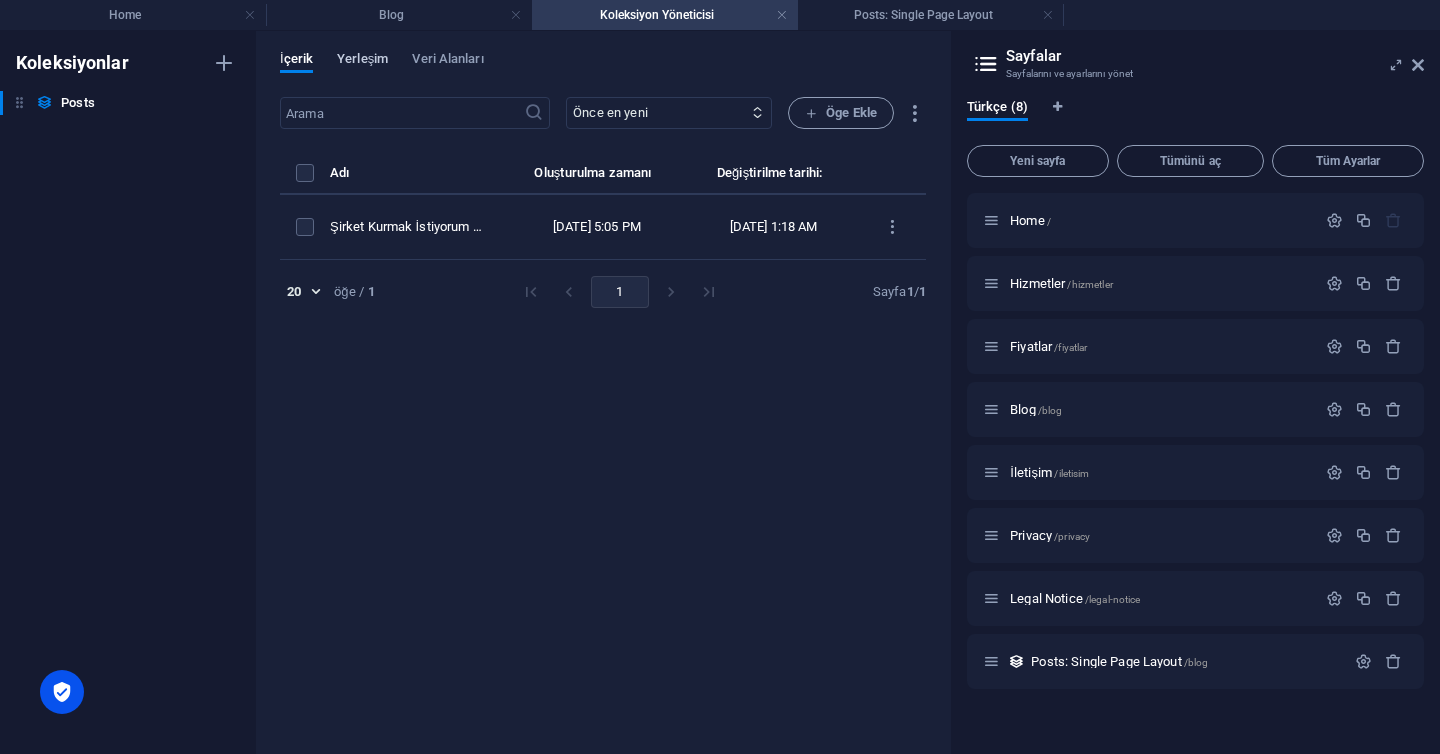 click on "Yerleşim" at bounding box center [362, 61] 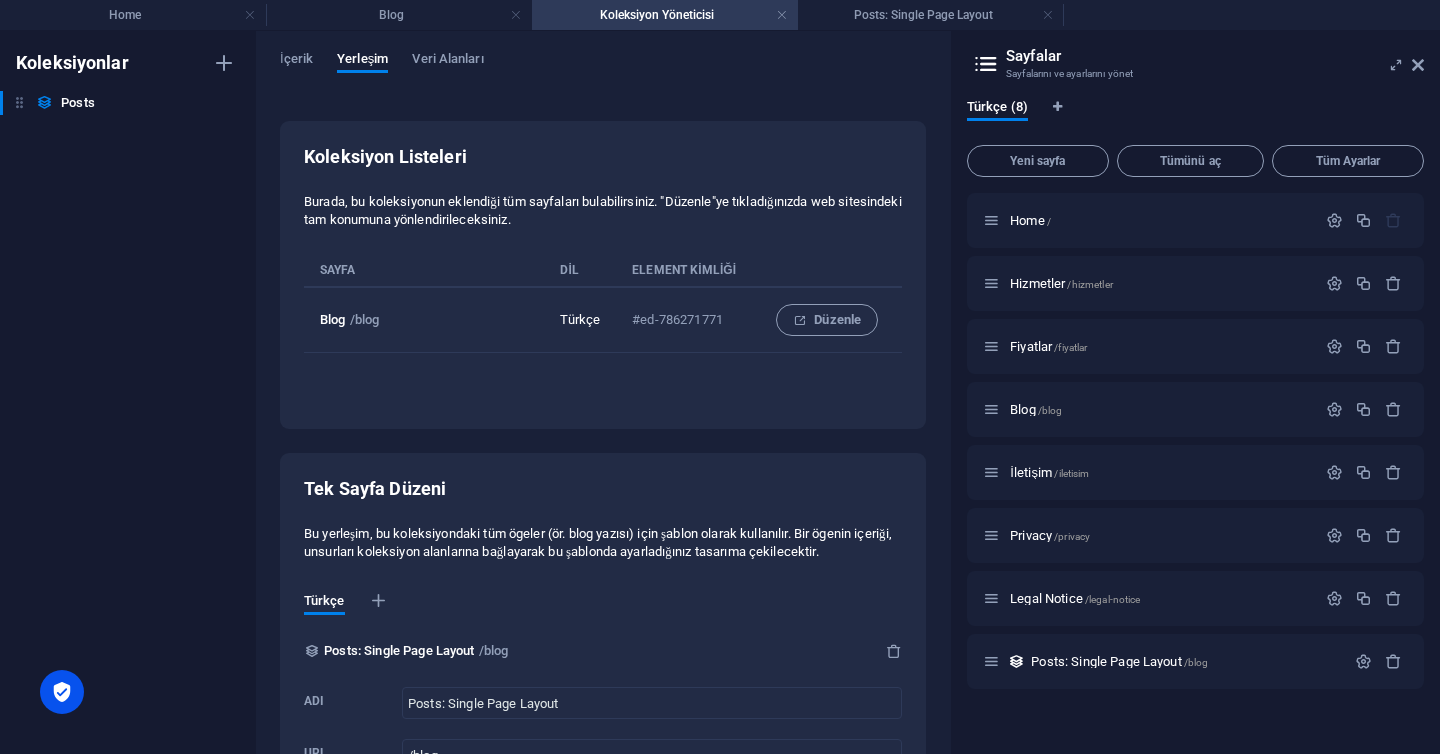 scroll, scrollTop: 101, scrollLeft: 0, axis: vertical 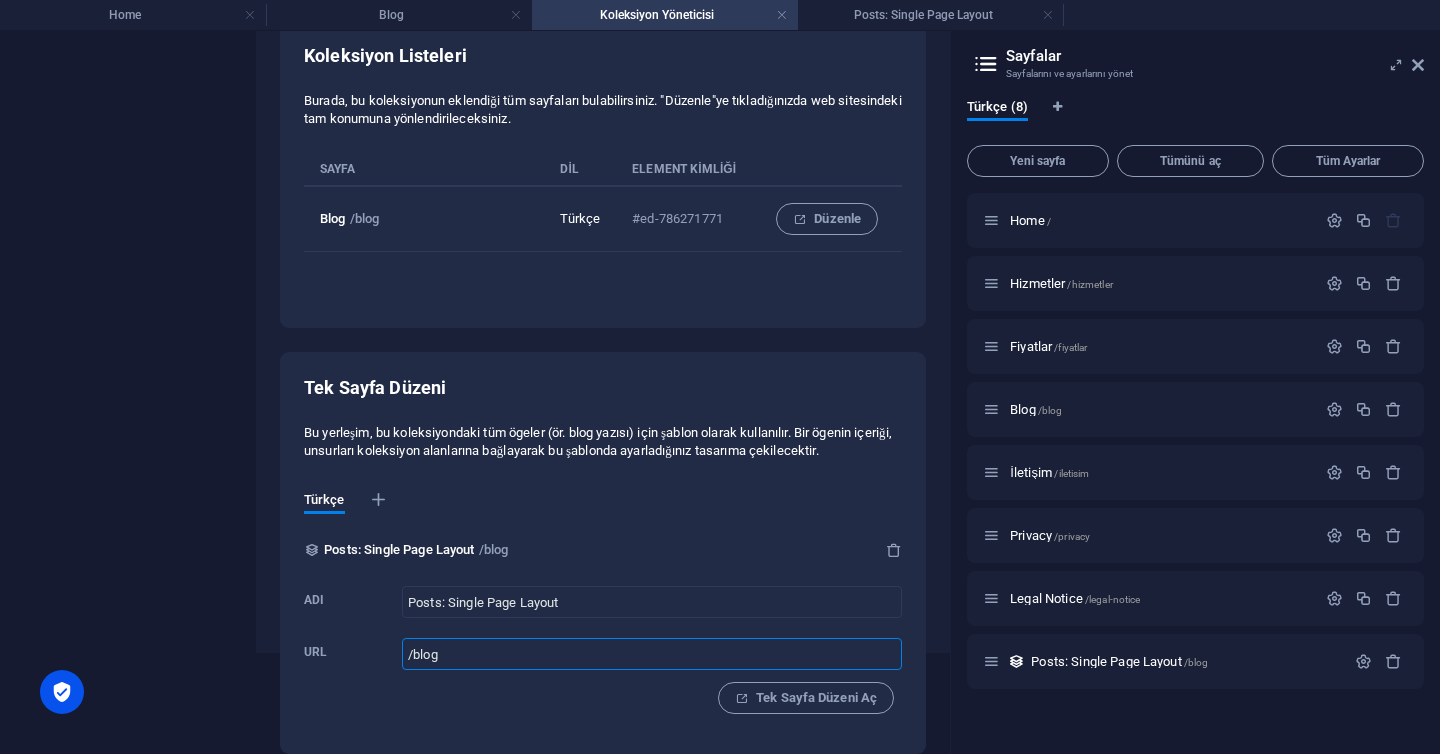 click on "/blog" at bounding box center (652, 654) 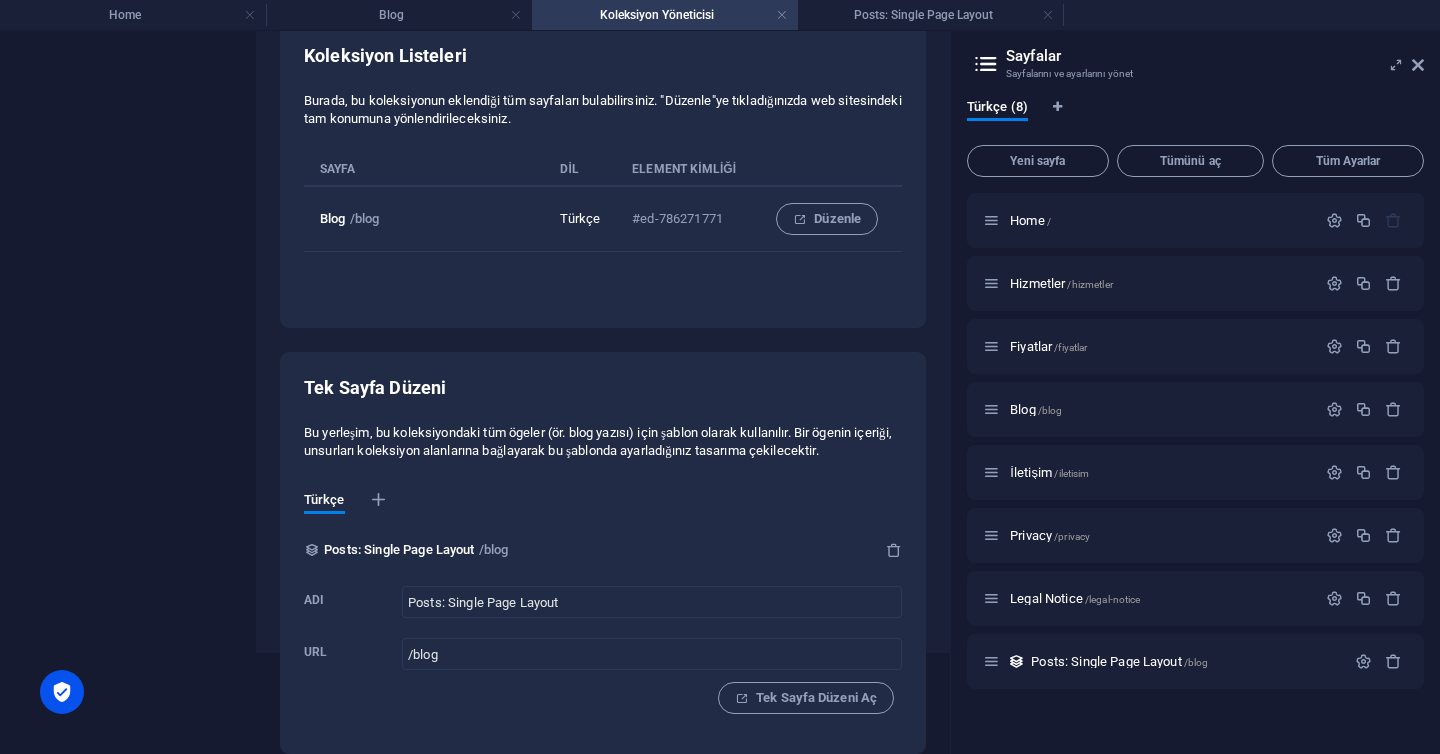 click on "Türkçe" at bounding box center (603, 507) 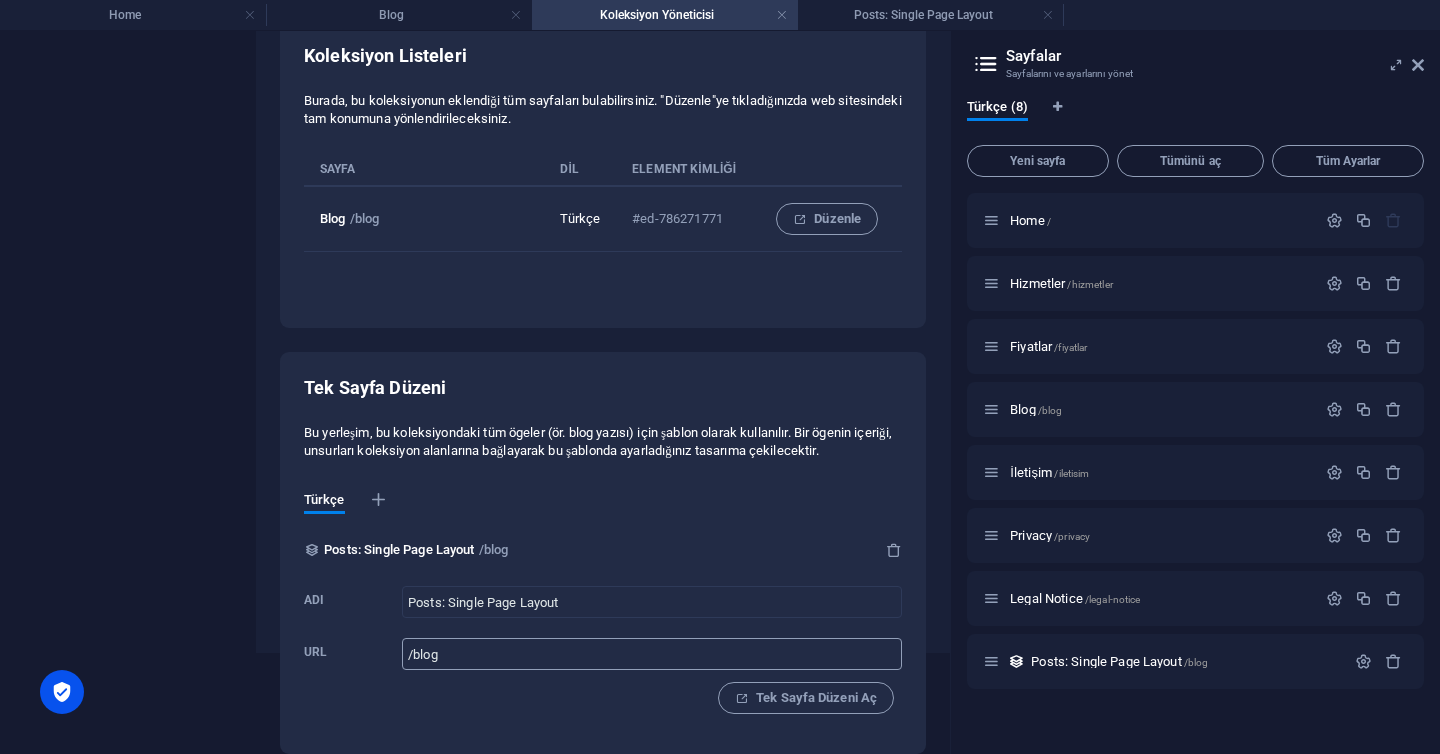 click on "/blog" at bounding box center (652, 654) 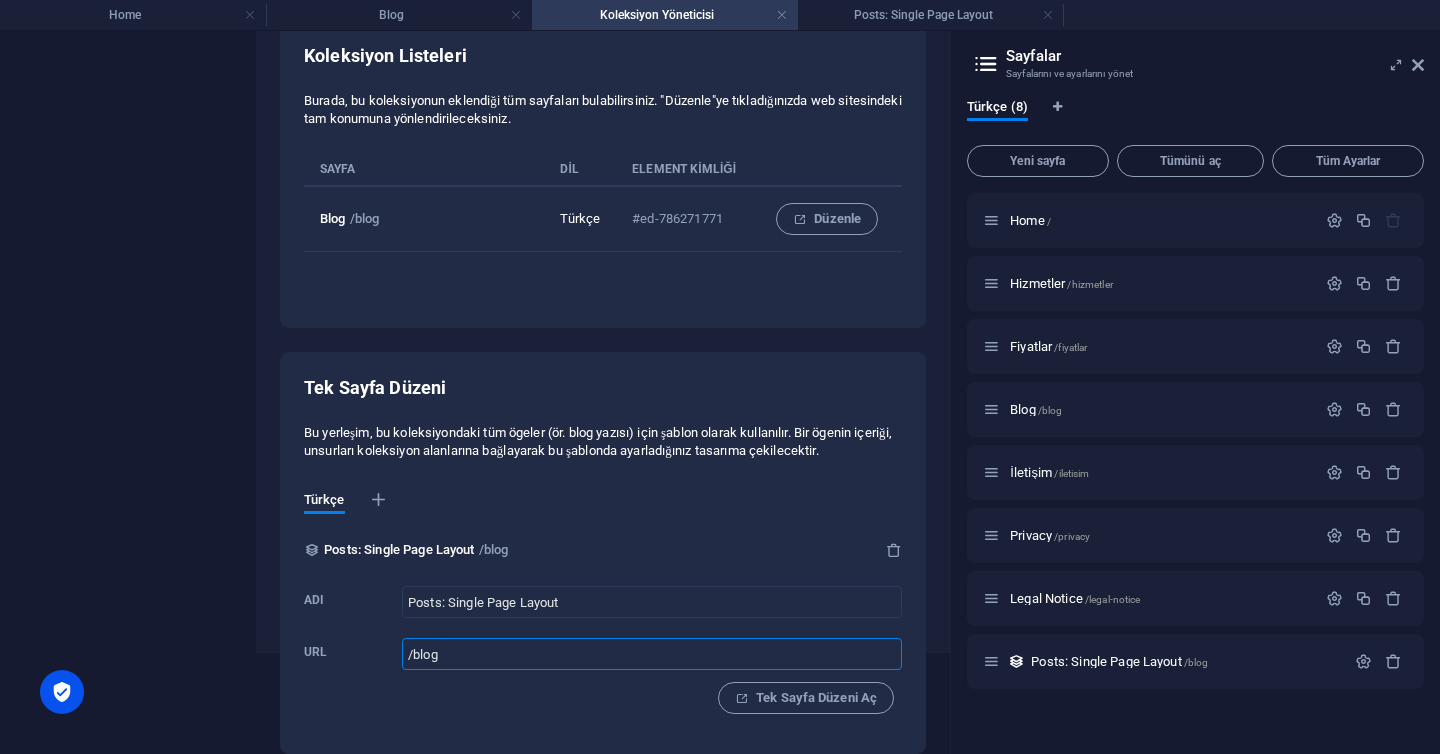 click on "/blog" at bounding box center [652, 654] 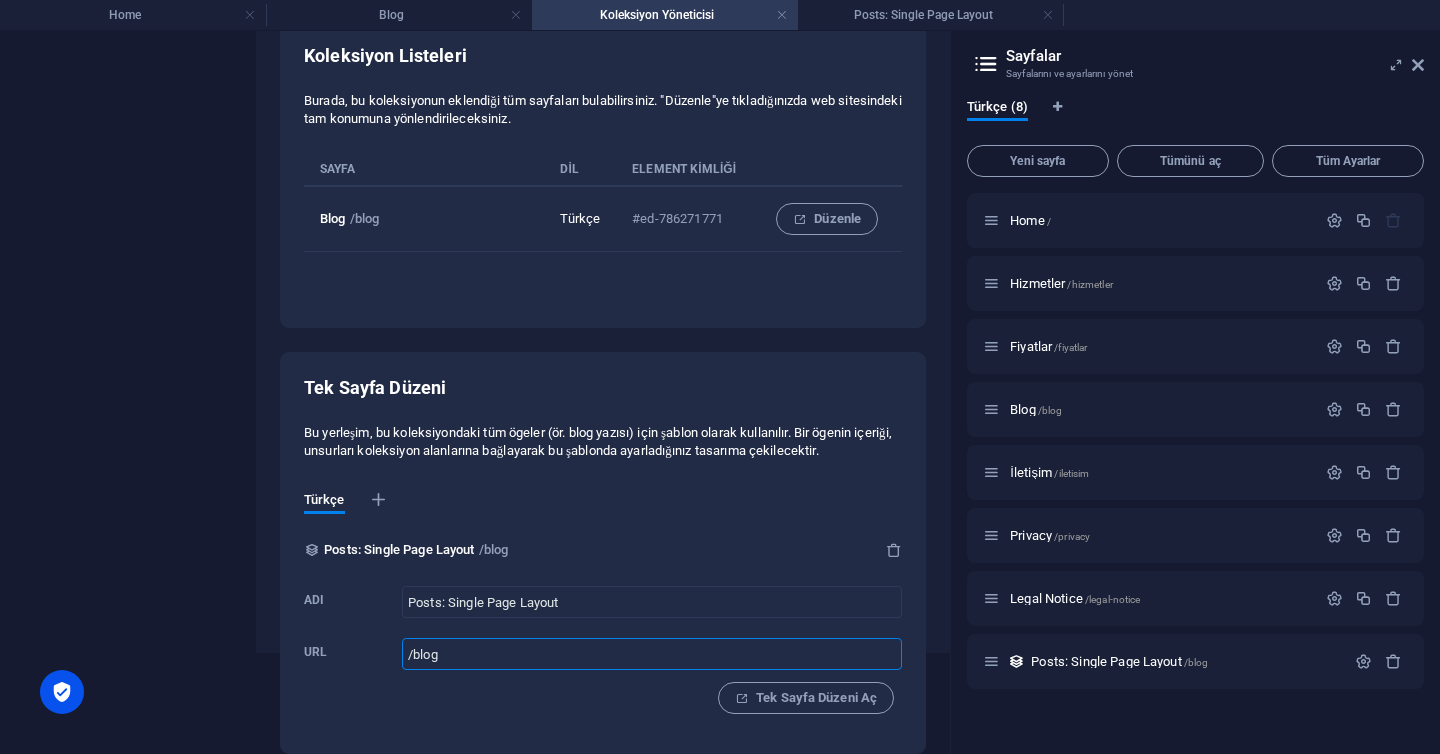 click on "/blog" at bounding box center (652, 654) 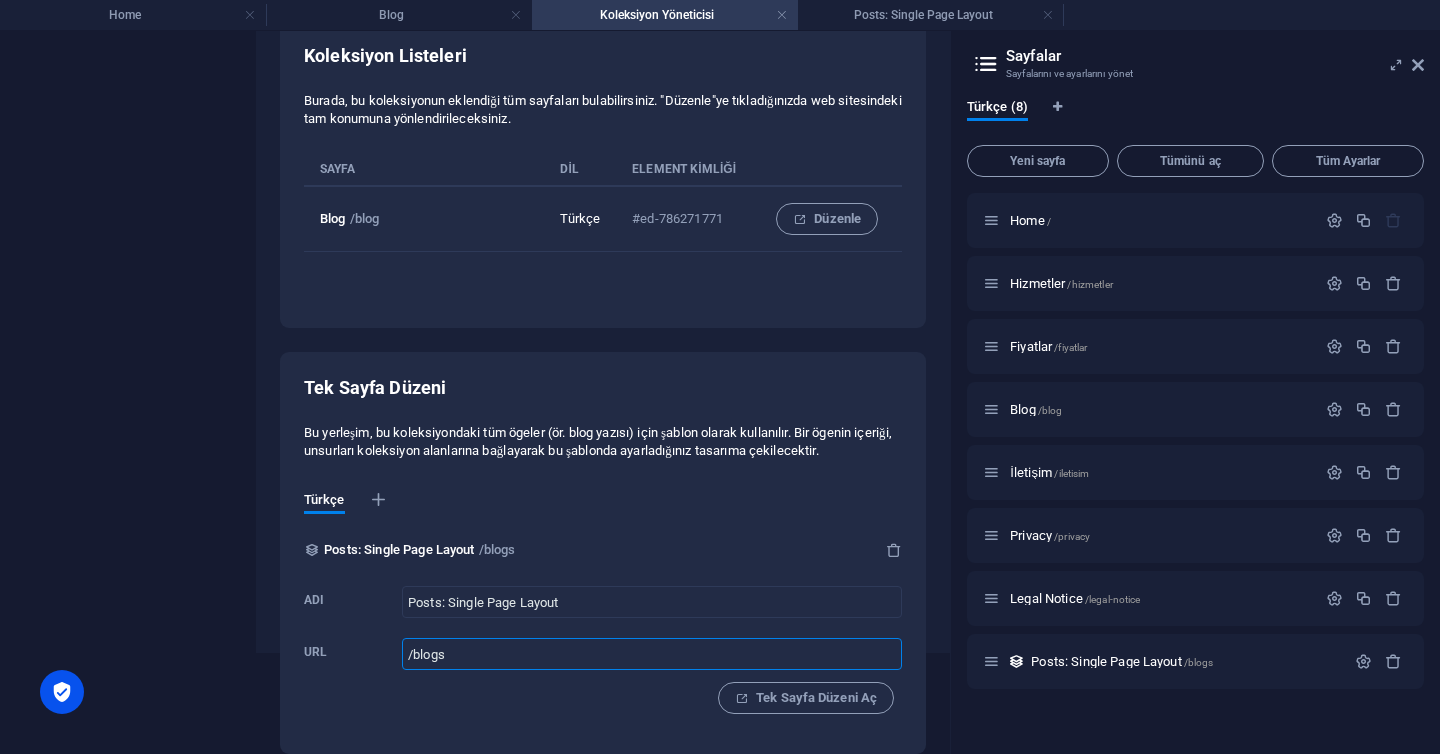scroll, scrollTop: 0, scrollLeft: 0, axis: both 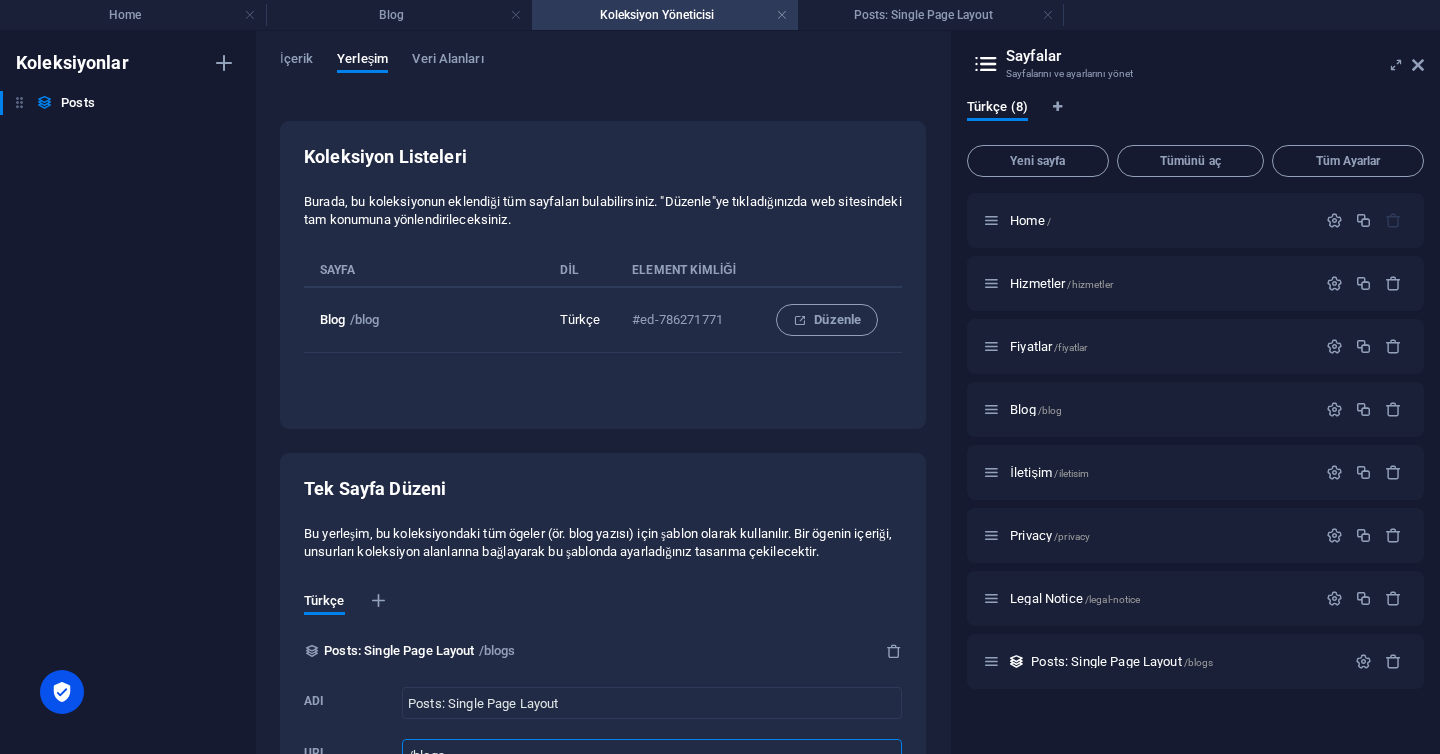 type on "/blogs" 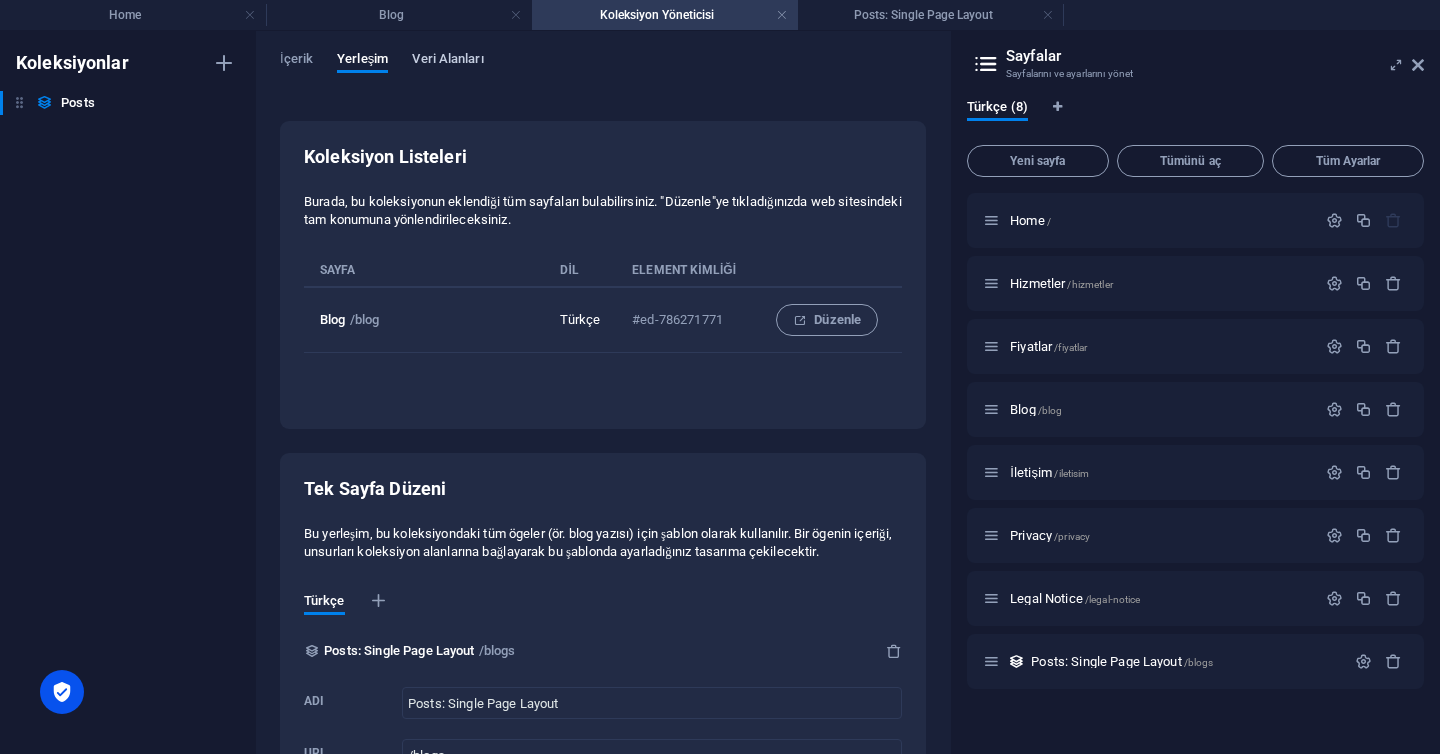 click on "Veri Alanları" at bounding box center [447, 61] 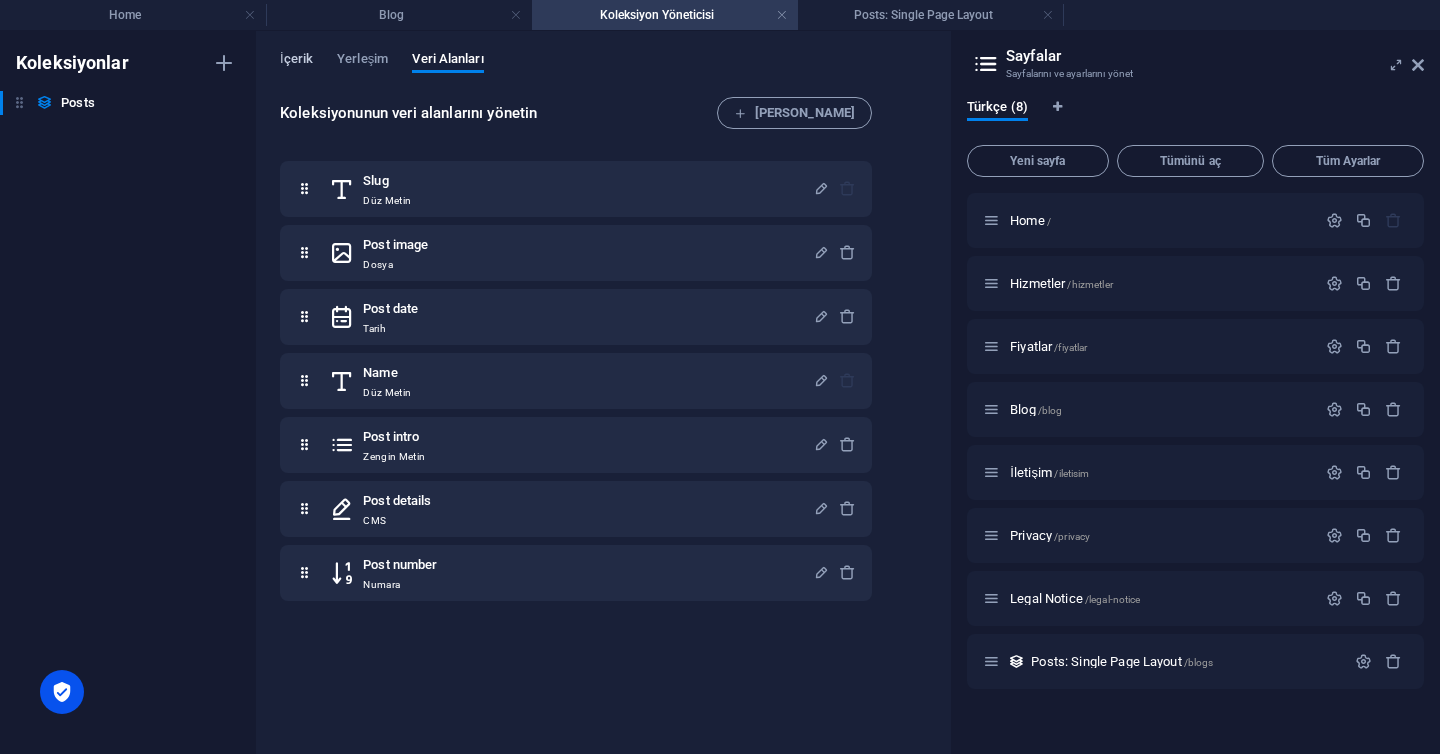 click on "İçerik" at bounding box center [296, 62] 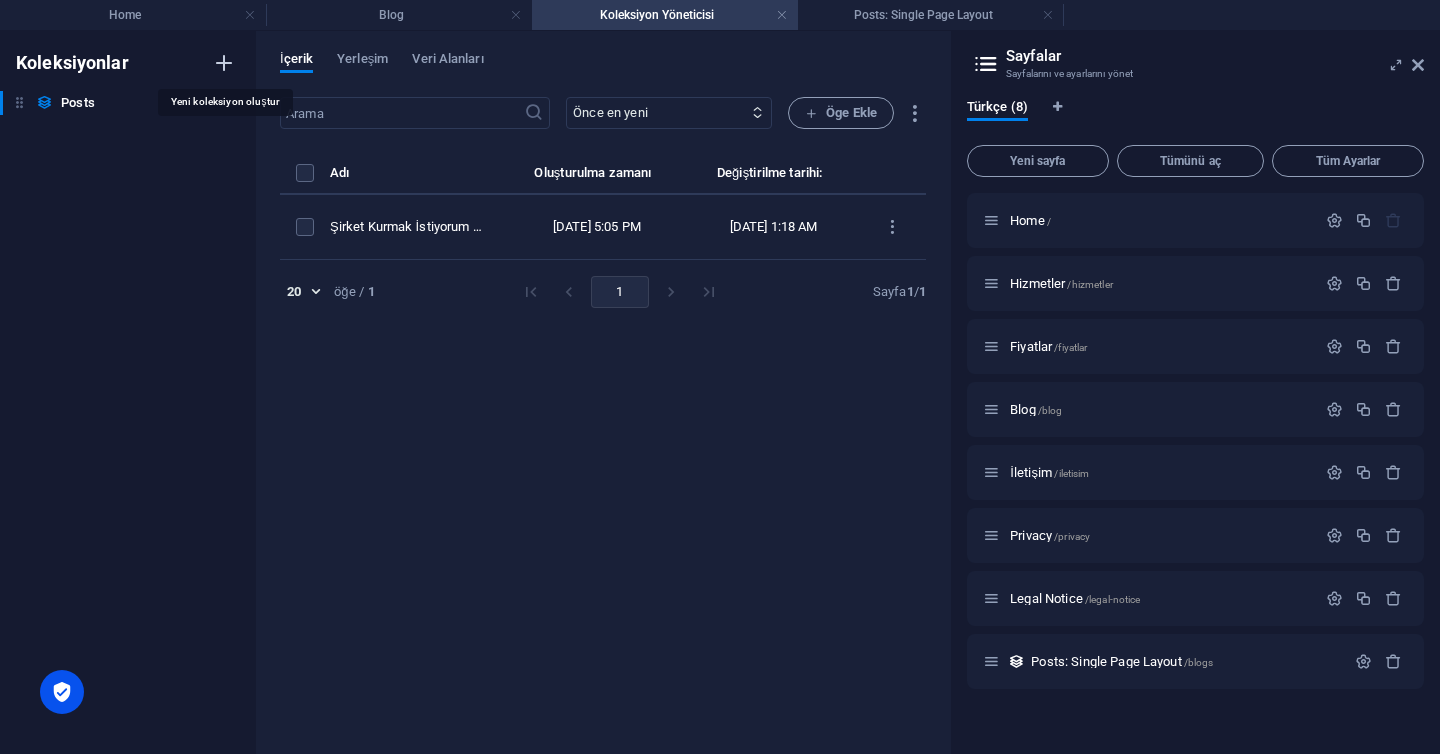click at bounding box center (224, 63) 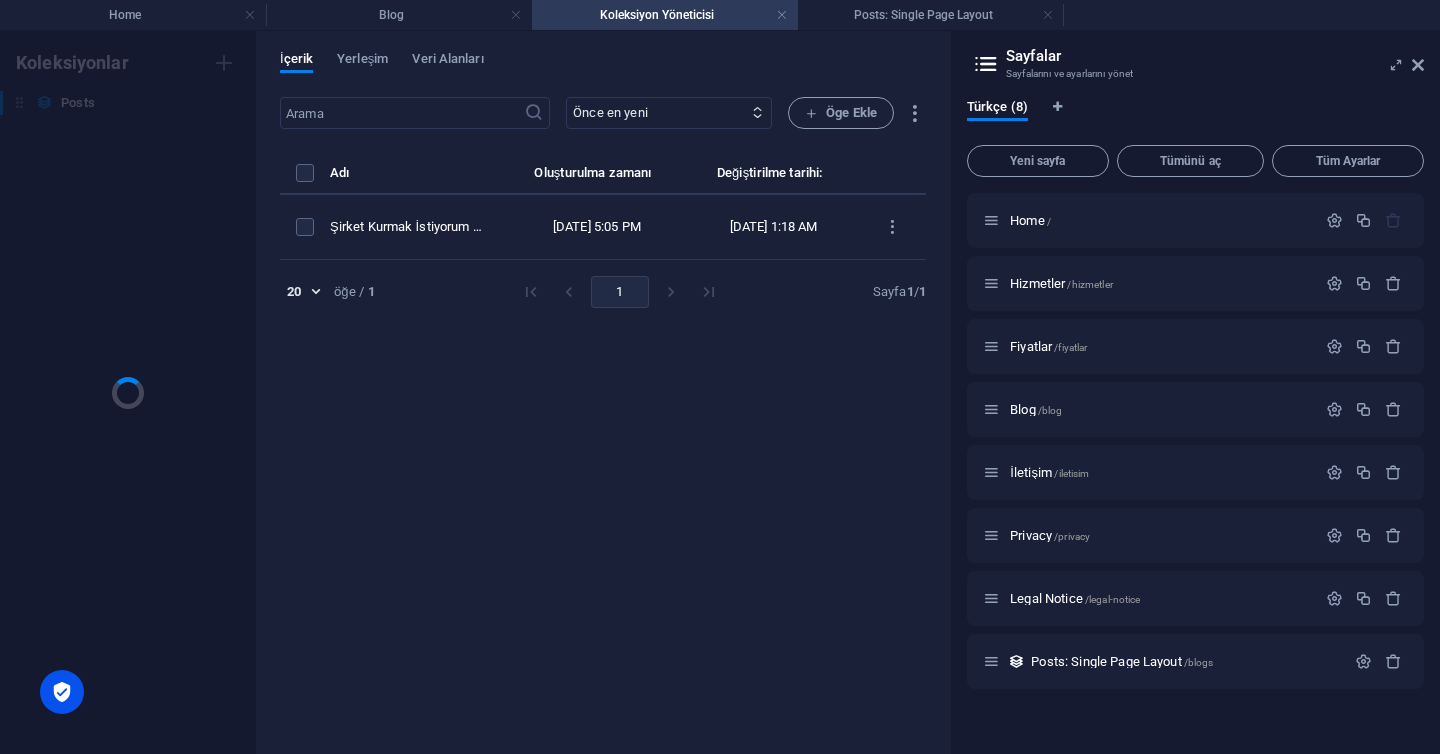 click on "Koleksiyonlar Posts Posts" at bounding box center (128, 392) 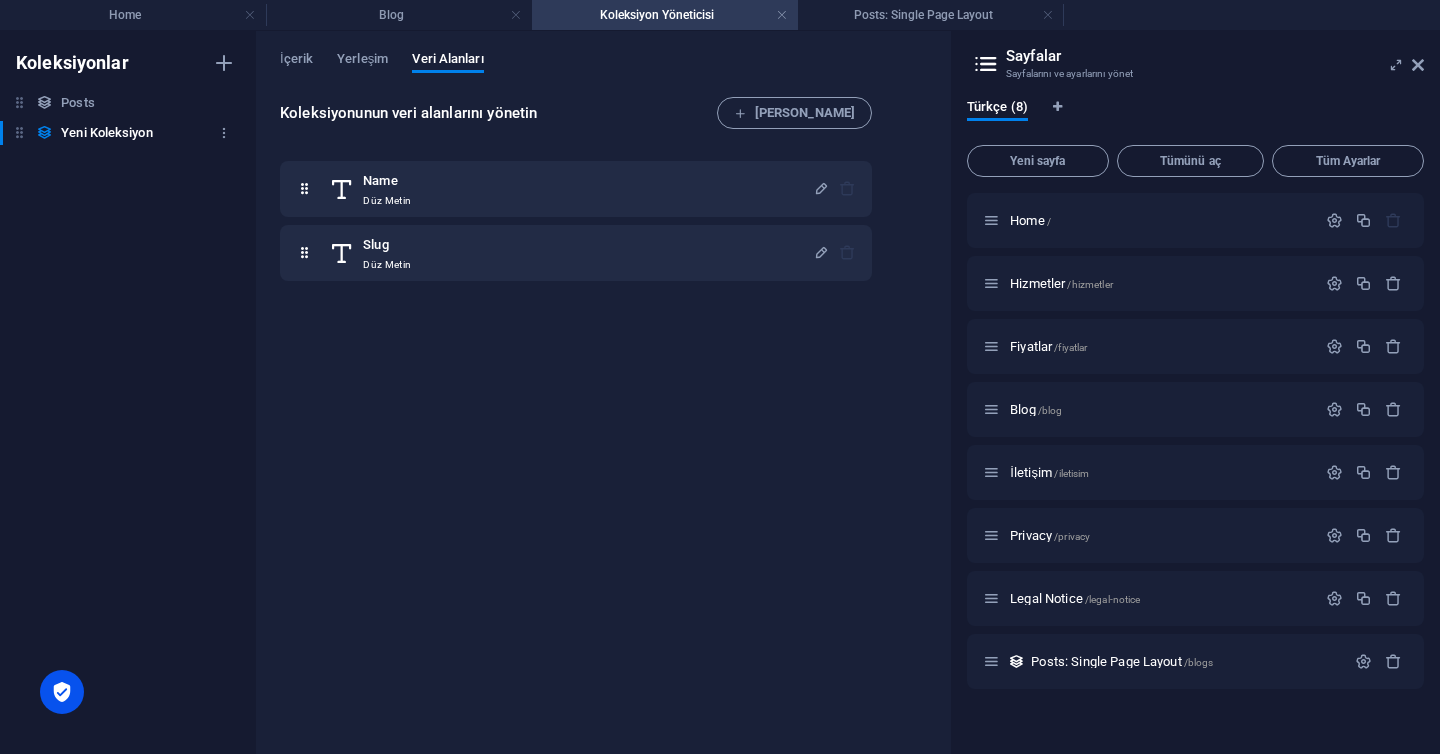 click on "Yeni Koleksiyon Yeni Koleksiyon" at bounding box center [118, 133] 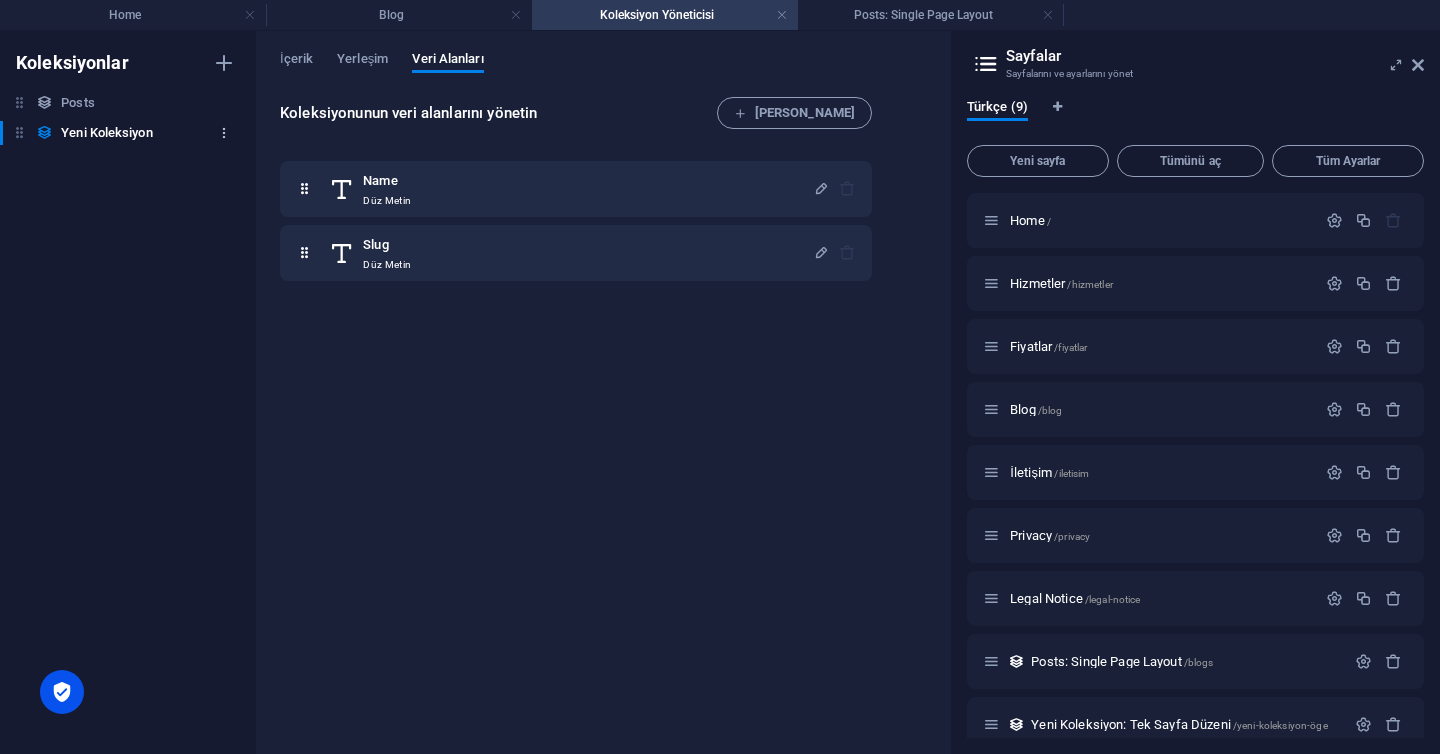 click at bounding box center [224, 133] 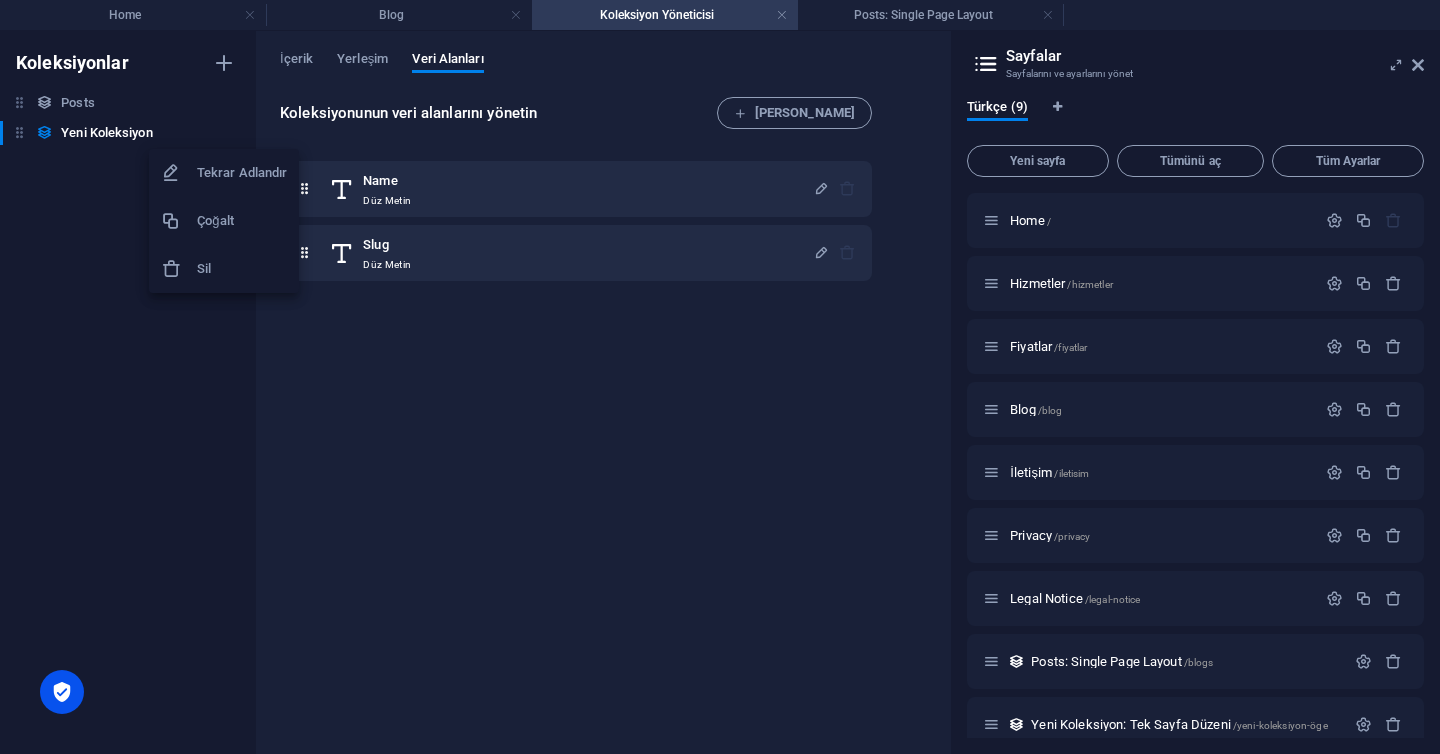 click on "Sil" at bounding box center [242, 269] 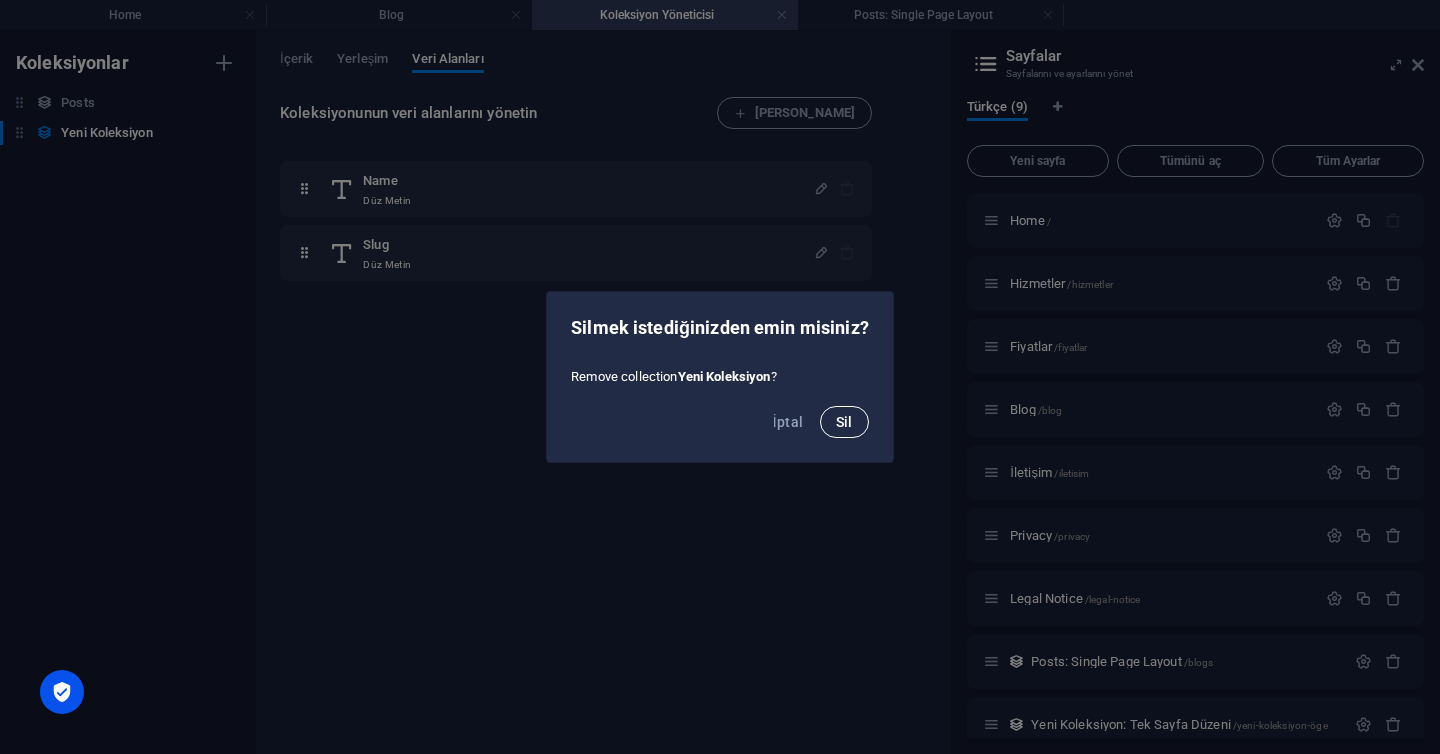 click on "Sil" at bounding box center (844, 422) 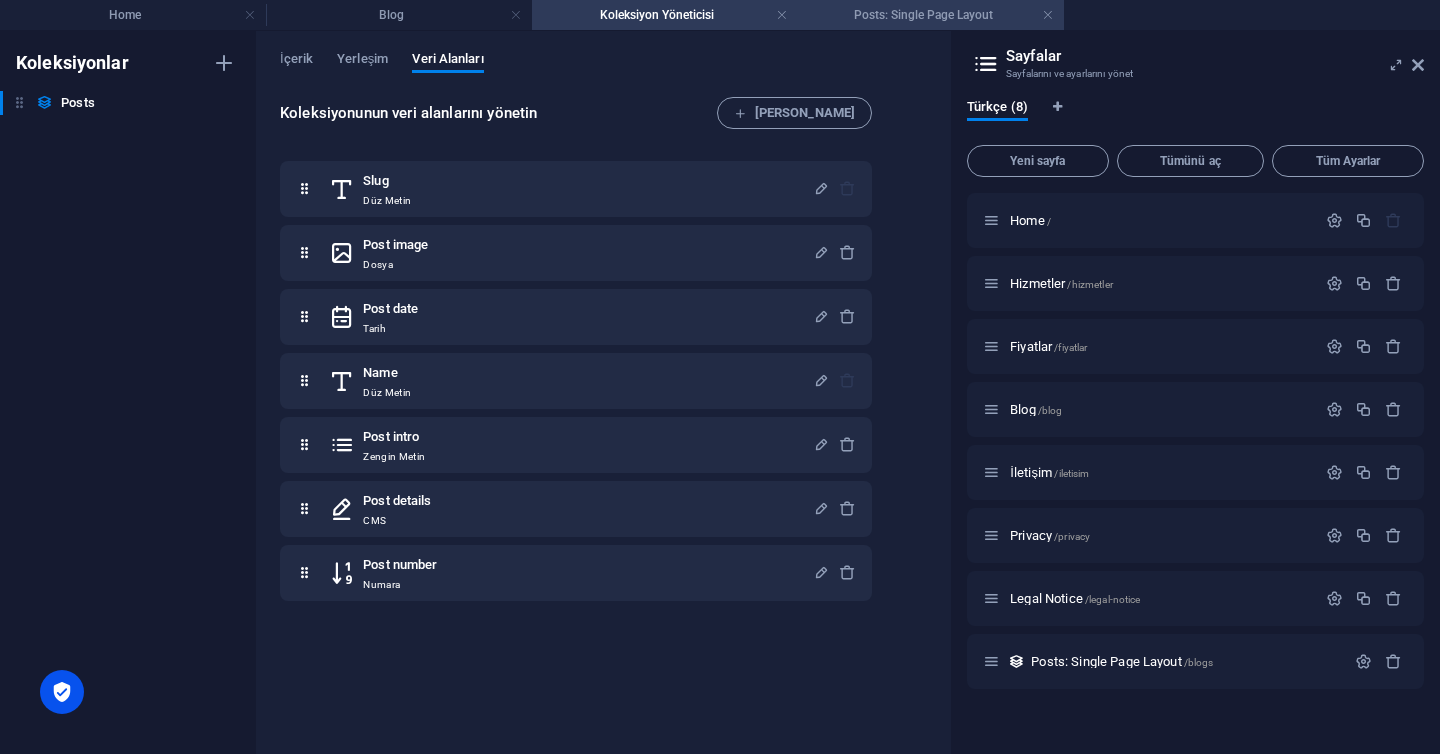 click on "Posts: Single Page Layout" at bounding box center (931, 15) 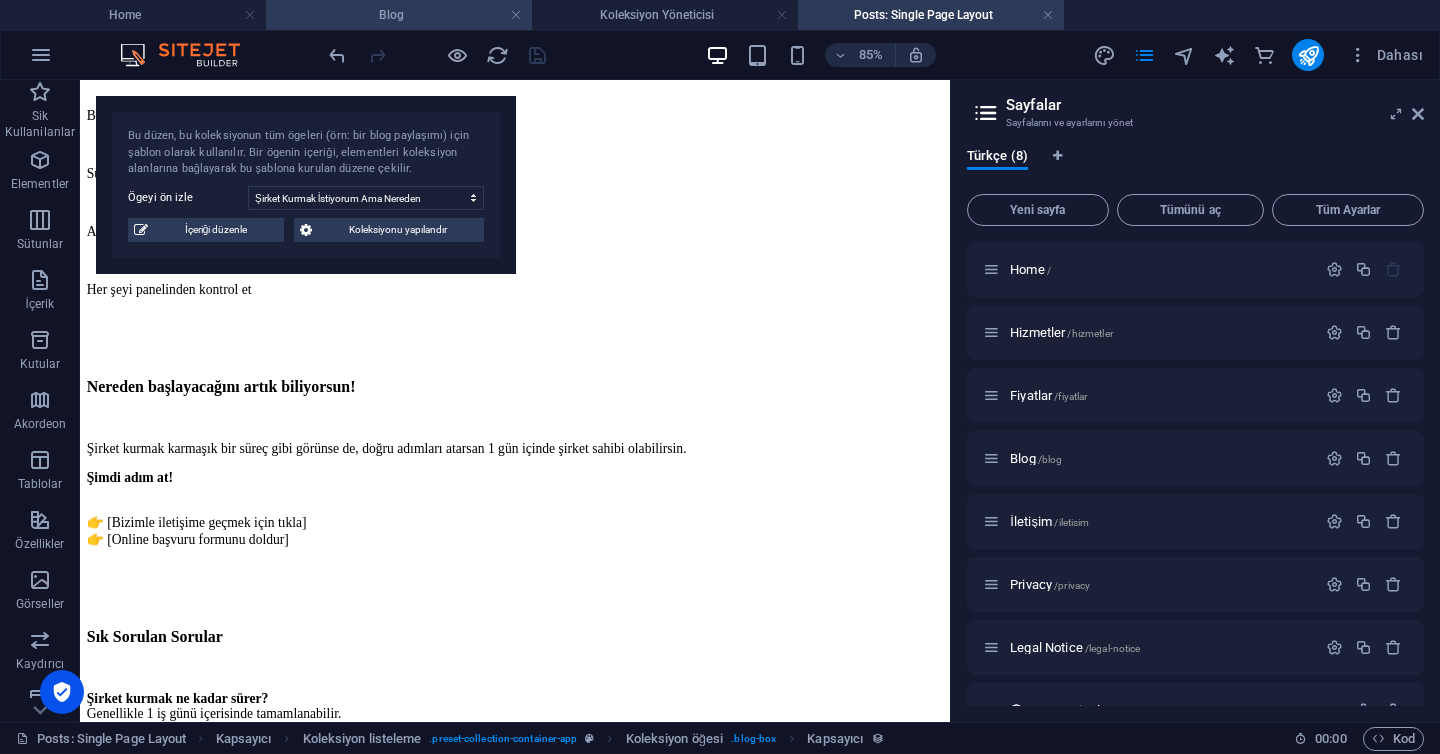click on "Blog" at bounding box center [399, 15] 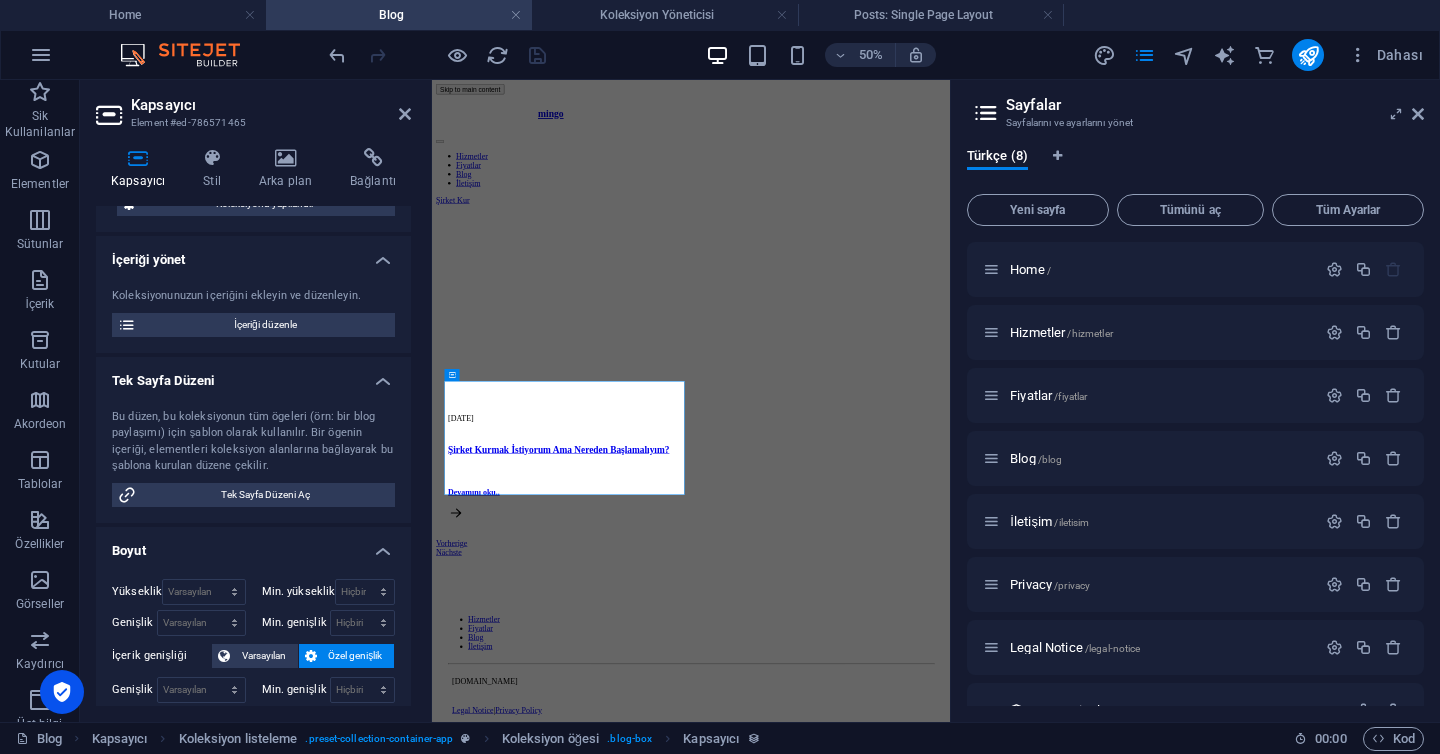 scroll, scrollTop: 85, scrollLeft: 0, axis: vertical 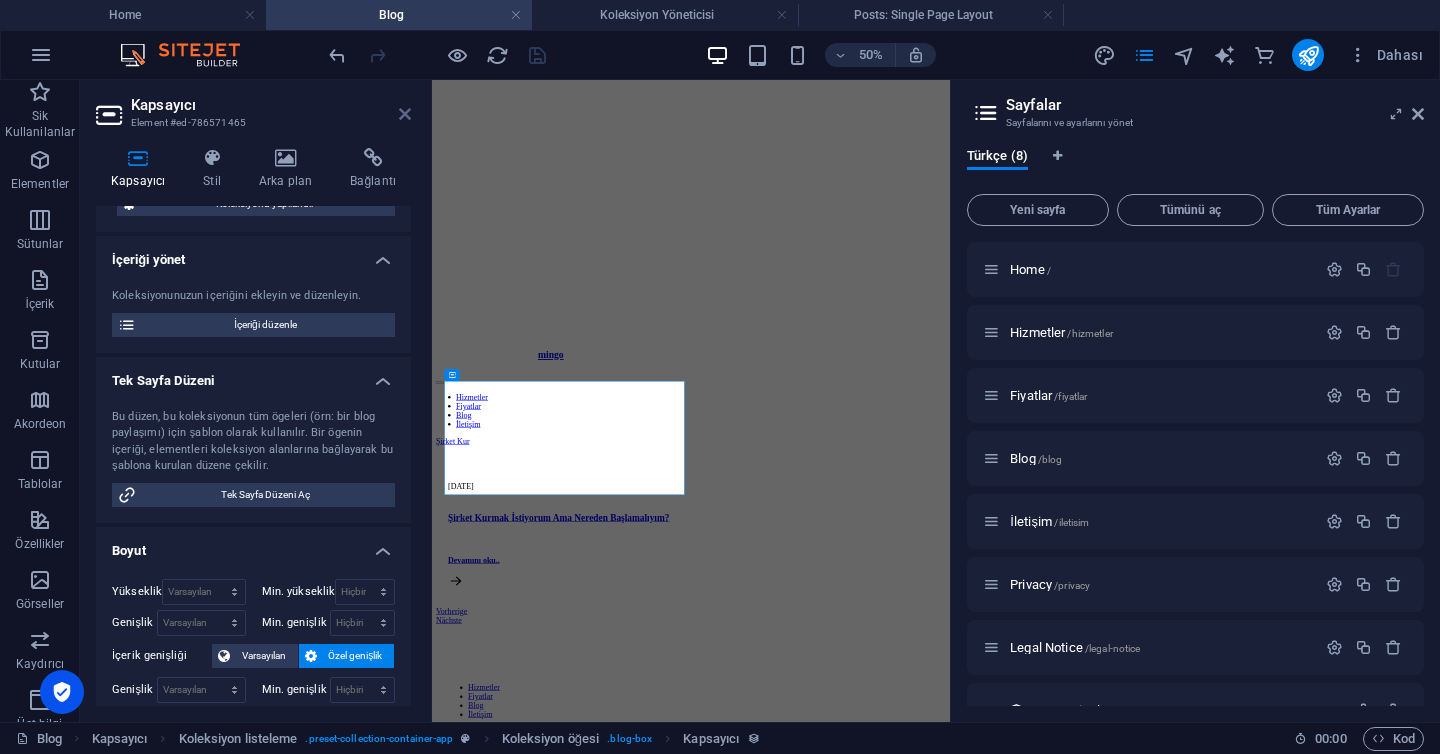 click at bounding box center (405, 114) 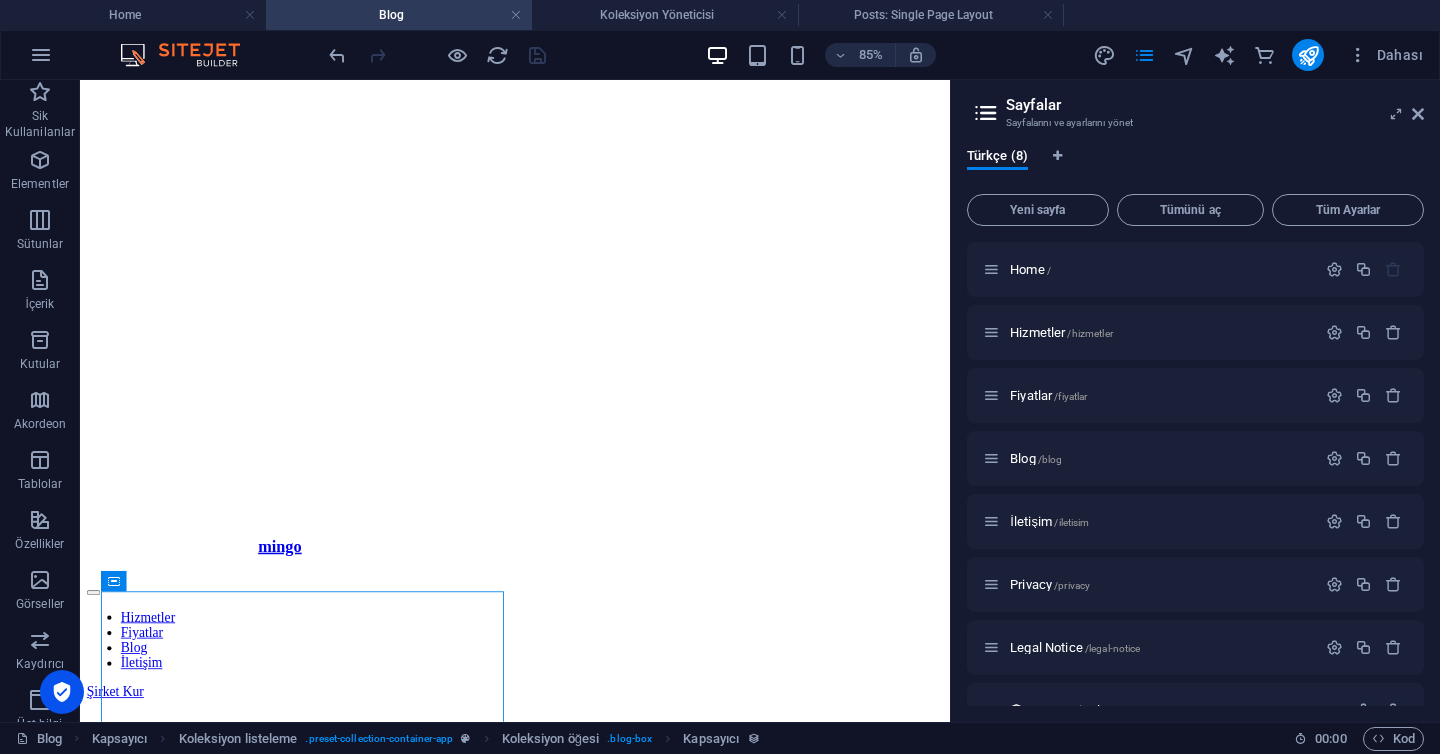 click at bounding box center [437, 55] 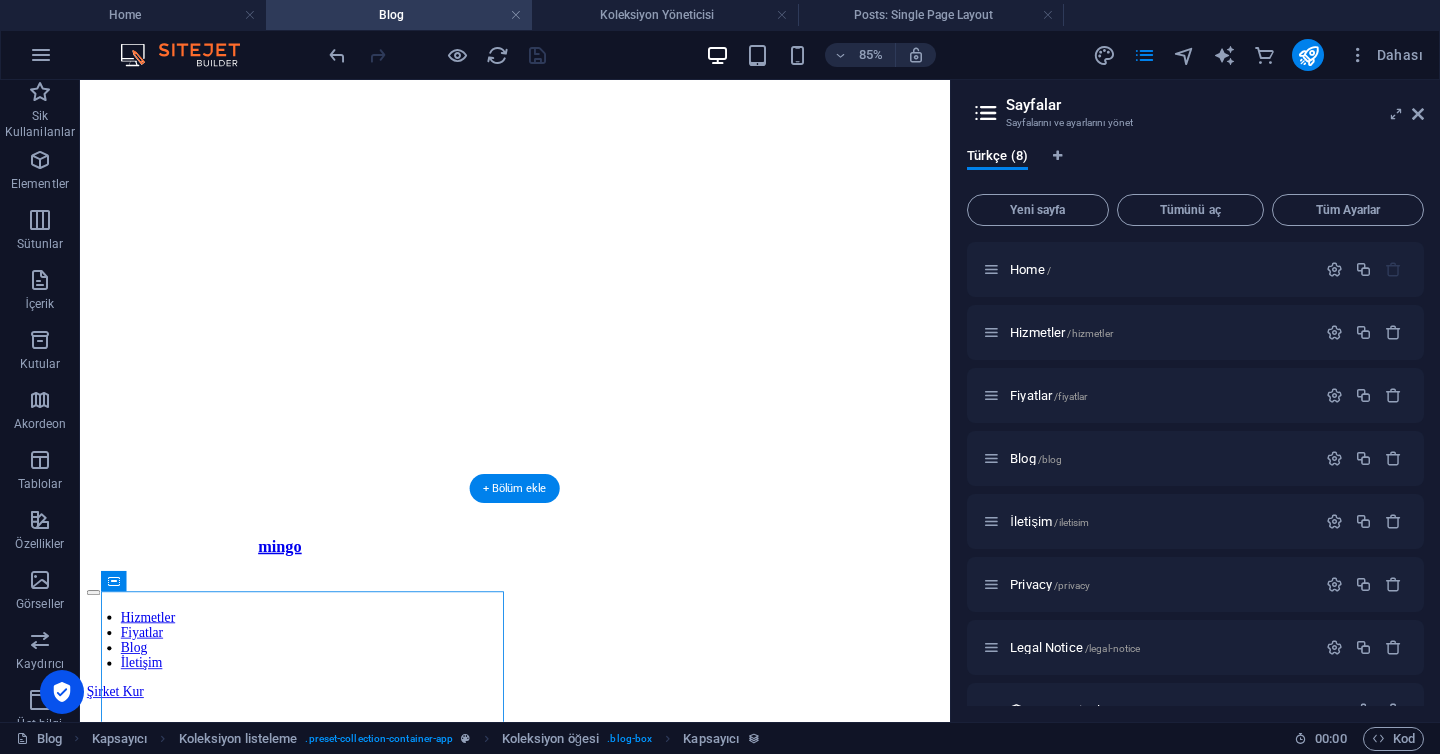 scroll, scrollTop: 0, scrollLeft: 0, axis: both 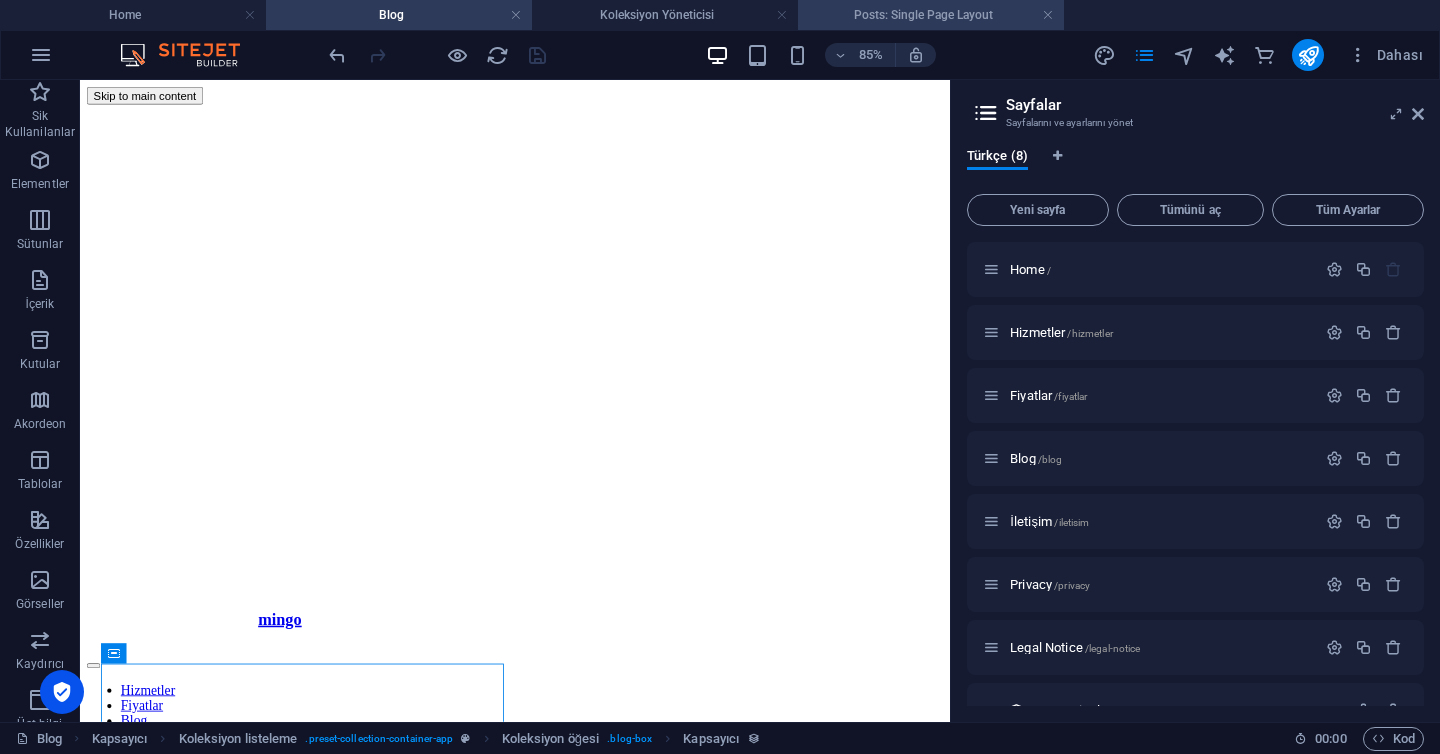 click on "Posts: Single Page Layout" at bounding box center (931, 15) 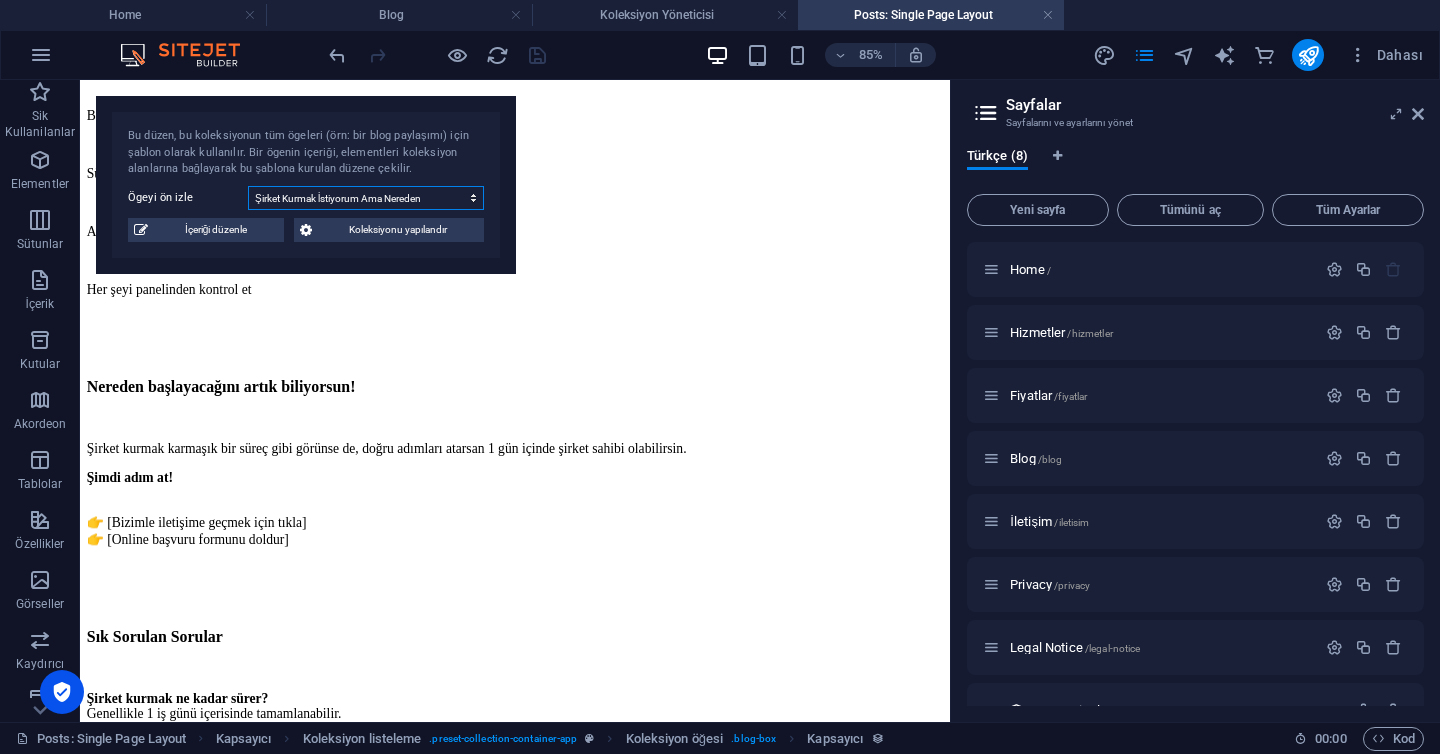 click on "Şirket Kurmak İstiyorum Ama Nereden Başlamalıyım?" at bounding box center (366, 198) 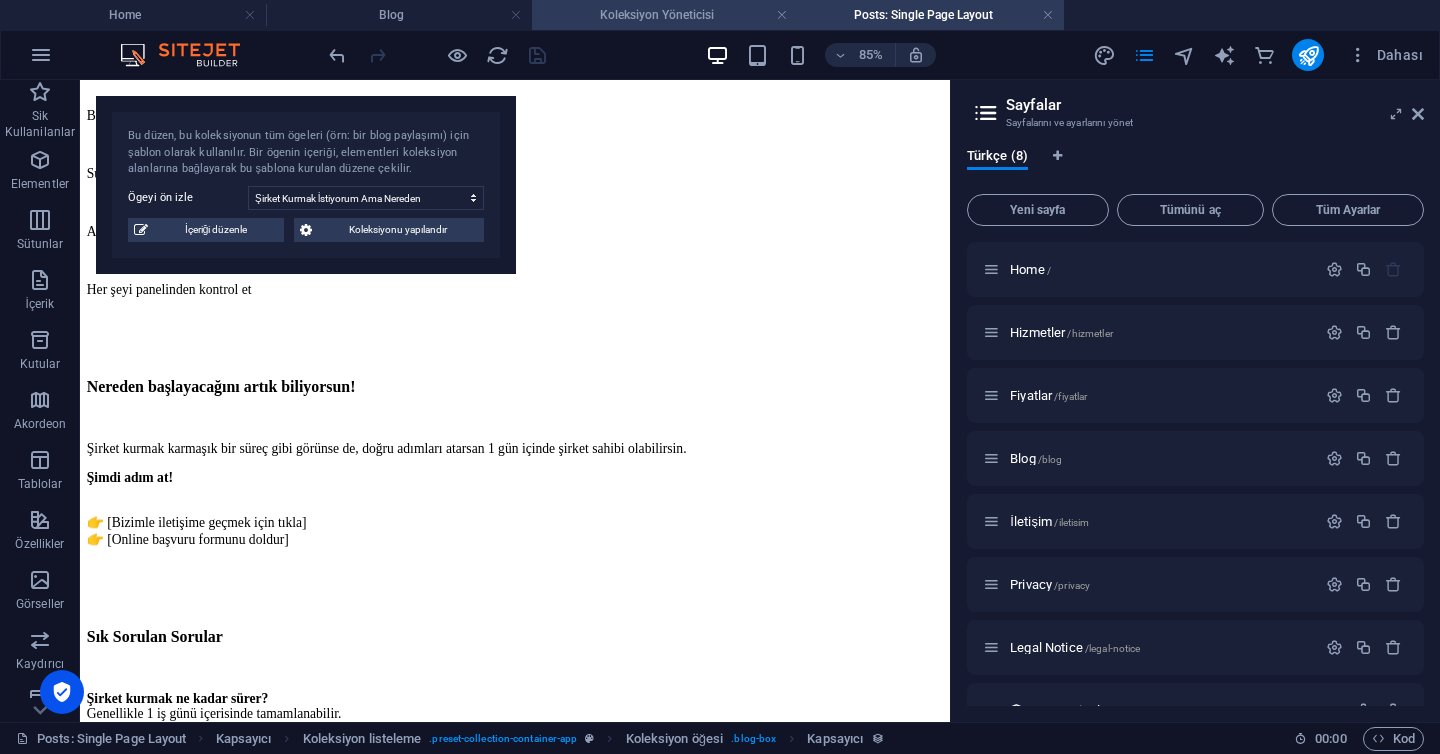 click on "Koleksiyon Yöneticisi" at bounding box center [665, 15] 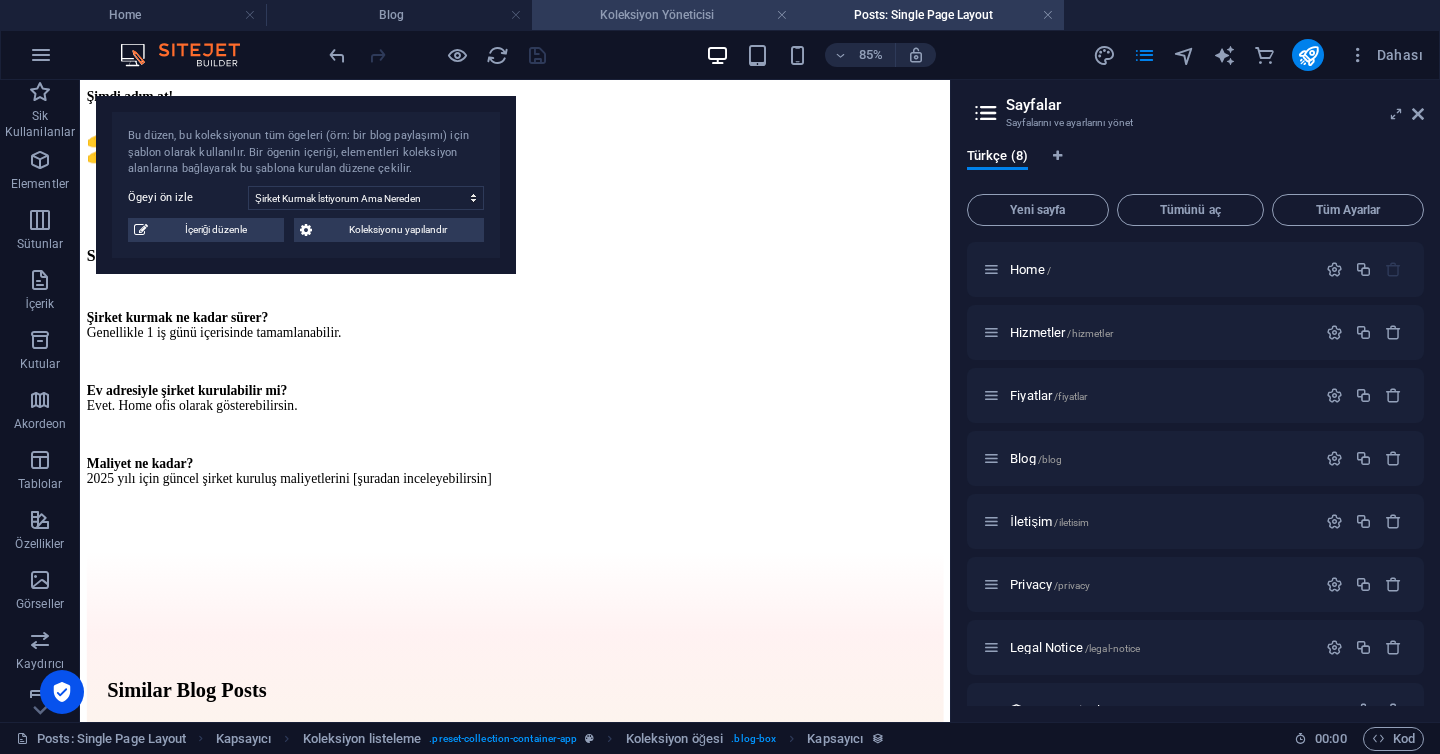 scroll, scrollTop: 0, scrollLeft: 0, axis: both 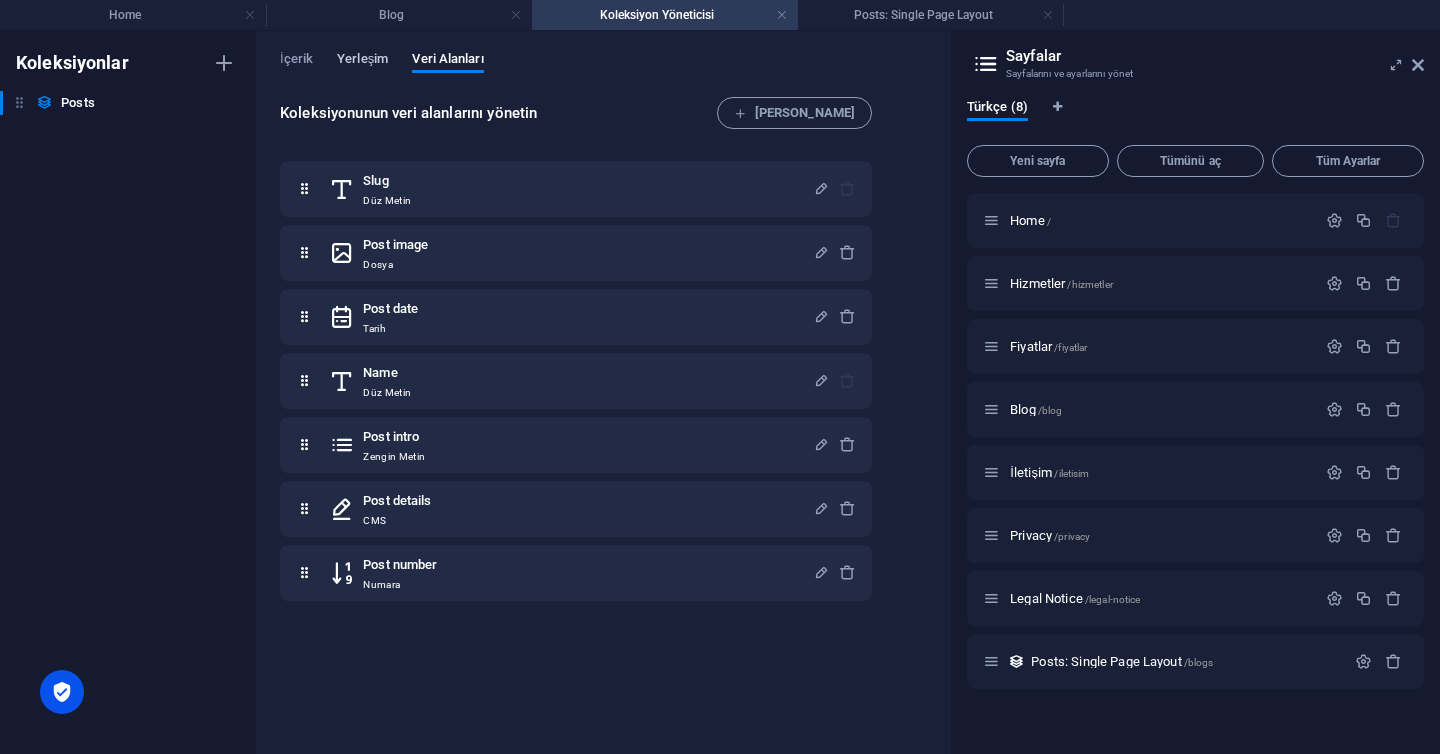 click on "Yerleşim" at bounding box center [362, 61] 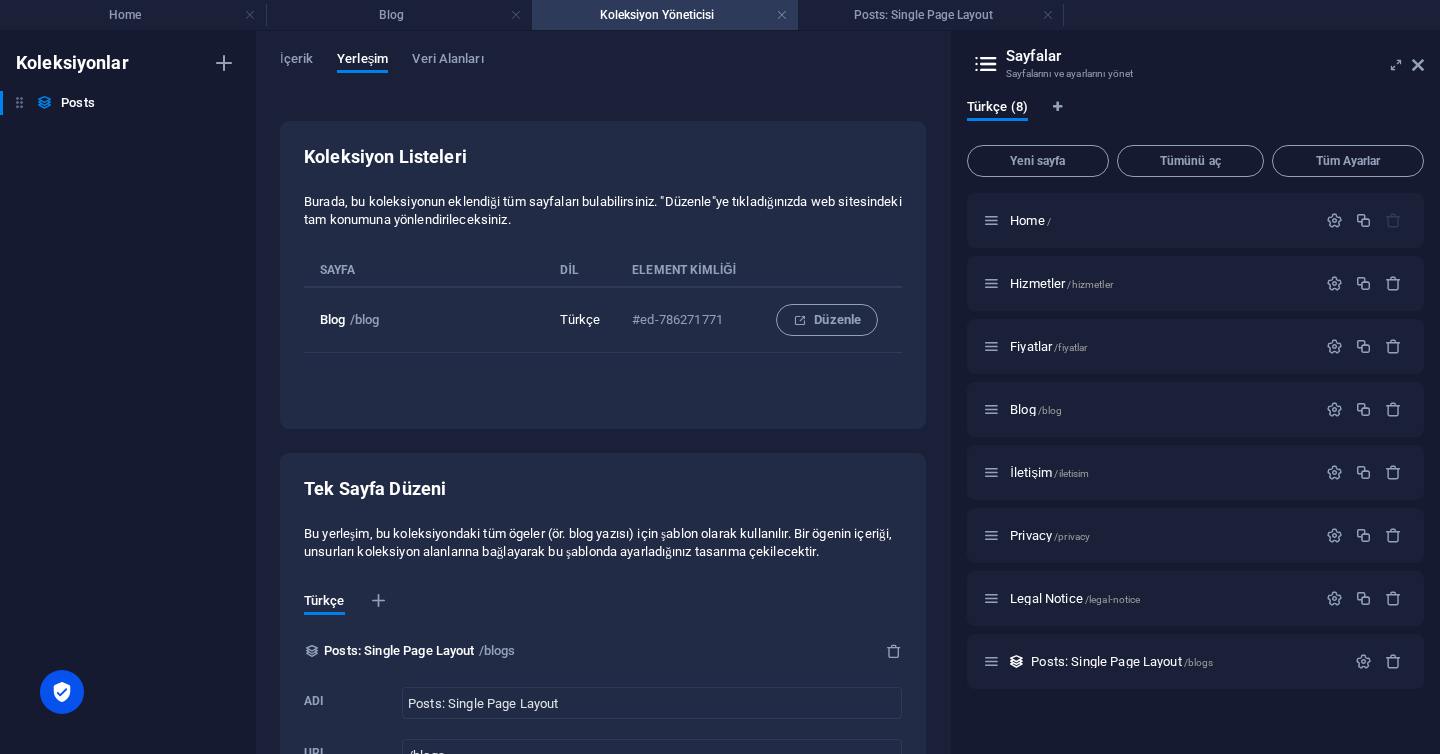 scroll, scrollTop: 101, scrollLeft: 0, axis: vertical 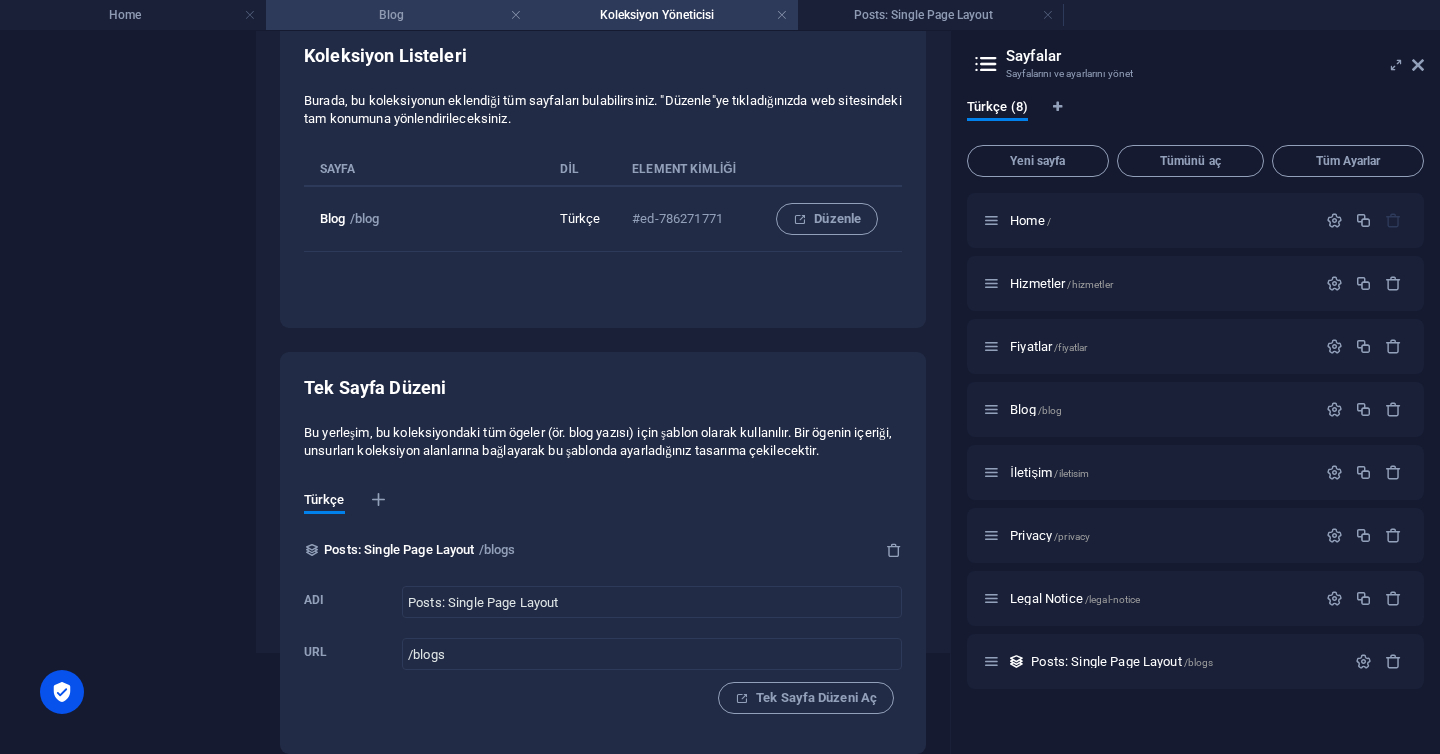 click on "Blog" at bounding box center [399, 15] 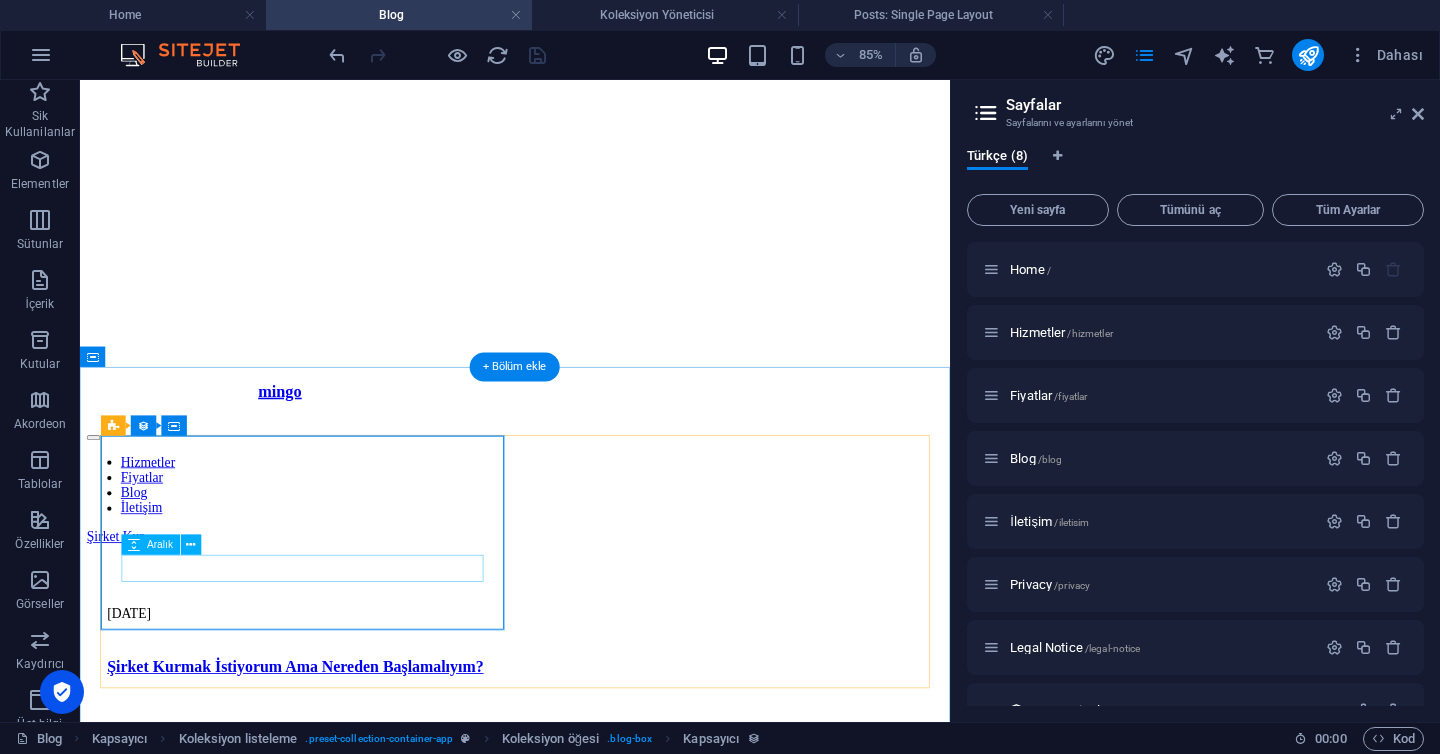 scroll, scrollTop: 274, scrollLeft: 0, axis: vertical 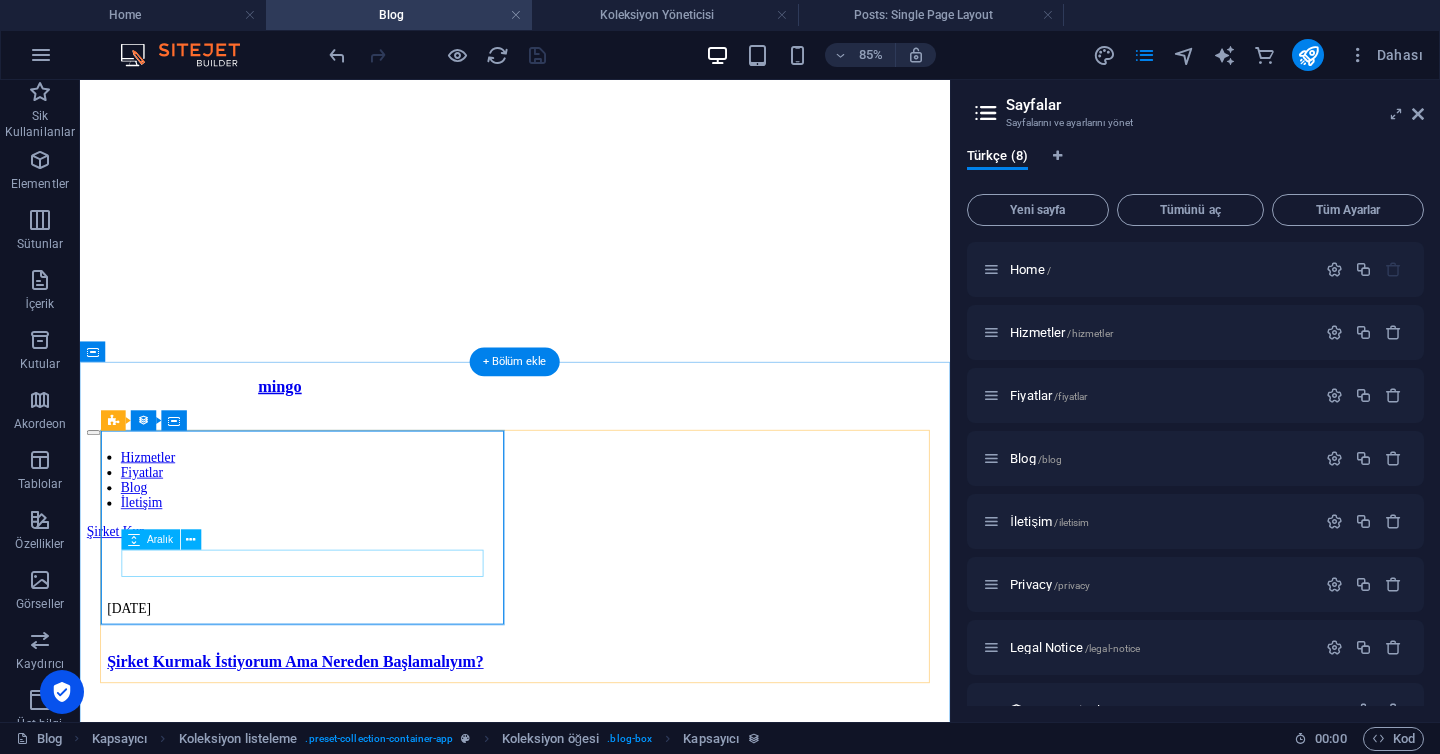 click at bounding box center (592, 810) 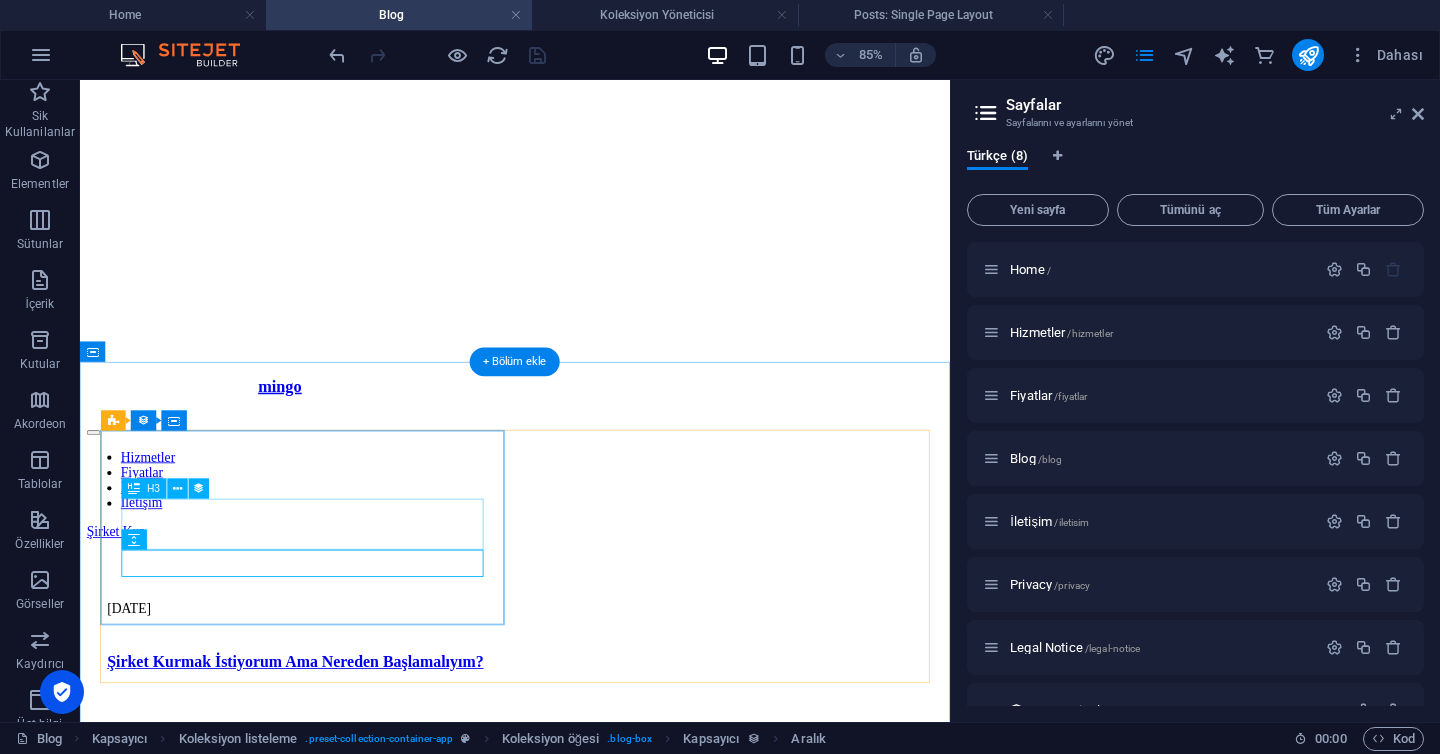 click on "Şirket Kurmak İstiyorum Ama Nereden Başlamalıyım?" at bounding box center (592, 765) 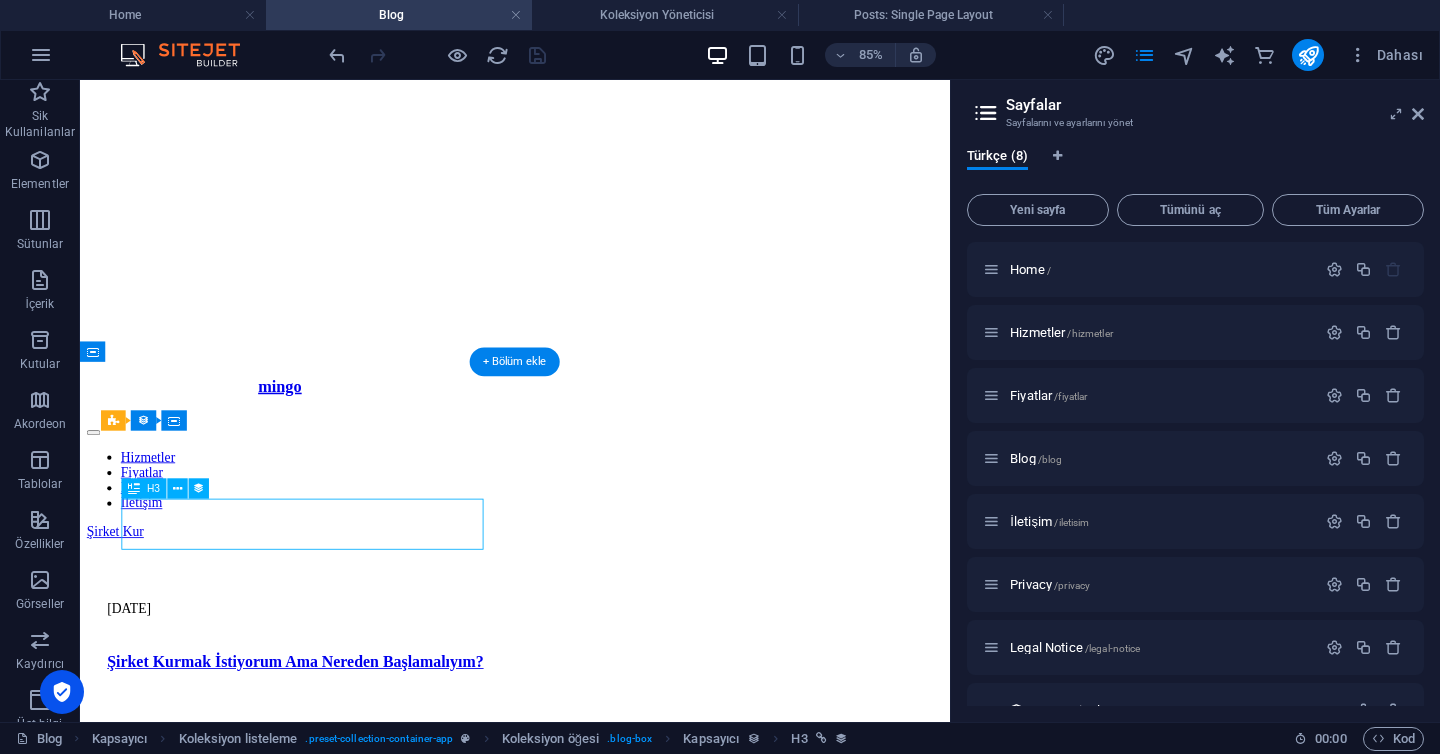 click on "Şirket Kurmak İstiyorum Ama Nereden Başlamalıyım?" at bounding box center (592, 765) 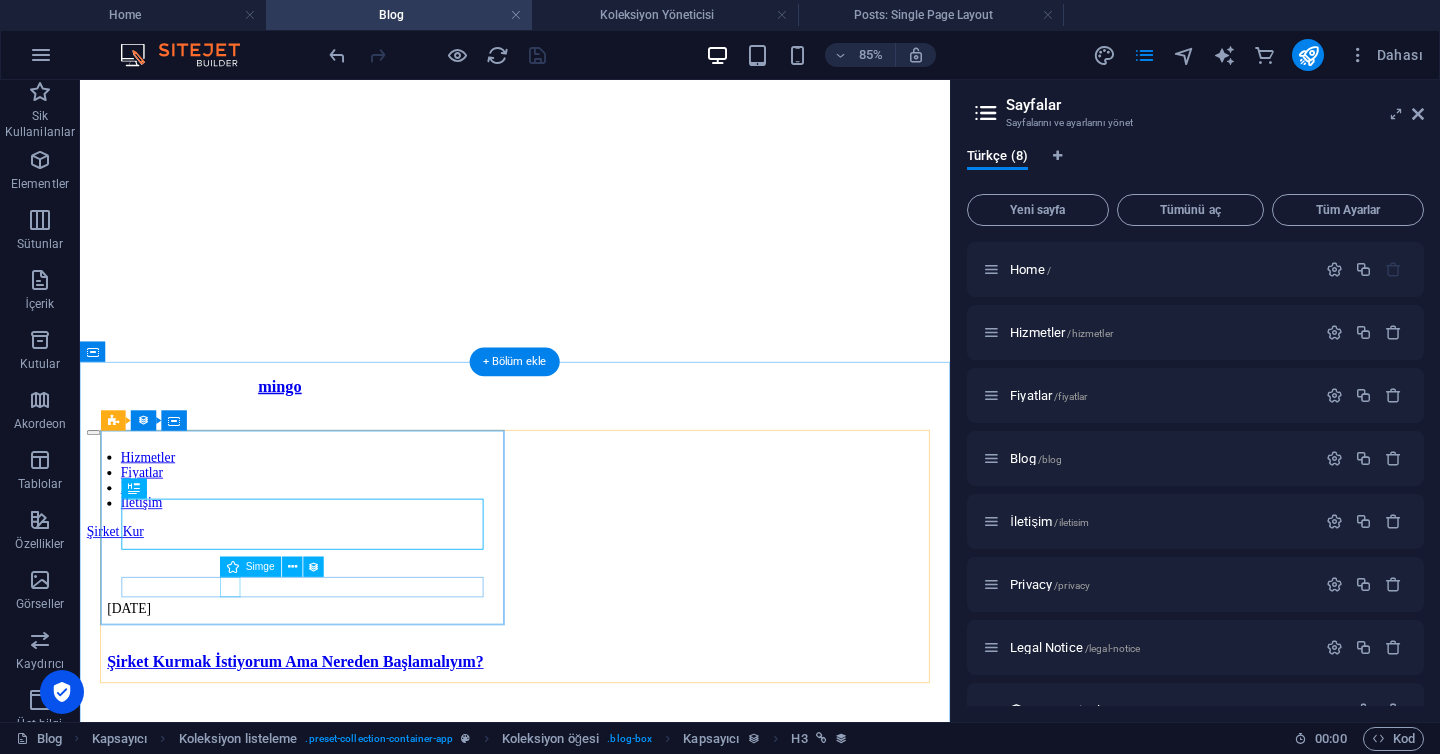 click at bounding box center [592, 894] 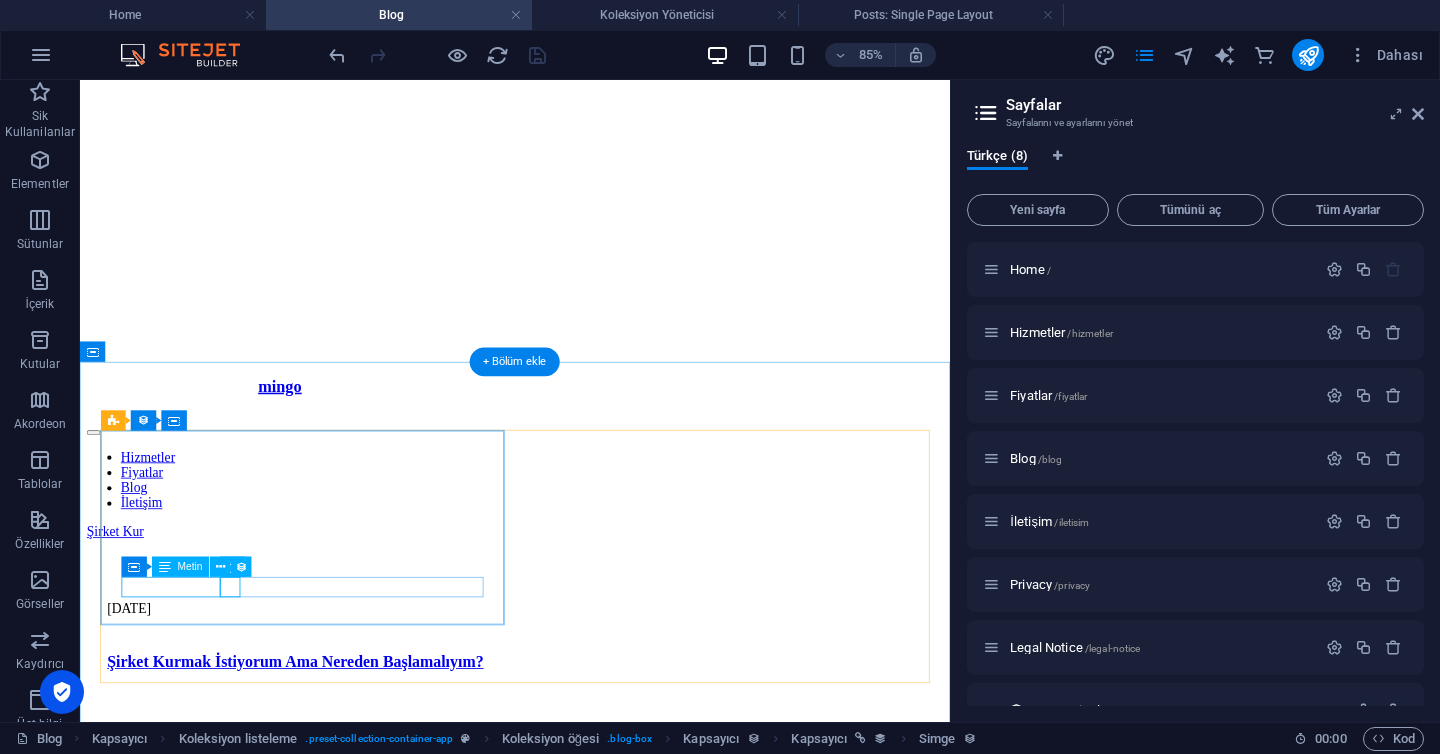 click on "Devamını oku.." at bounding box center (592, 851) 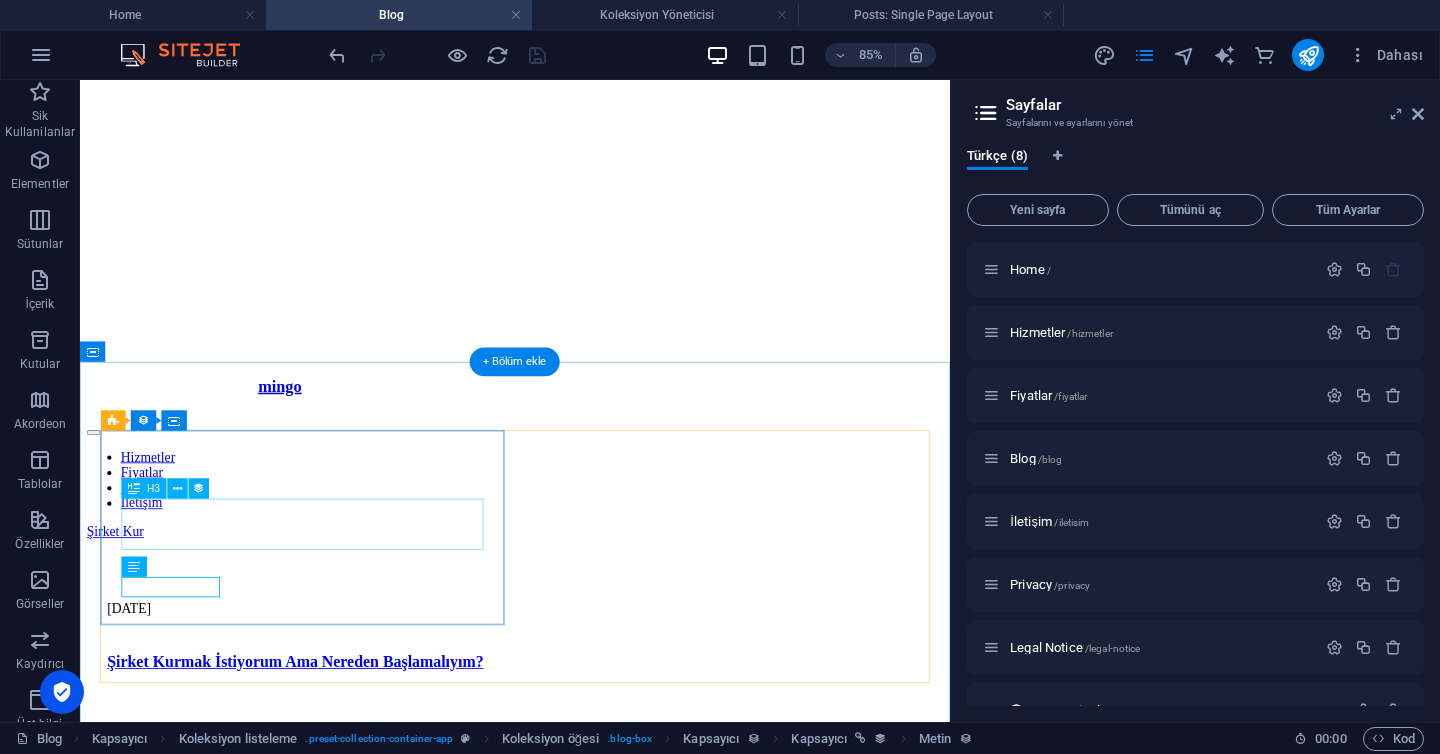 click on "Şirket Kurmak İstiyorum Ama Nereden Başlamalıyım?" at bounding box center (592, 765) 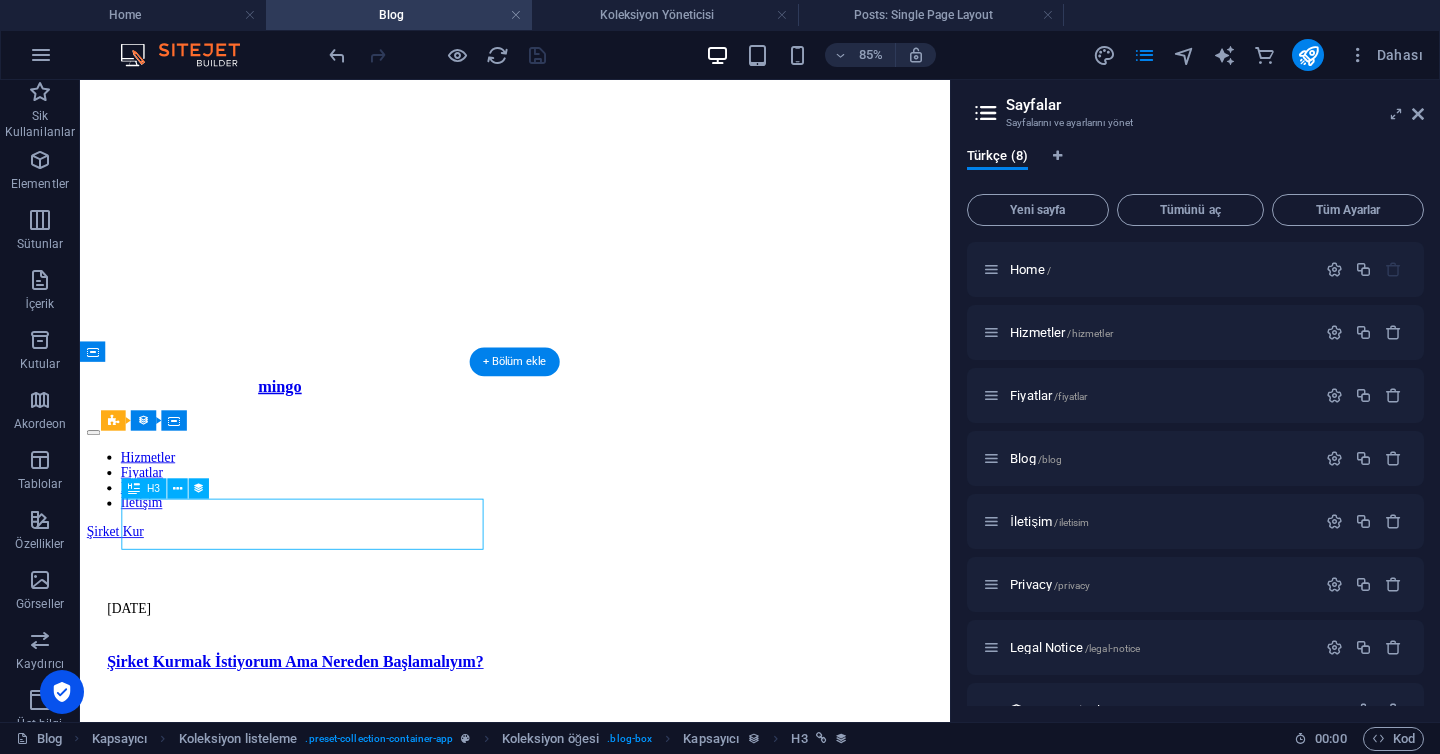 click on "Şirket Kurmak İstiyorum Ama Nereden Başlamalıyım?" at bounding box center (592, 765) 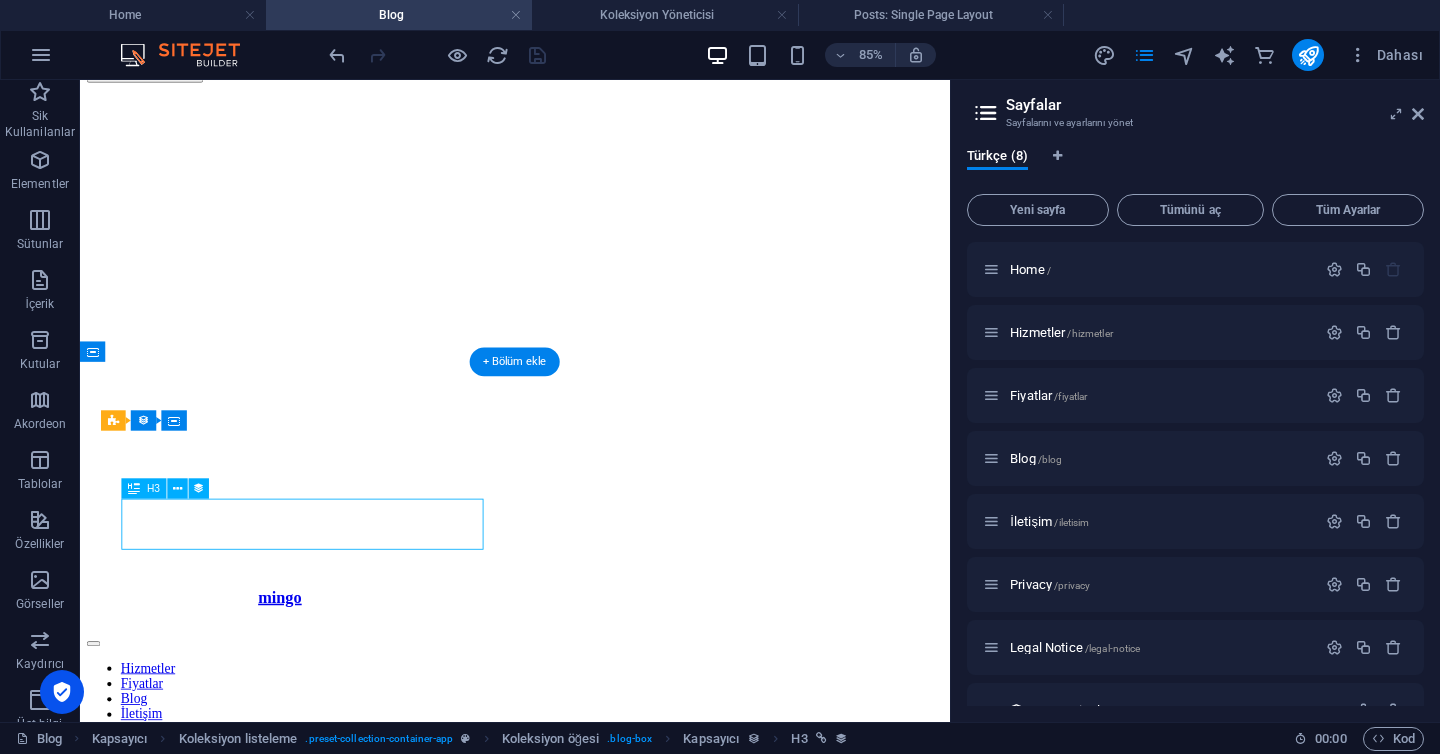 select on "name" 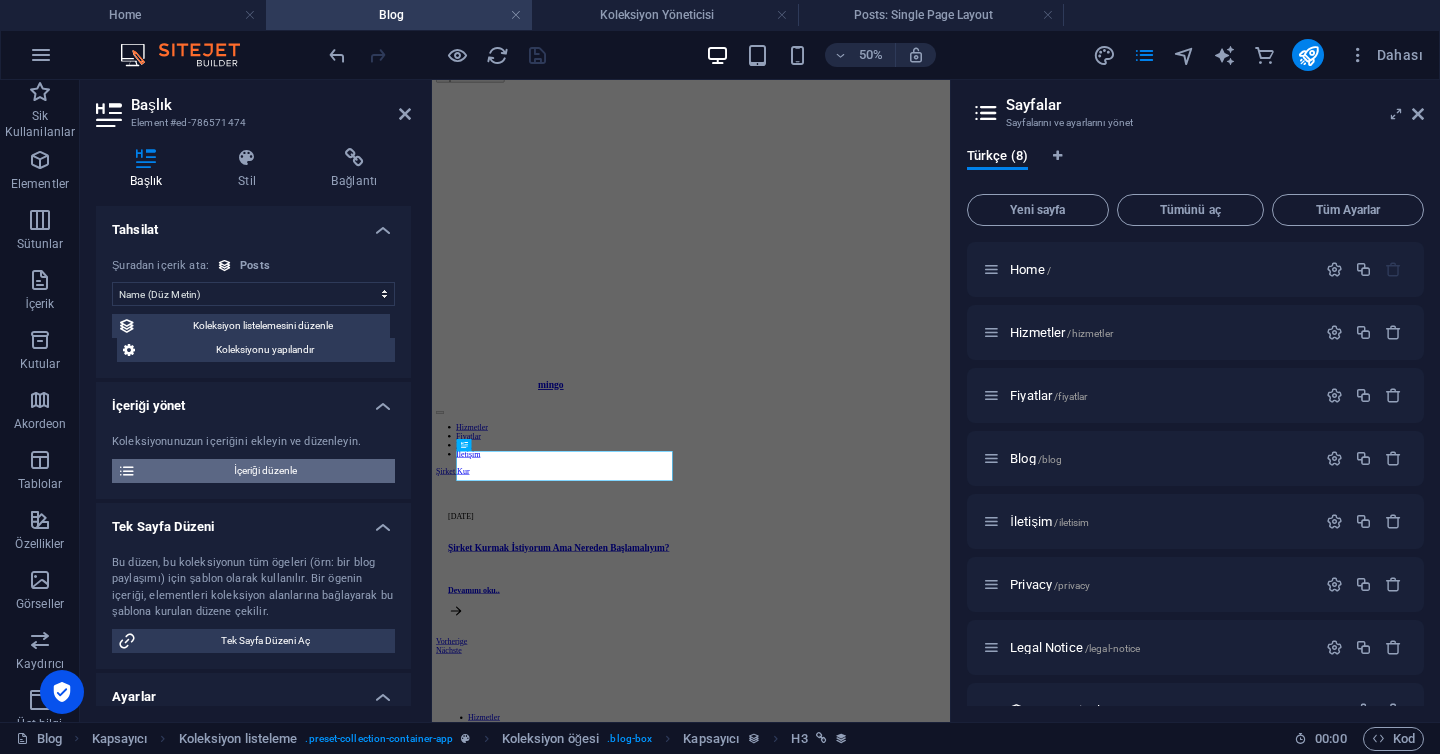 click on "İçeriği düzenle" at bounding box center [265, 471] 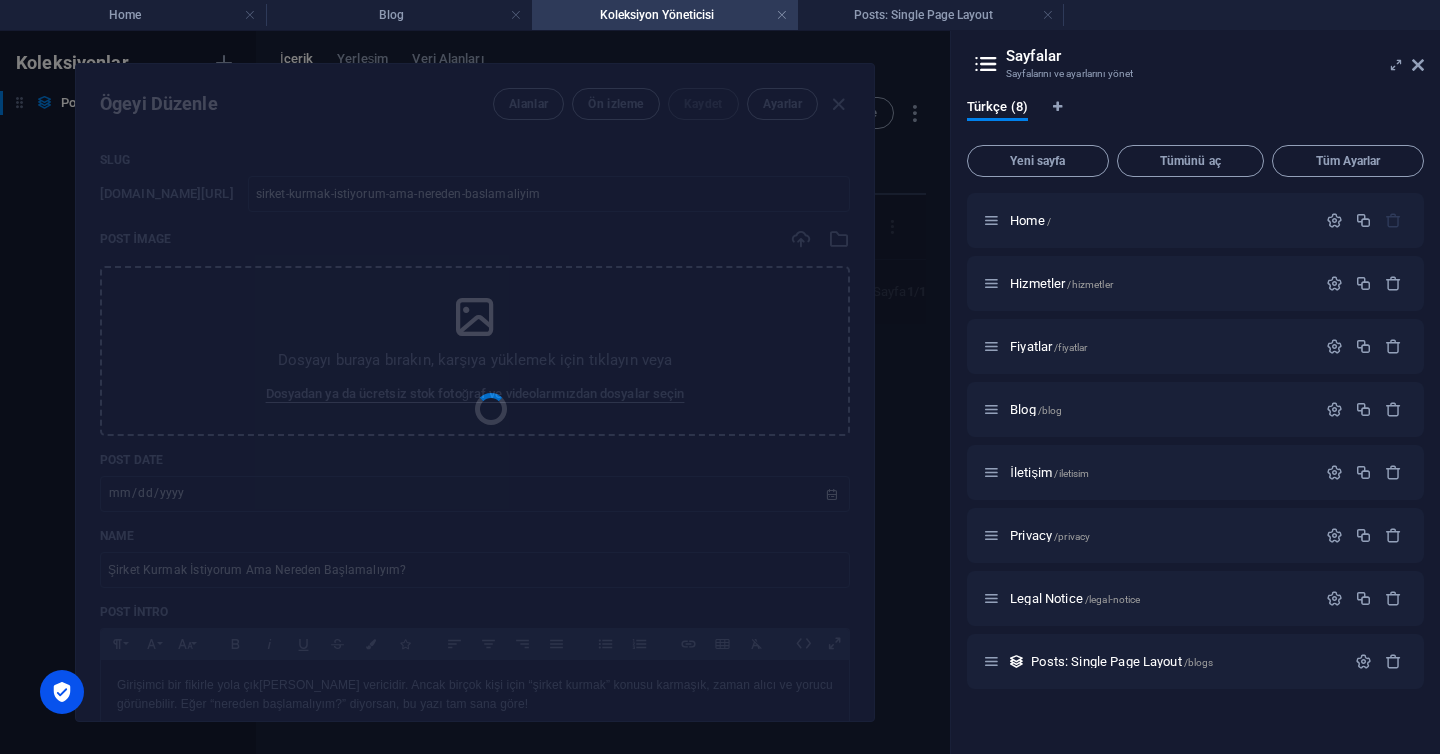scroll, scrollTop: 0, scrollLeft: 0, axis: both 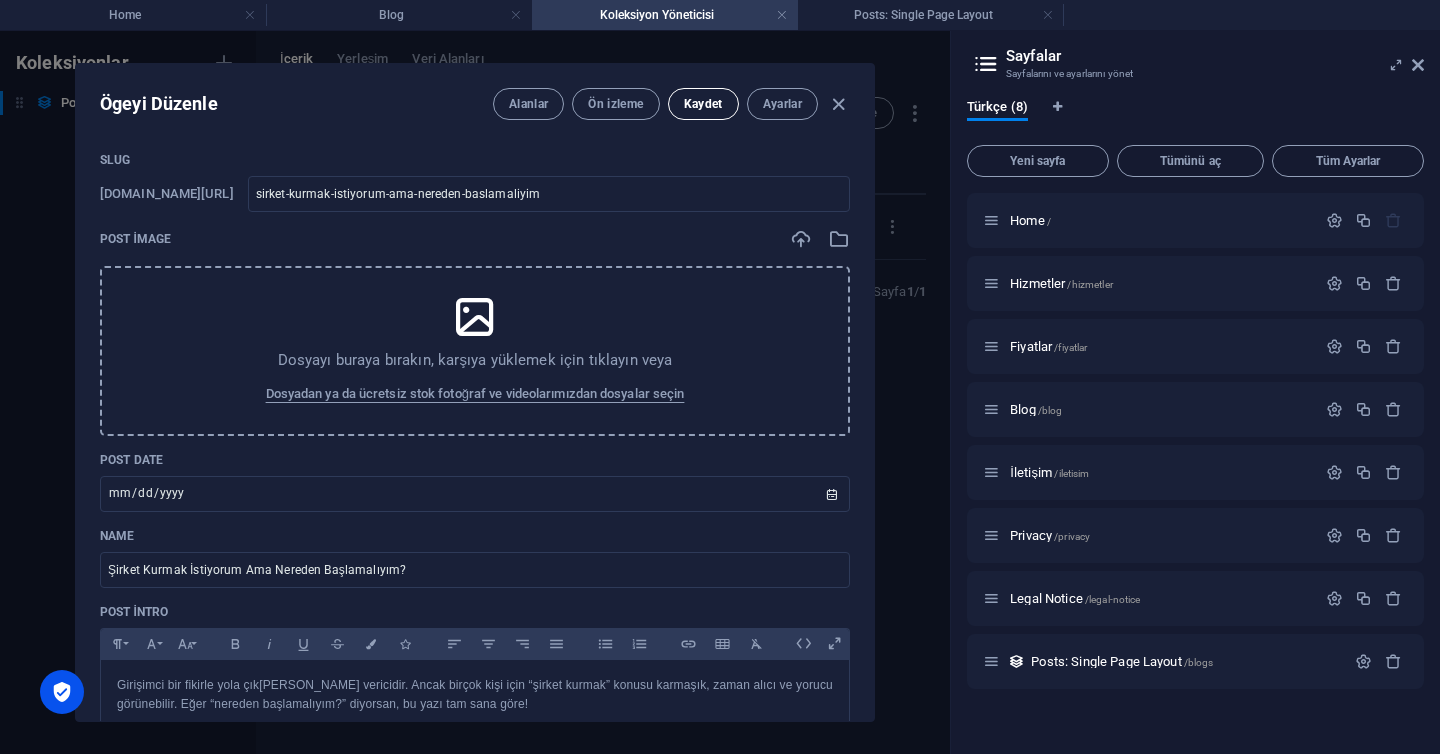 click on "Kaydet" at bounding box center (703, 104) 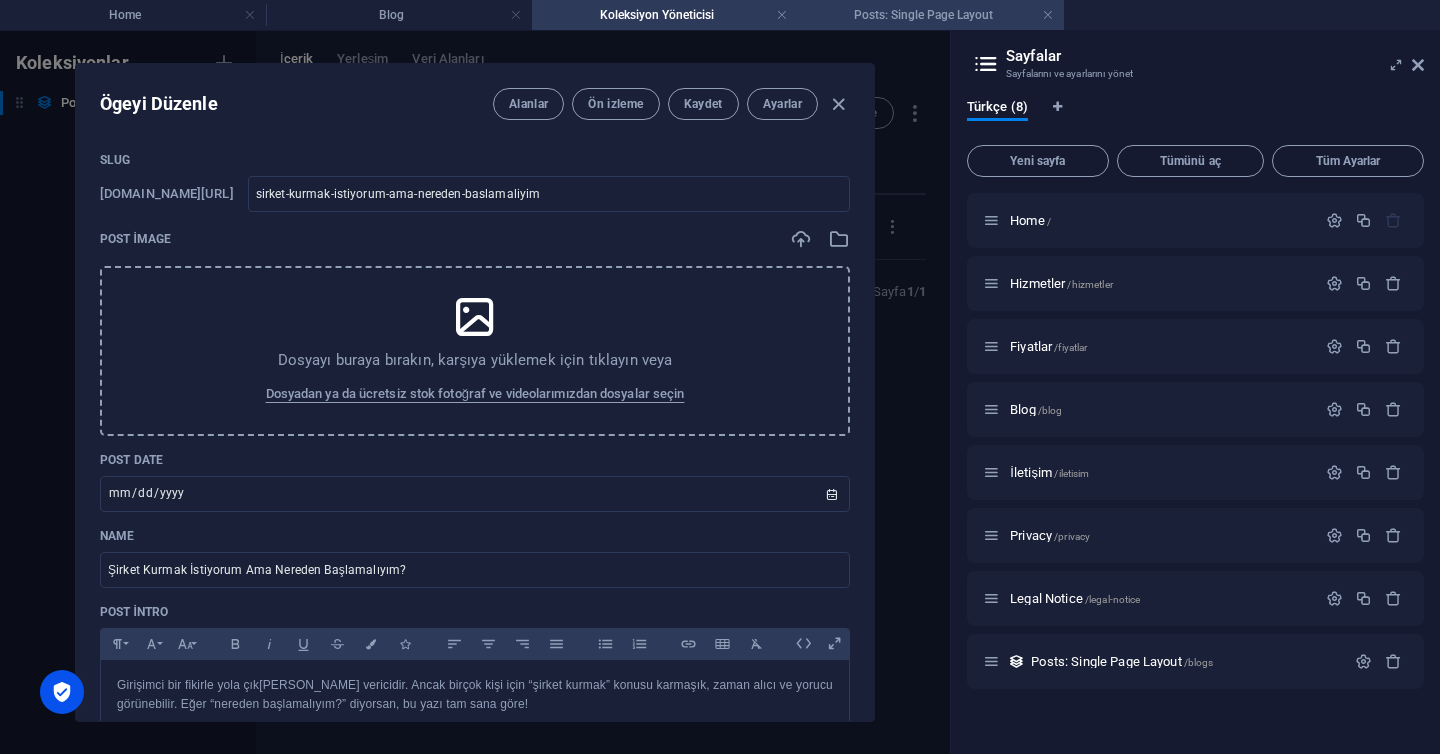 click on "Posts: Single Page Layout" at bounding box center [931, 15] 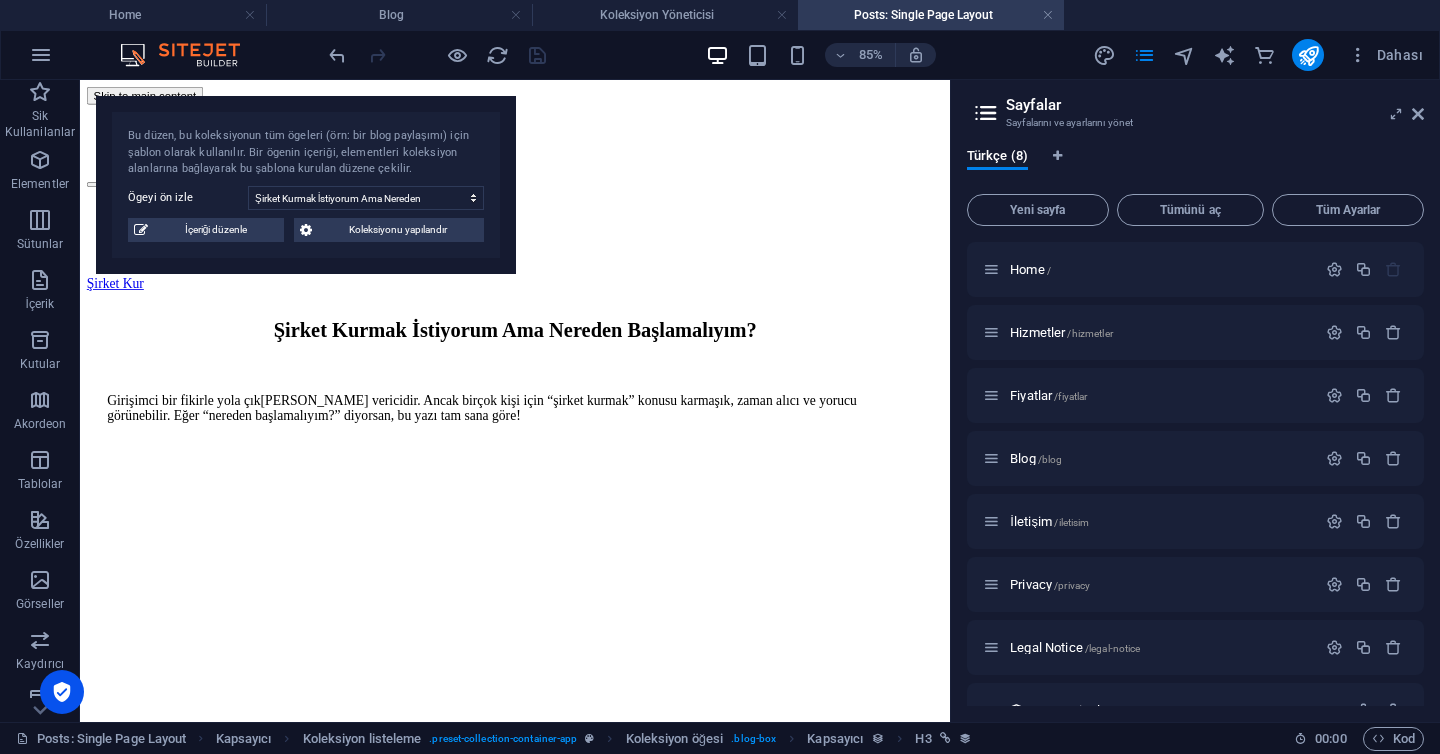 scroll, scrollTop: 3857, scrollLeft: 0, axis: vertical 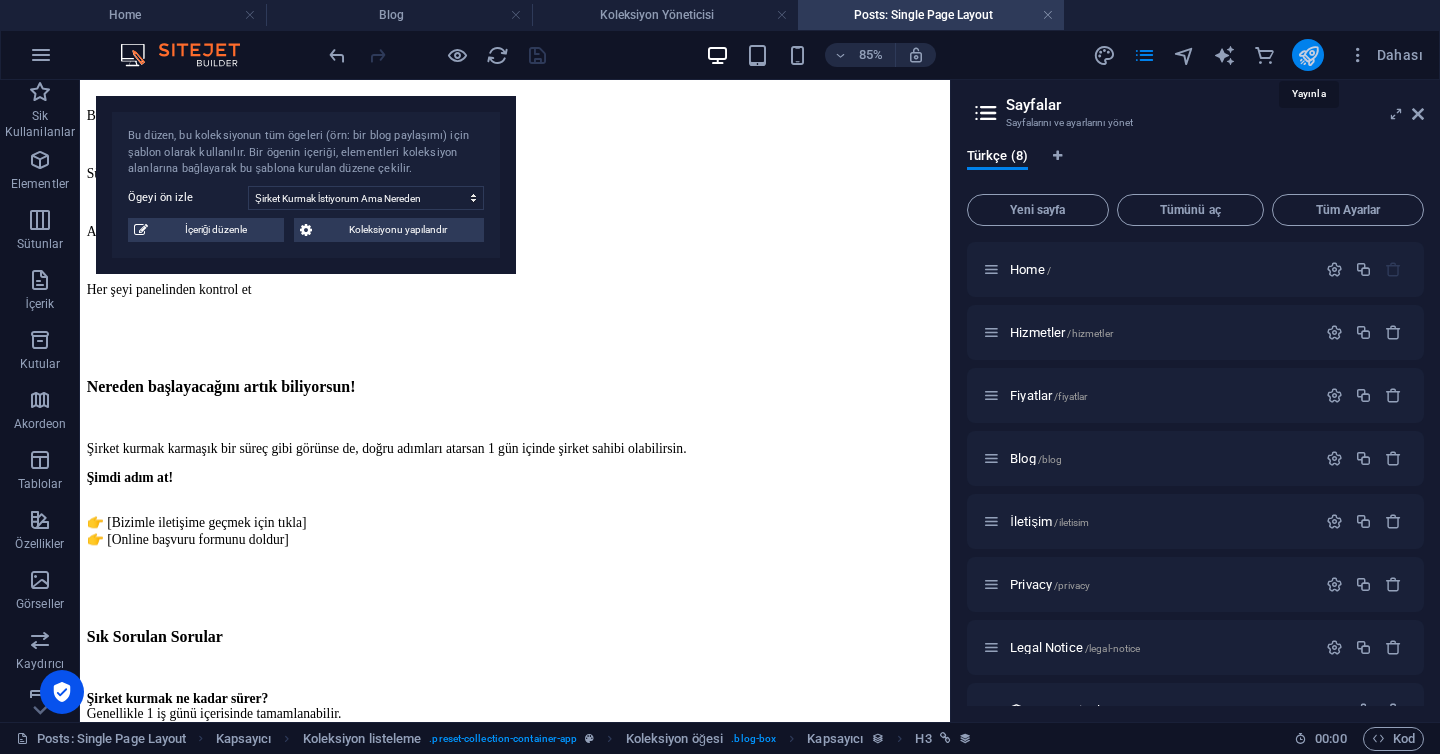 click at bounding box center (1308, 55) 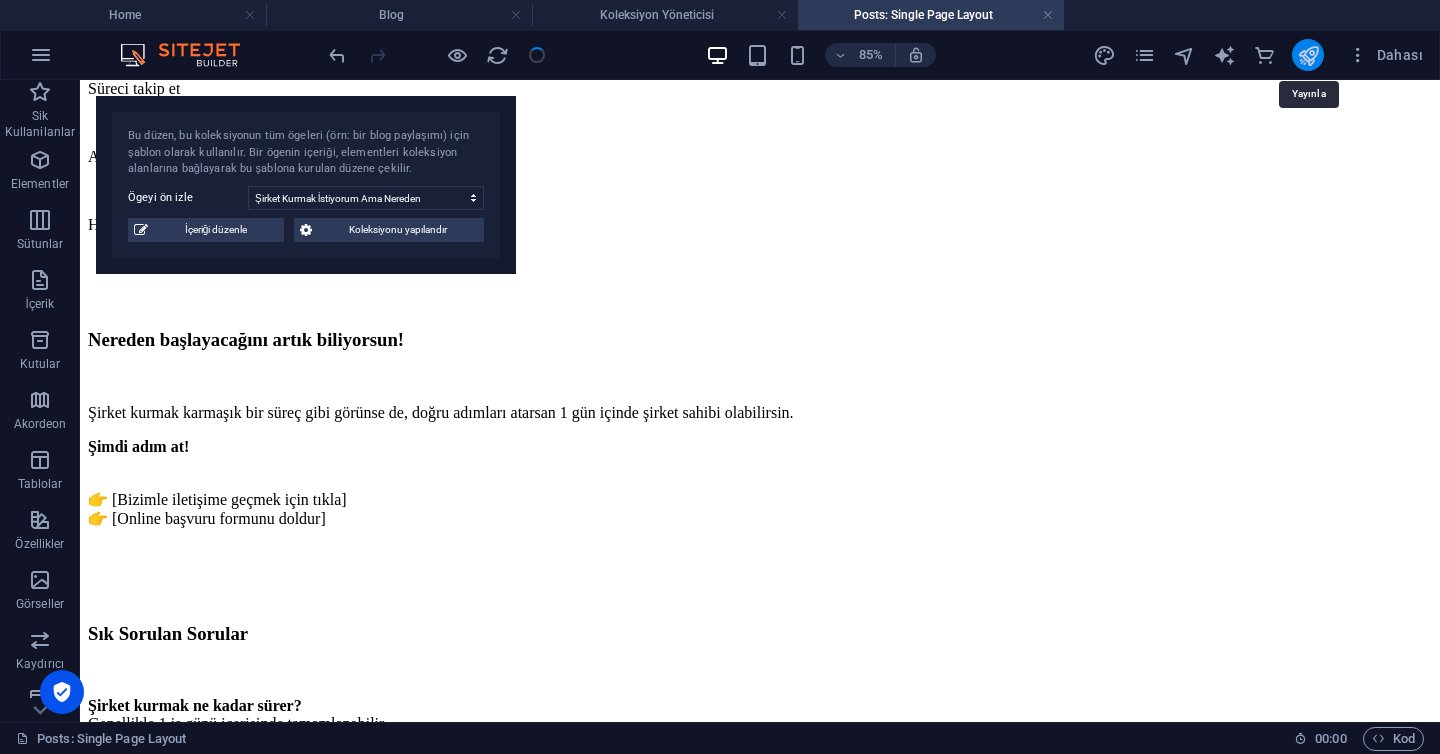 scroll, scrollTop: 3755, scrollLeft: 0, axis: vertical 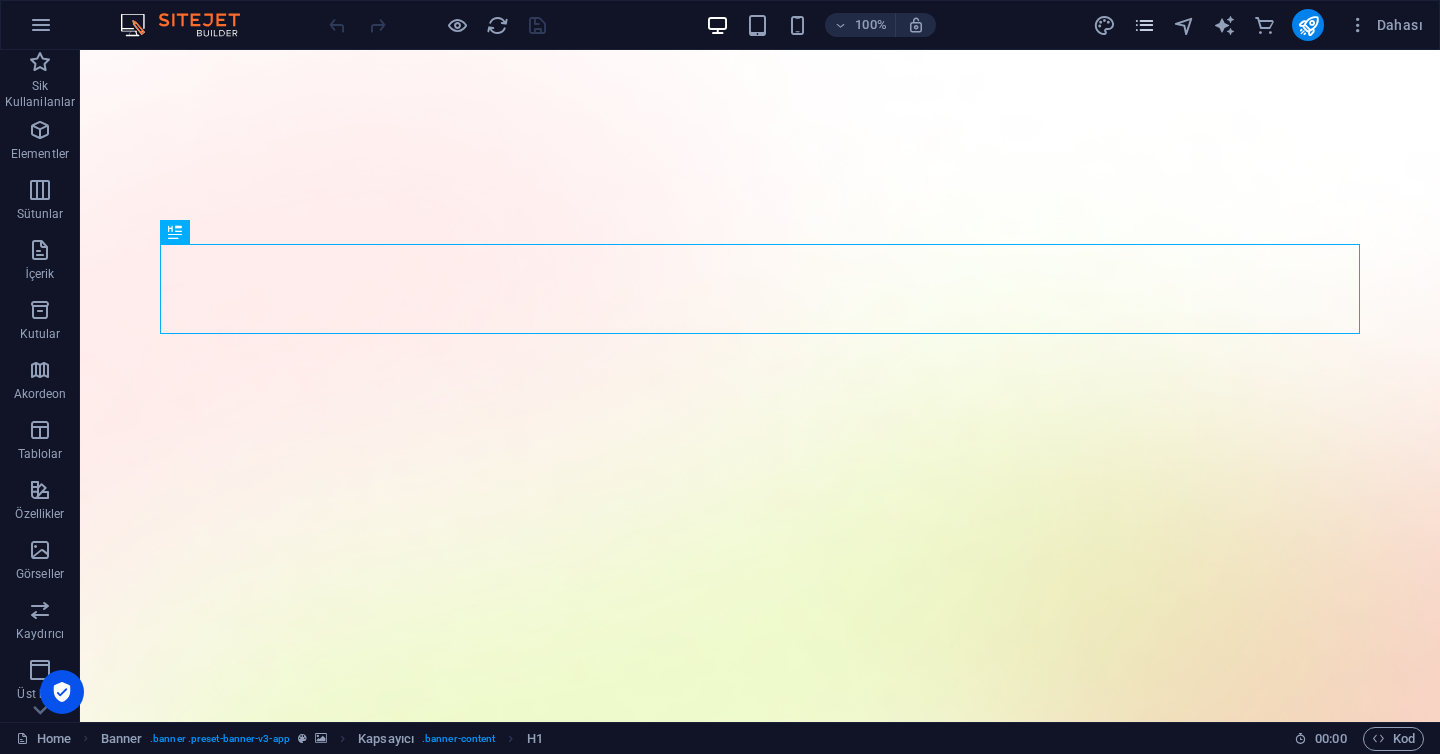 click at bounding box center (1144, 25) 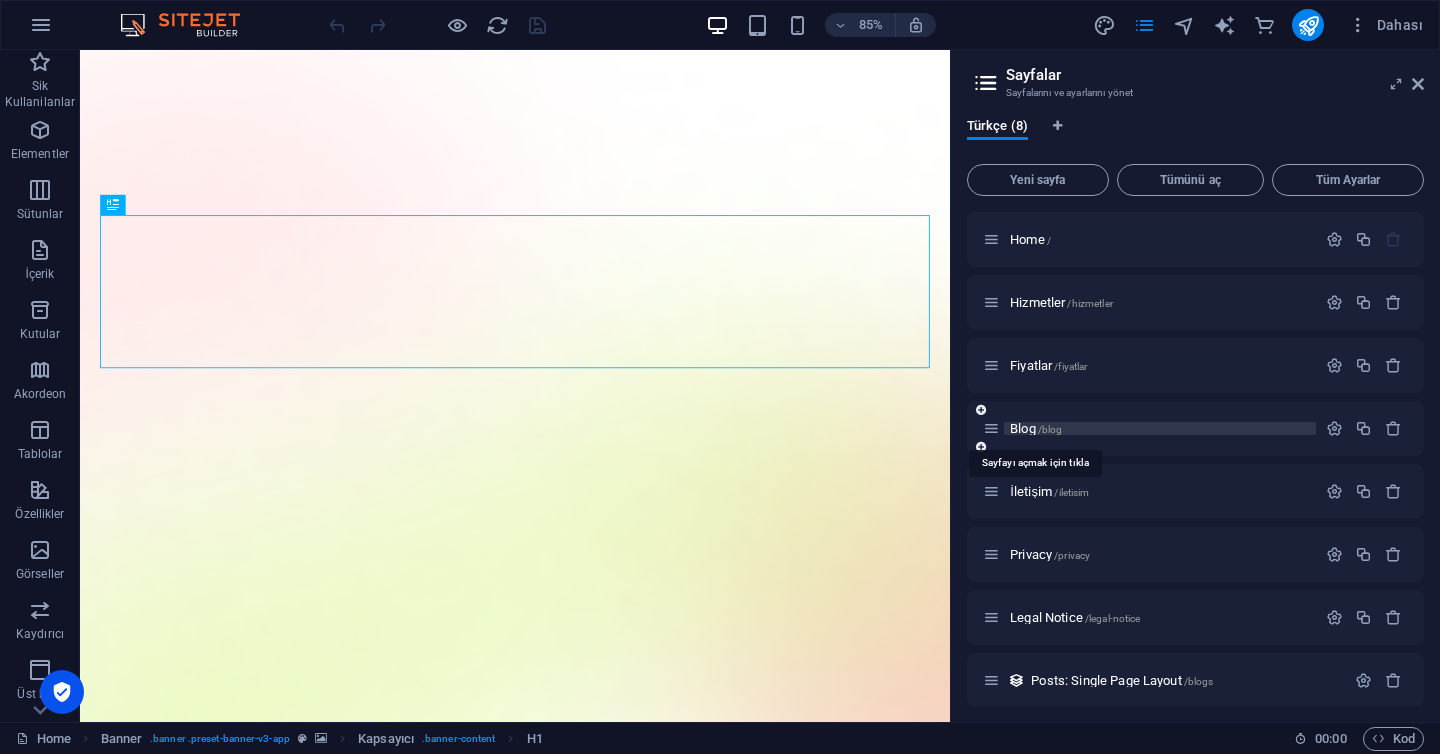click on "Blog /blog" at bounding box center [1036, 428] 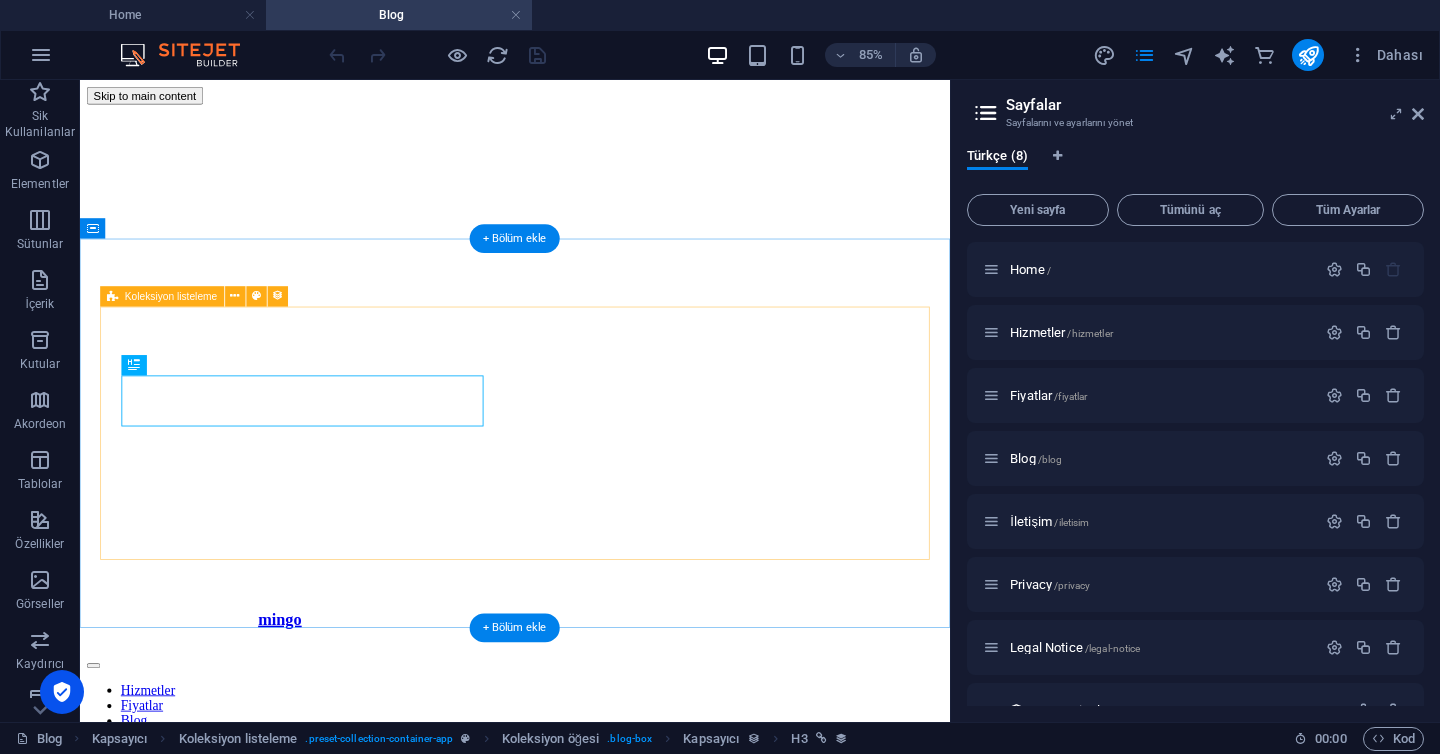 scroll, scrollTop: 419, scrollLeft: 0, axis: vertical 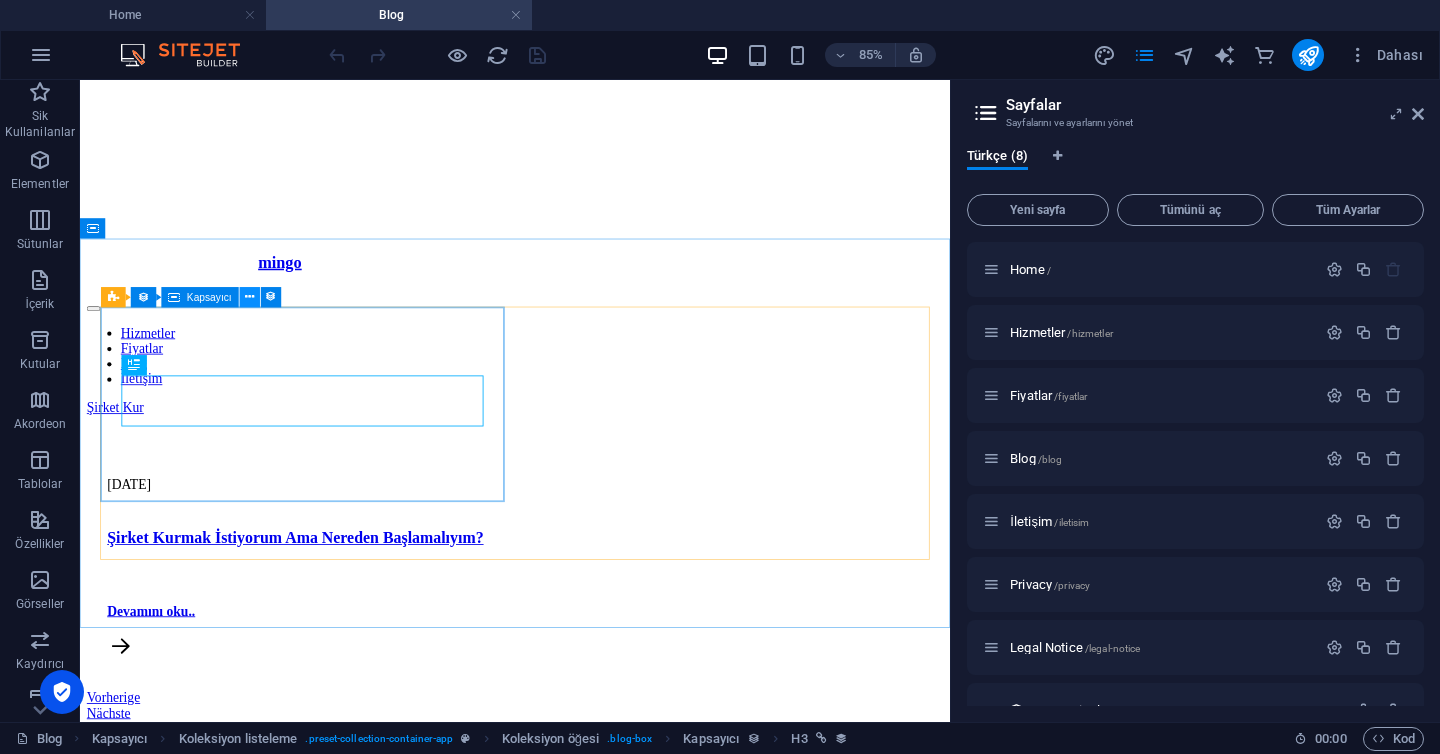 click at bounding box center (249, 297) 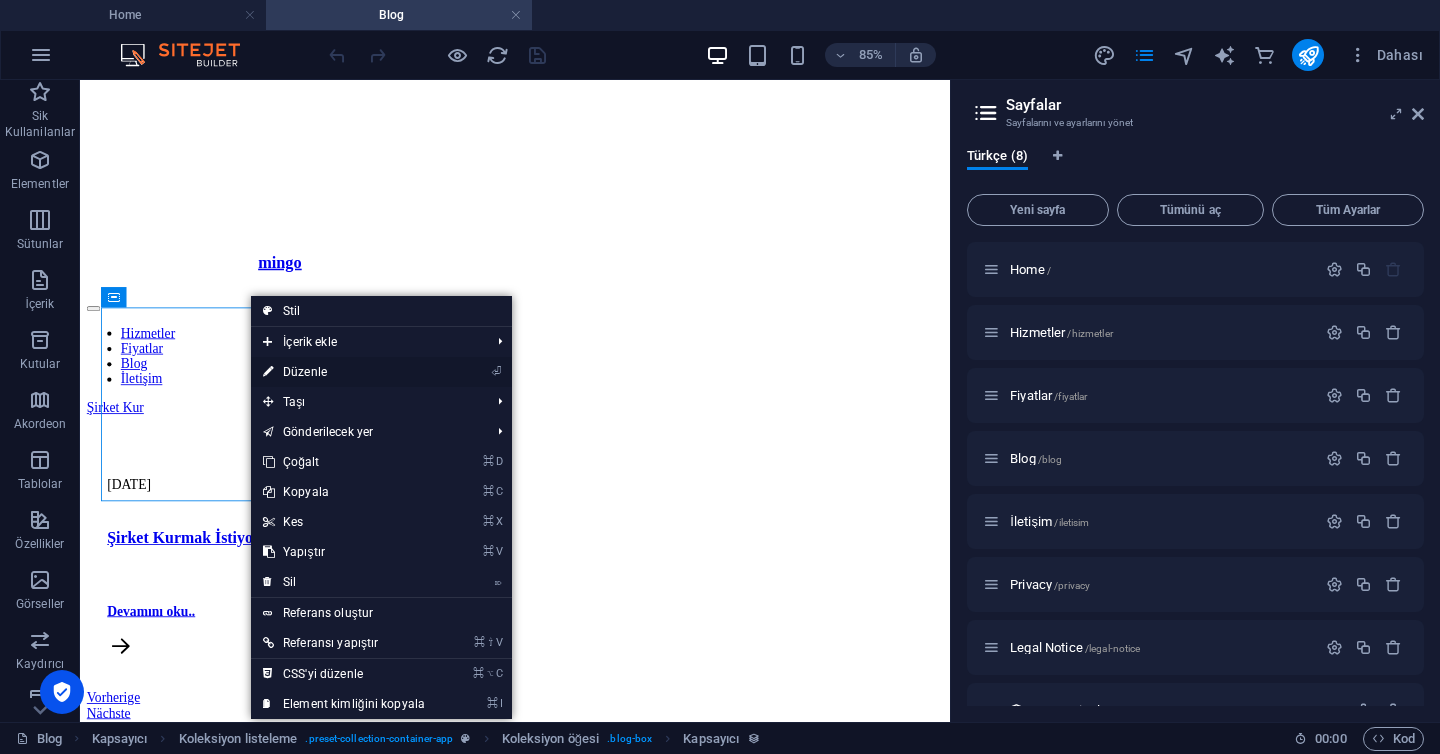 click on "⏎  Düzenle" at bounding box center (344, 372) 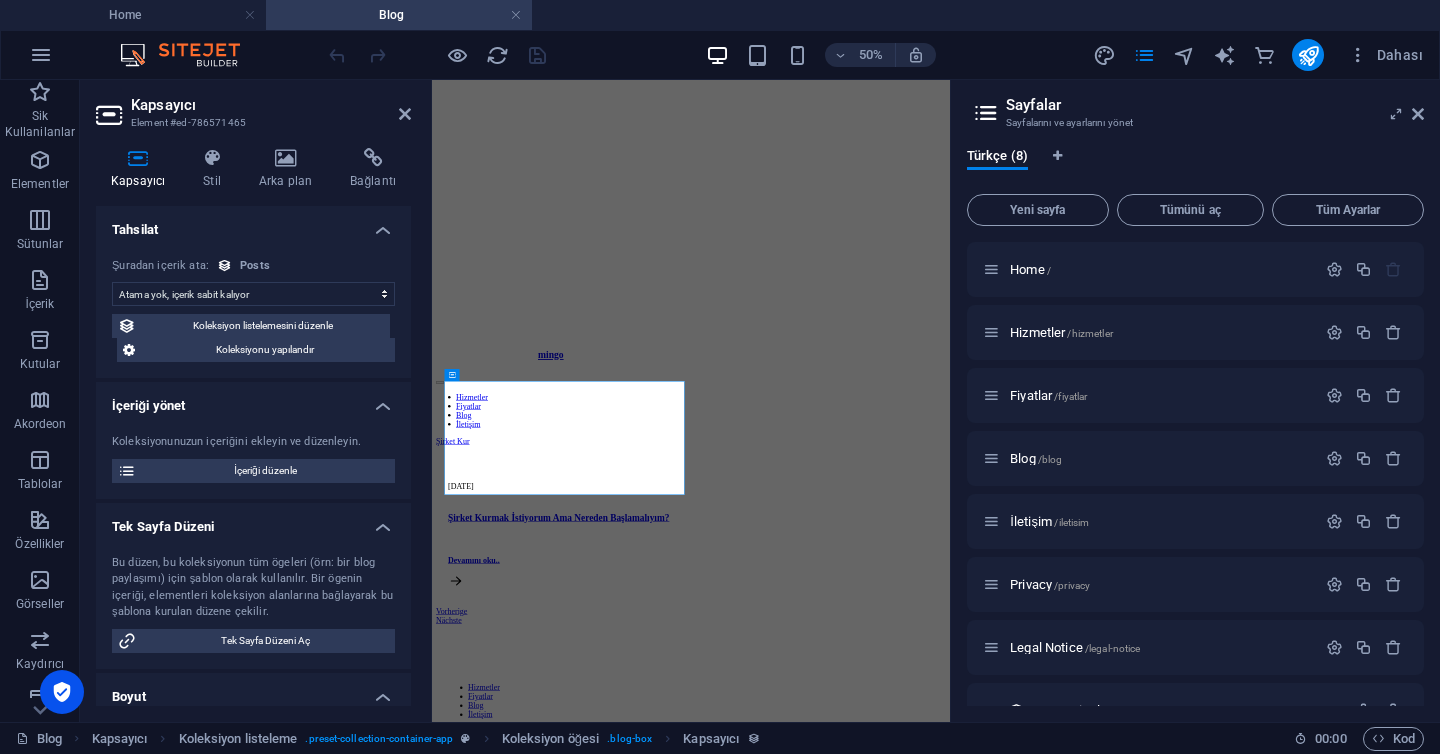 scroll, scrollTop: 0, scrollLeft: 0, axis: both 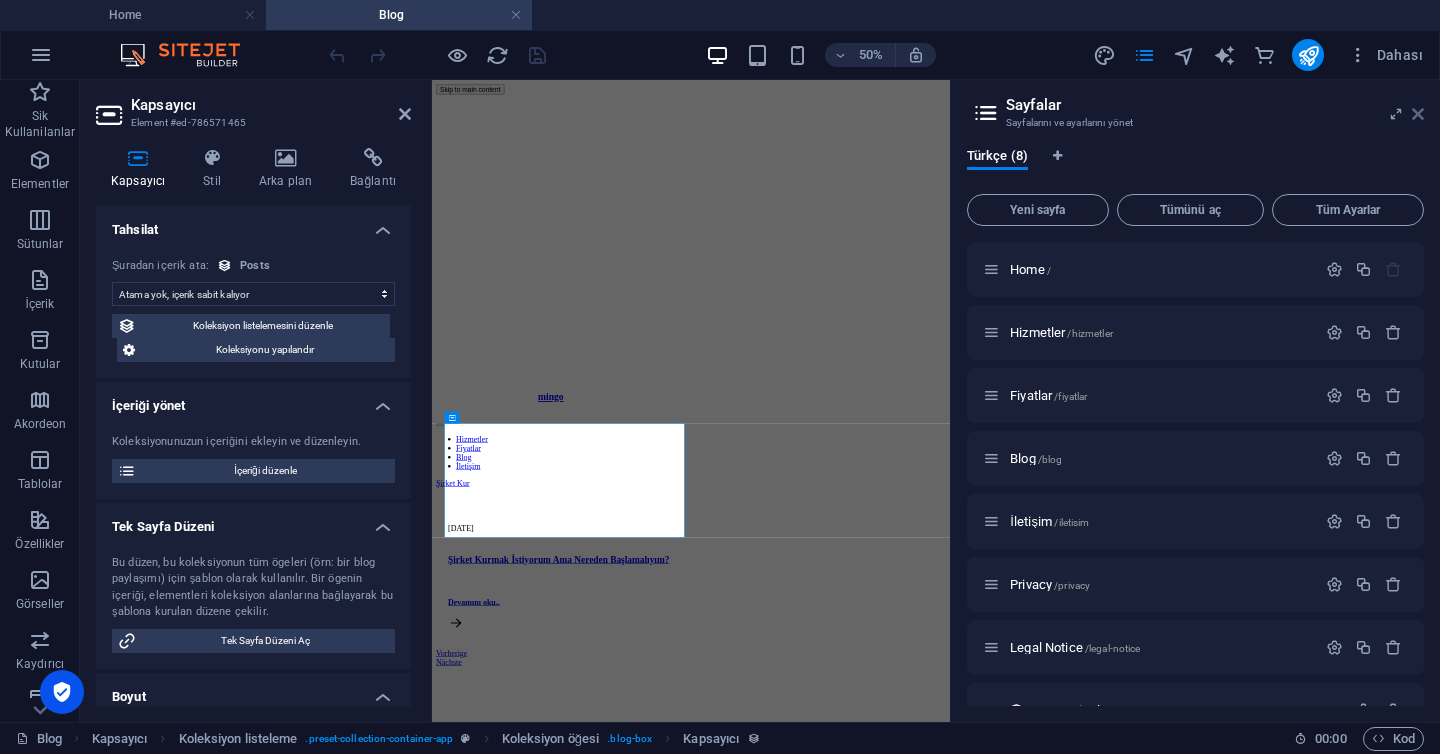 click at bounding box center (1418, 114) 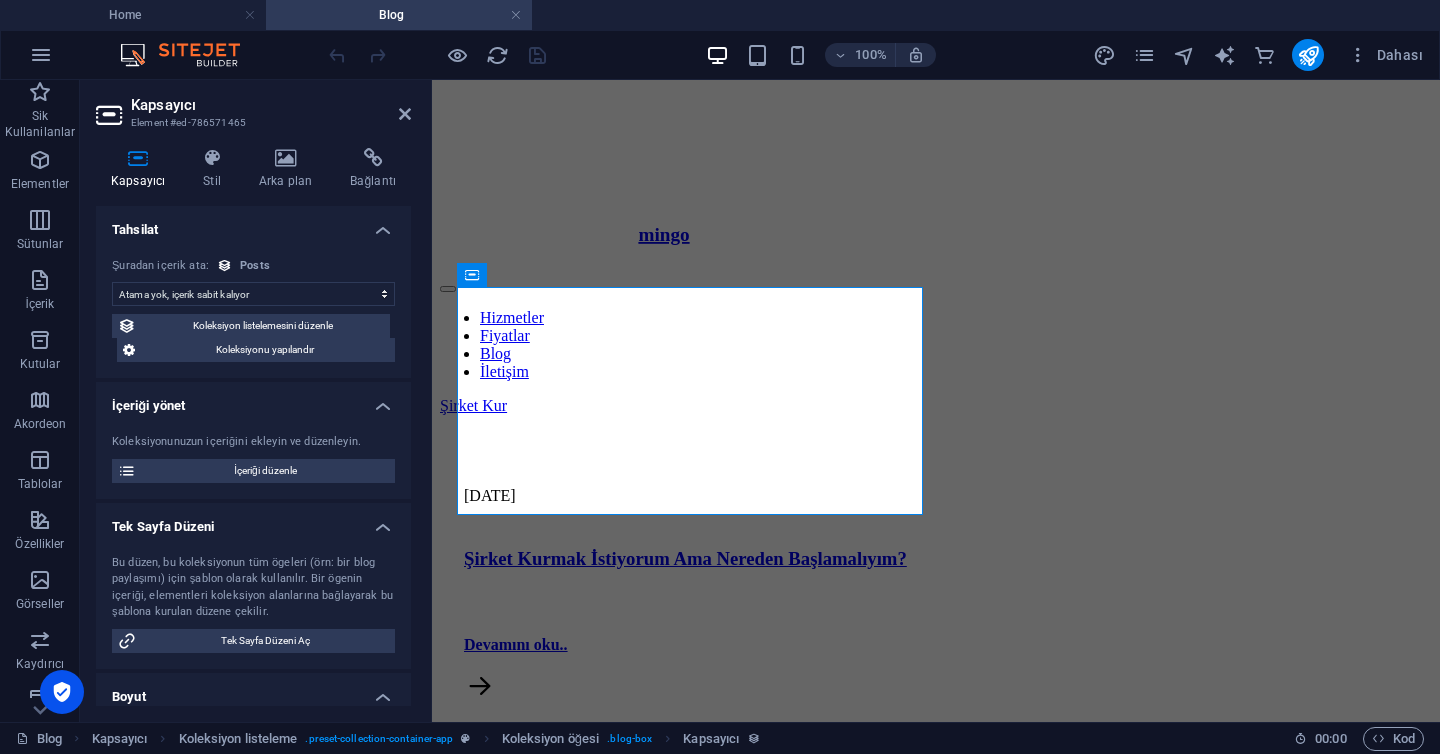 click on "Atama yok, içerik sabit kalıyor Oluşturulma zamanı (Tarih) Güncellenme zamanı (Tarih) Slug (Düz Metin) Post image (Dosya) Post date (Tarih) Name (Düz Metin) Post intro (Zengin Metin) Post details (CMS) Post number (Numara)" at bounding box center (253, 294) 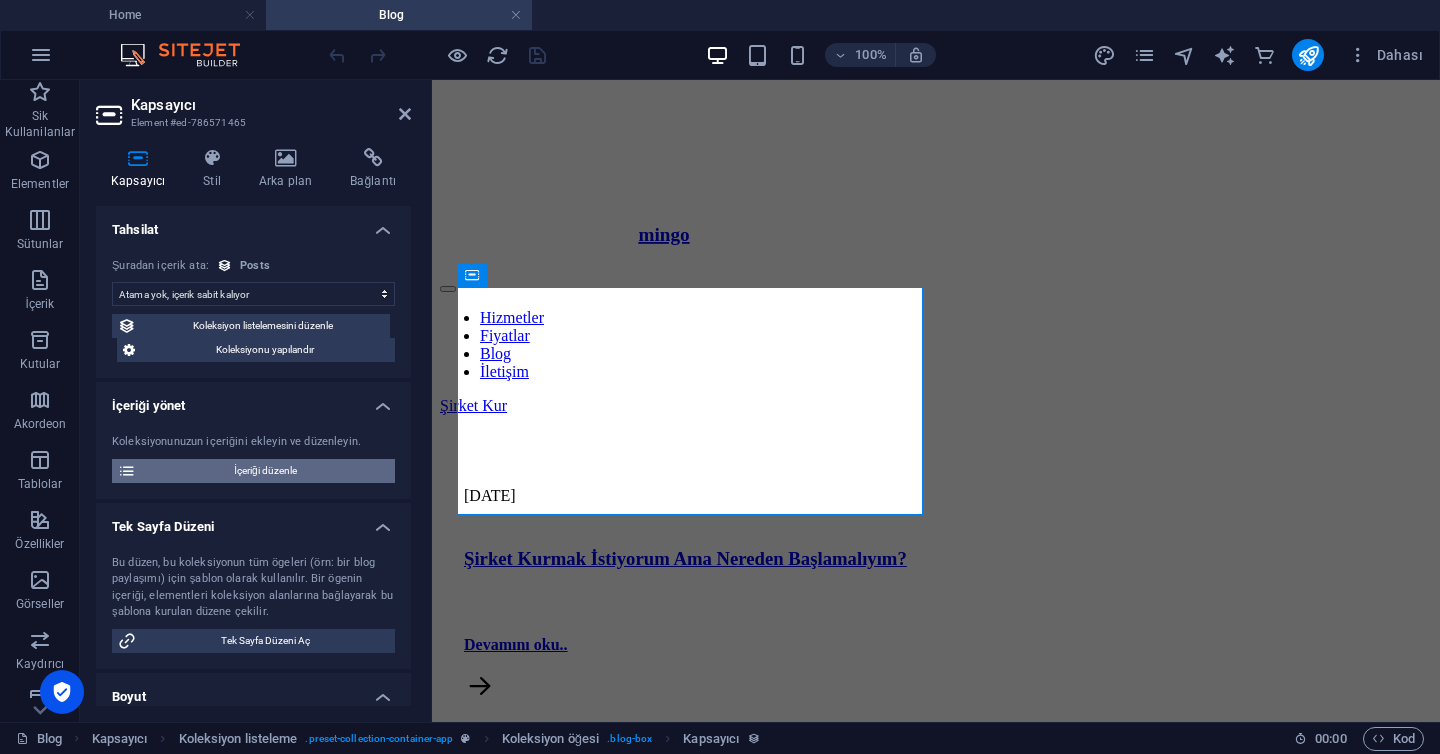 click on "İçeriği düzenle" at bounding box center (265, 471) 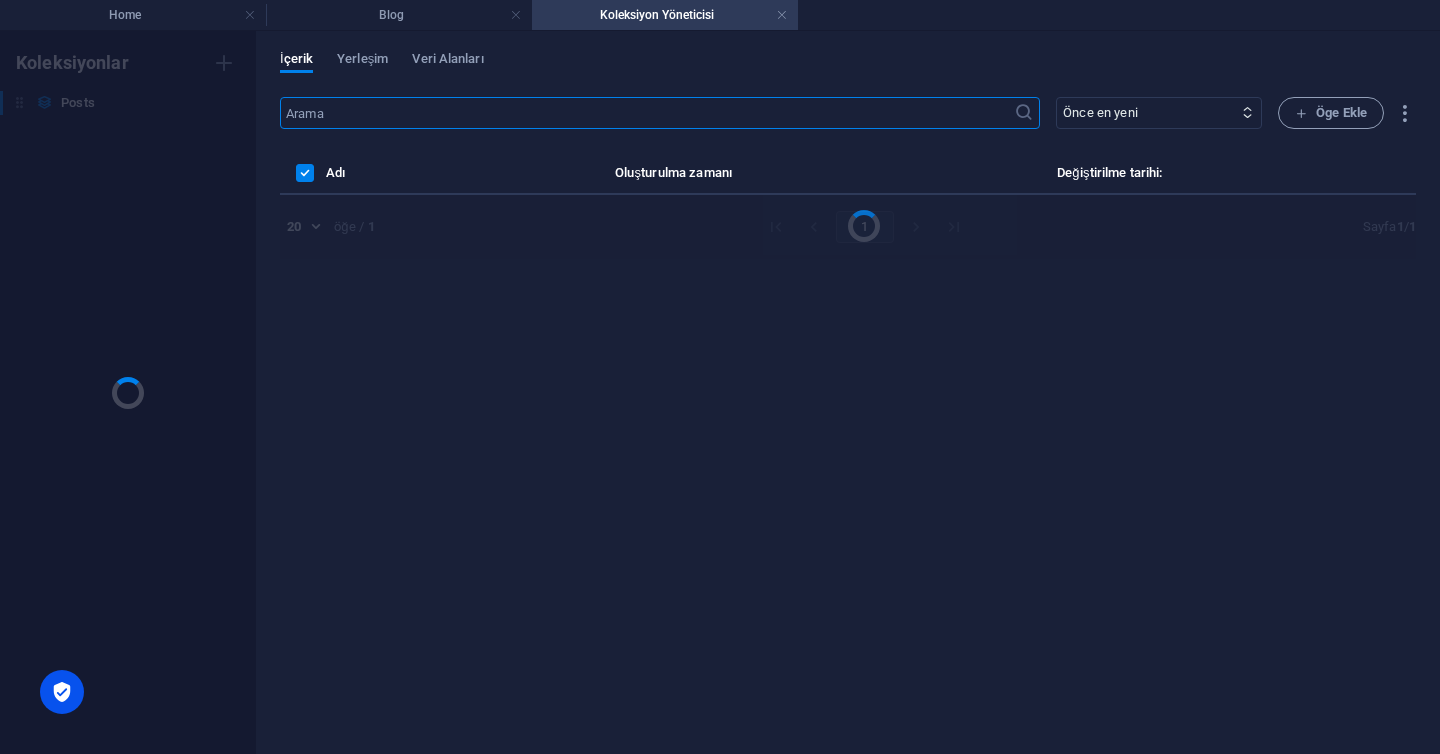 scroll, scrollTop: 0, scrollLeft: 0, axis: both 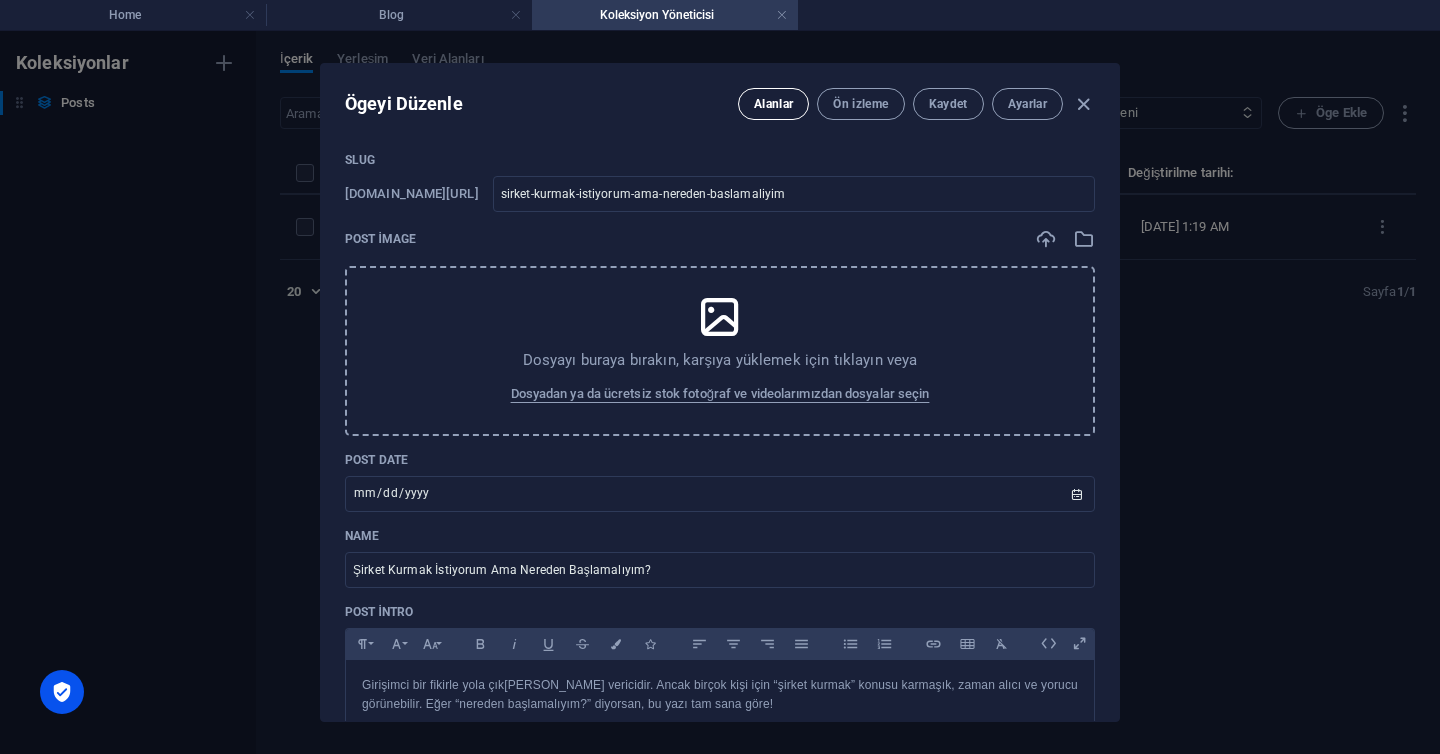 click on "Alanlar" at bounding box center [773, 104] 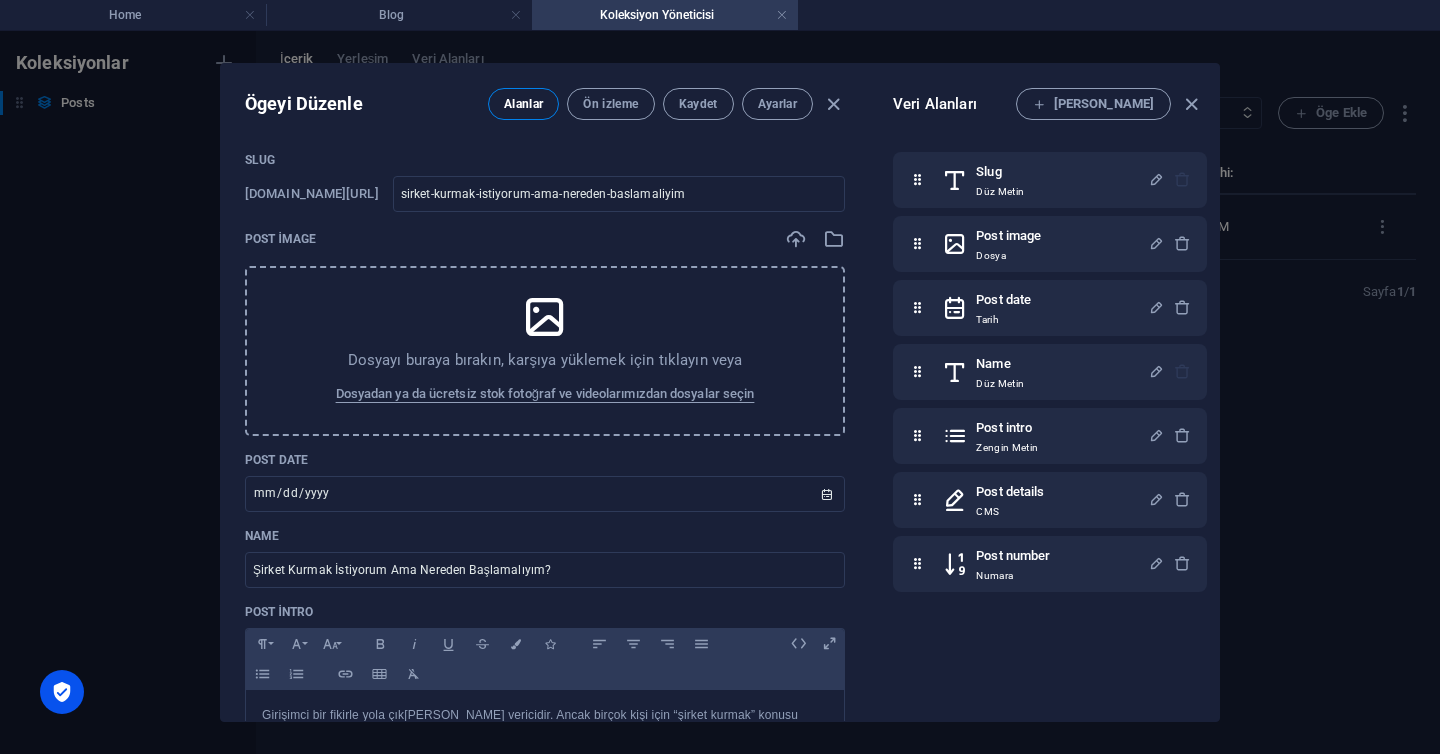 click on "Alanlar" at bounding box center [523, 104] 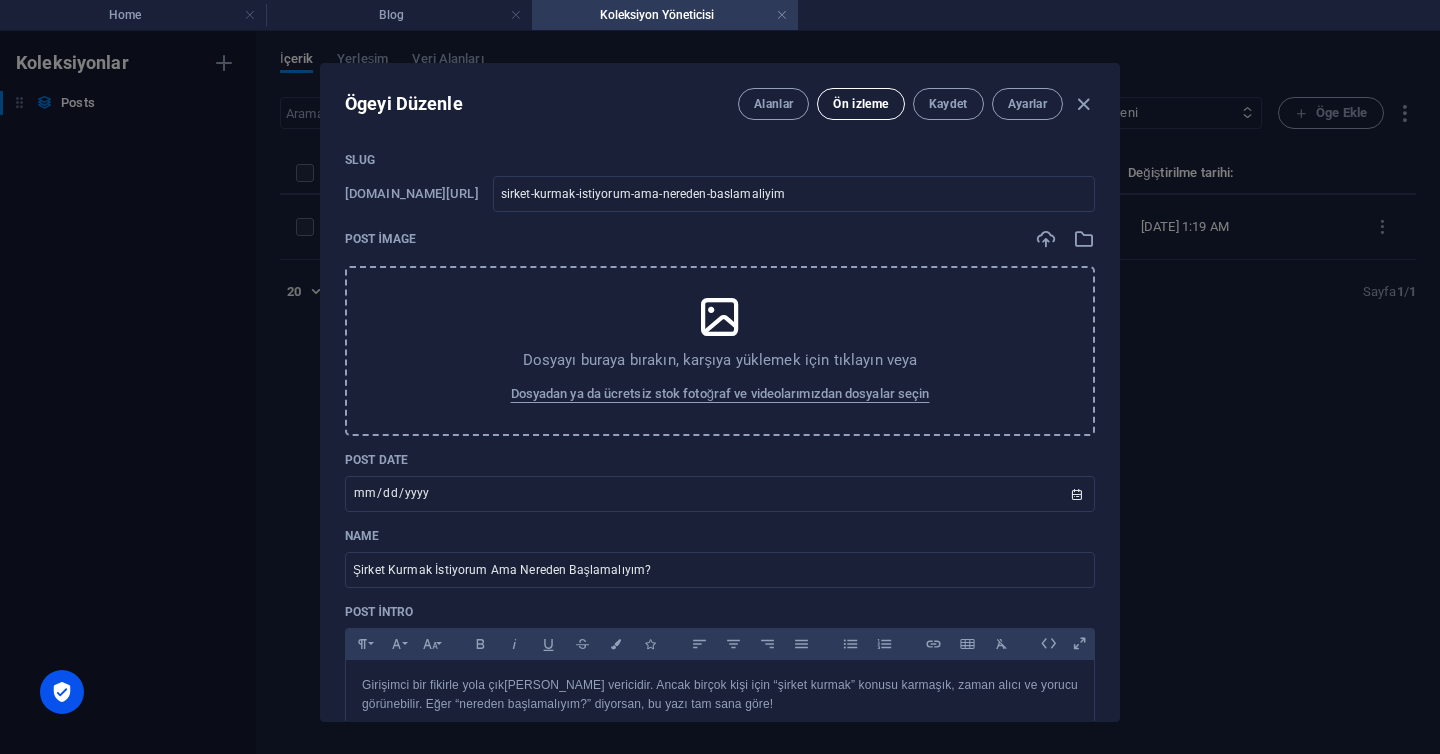 click on "Ön izleme" at bounding box center (860, 104) 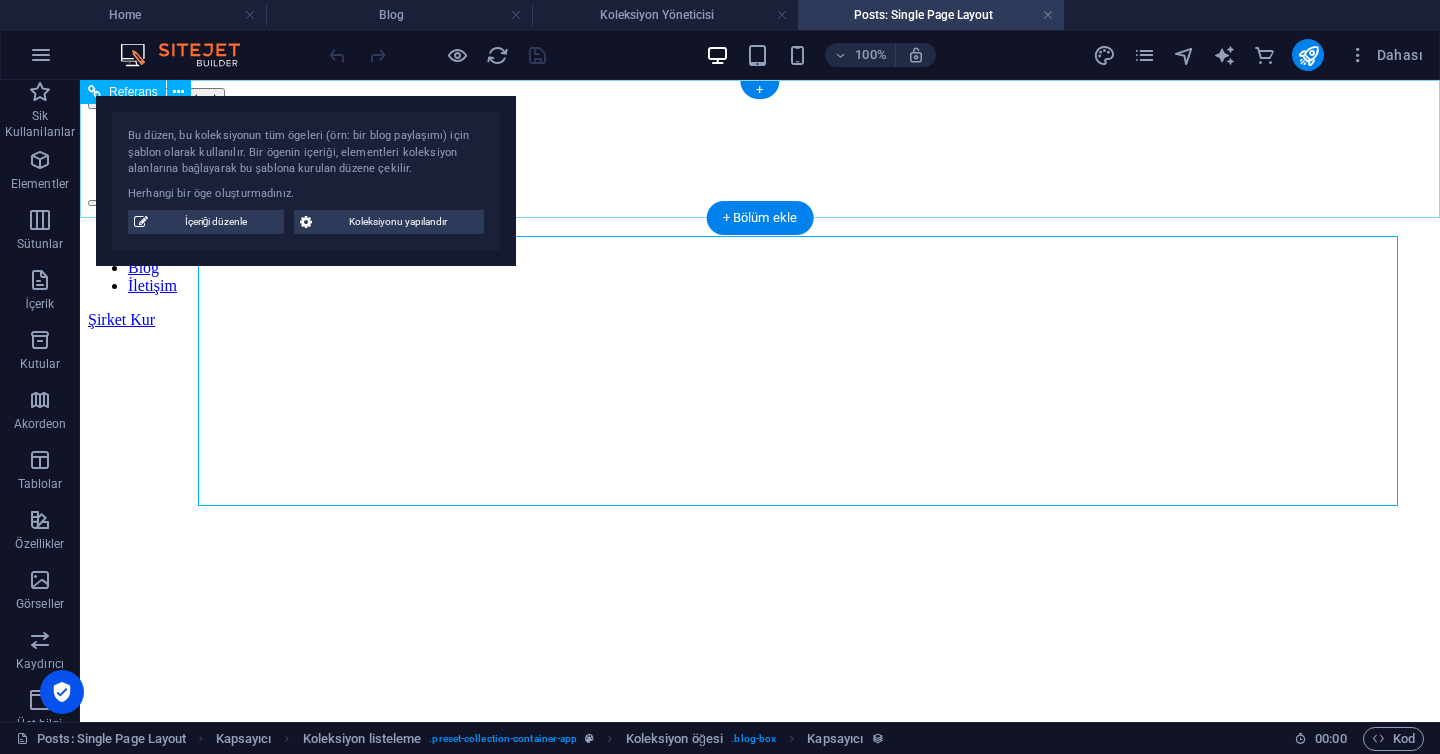 scroll, scrollTop: 0, scrollLeft: 0, axis: both 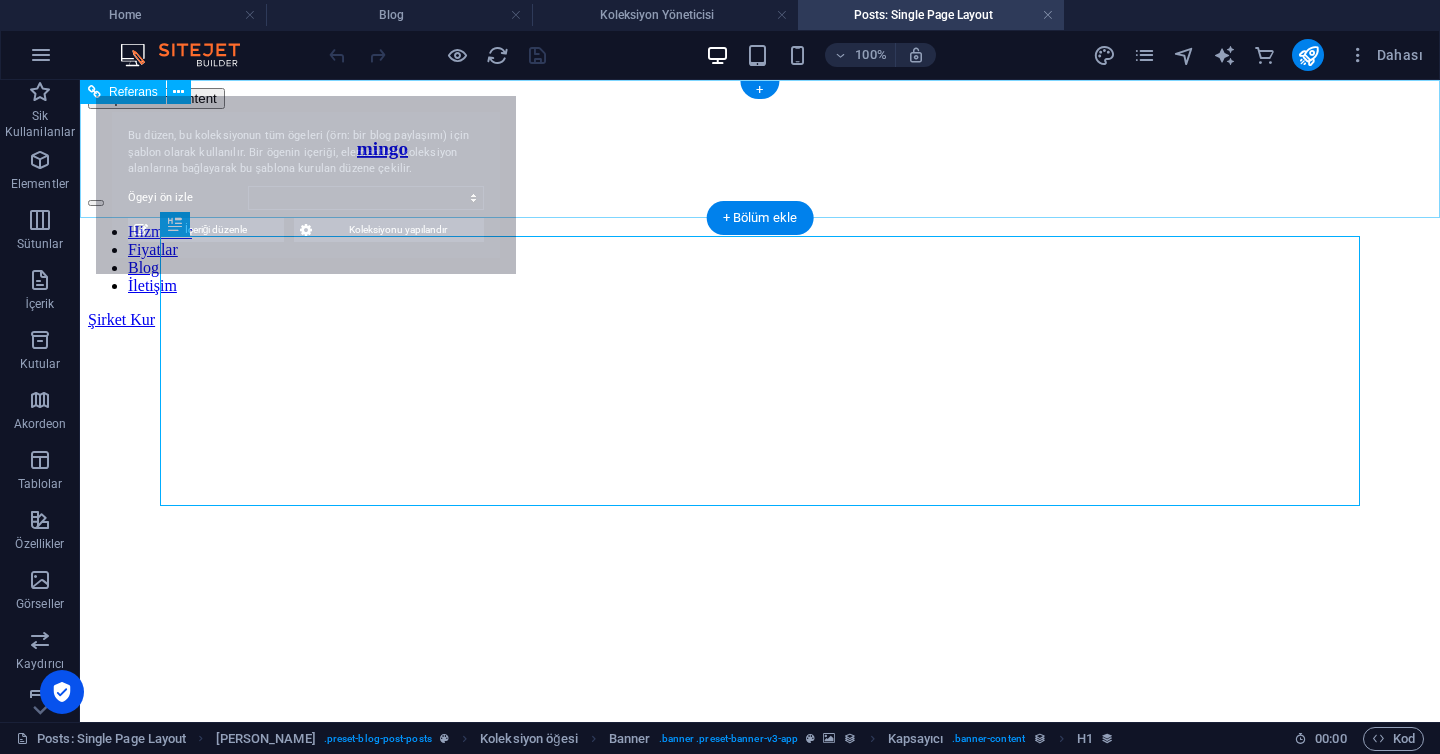select on "6872774f6fd41588350098cc" 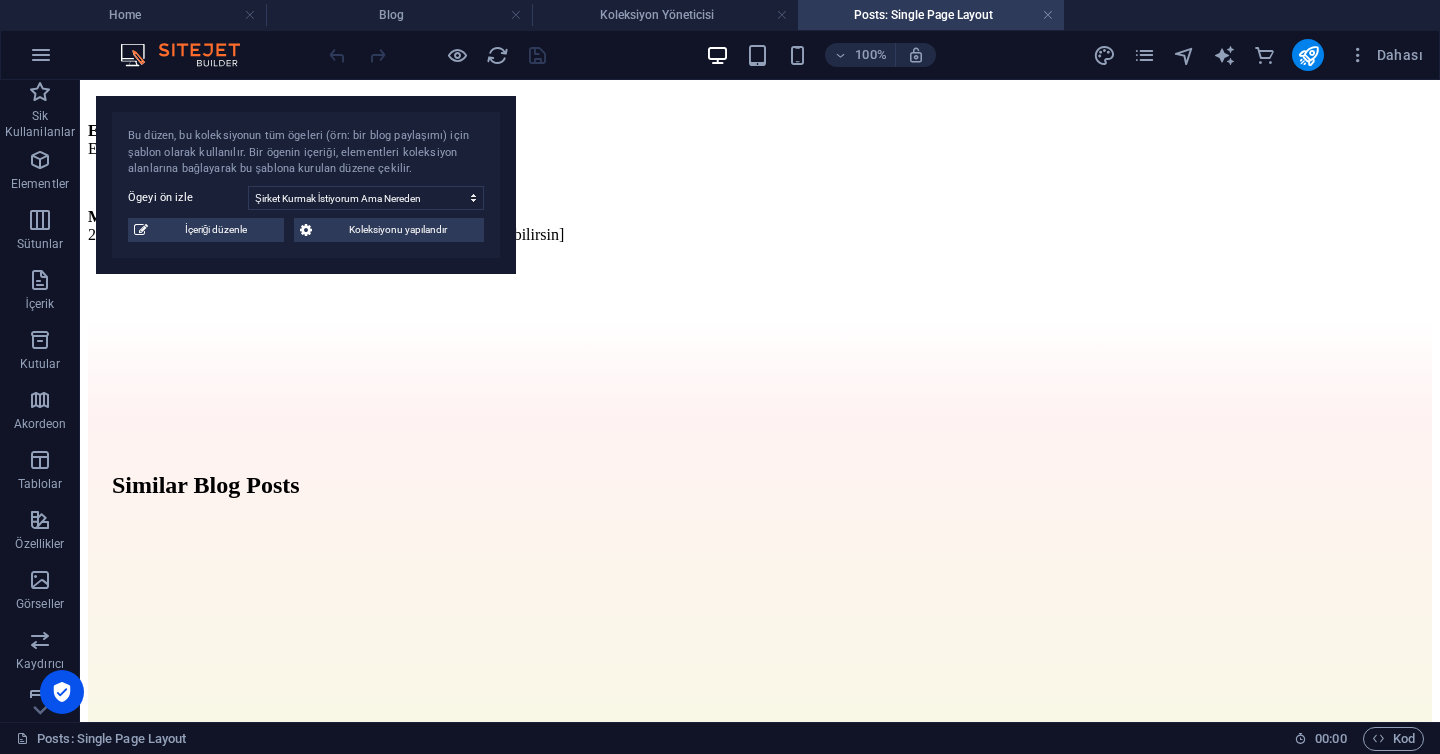 scroll, scrollTop: 4801, scrollLeft: 0, axis: vertical 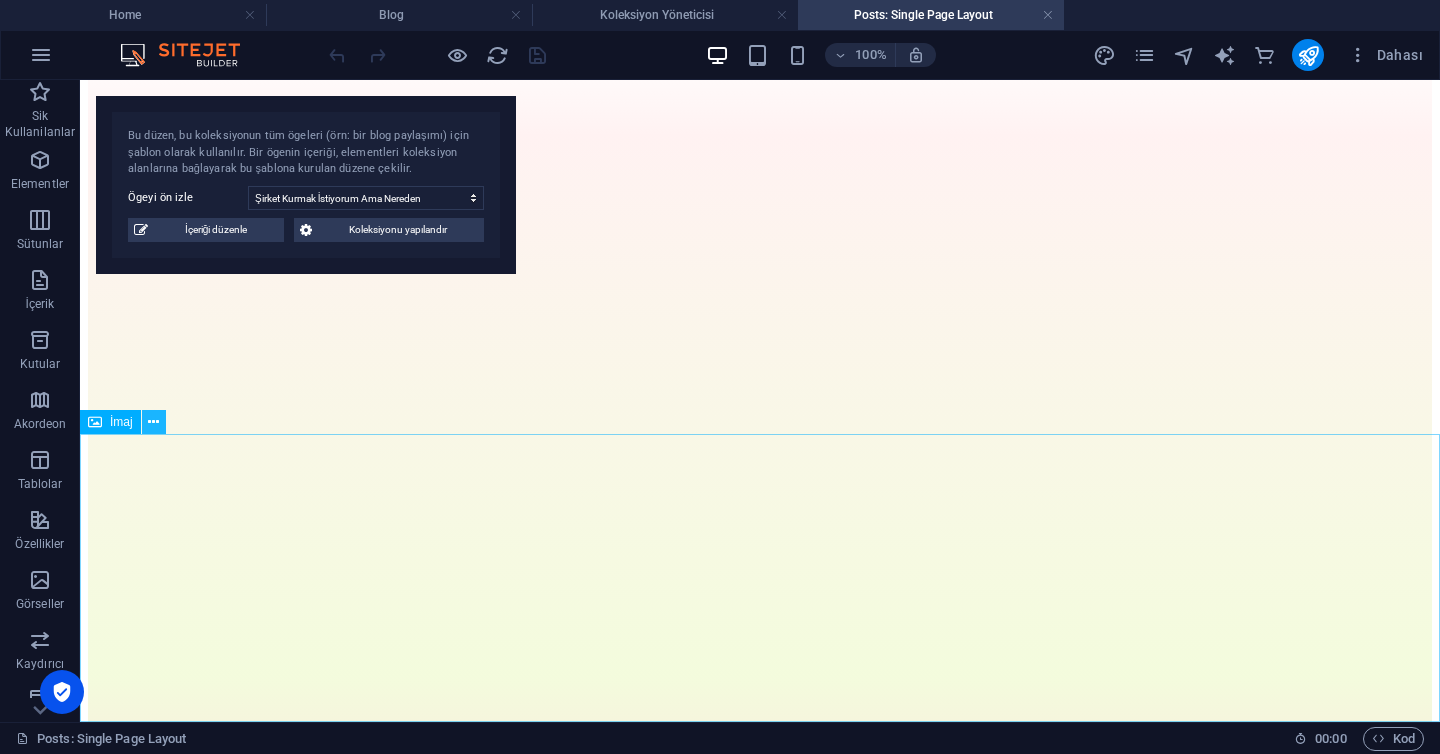 click at bounding box center (153, 422) 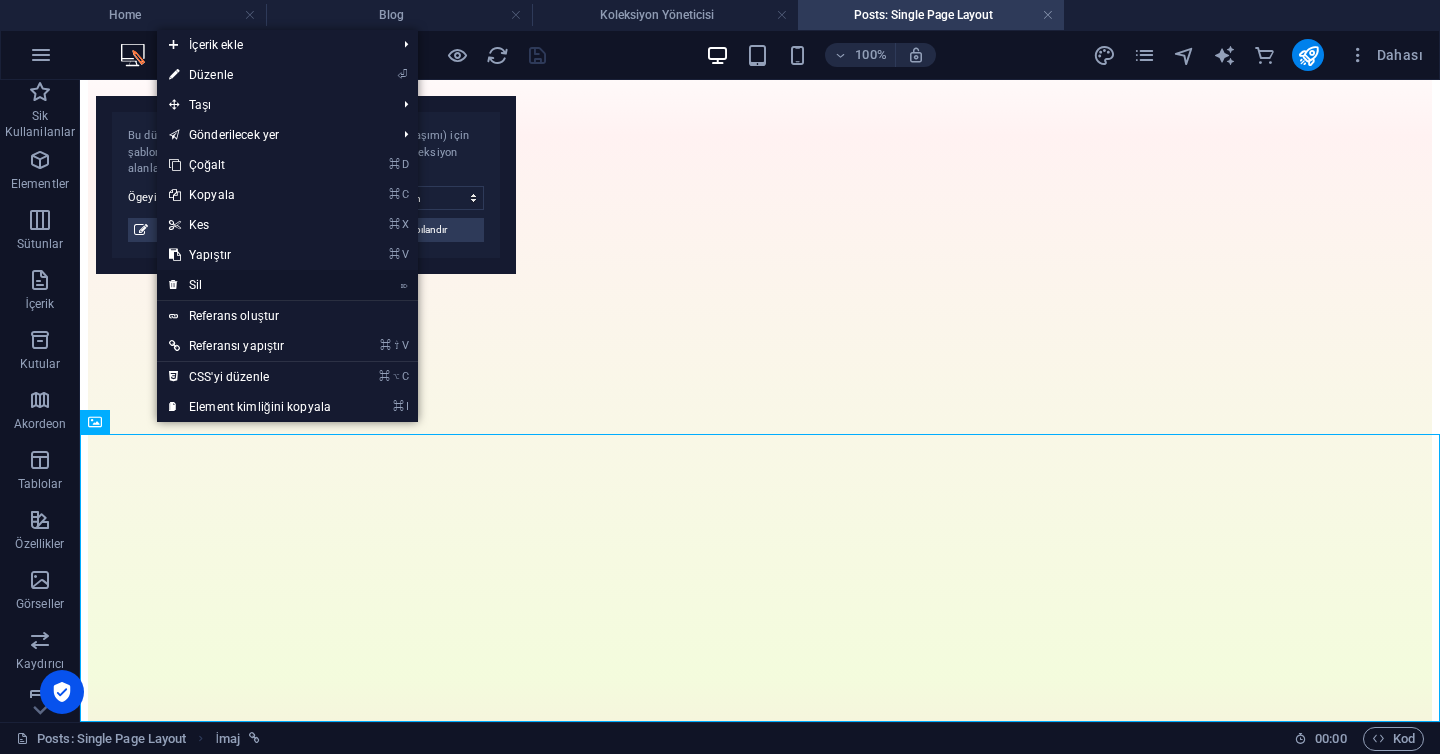 click on "⌦  Sil" at bounding box center [250, 285] 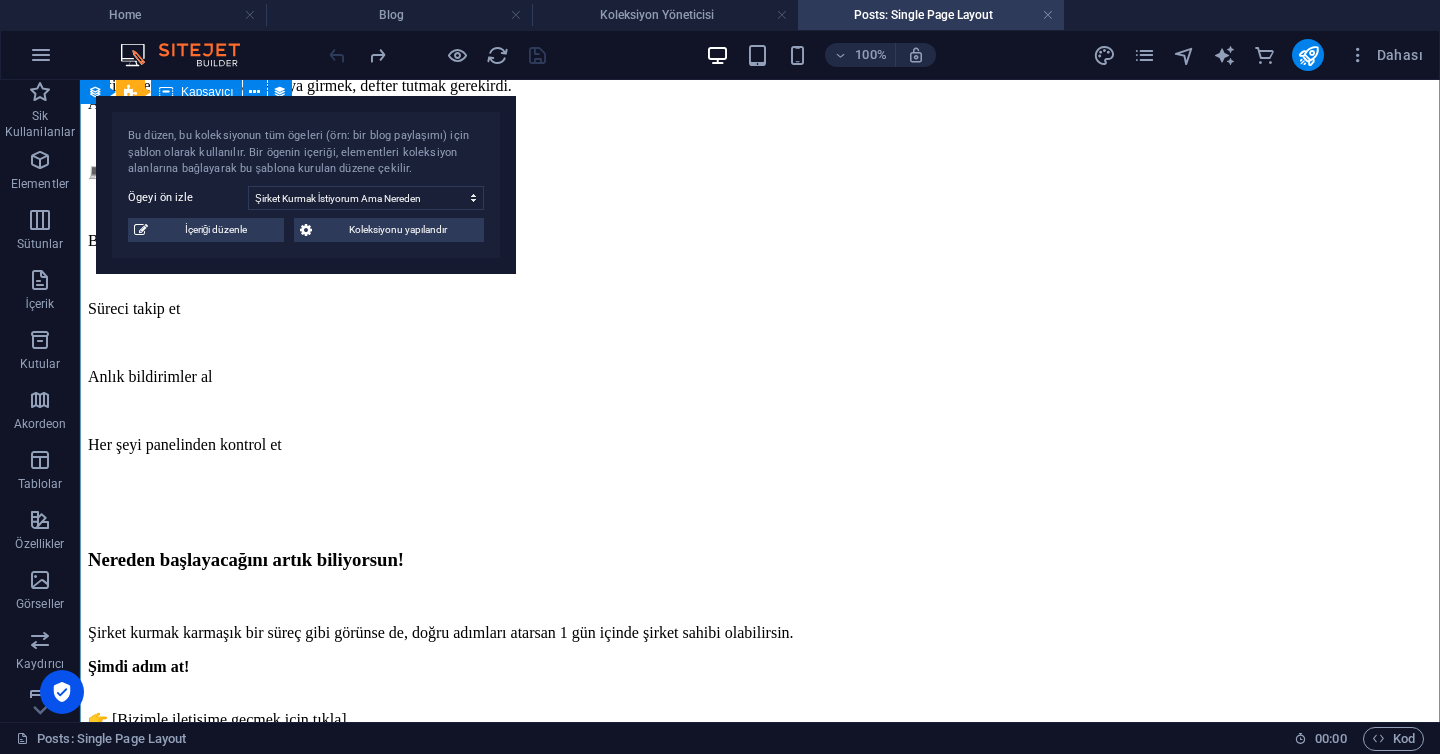 scroll, scrollTop: 4801, scrollLeft: 0, axis: vertical 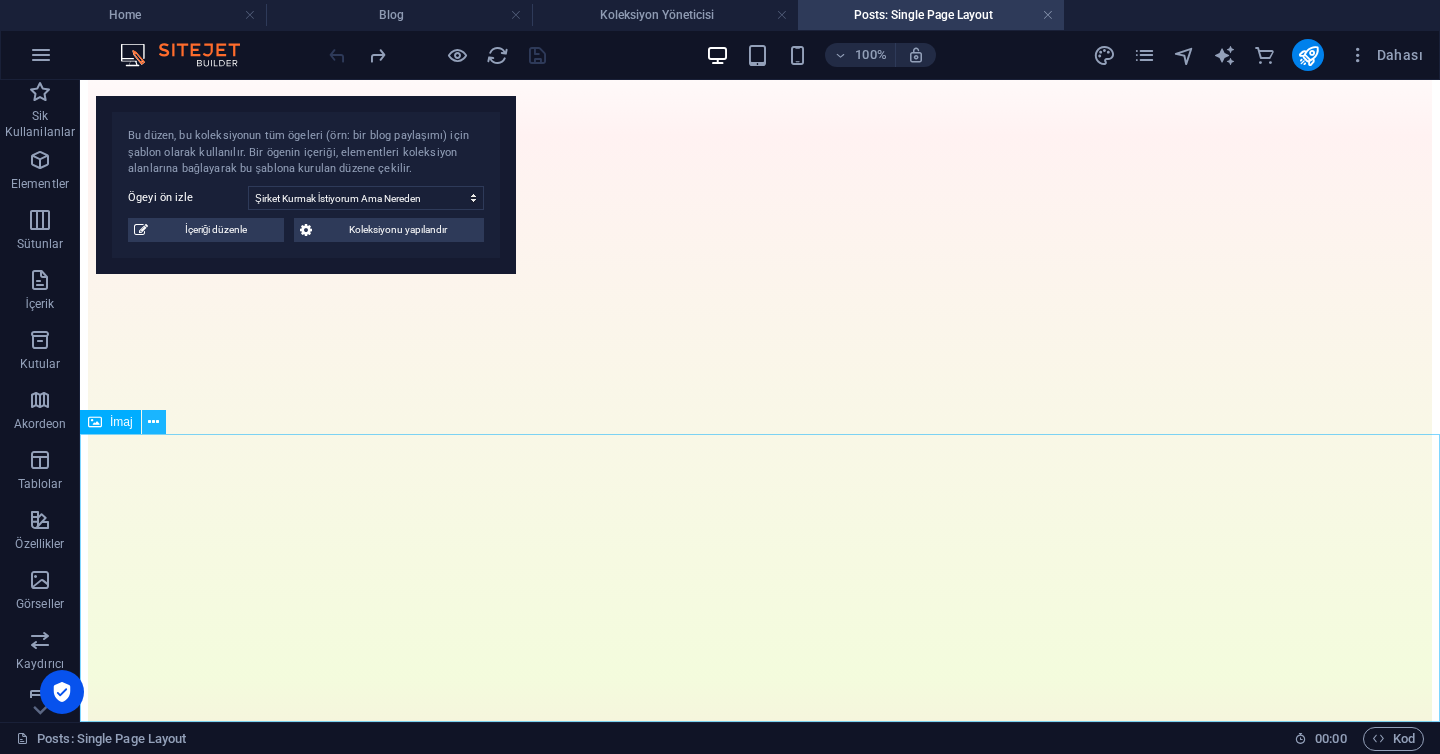 click at bounding box center (153, 422) 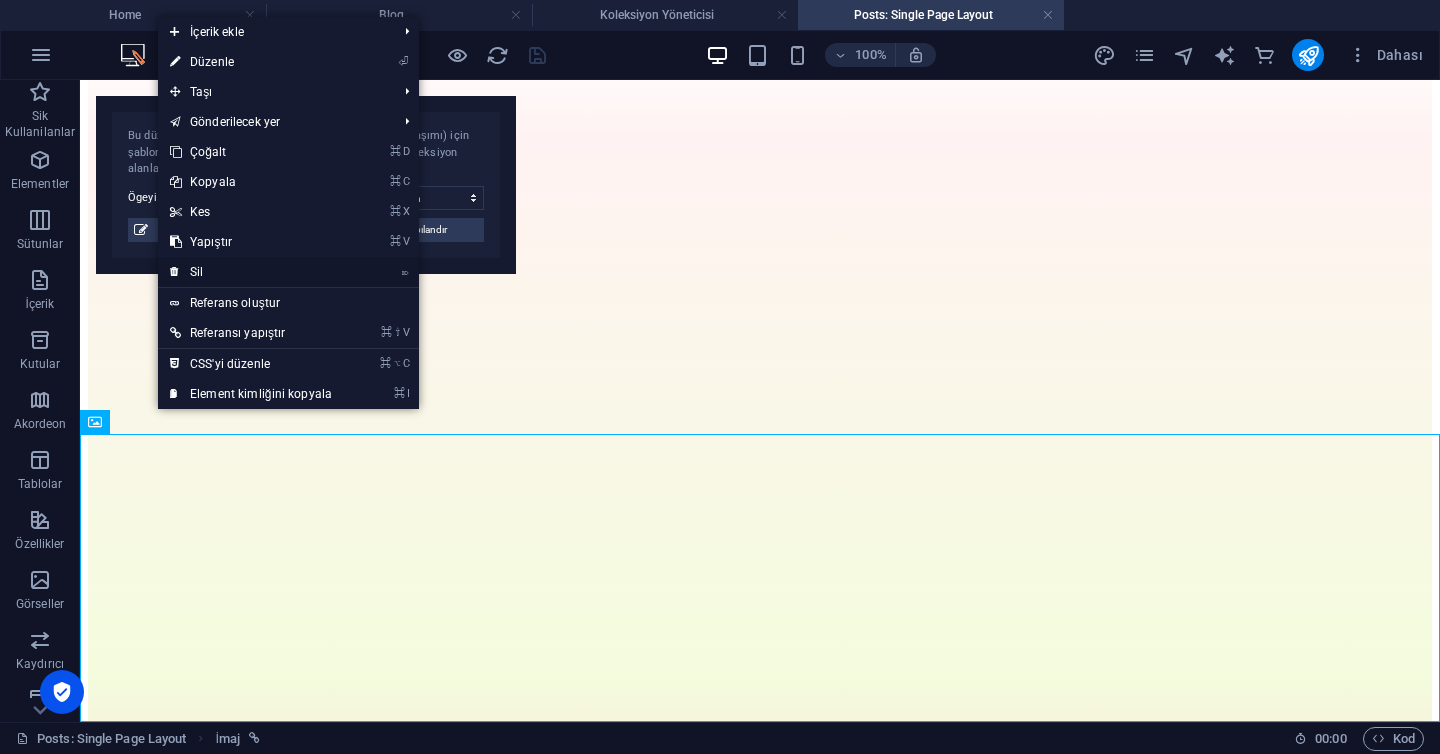 click on "⌦  Sil" at bounding box center [251, 272] 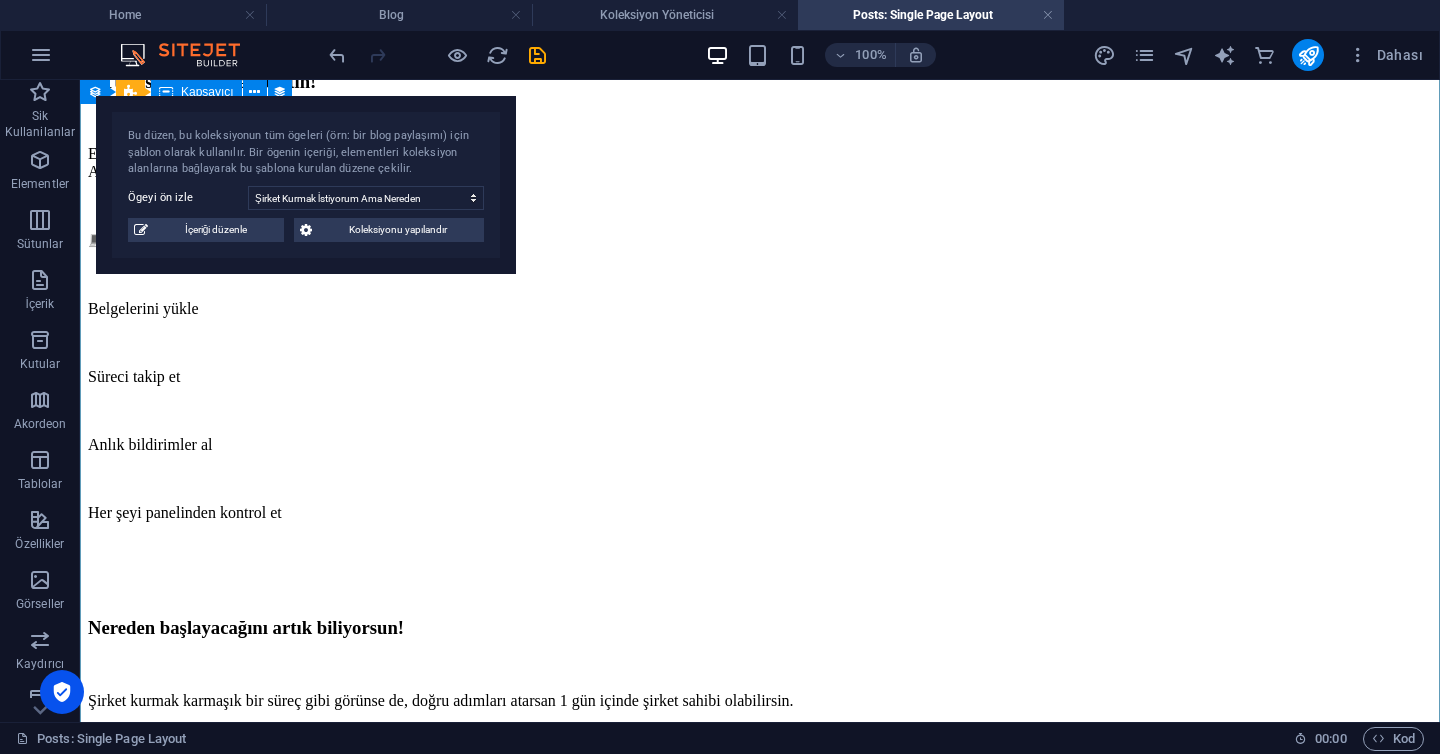scroll, scrollTop: 3568, scrollLeft: 0, axis: vertical 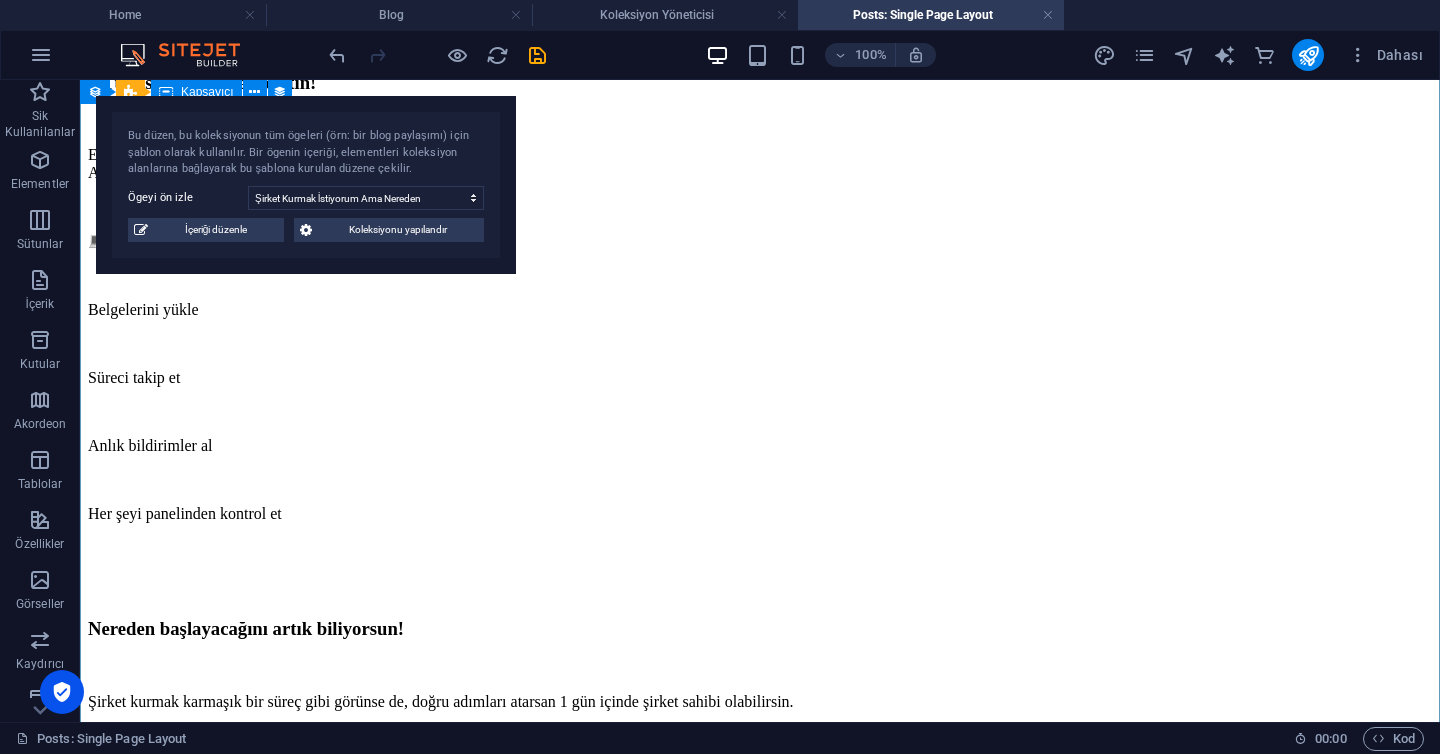 click on "Similar Blog Posts" at bounding box center [760, 1435] 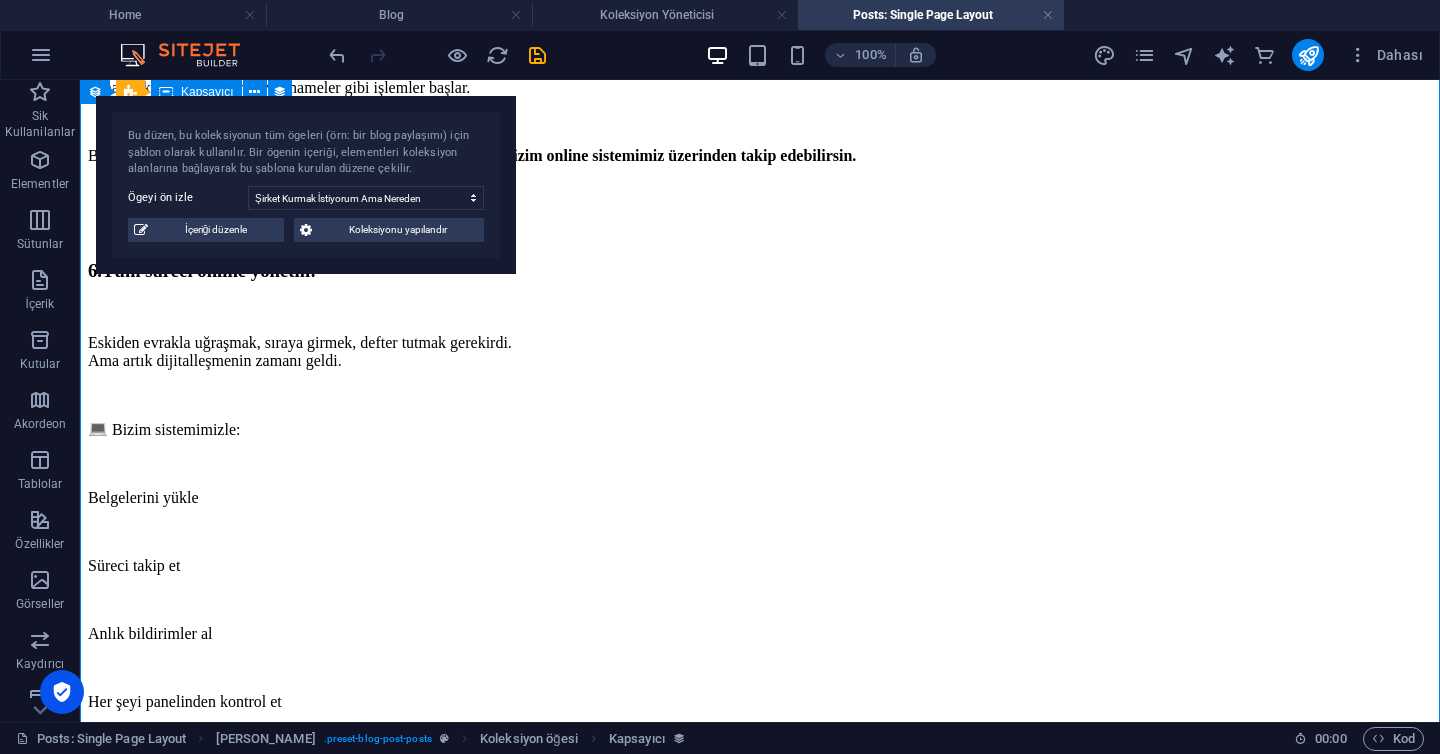 scroll, scrollTop: 3526, scrollLeft: 0, axis: vertical 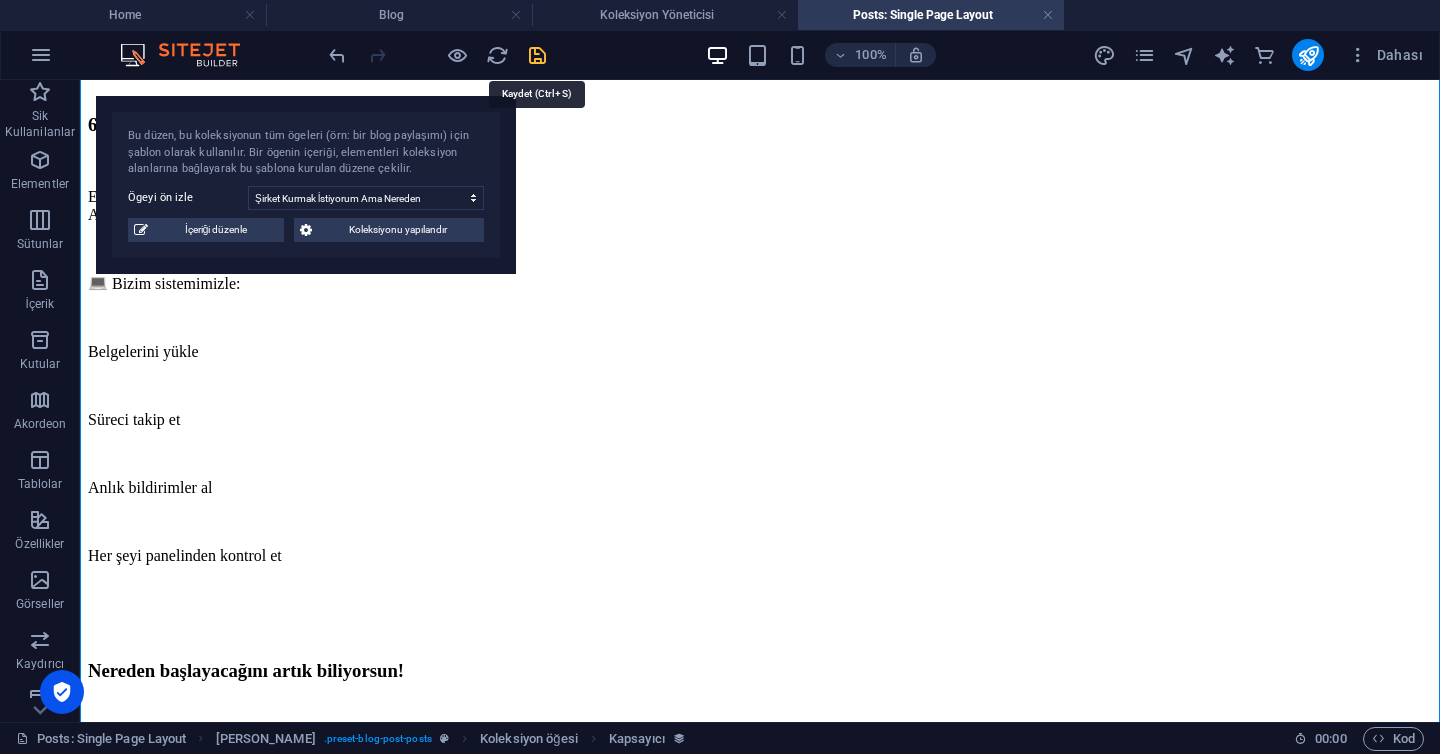 click at bounding box center (537, 55) 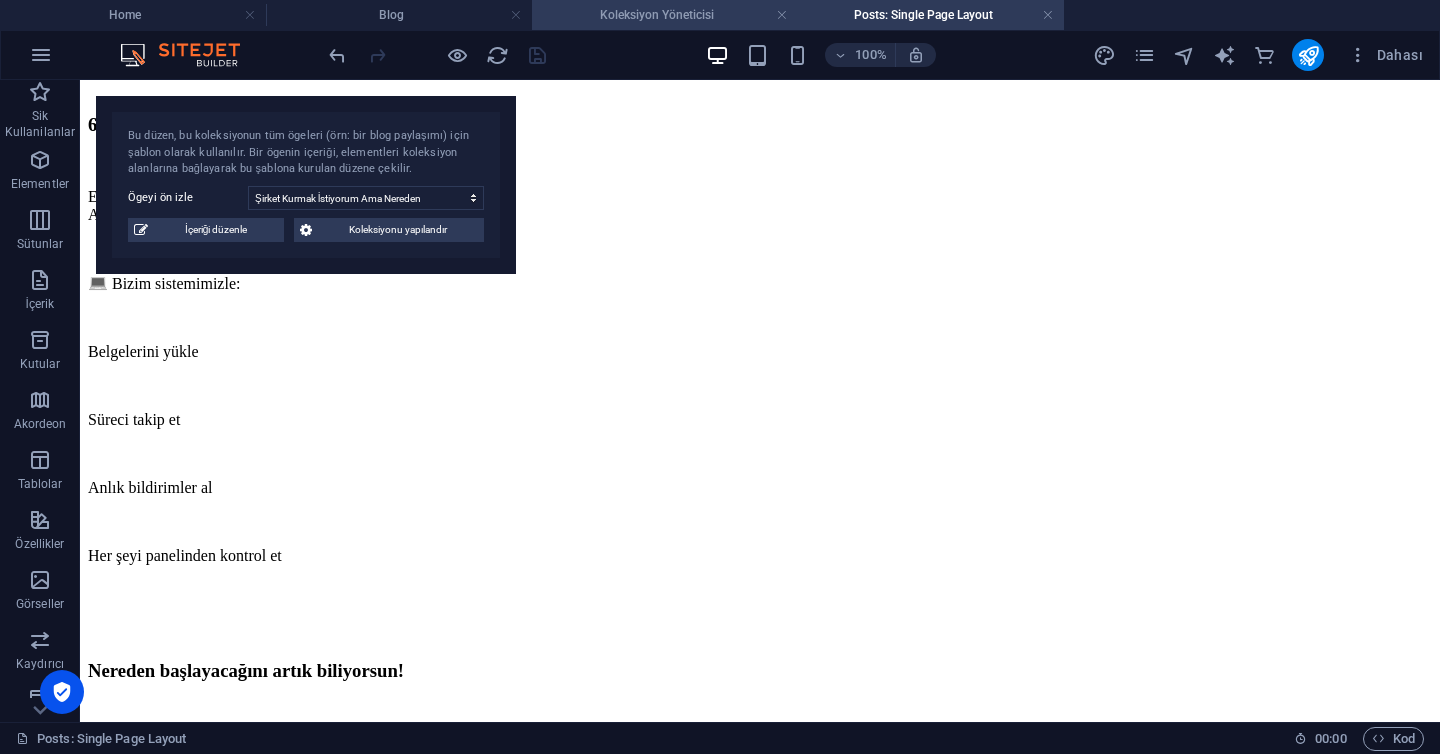 click on "Koleksiyon Yöneticisi" at bounding box center [665, 15] 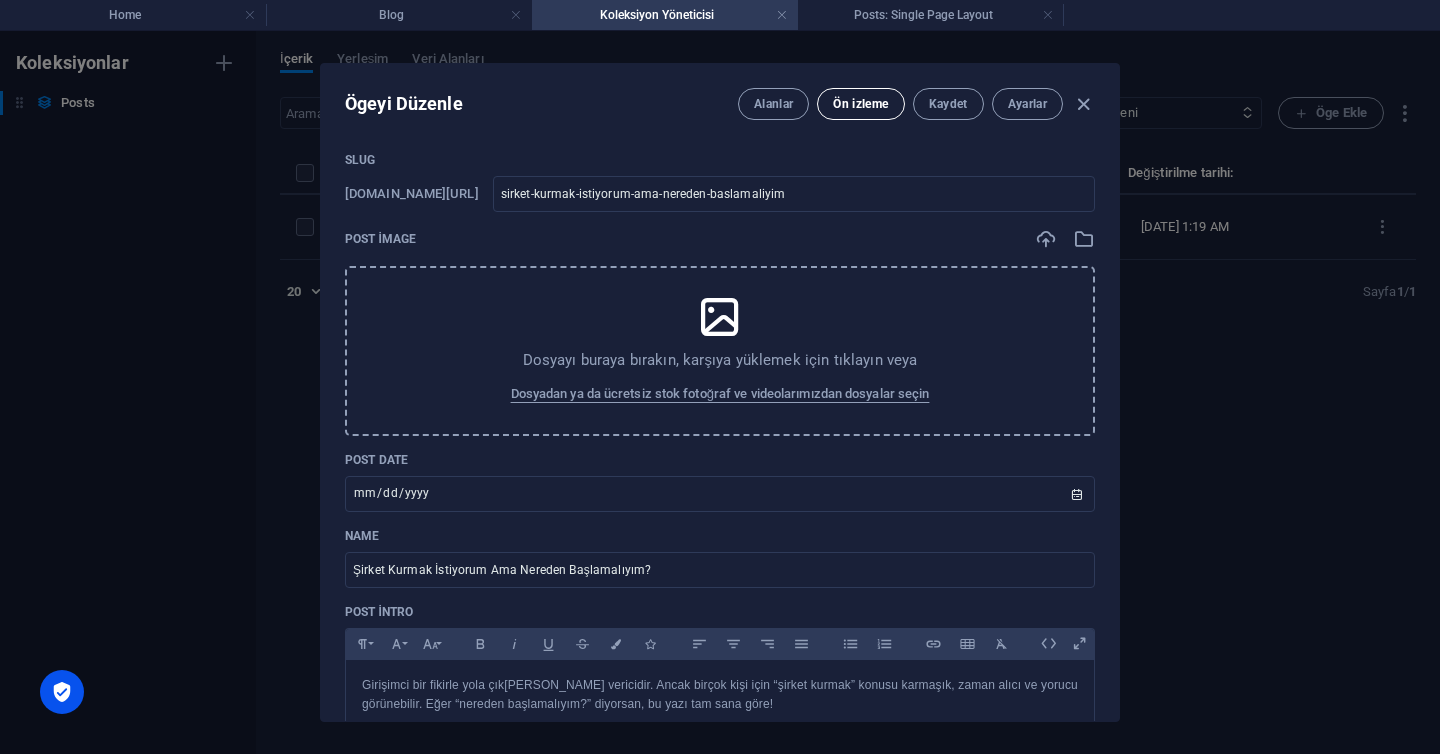 click on "Ön izleme" at bounding box center [860, 104] 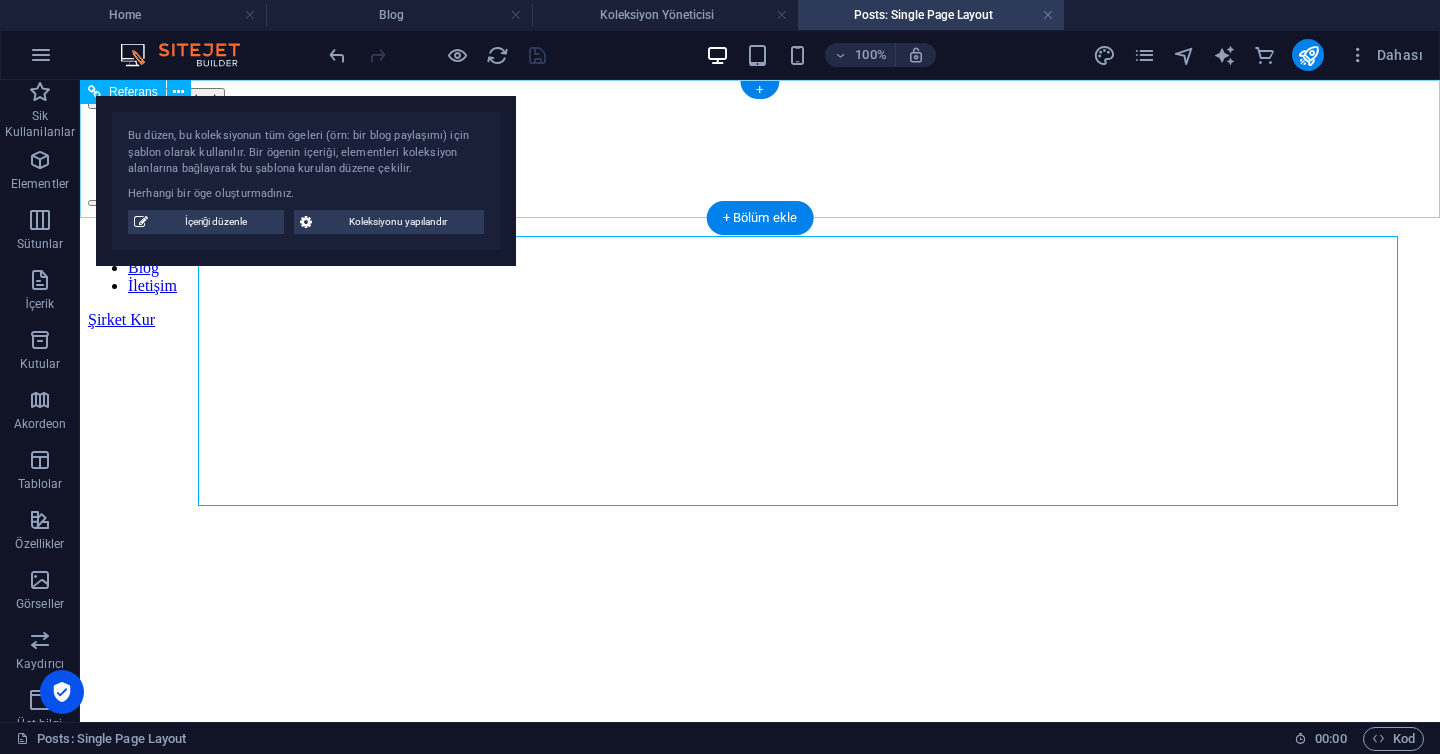 scroll, scrollTop: 0, scrollLeft: 0, axis: both 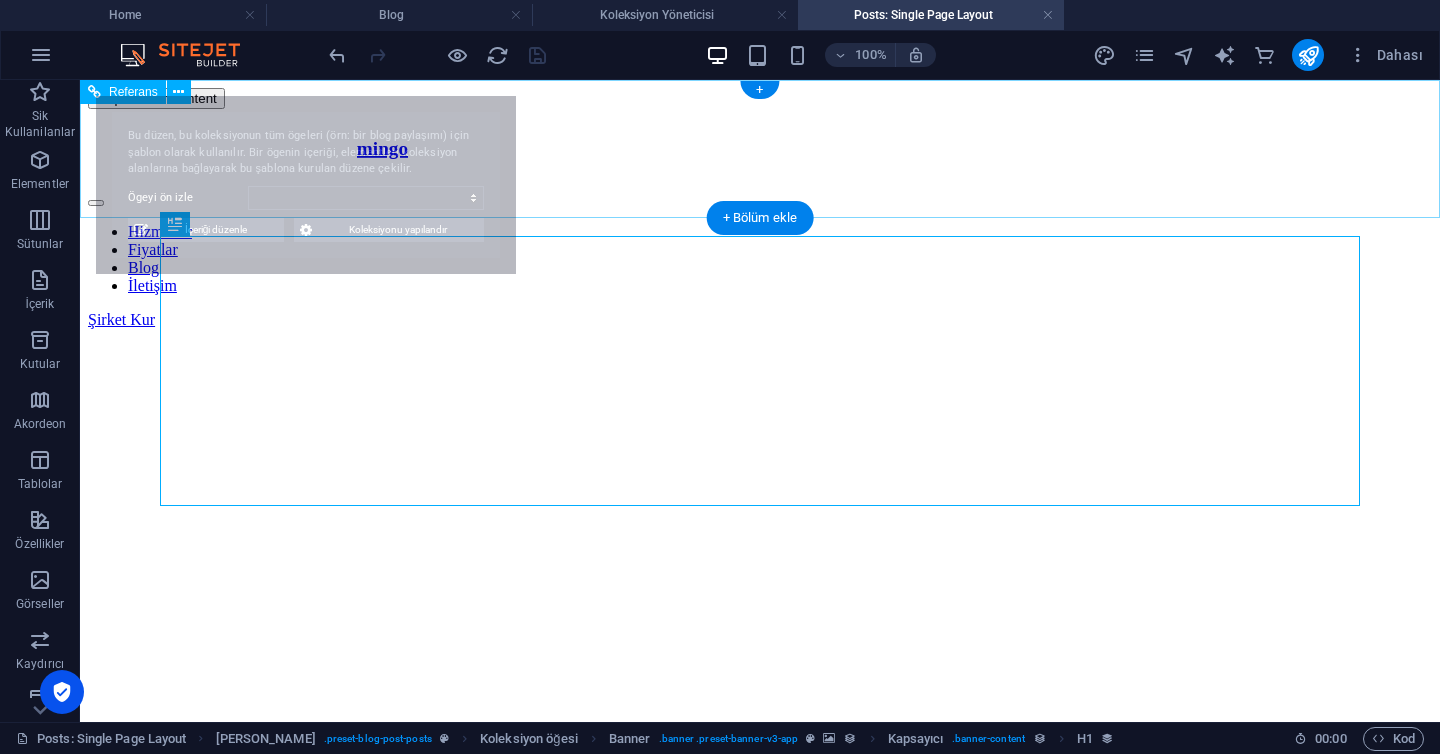 select on "6872774f6fd41588350098cc" 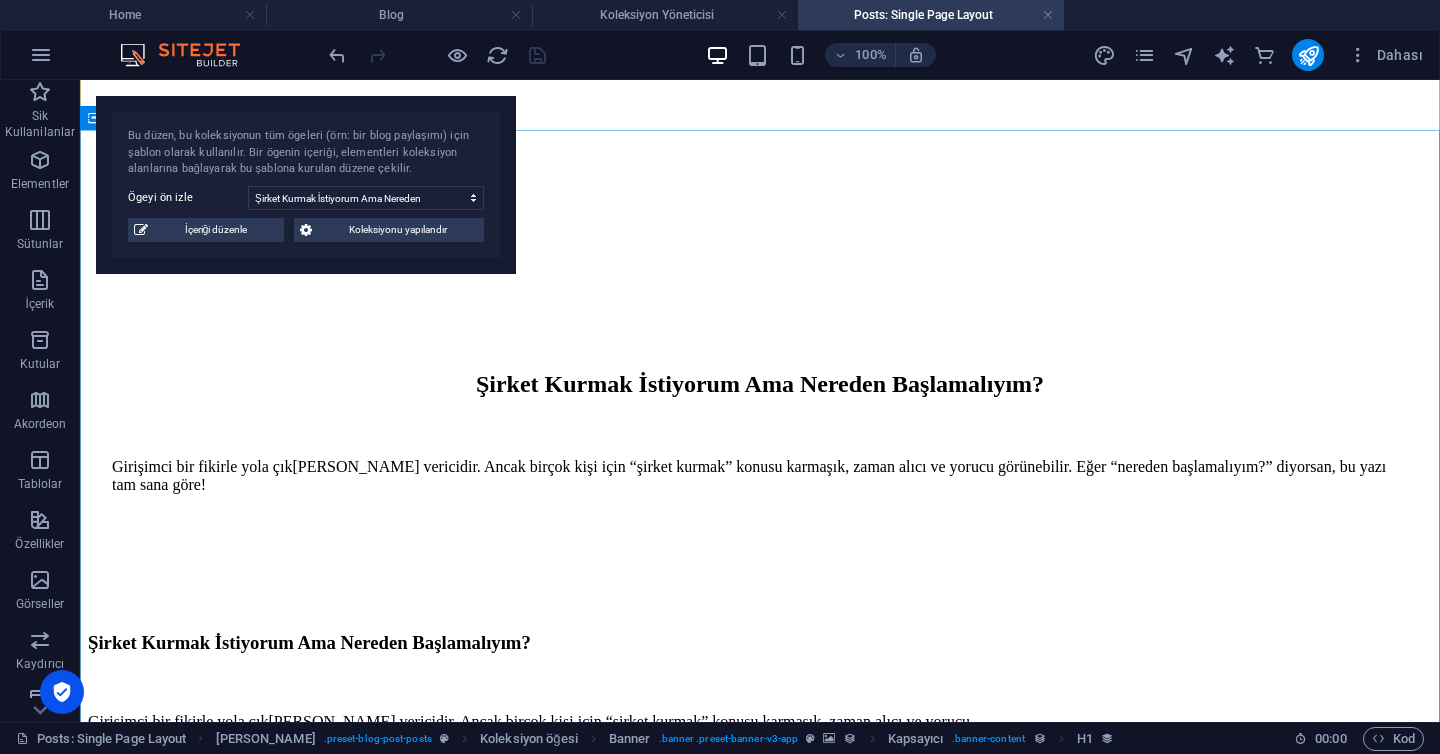 scroll, scrollTop: 559, scrollLeft: 0, axis: vertical 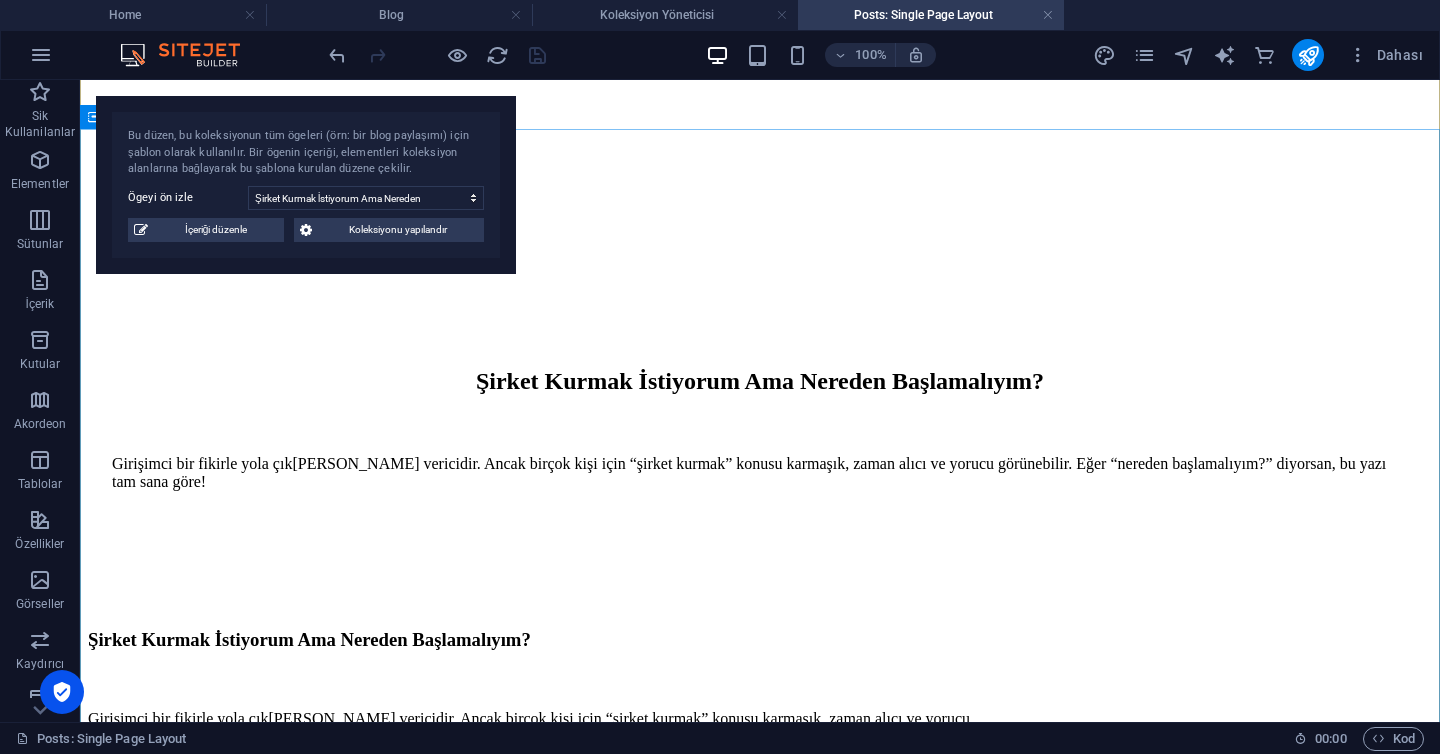 click on "Neque sodales ut etiam sit amet nisl purus non tellus orci ac auctor Adipiscing elit ut aliquam purus sit amet viverra suspendisse potenti Mauris commodo quis imperdiet [PERSON_NAME] tincidunt nunc pulvinar Adipiscing elit ut aliquam purus sit amet viverra suspendisse potenti" at bounding box center [568, 841] 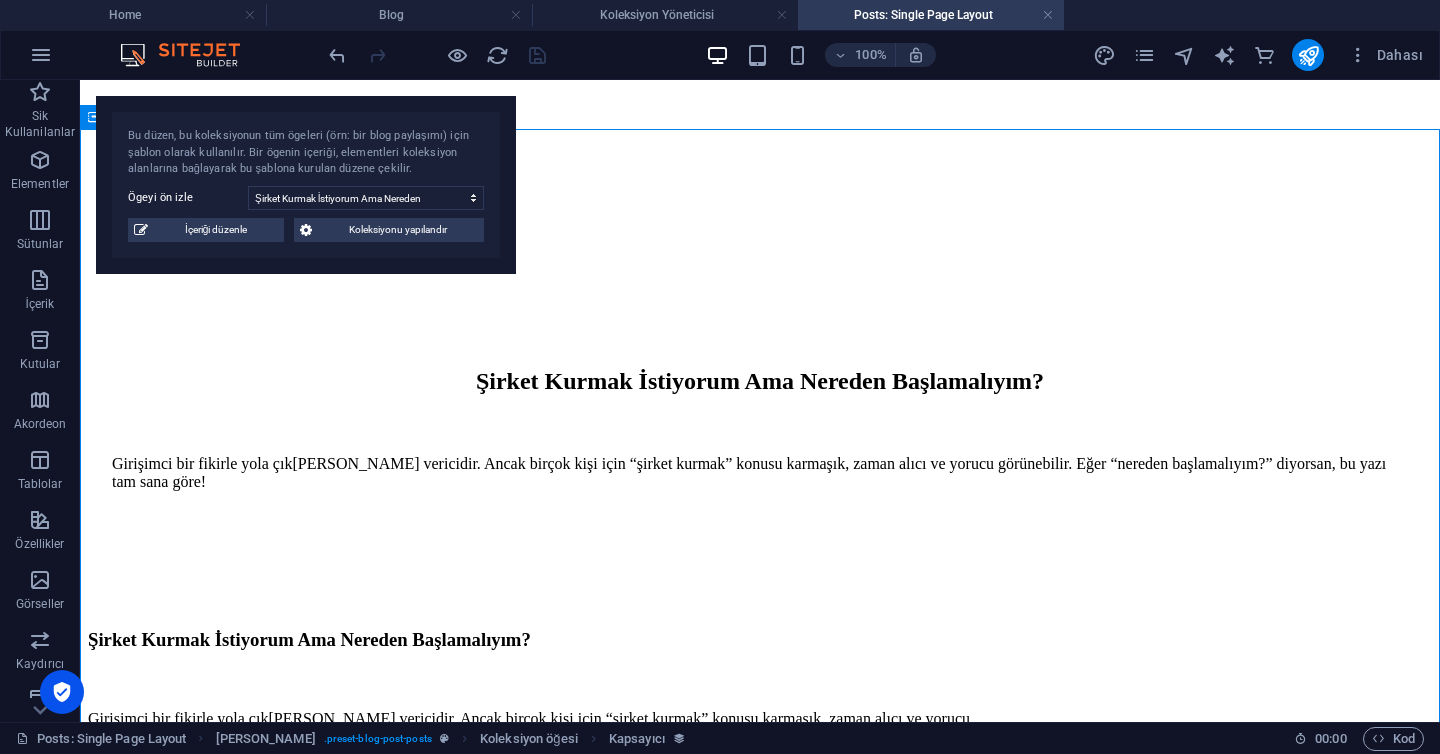 click on "Neque sodales ut etiam sit amet nisl purus non tellus orci ac auctor Adipiscing elit ut aliquam purus sit amet viverra suspendisse potenti Mauris commodo quis imperdiet [PERSON_NAME] tincidunt nunc pulvinar Adipiscing elit ut aliquam purus sit amet viverra suspendisse potenti" at bounding box center (568, 841) 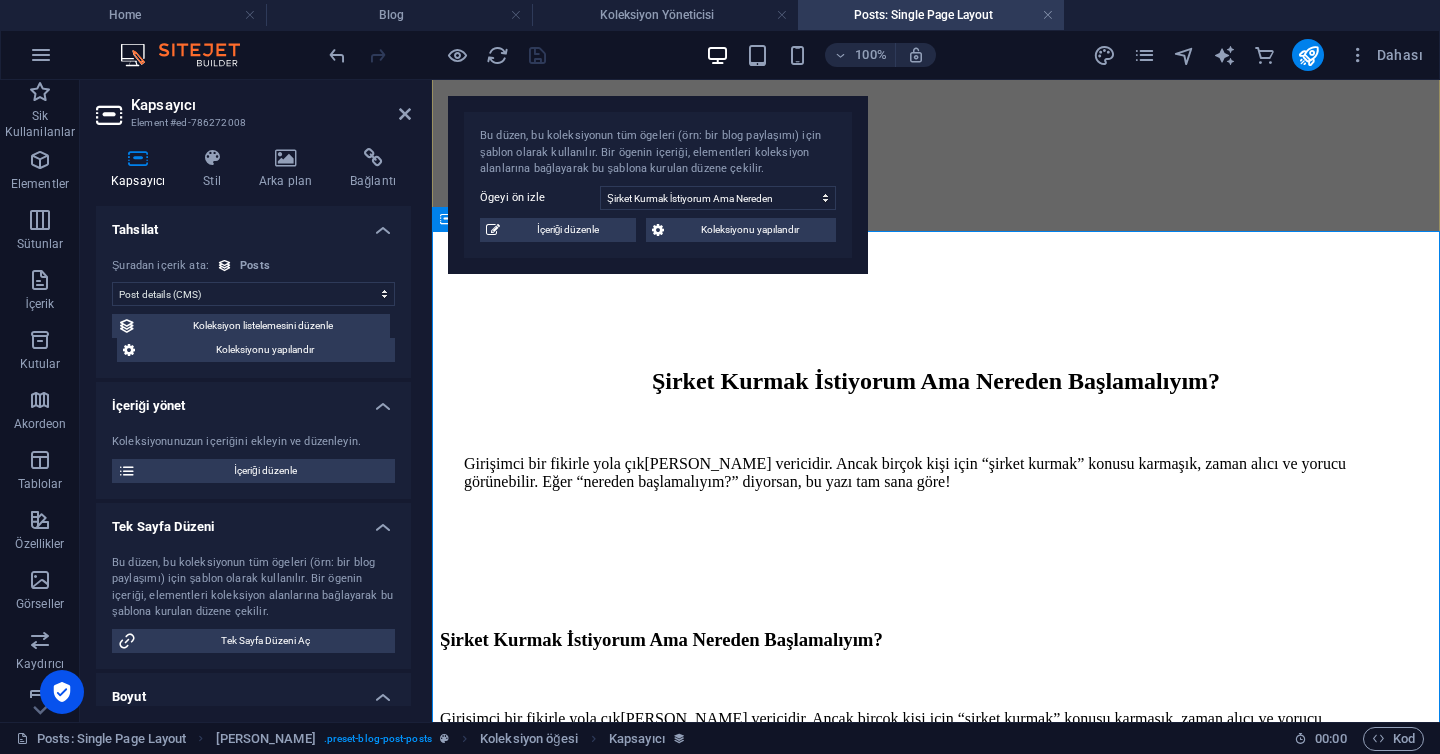 click on "Neque sodales ut etiam sit amet nisl purus non tellus orci ac auctor Adipiscing elit ut aliquam purus sit amet viverra suspendisse potenti Mauris commodo quis imperdiet [PERSON_NAME] tincidunt nunc pulvinar Adipiscing elit ut aliquam purus sit amet viverra suspendisse potenti" at bounding box center [920, 841] 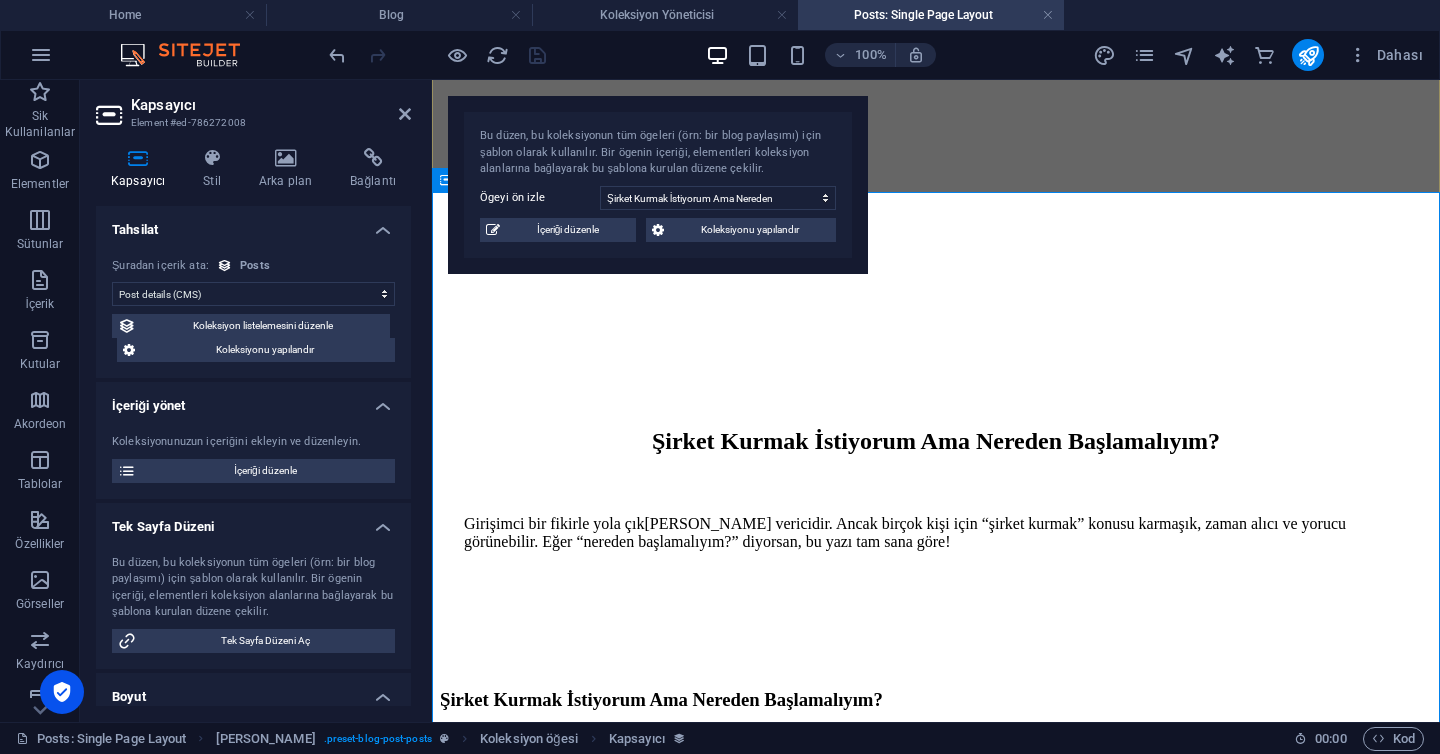 scroll, scrollTop: 605, scrollLeft: 0, axis: vertical 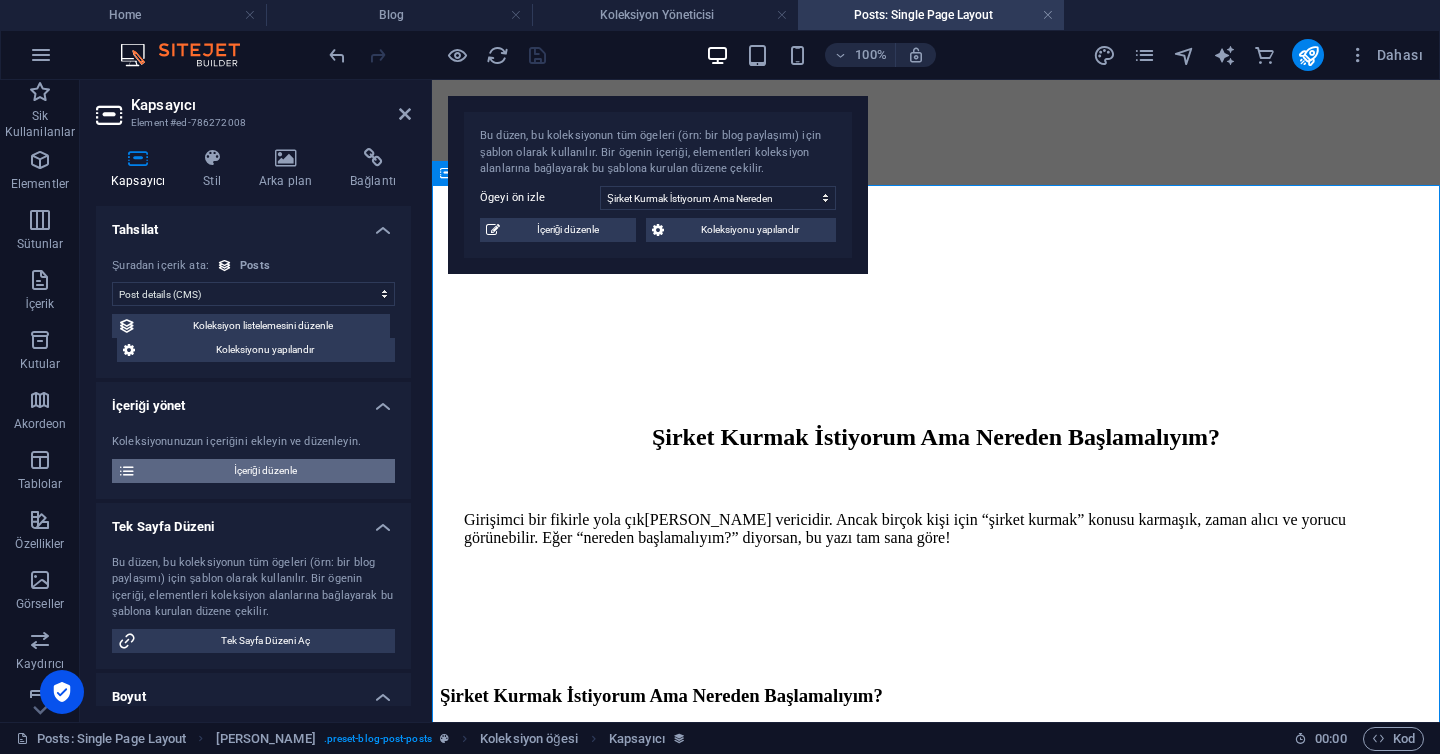 click on "İçeriği düzenle" at bounding box center (265, 471) 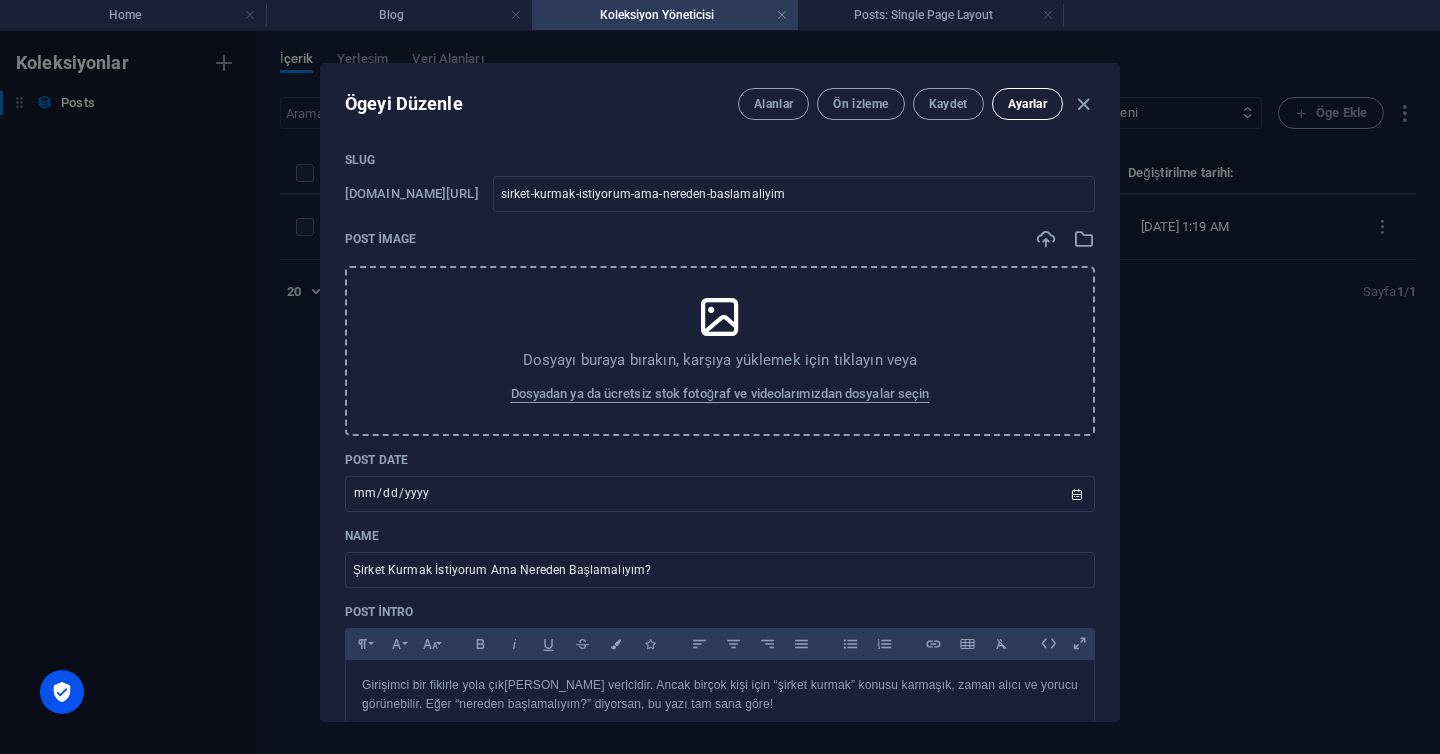 click on "Ayarlar" at bounding box center (1027, 104) 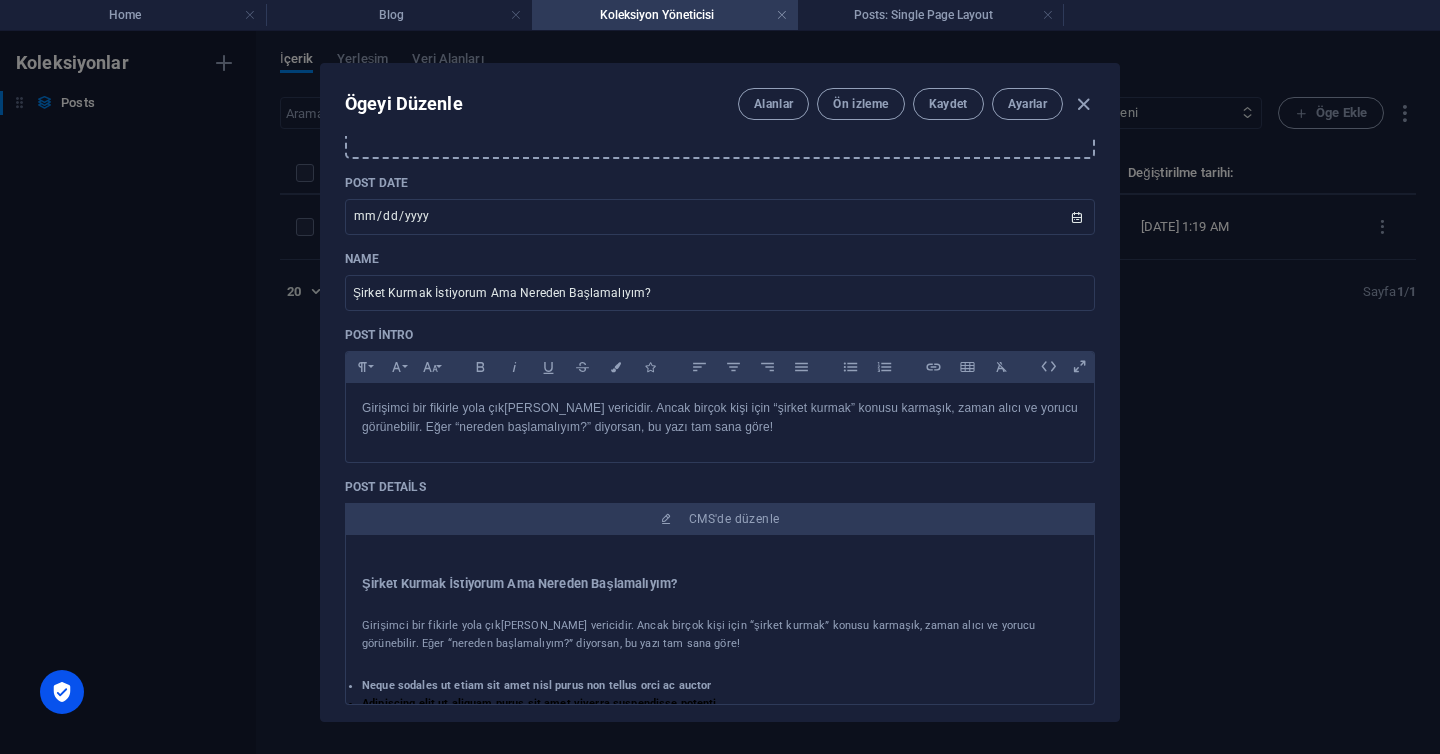scroll, scrollTop: 0, scrollLeft: 0, axis: both 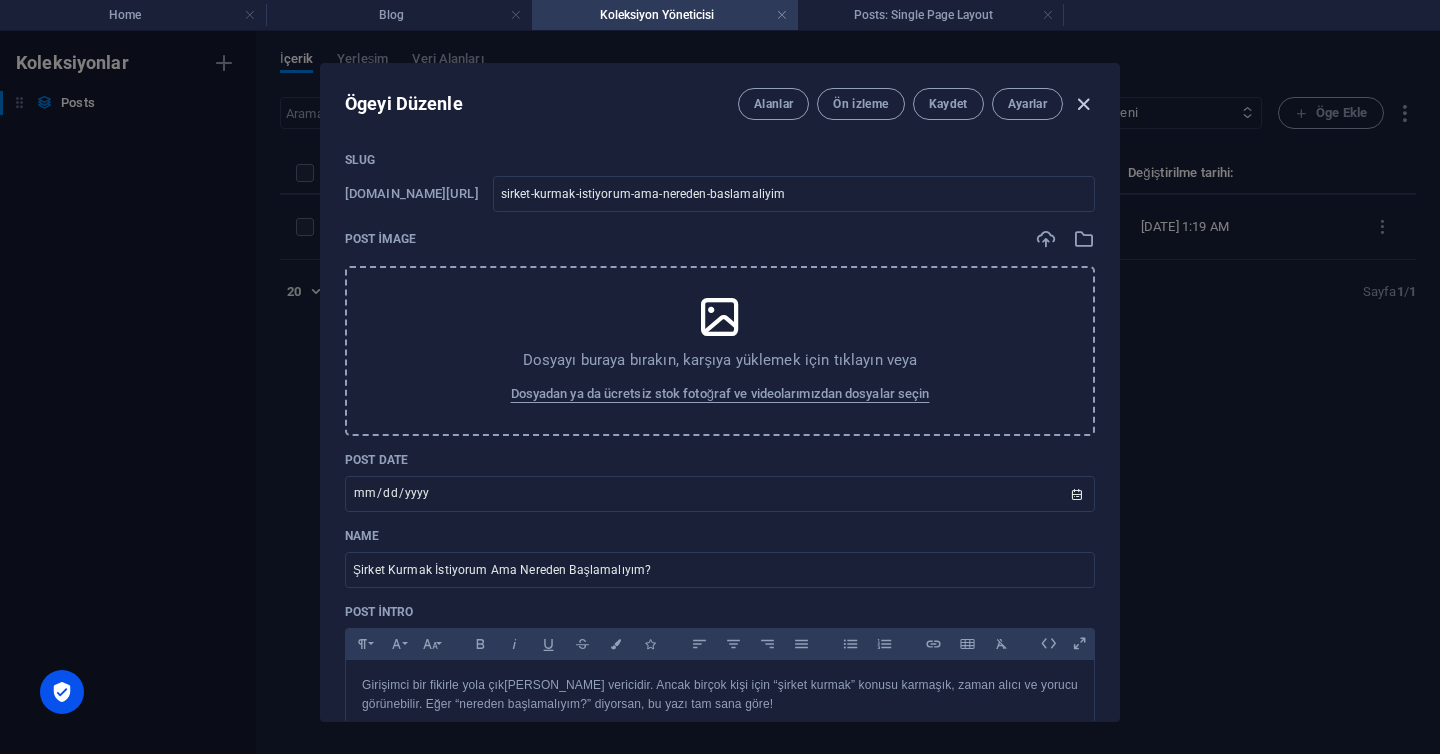click at bounding box center [1083, 104] 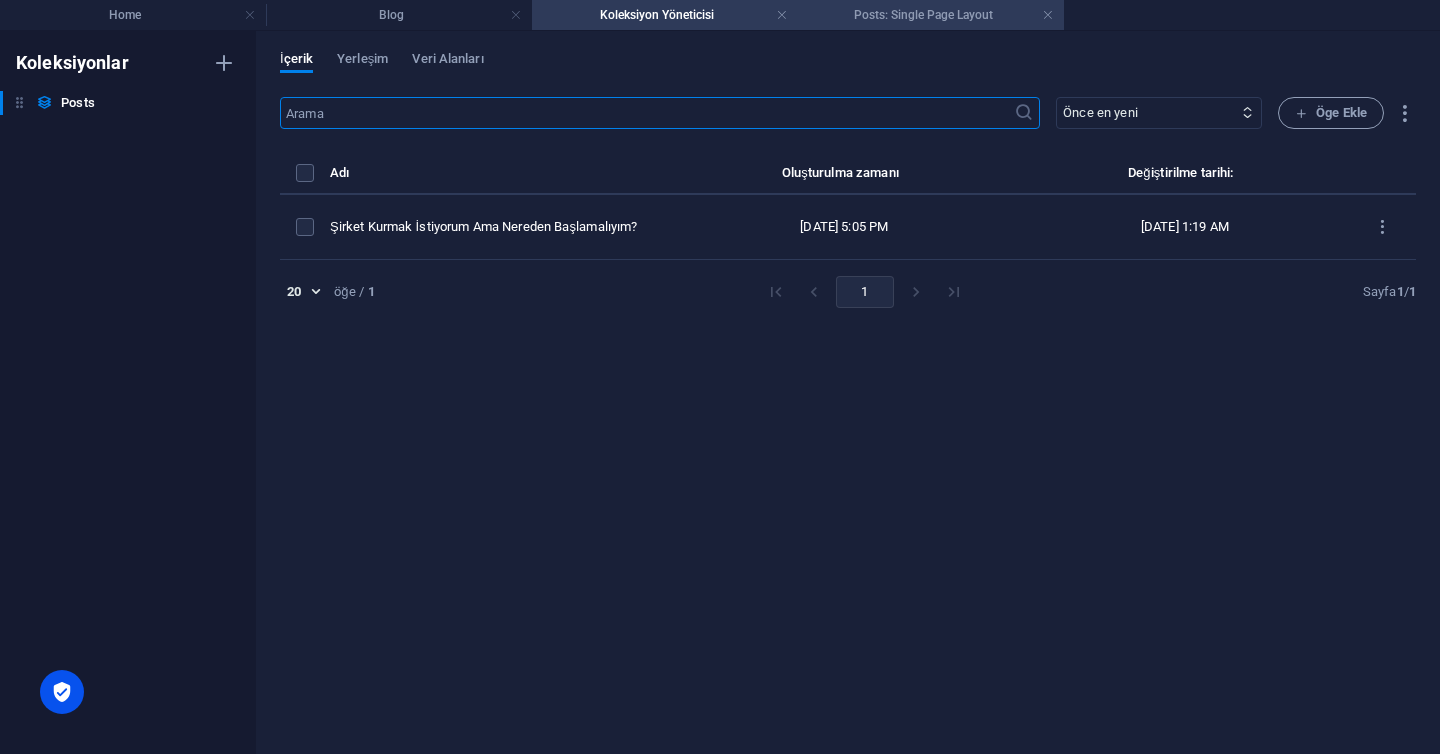 click on "Posts: Single Page Layout" at bounding box center [931, 15] 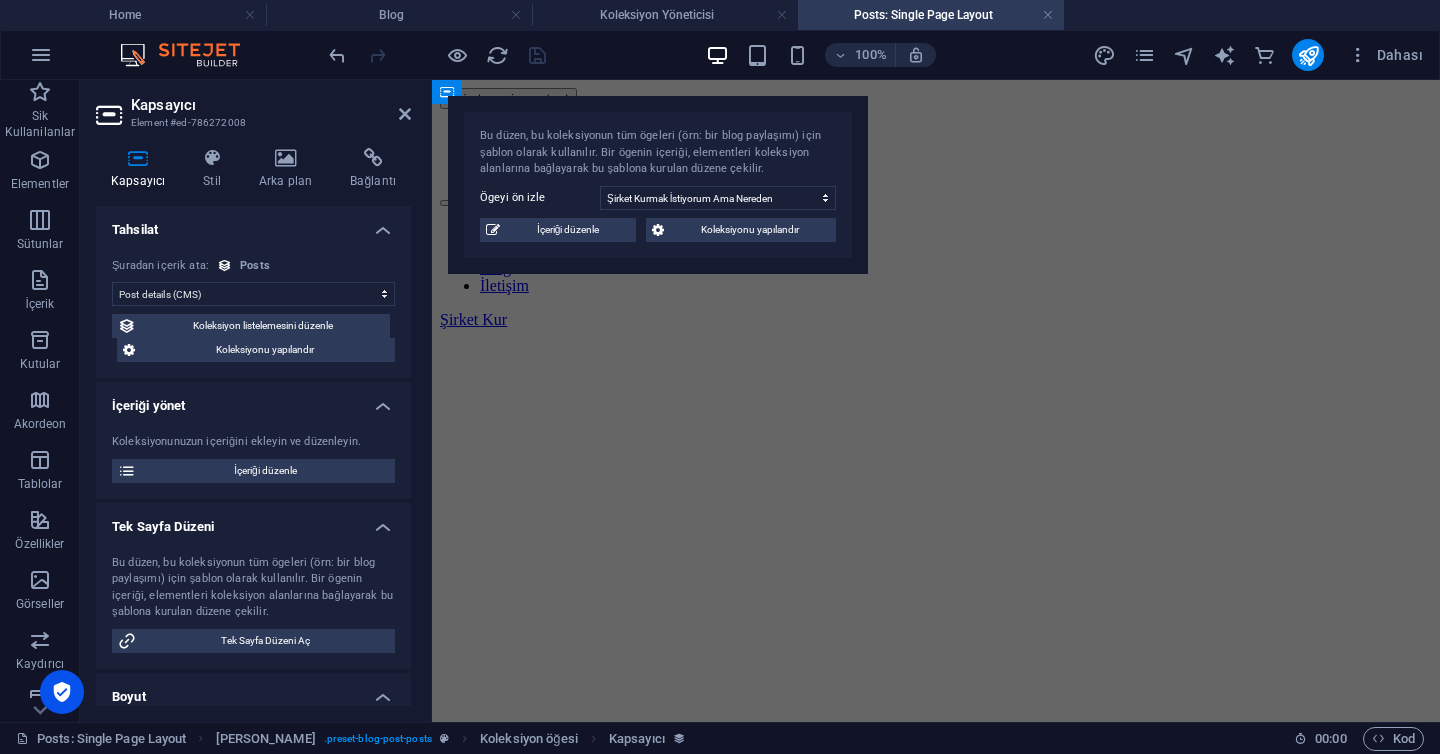 scroll, scrollTop: 605, scrollLeft: 0, axis: vertical 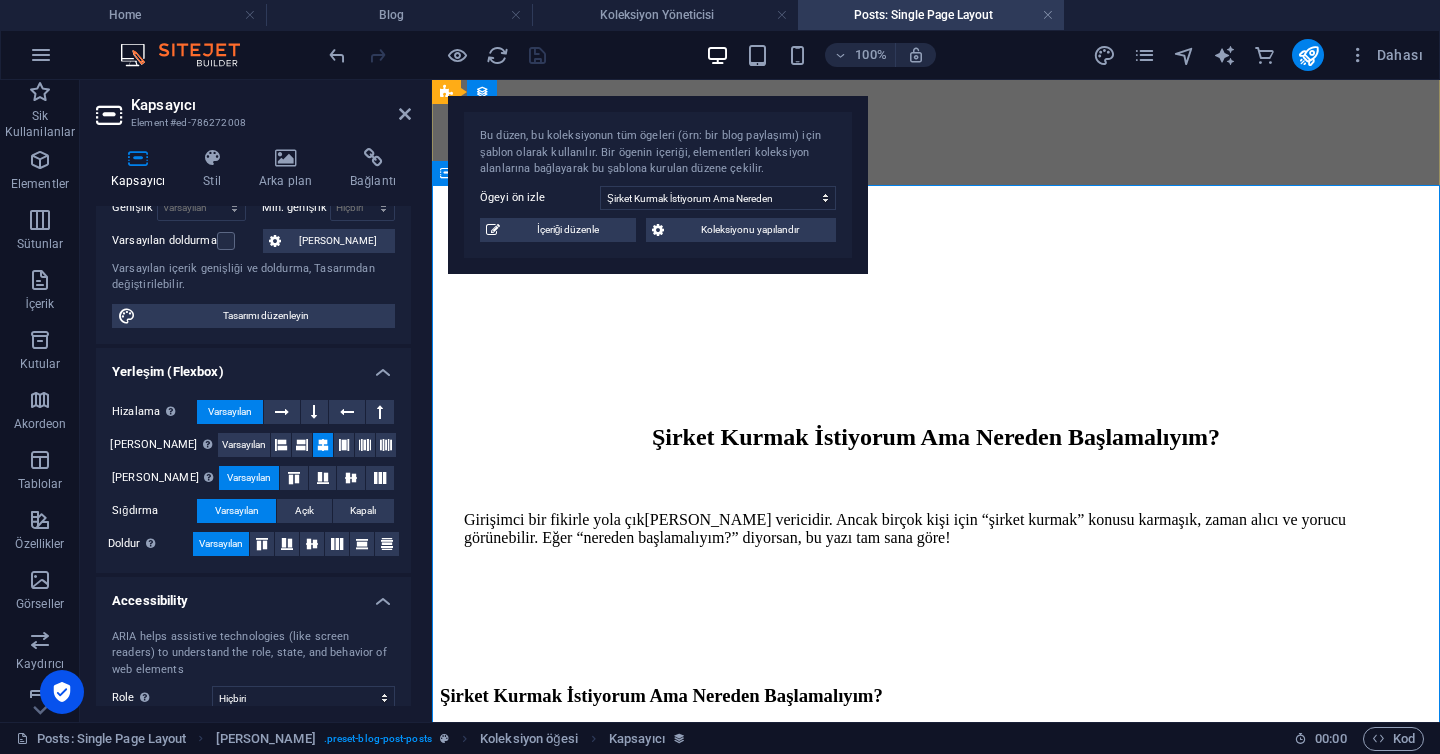 click on "Neque sodales ut etiam sit amet nisl purus non tellus orci ac auctor Adipiscing elit ut aliquam purus sit amet viverra suspendisse potenti Mauris commodo quis imperdiet [PERSON_NAME] tincidunt nunc pulvinar Adipiscing elit ut aliquam purus sit amet viverra suspendisse potenti" at bounding box center (920, 897) 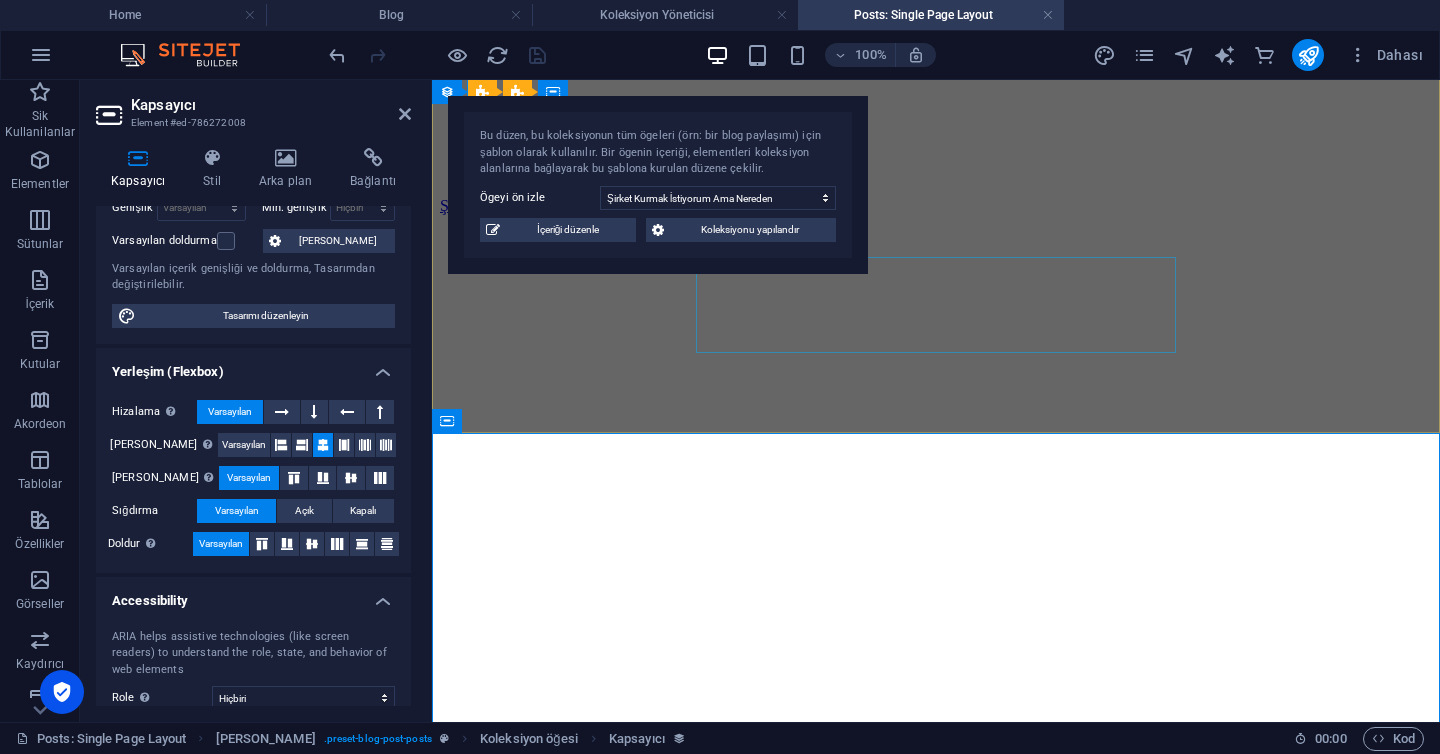 scroll, scrollTop: 0, scrollLeft: 0, axis: both 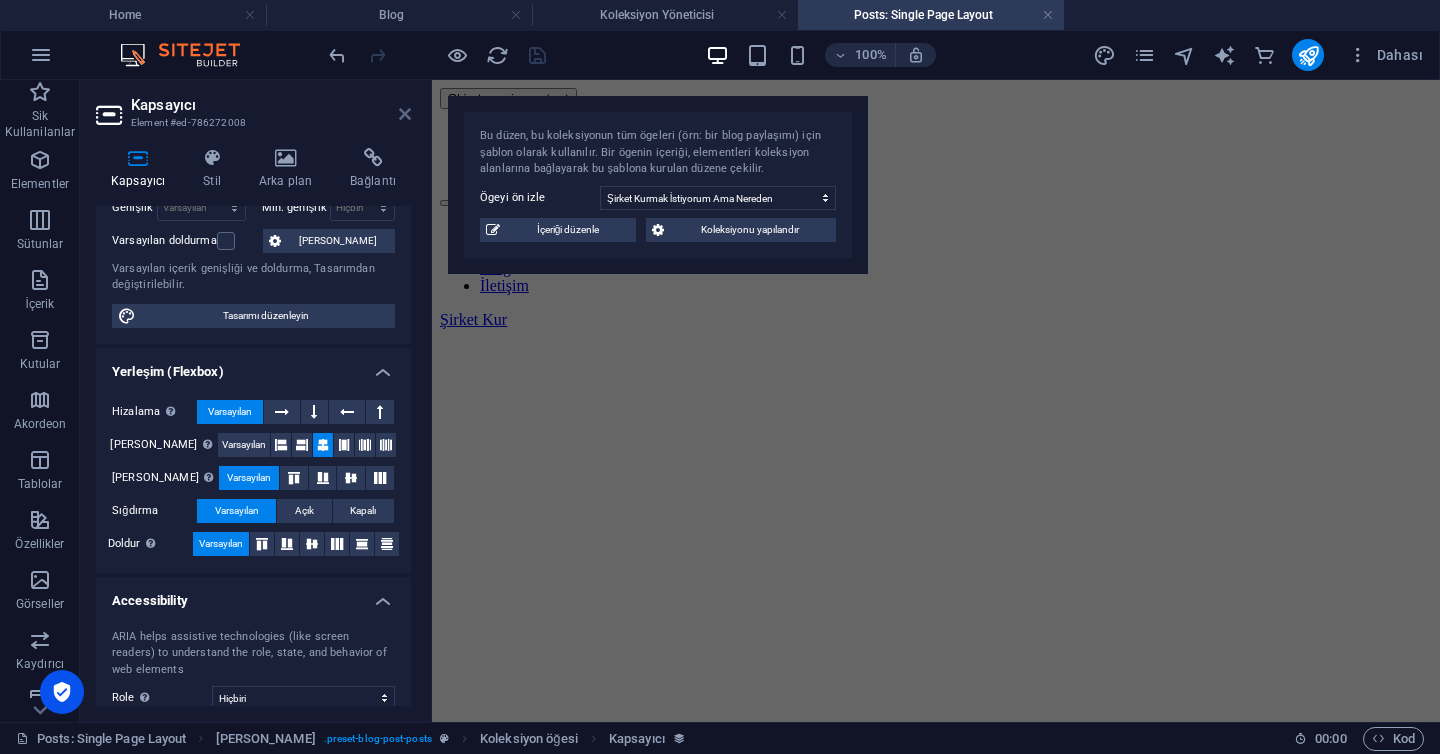click at bounding box center [405, 114] 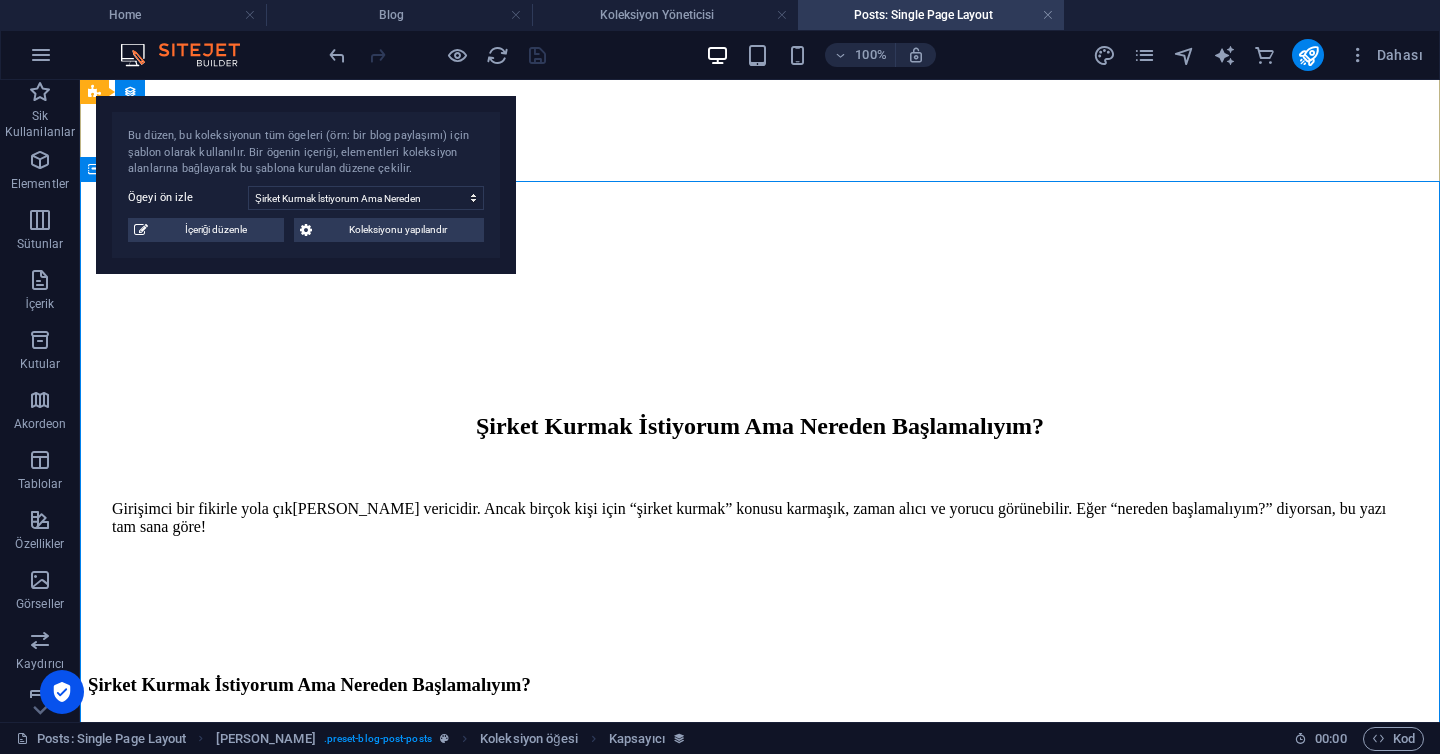 scroll, scrollTop: 517, scrollLeft: 0, axis: vertical 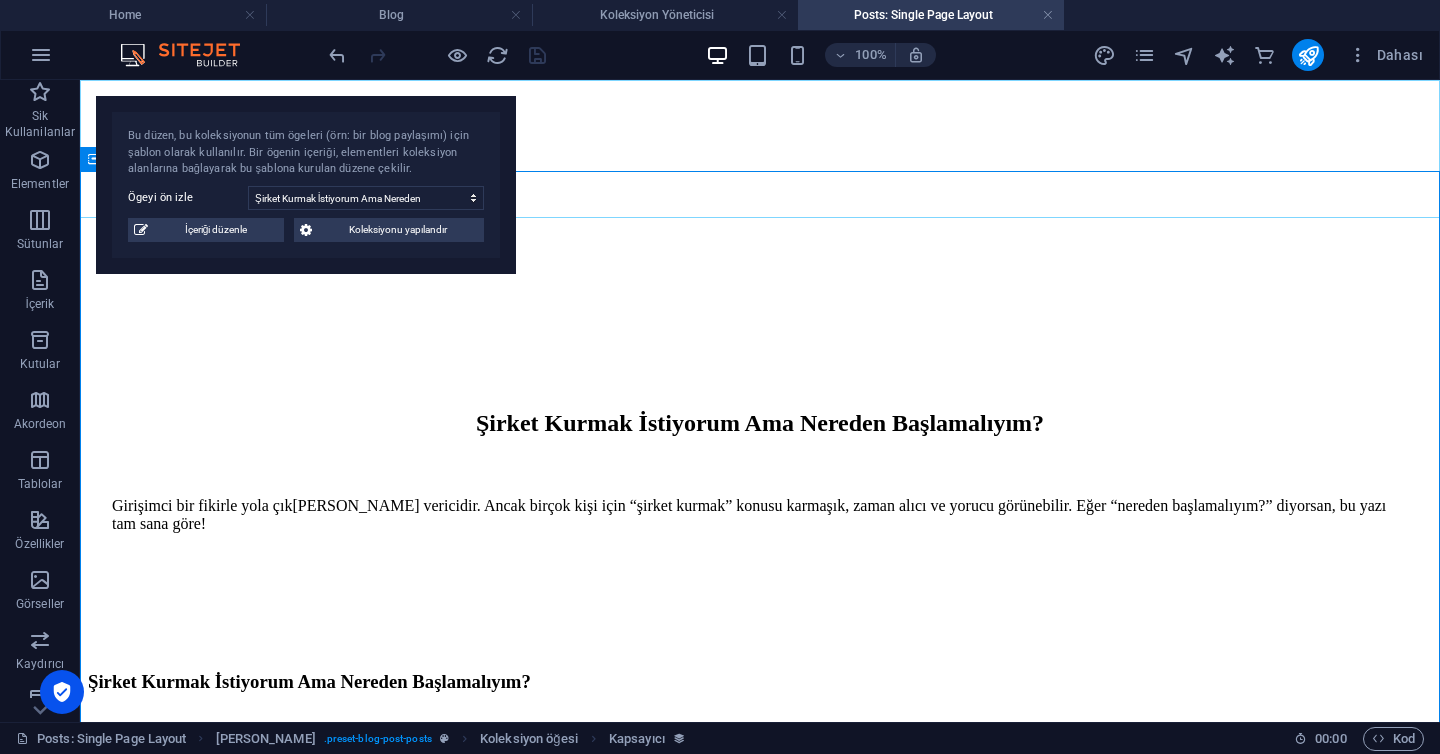click on "Hizmetler Fiyatlar Blog İletişim" at bounding box center [760, -258] 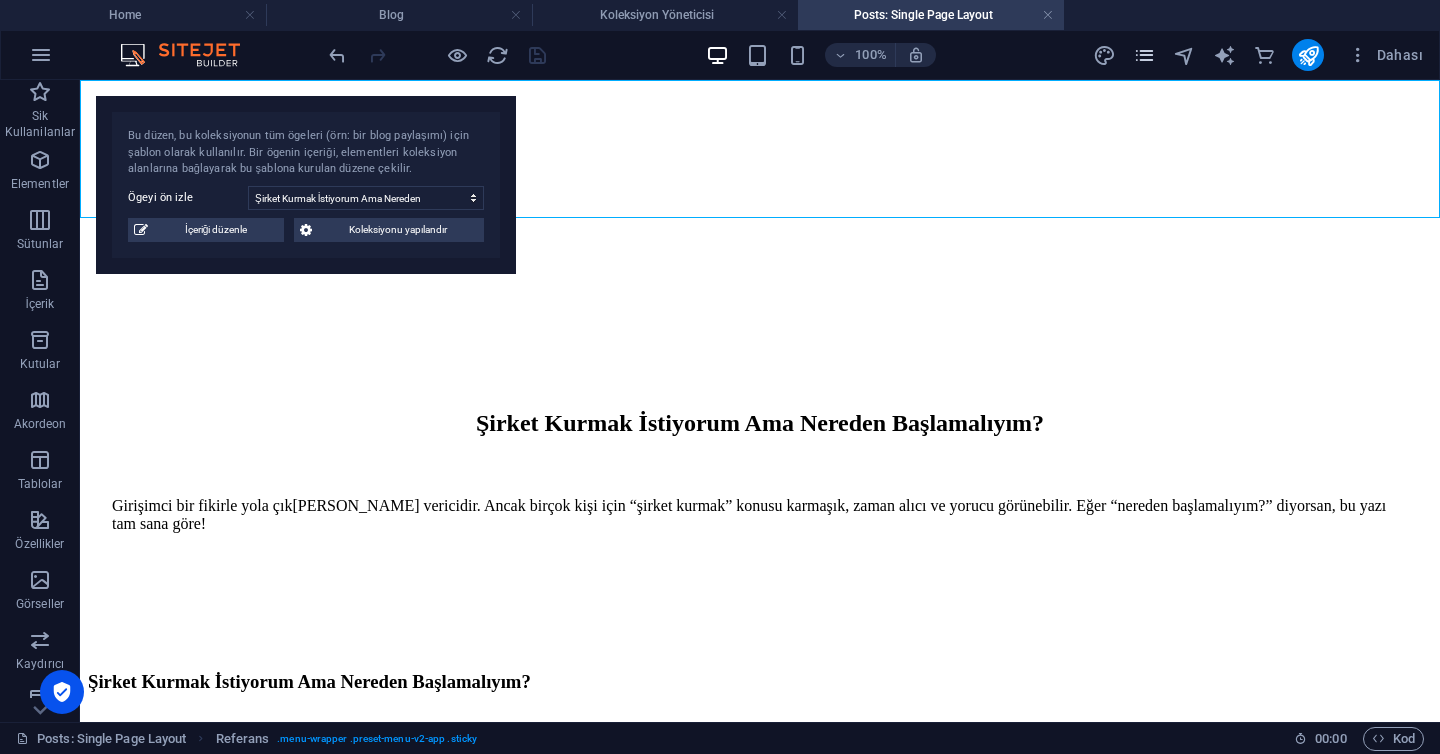click at bounding box center [1144, 55] 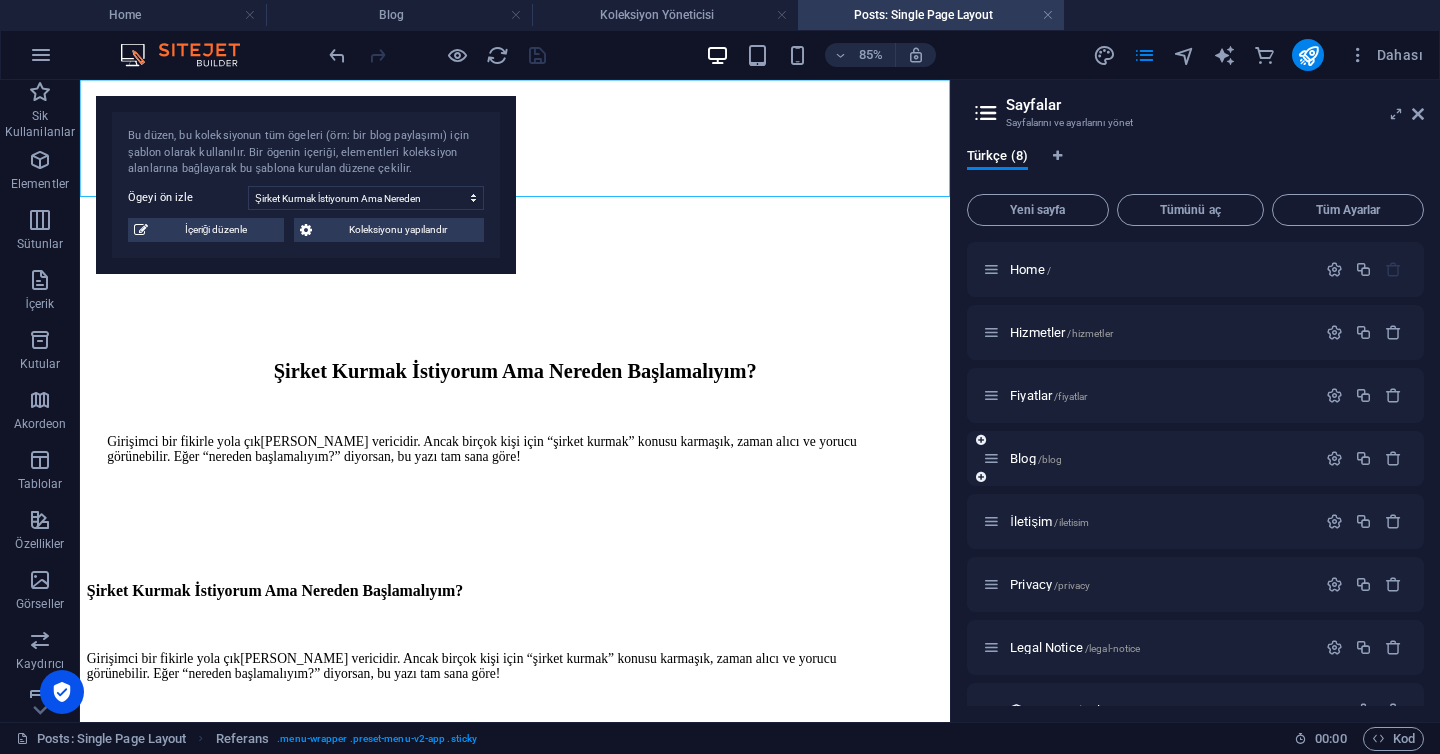 click on "Blog /blog" at bounding box center (1149, 458) 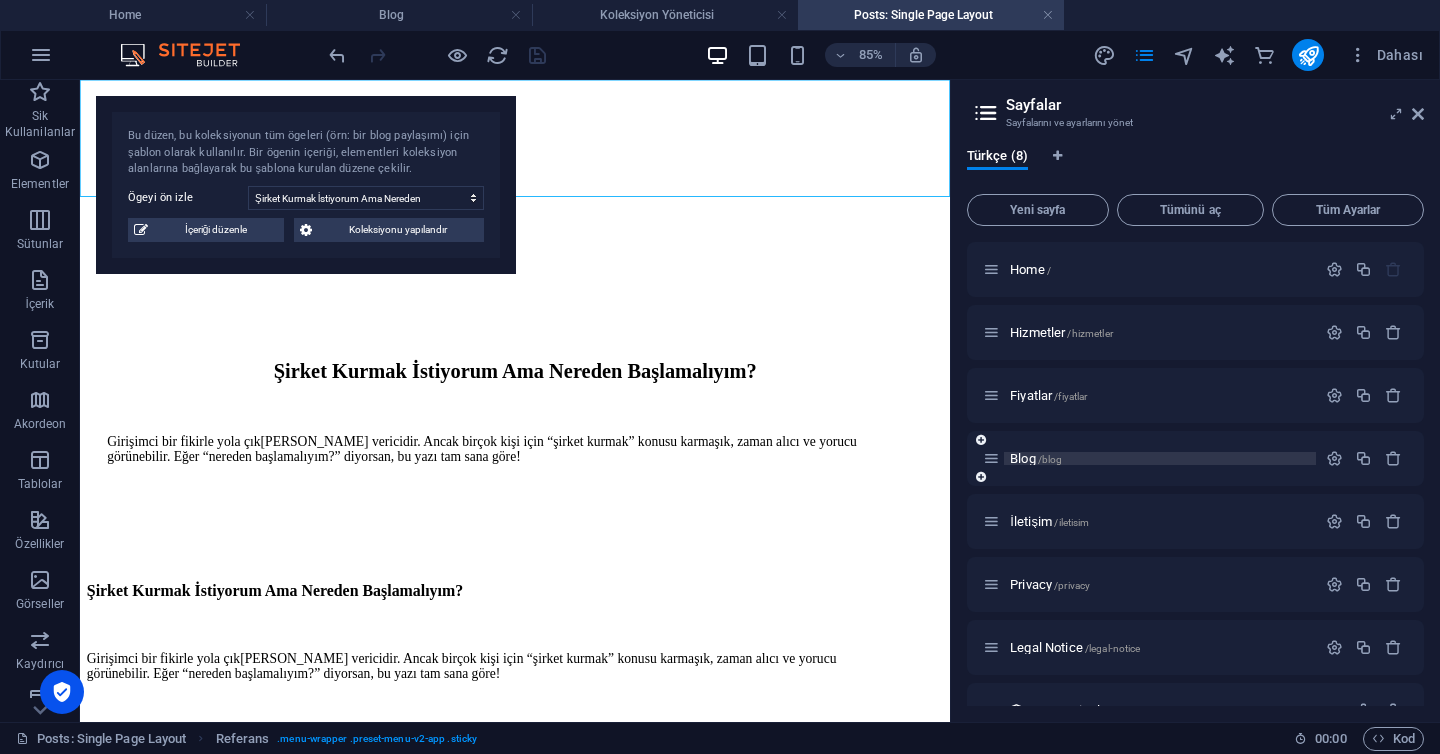click on "Blog /blog" at bounding box center [1036, 458] 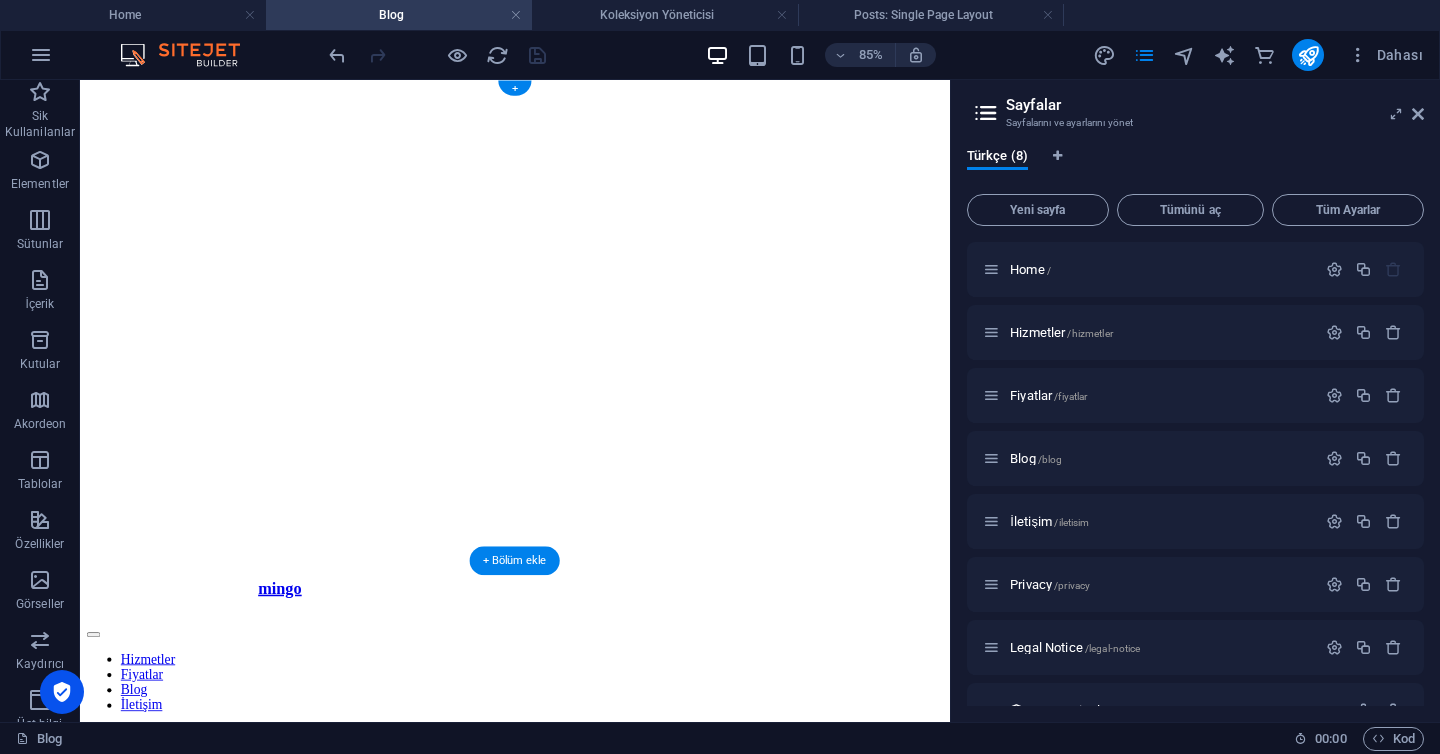 scroll, scrollTop: 0, scrollLeft: 0, axis: both 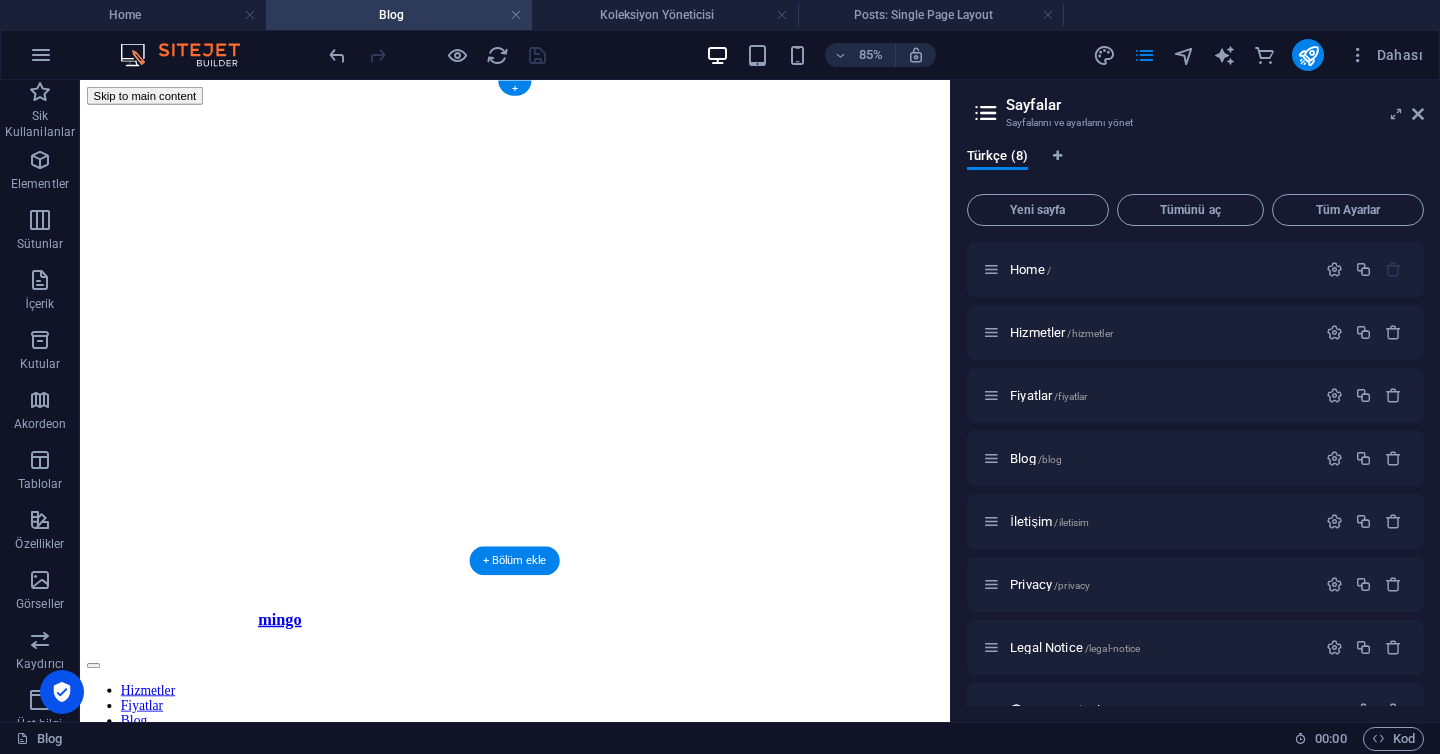 click at bounding box center (592, 109) 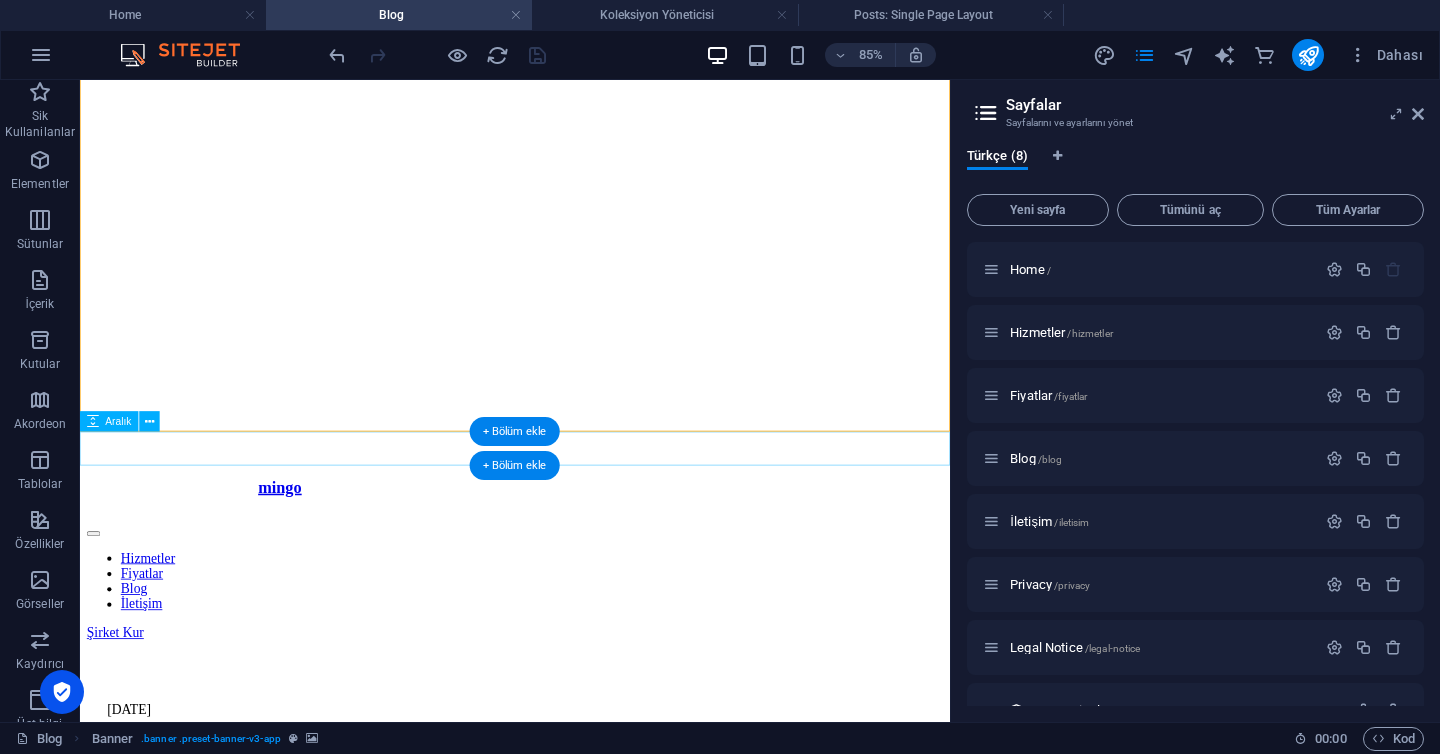 scroll, scrollTop: 156, scrollLeft: 0, axis: vertical 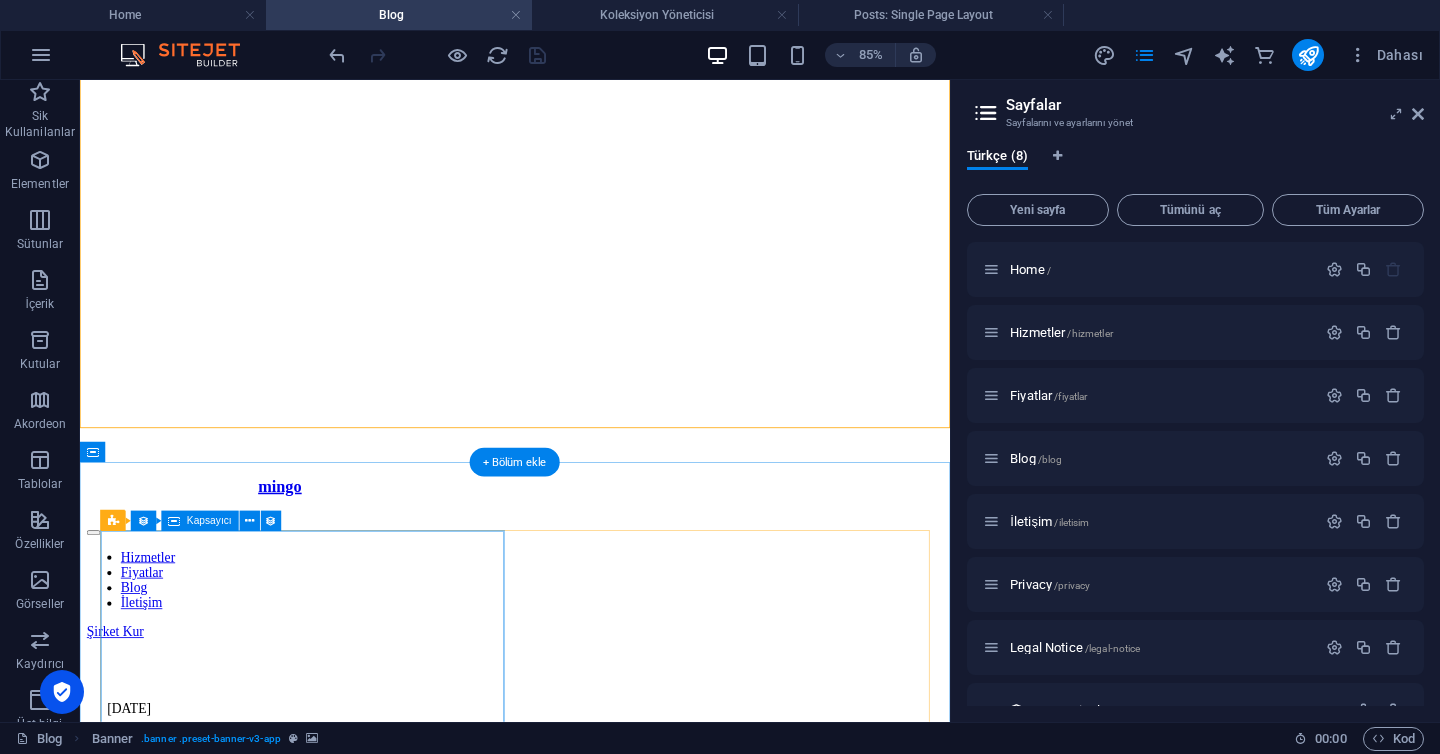 click on "[DATE] Şirket Kurmak İstiyorum Ama Nereden Başlamalıyım? Devamını oku.." at bounding box center (592, 920) 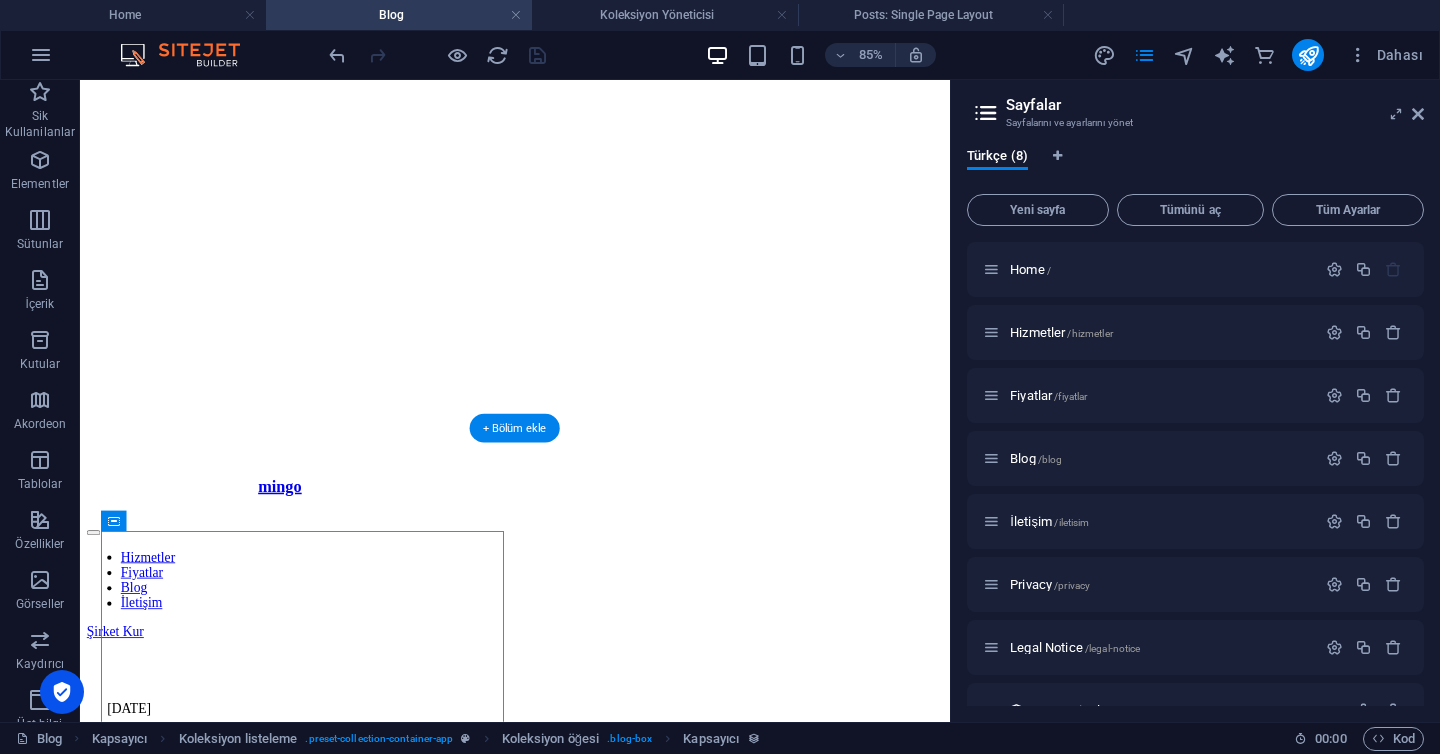 click at bounding box center [592, -47] 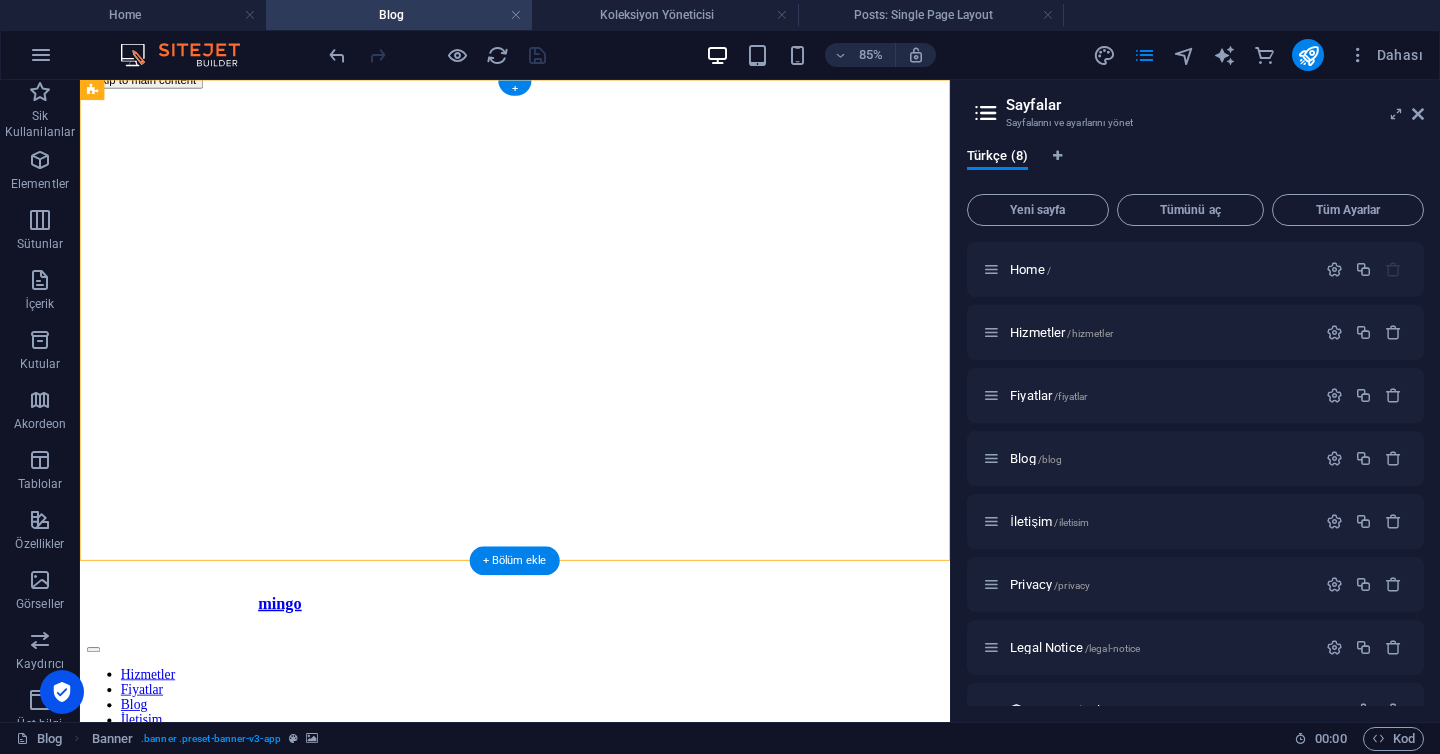 scroll, scrollTop: 0, scrollLeft: 0, axis: both 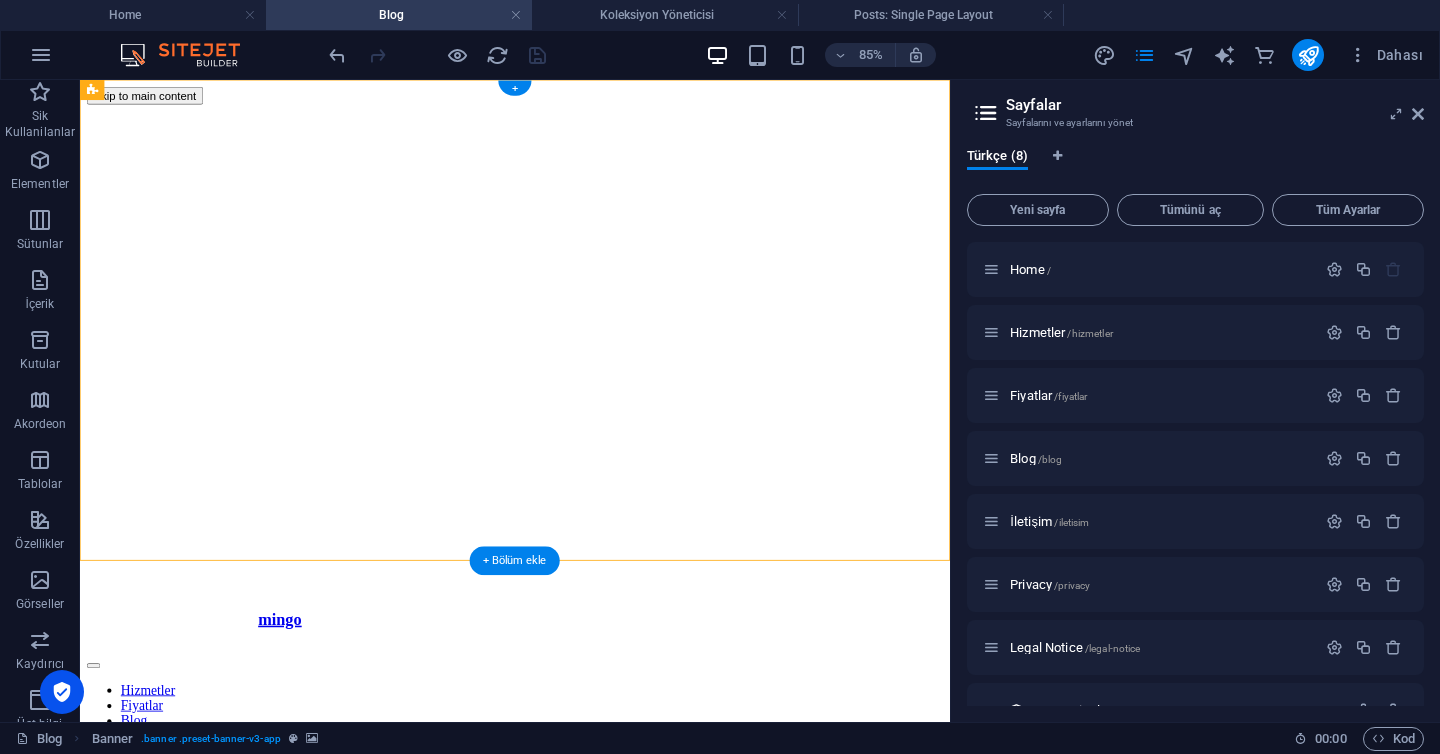click at bounding box center (592, 109) 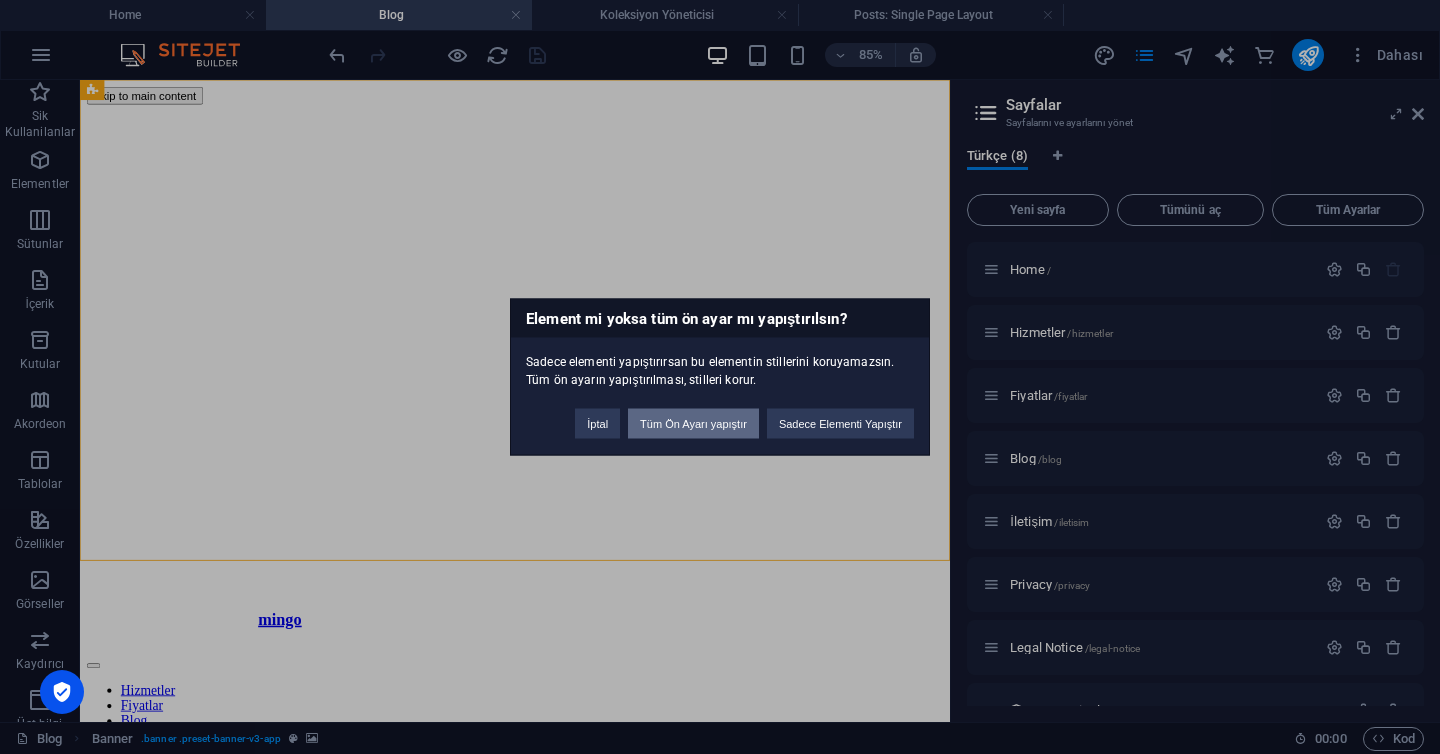 click on "Tüm Ön Ayarı yapıştır" at bounding box center [693, 424] 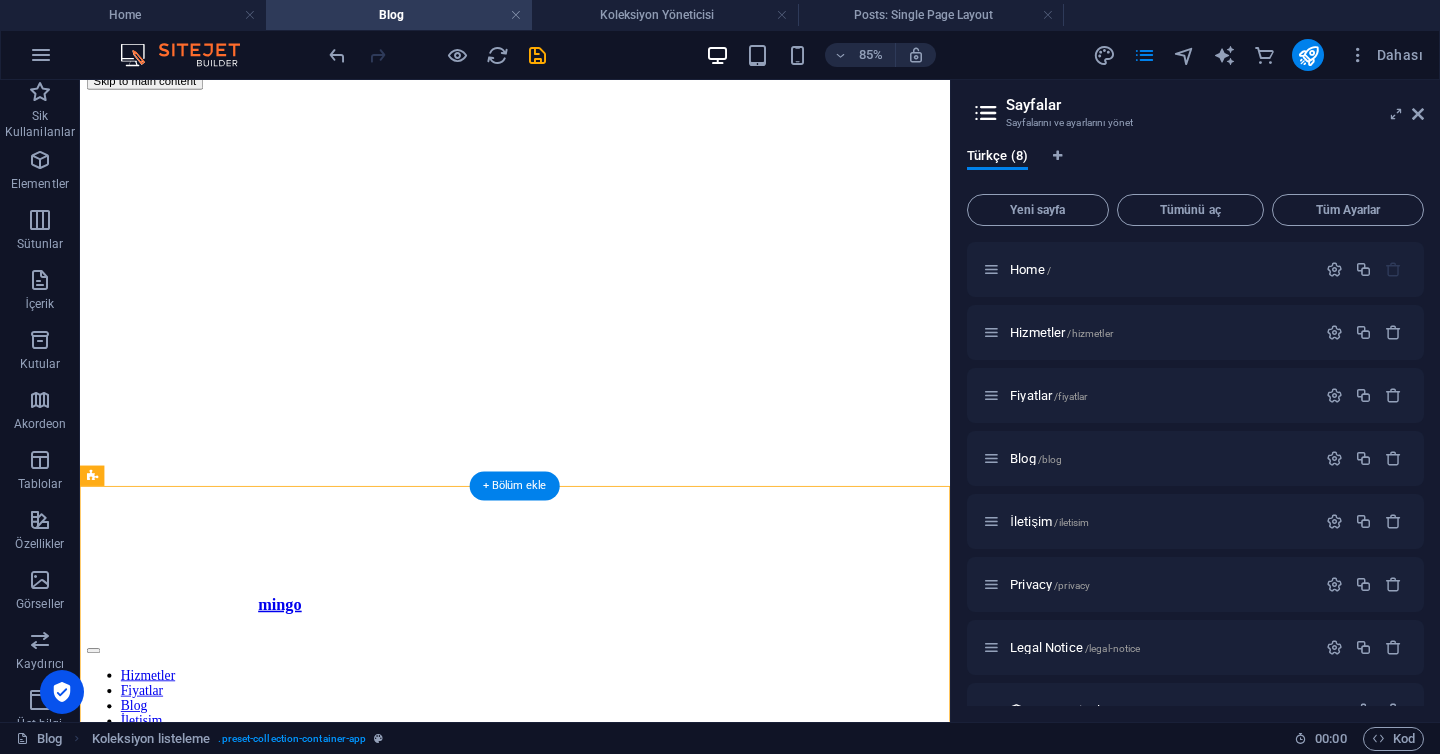 scroll, scrollTop: 0, scrollLeft: 0, axis: both 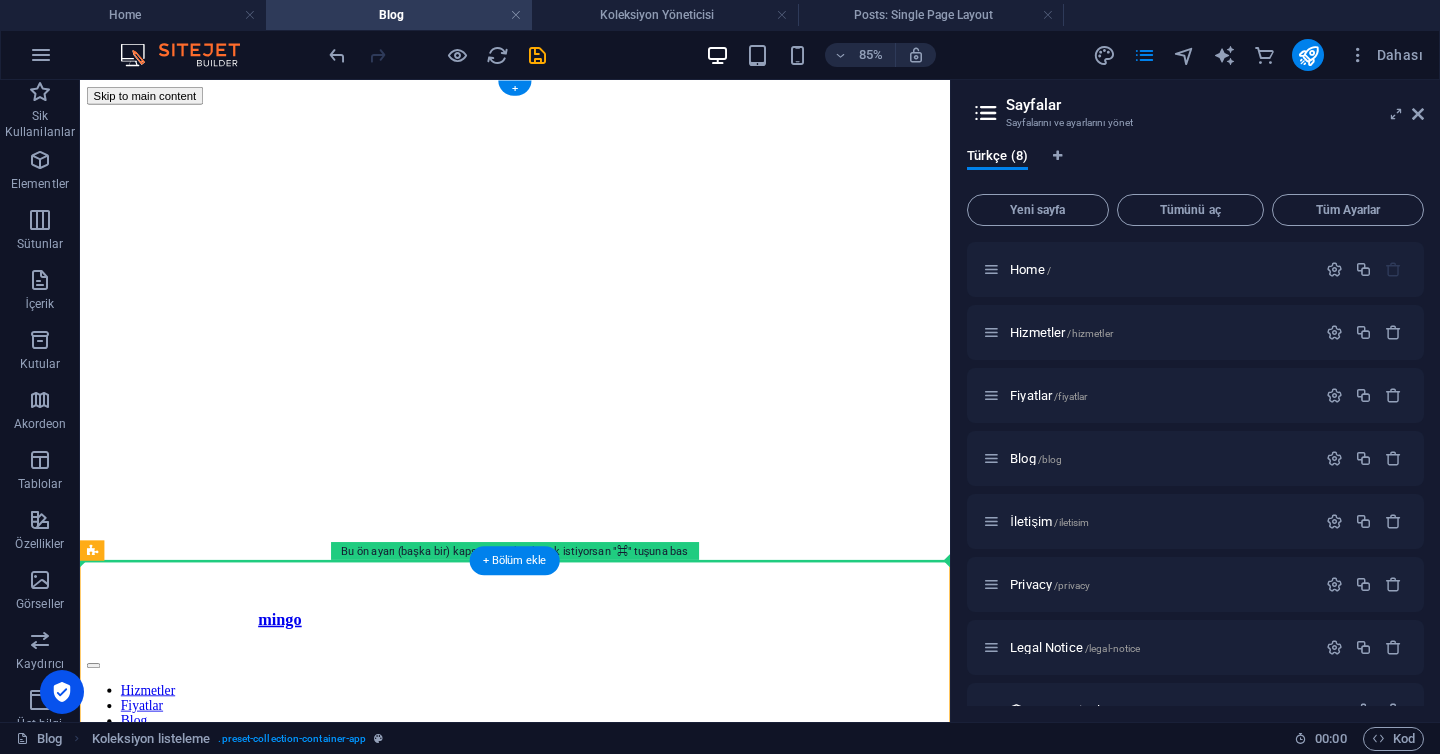 drag, startPoint x: 649, startPoint y: 732, endPoint x: 630, endPoint y: 369, distance: 363.49692 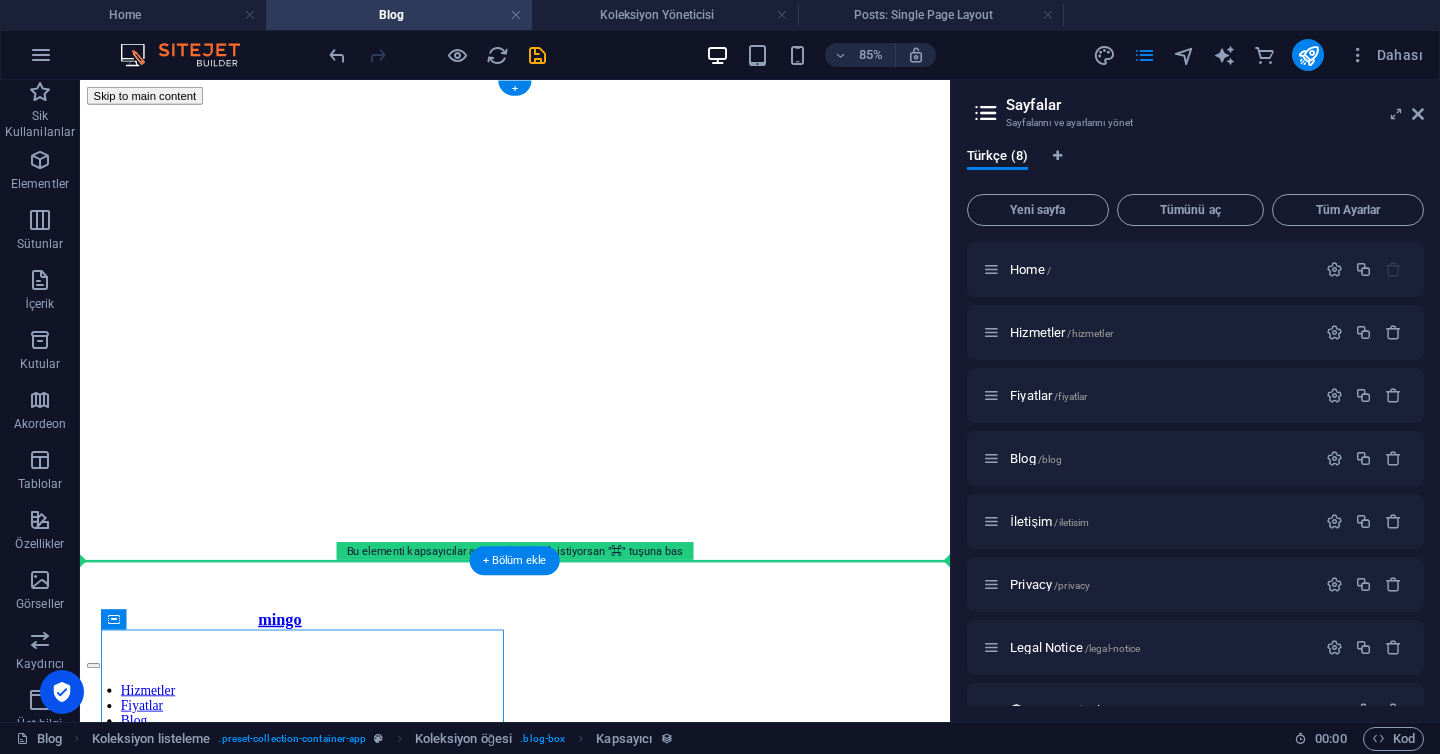 drag, startPoint x: 533, startPoint y: 741, endPoint x: 537, endPoint y: 363, distance: 378.02115 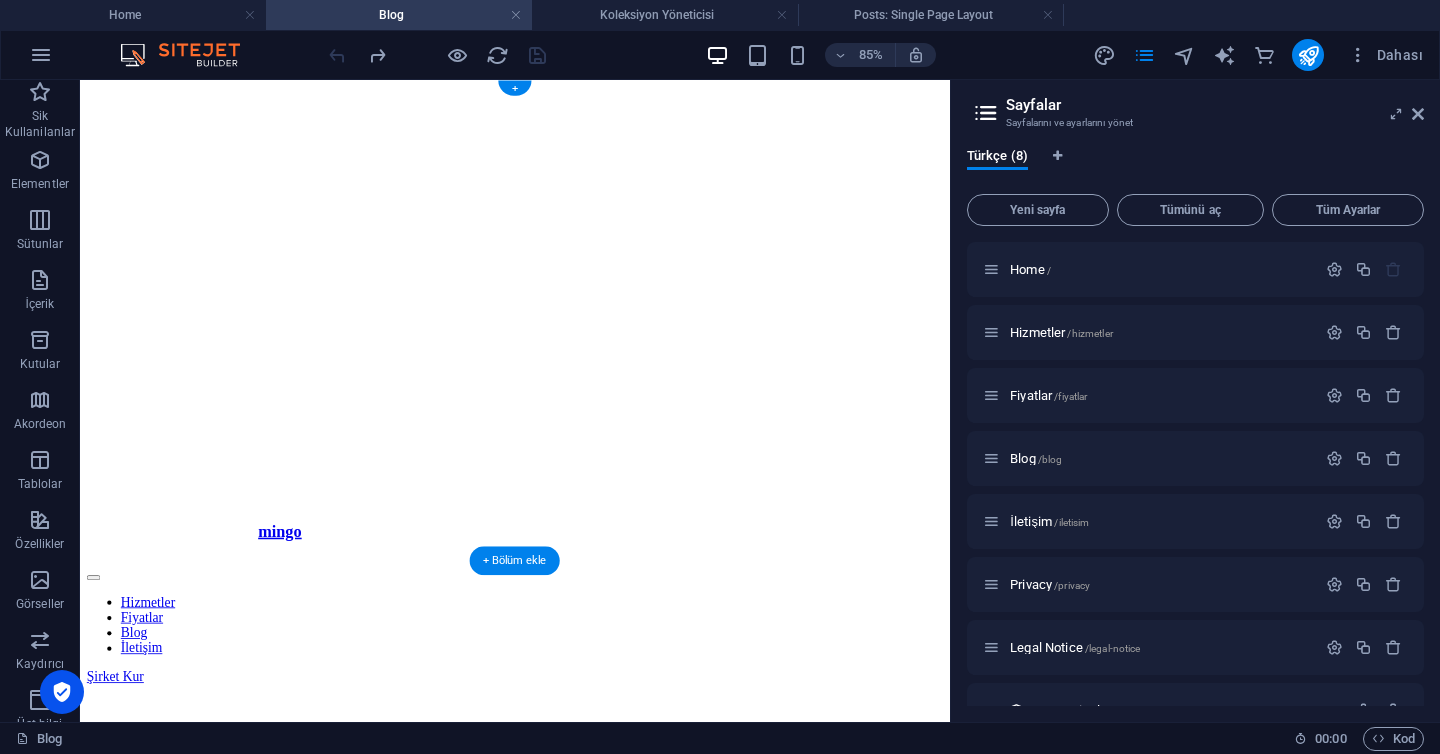 scroll, scrollTop: 0, scrollLeft: 0, axis: both 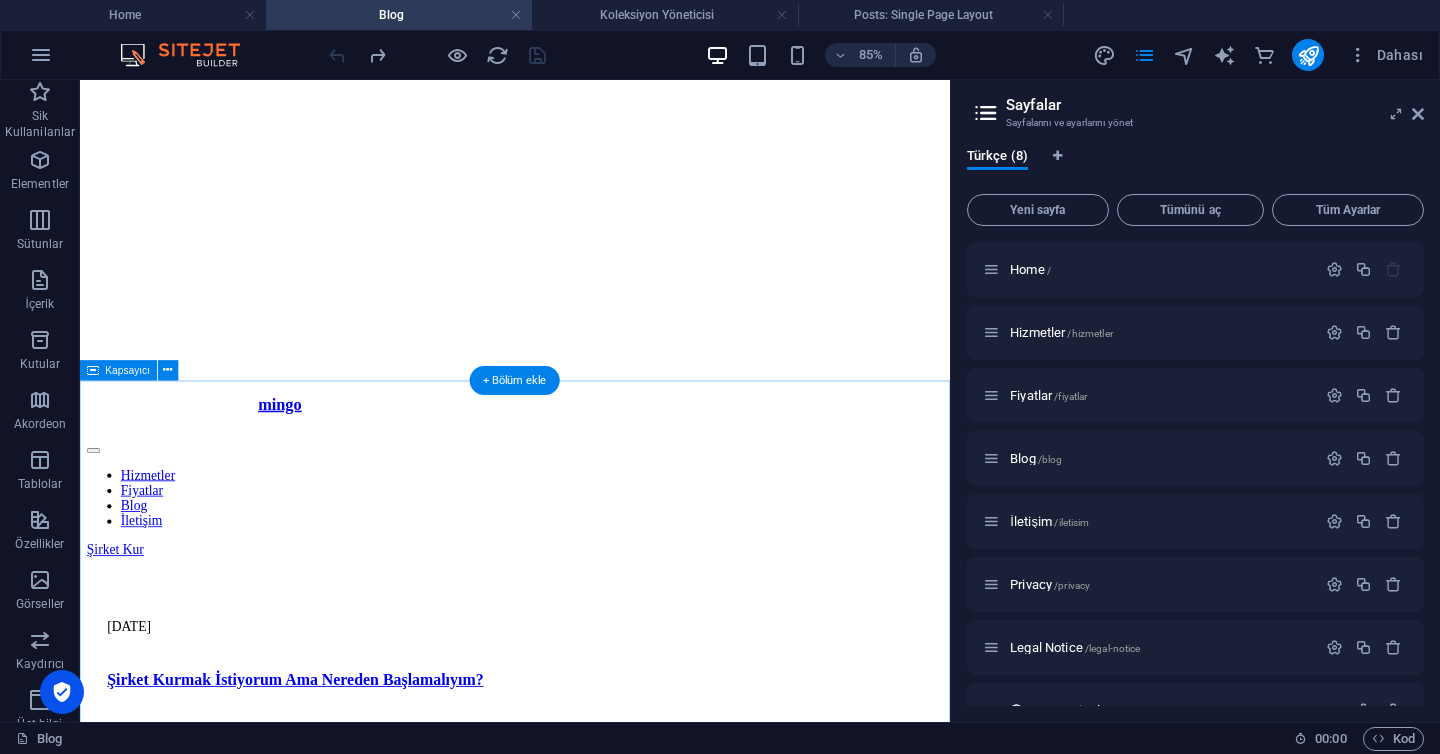 click on "[DATE] Şirket Kurmak İstiyorum Ama Nereden Başlamalıyım? Devamını oku..  Vorherige Nächste" at bounding box center (592, 842) 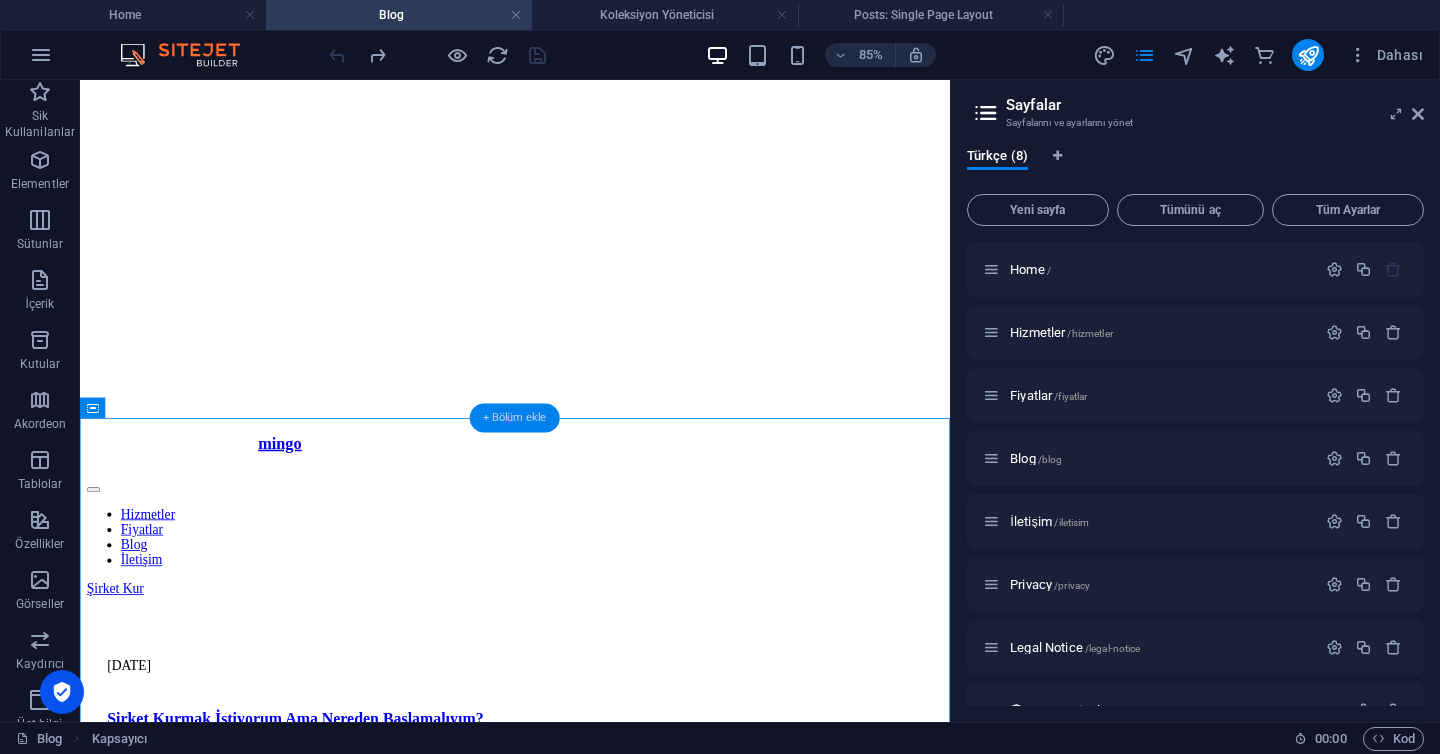 scroll, scrollTop: 208, scrollLeft: 0, axis: vertical 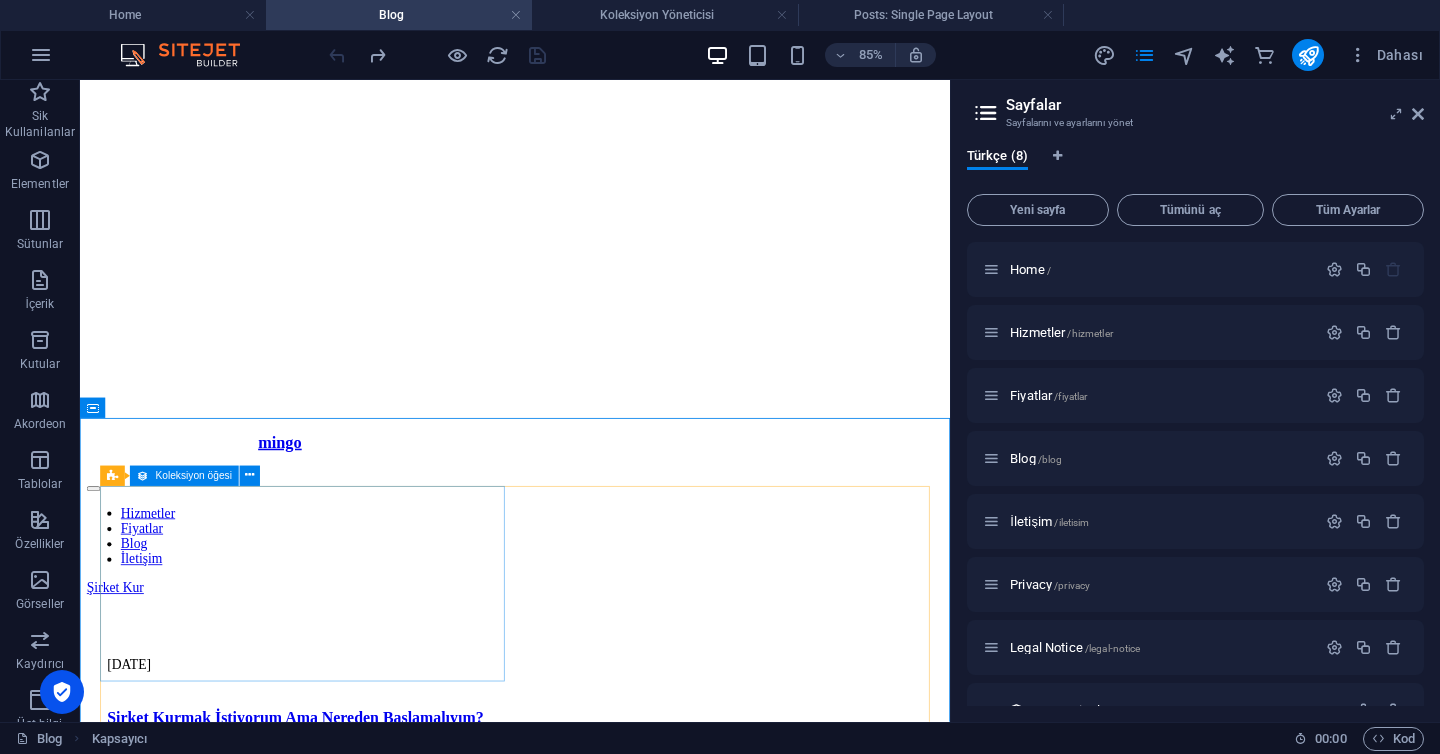 drag, startPoint x: 182, startPoint y: 474, endPoint x: 164, endPoint y: 474, distance: 18 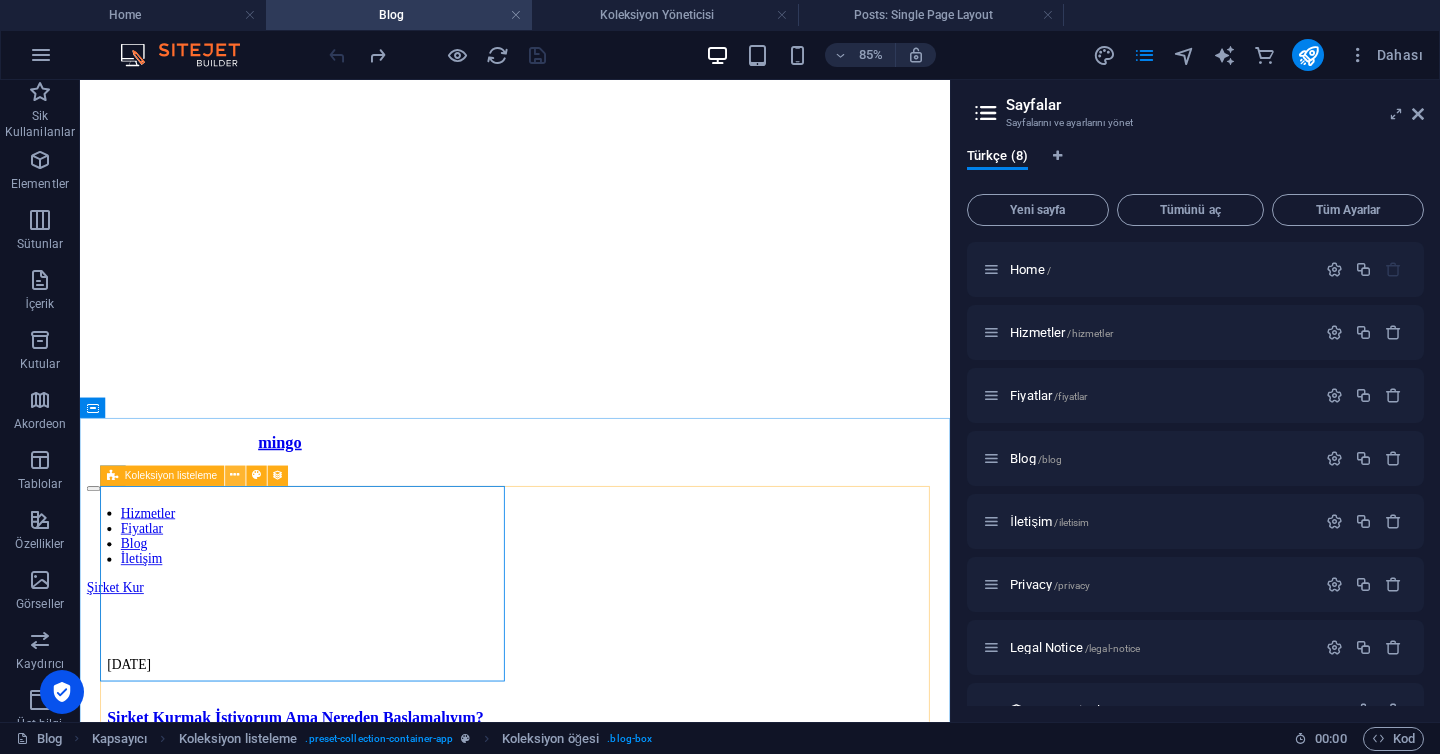 click at bounding box center [235, 476] 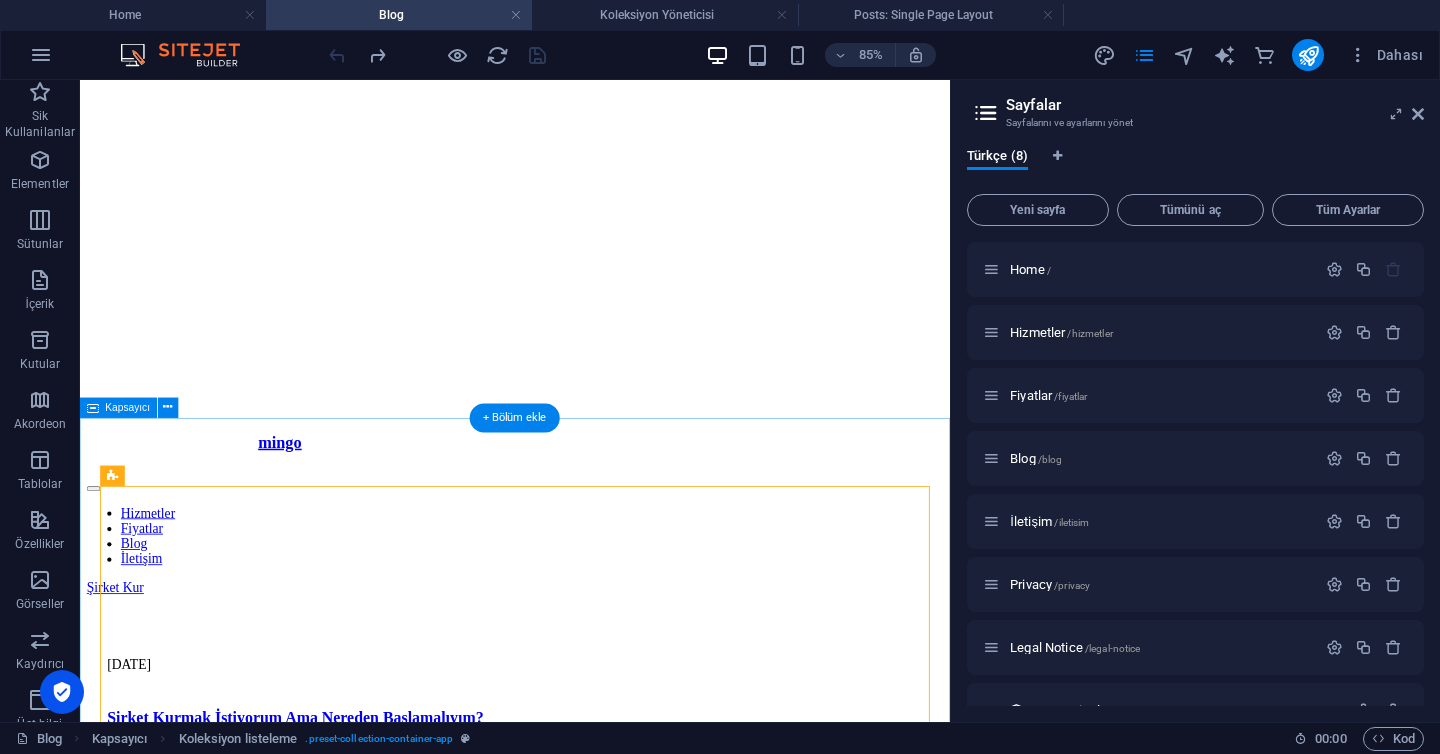 click on "[DATE] Şirket Kurmak İstiyorum Ama Nereden Başlamalıyım? Devamını oku..  Vorherige Nächste" at bounding box center (592, 886) 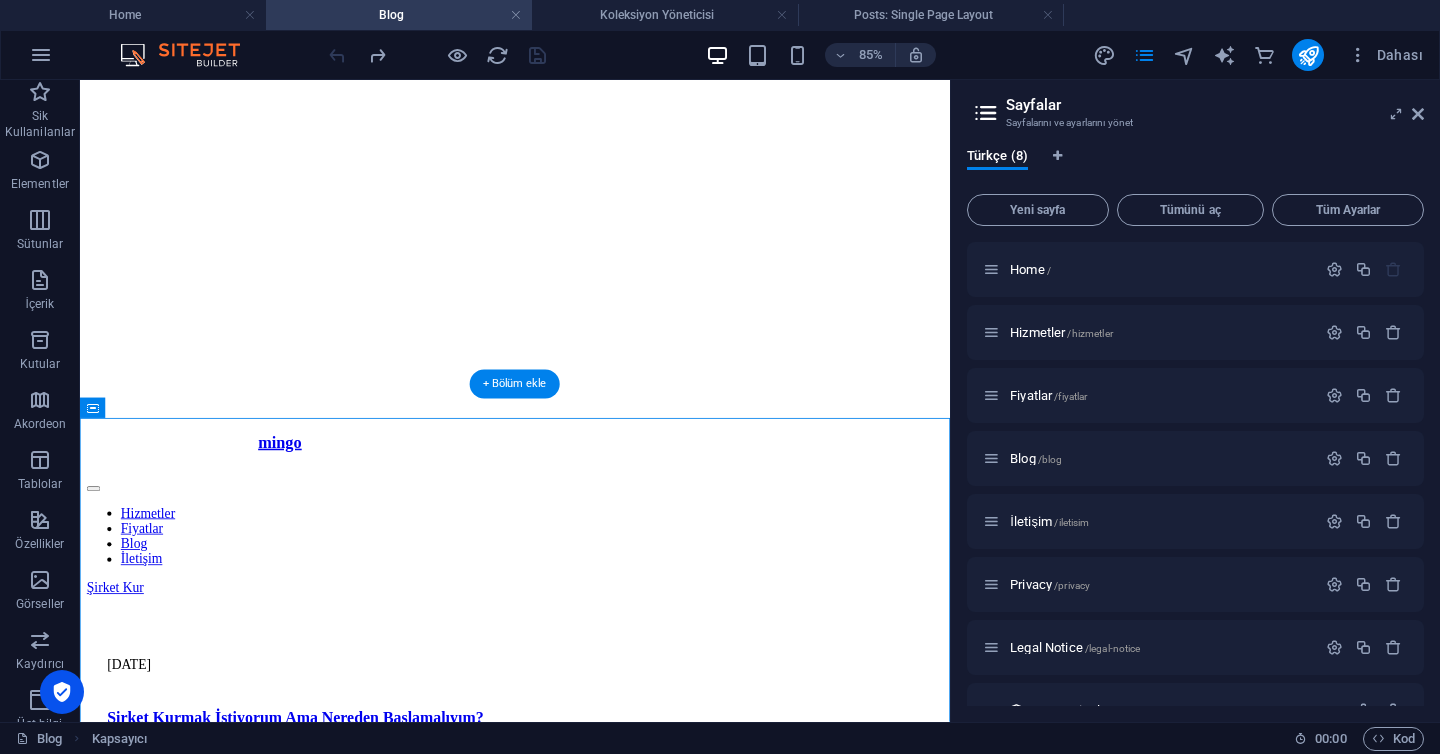 click at bounding box center [592, -99] 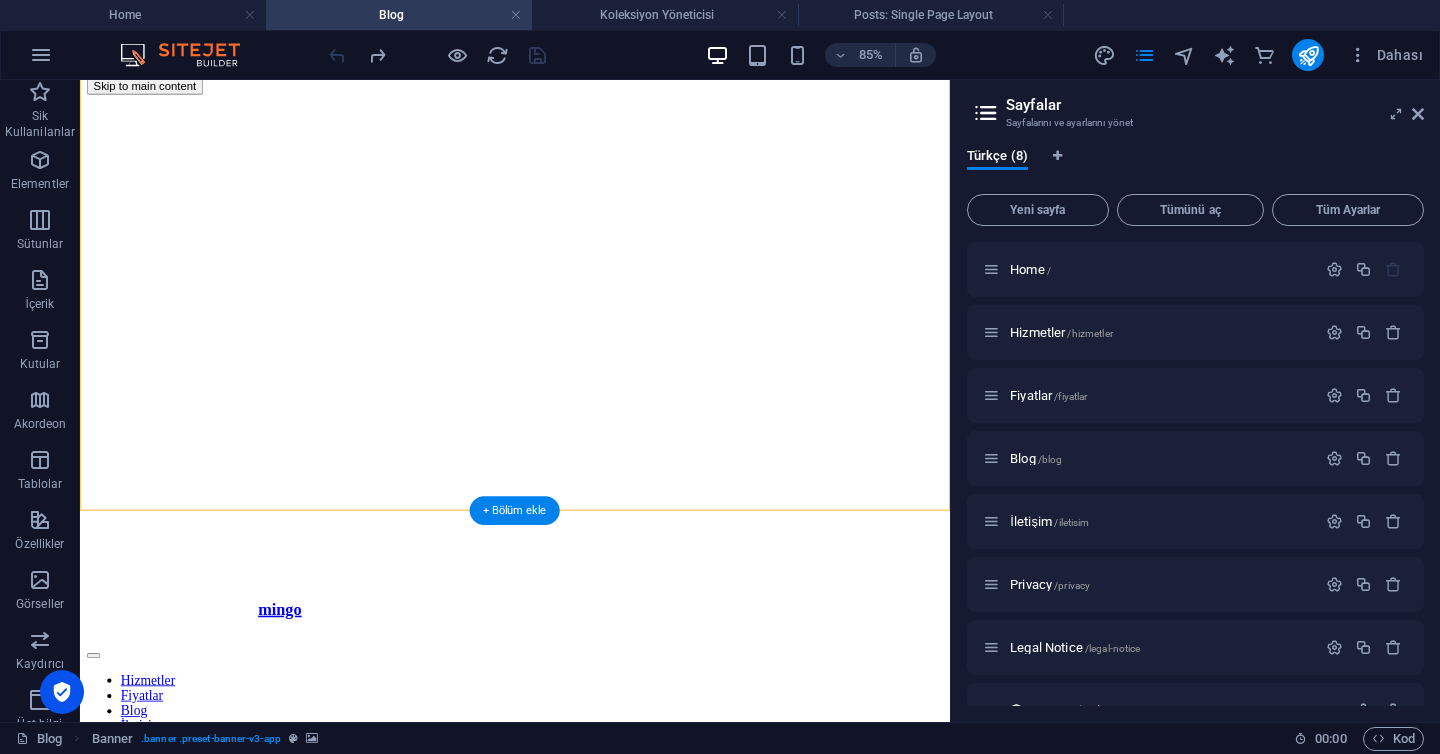 scroll, scrollTop: 0, scrollLeft: 0, axis: both 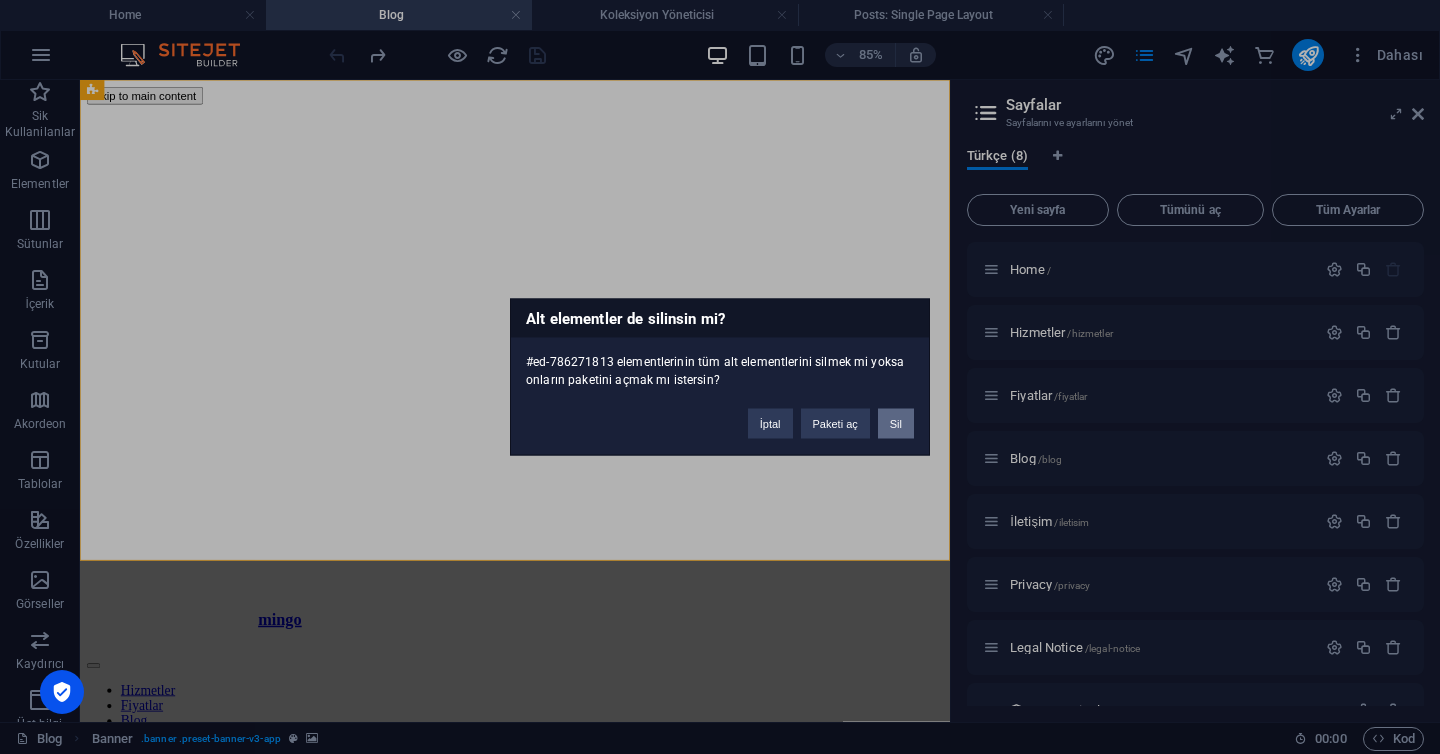 click on "Sil" at bounding box center (896, 424) 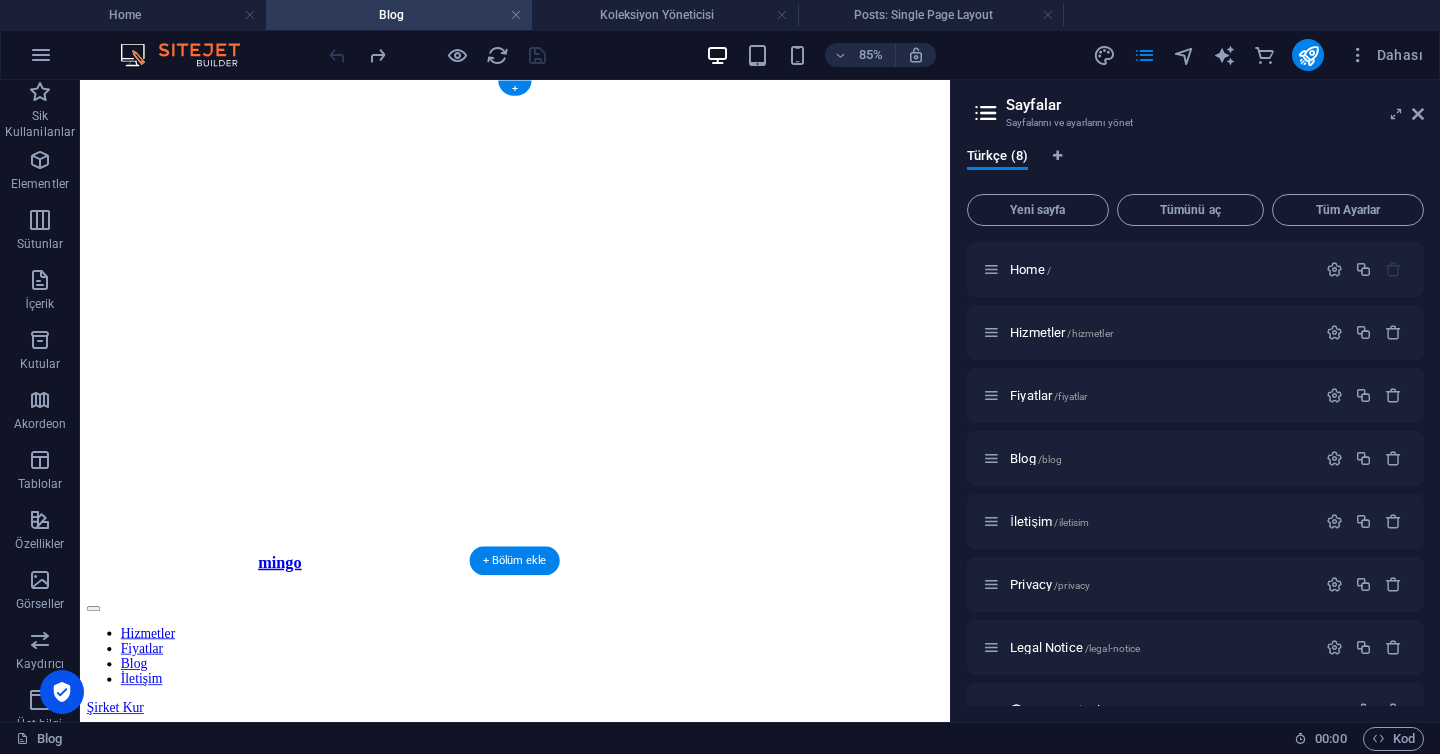 scroll, scrollTop: 0, scrollLeft: 0, axis: both 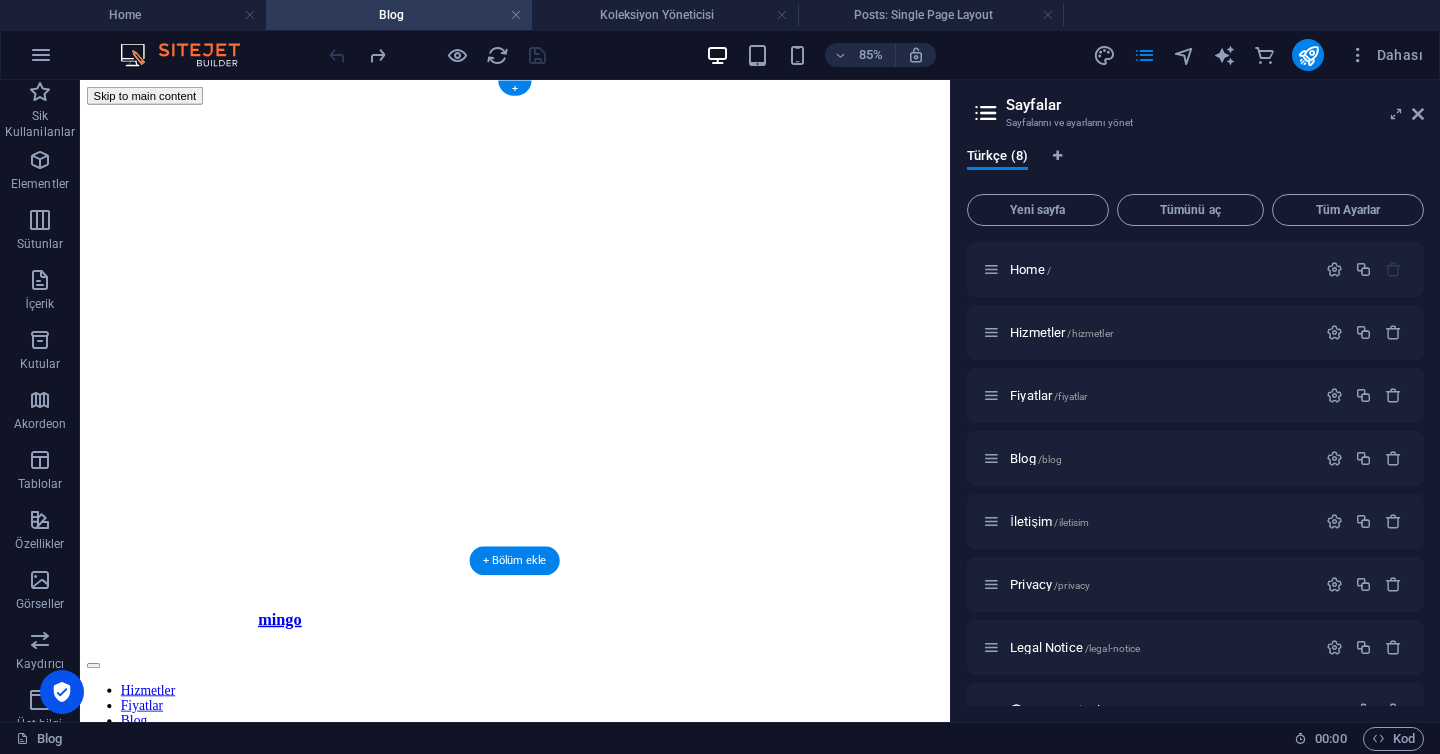 click at bounding box center [592, 109] 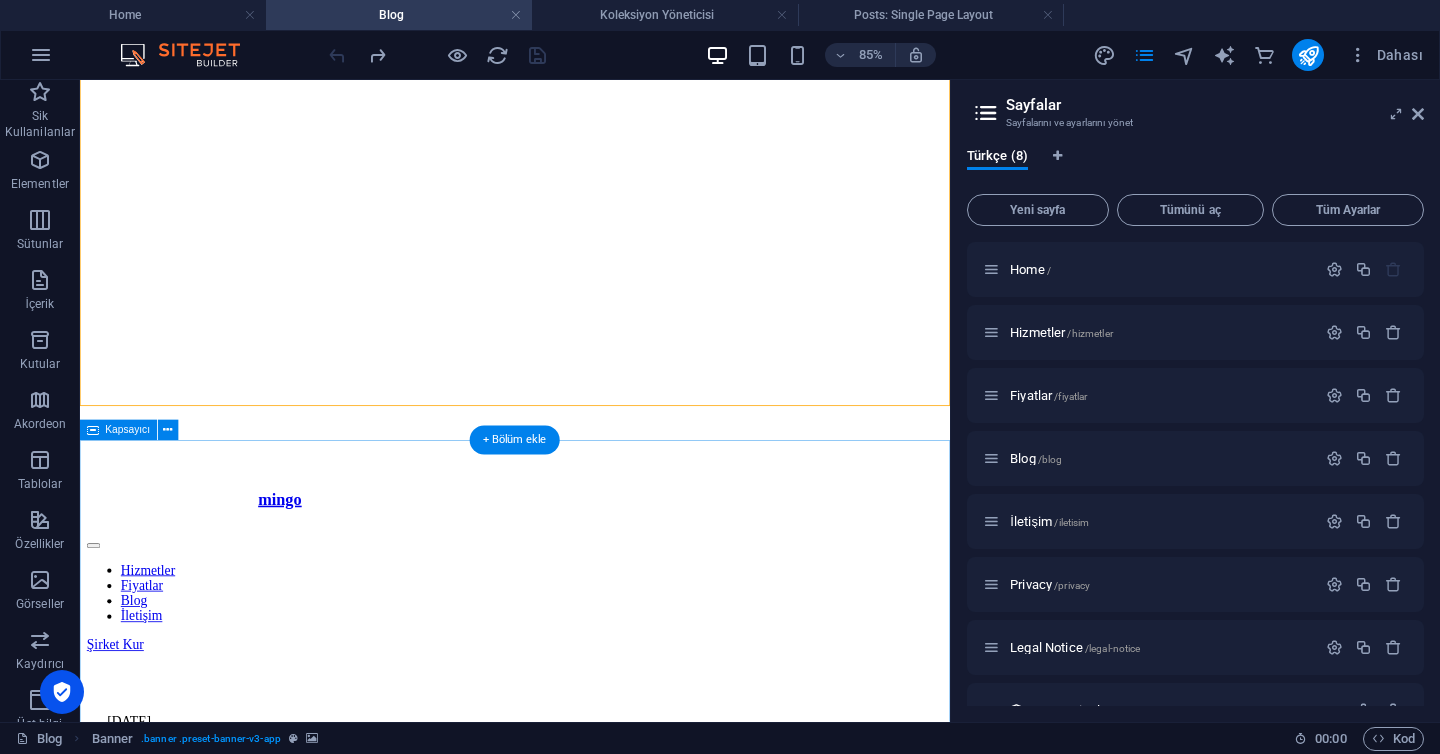 scroll, scrollTop: 0, scrollLeft: 0, axis: both 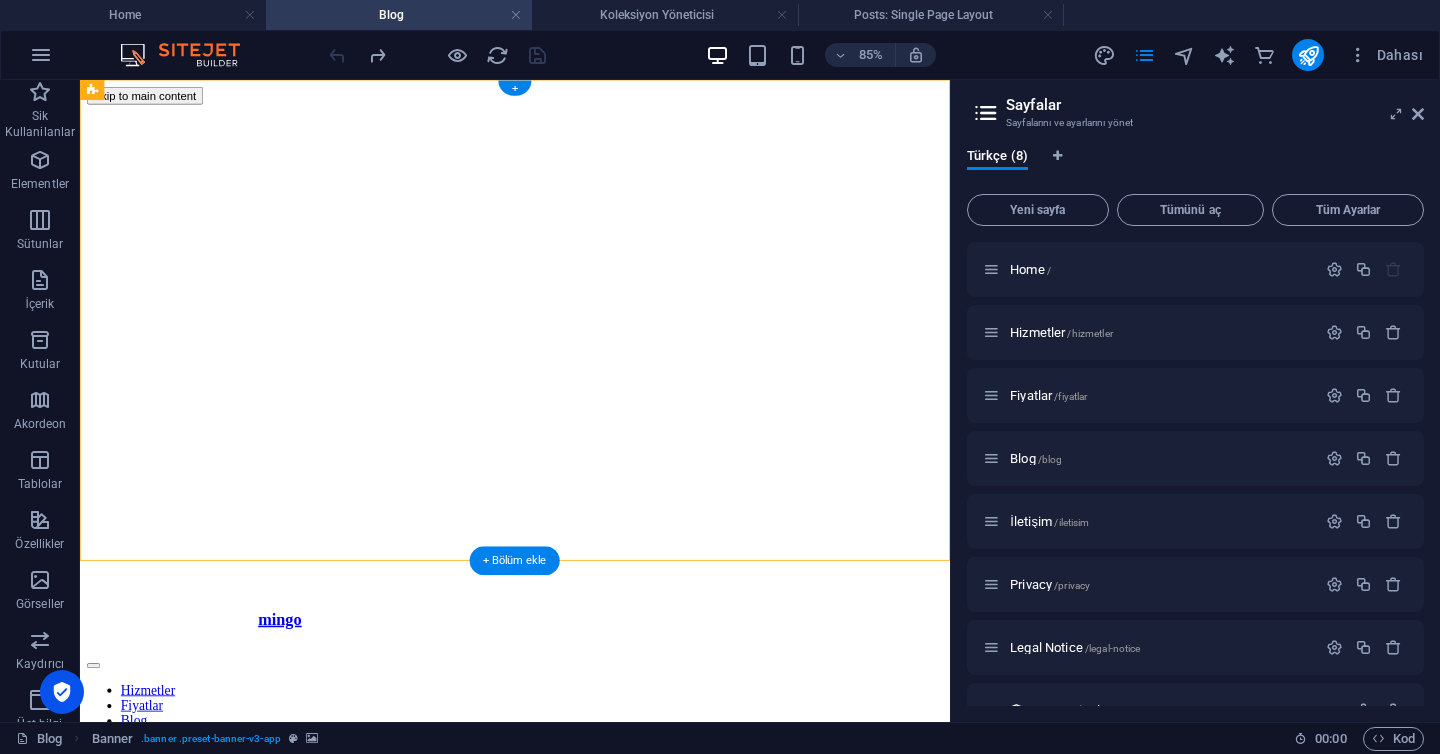 click at bounding box center (592, 109) 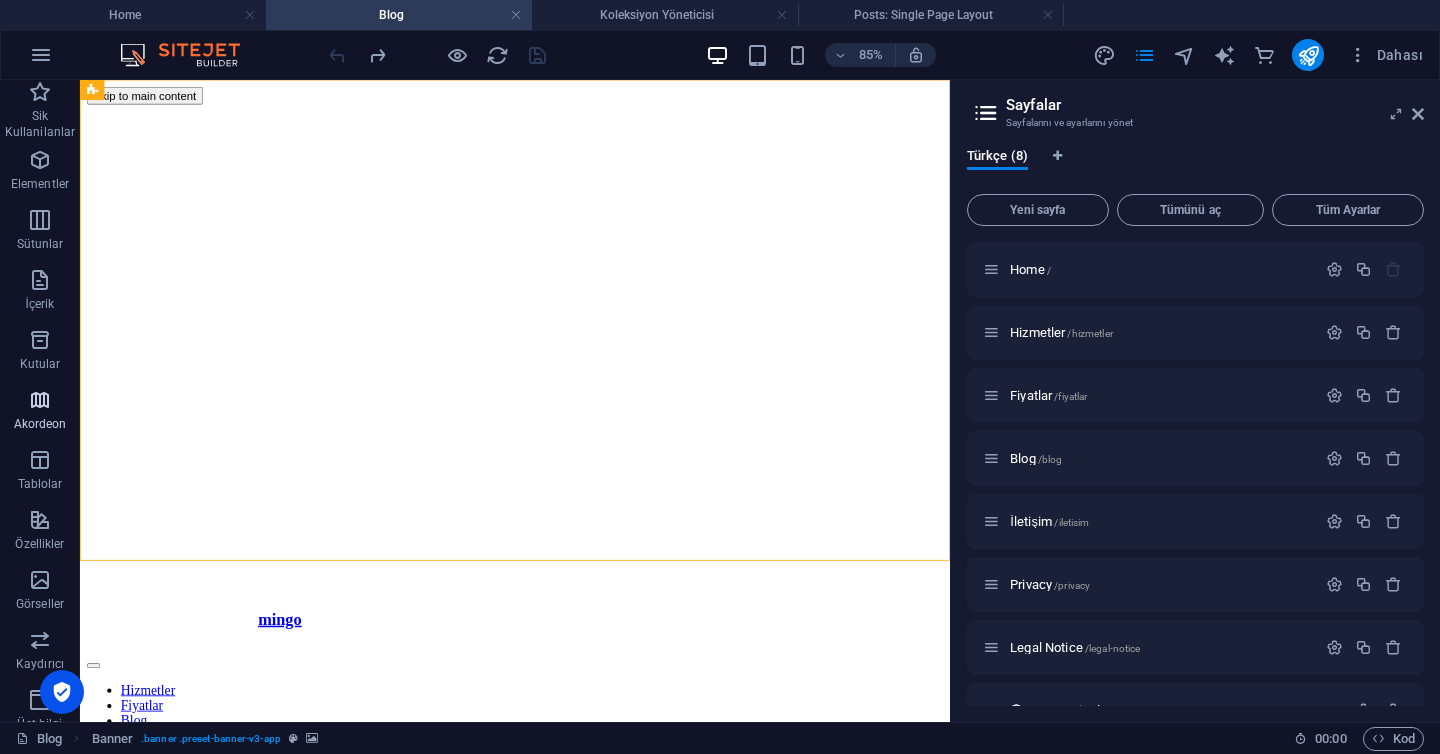 click at bounding box center [40, 400] 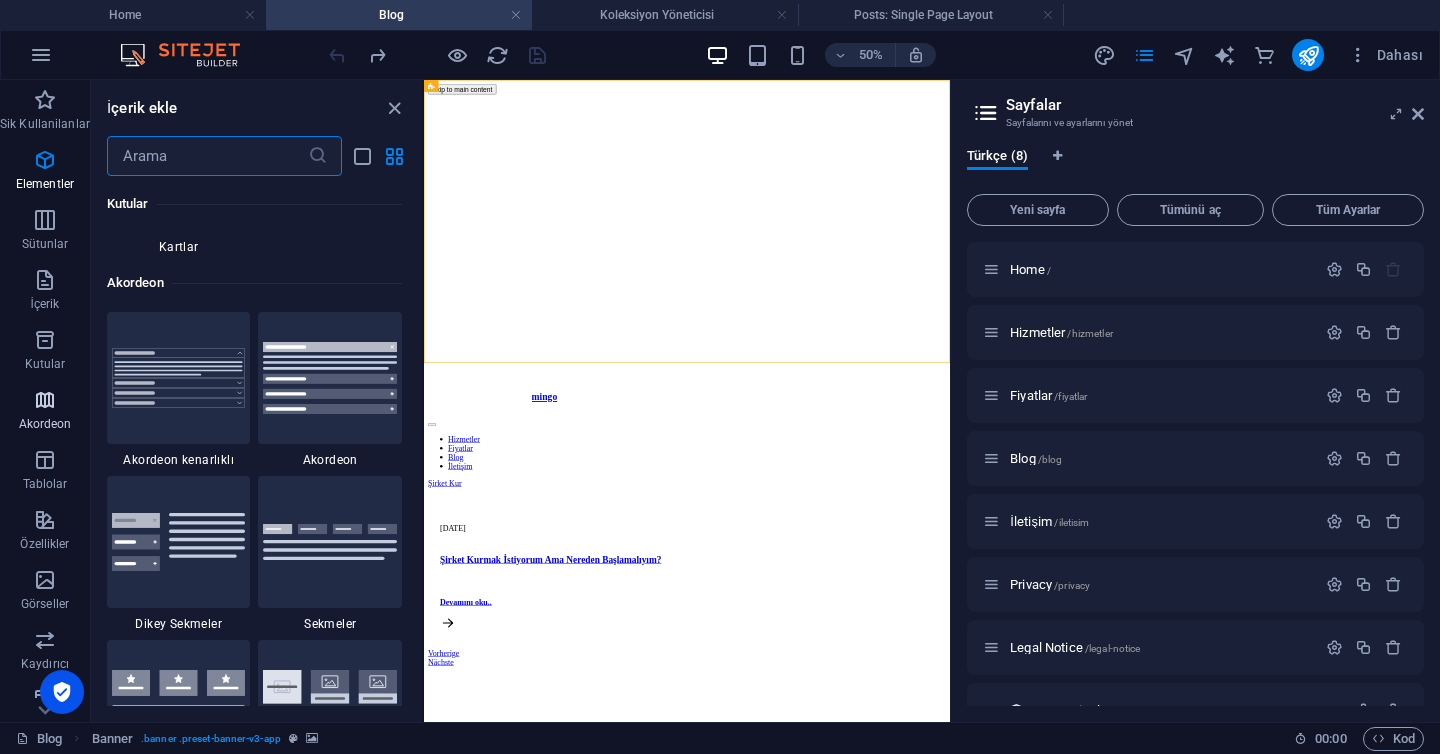 scroll, scrollTop: 6221, scrollLeft: 0, axis: vertical 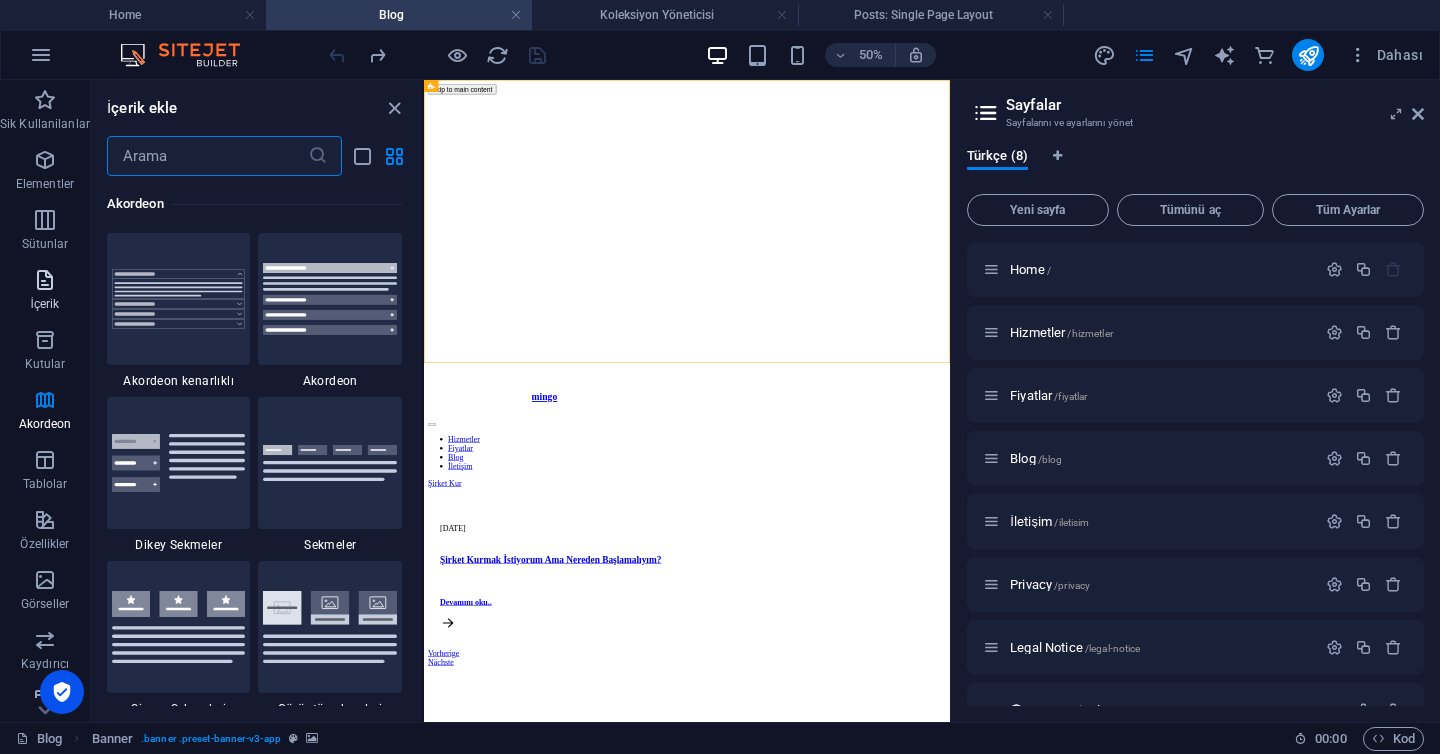 click at bounding box center (45, 280) 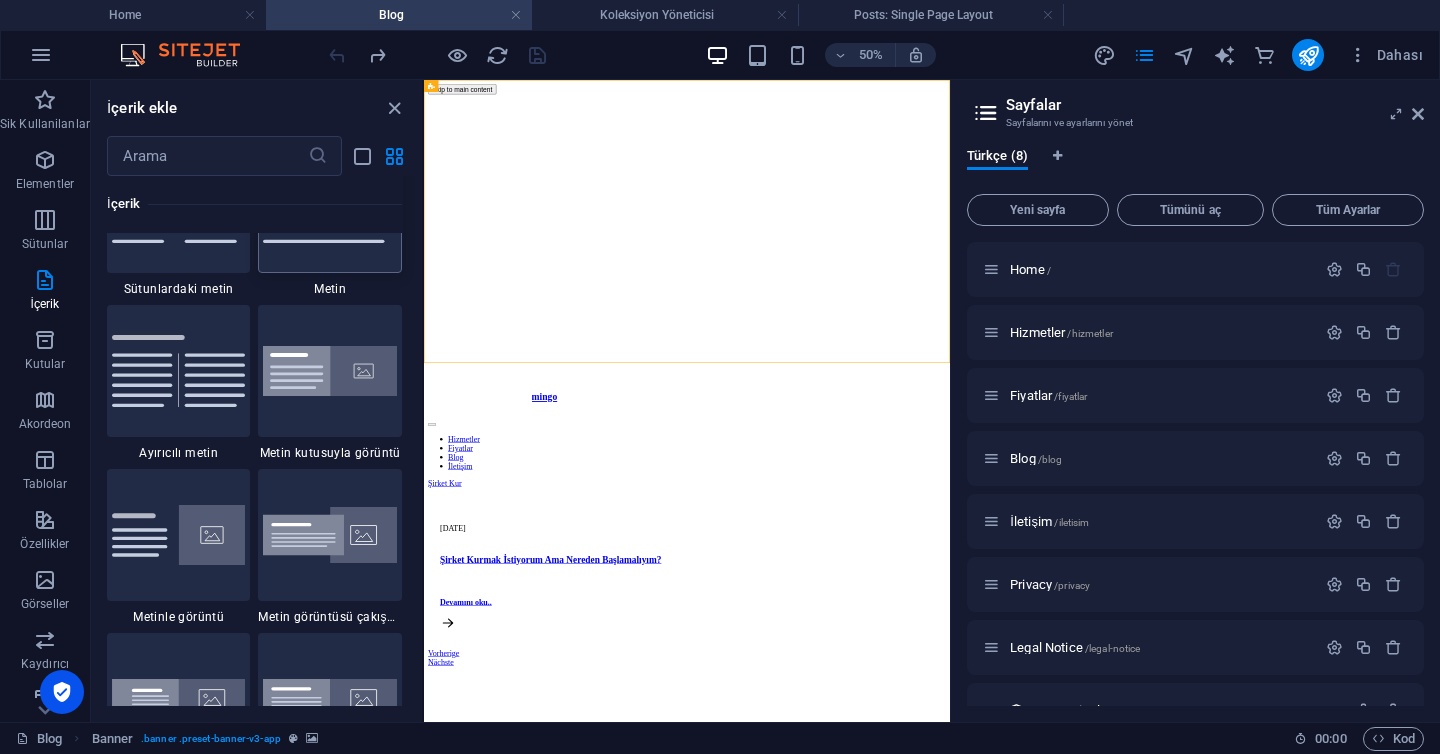 scroll, scrollTop: 3596, scrollLeft: 0, axis: vertical 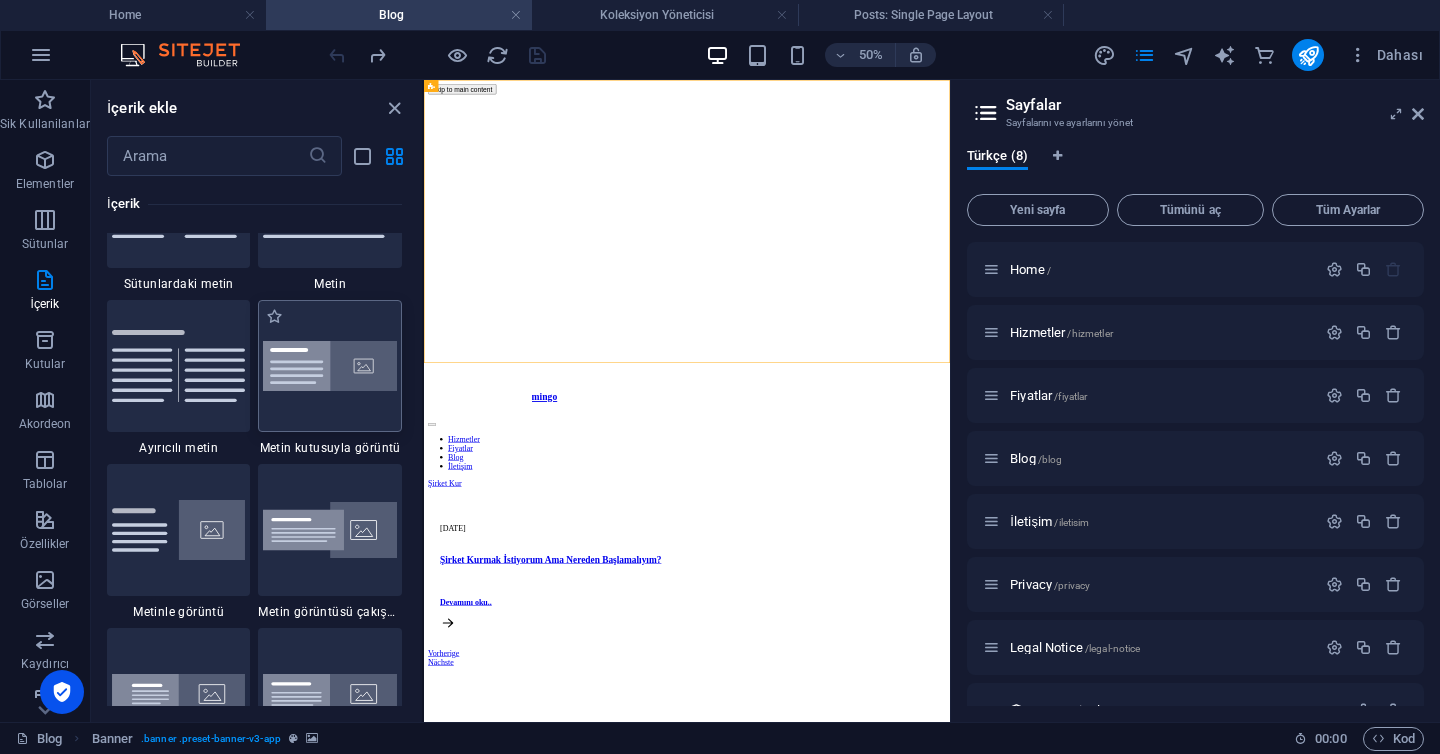 click at bounding box center (330, 366) 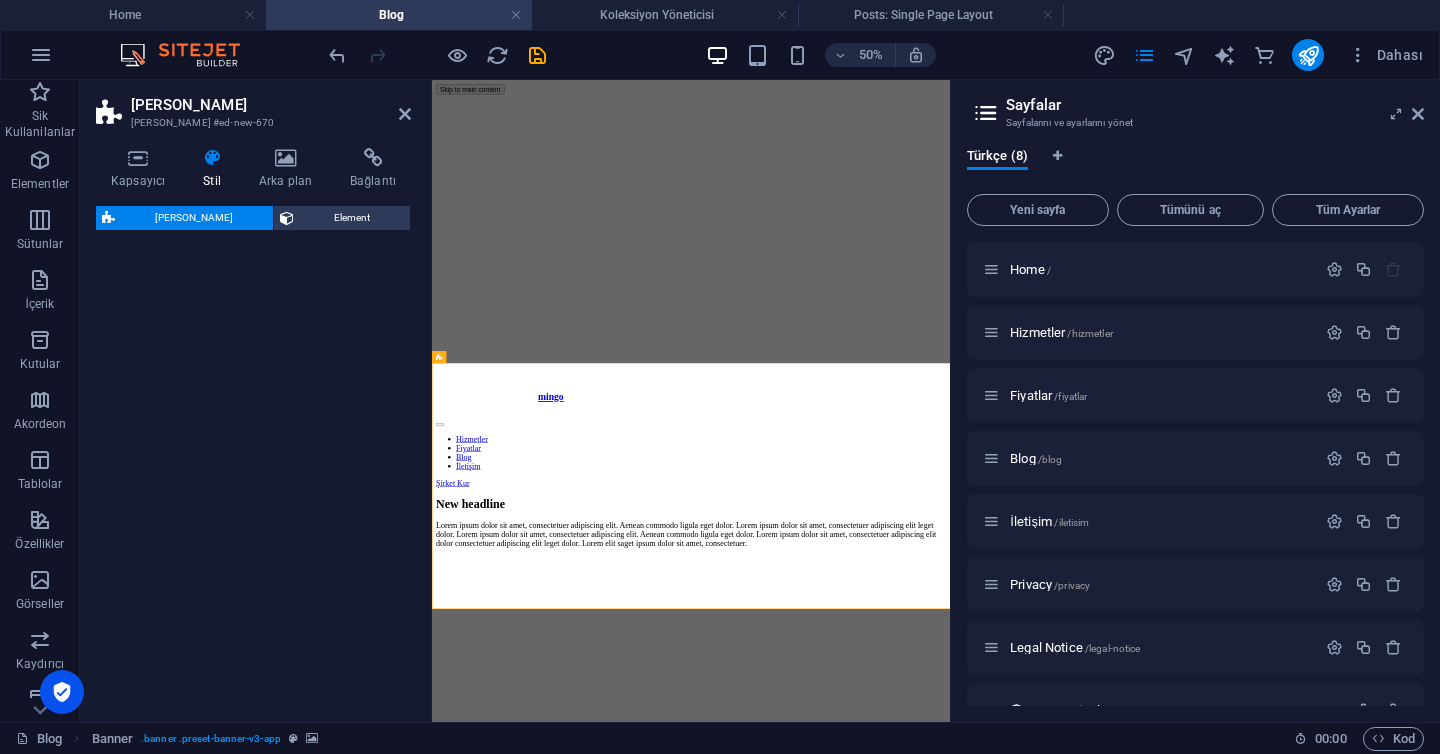 select on "rem" 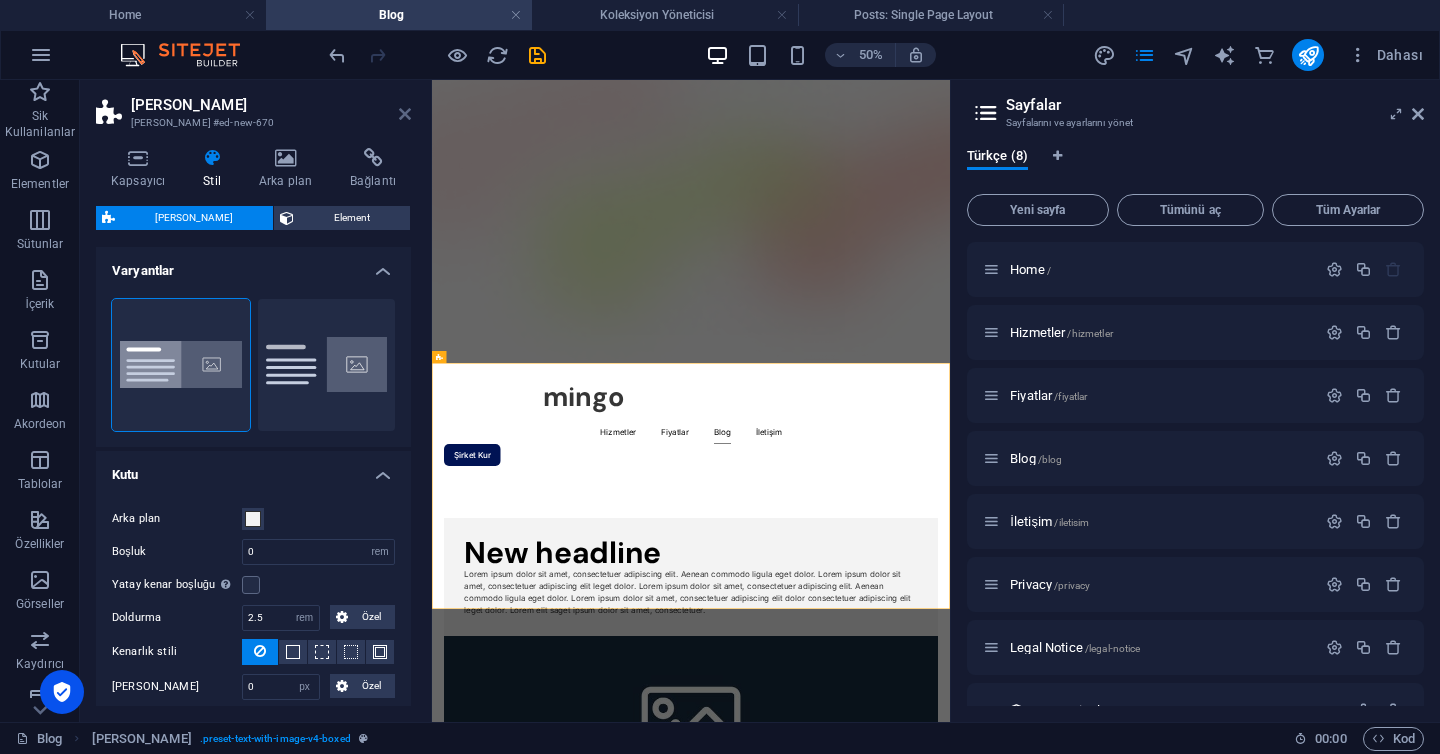 click at bounding box center (405, 114) 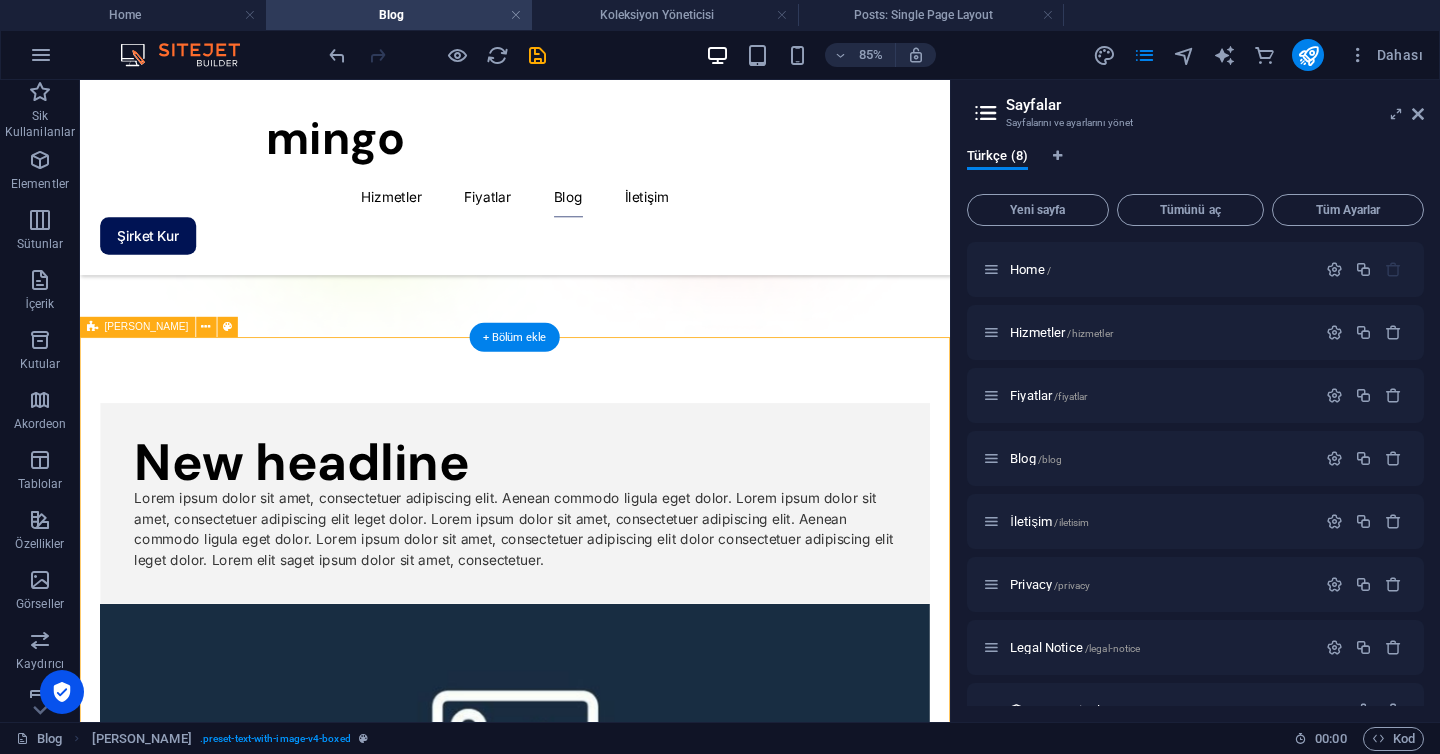 scroll, scrollTop: 263, scrollLeft: 0, axis: vertical 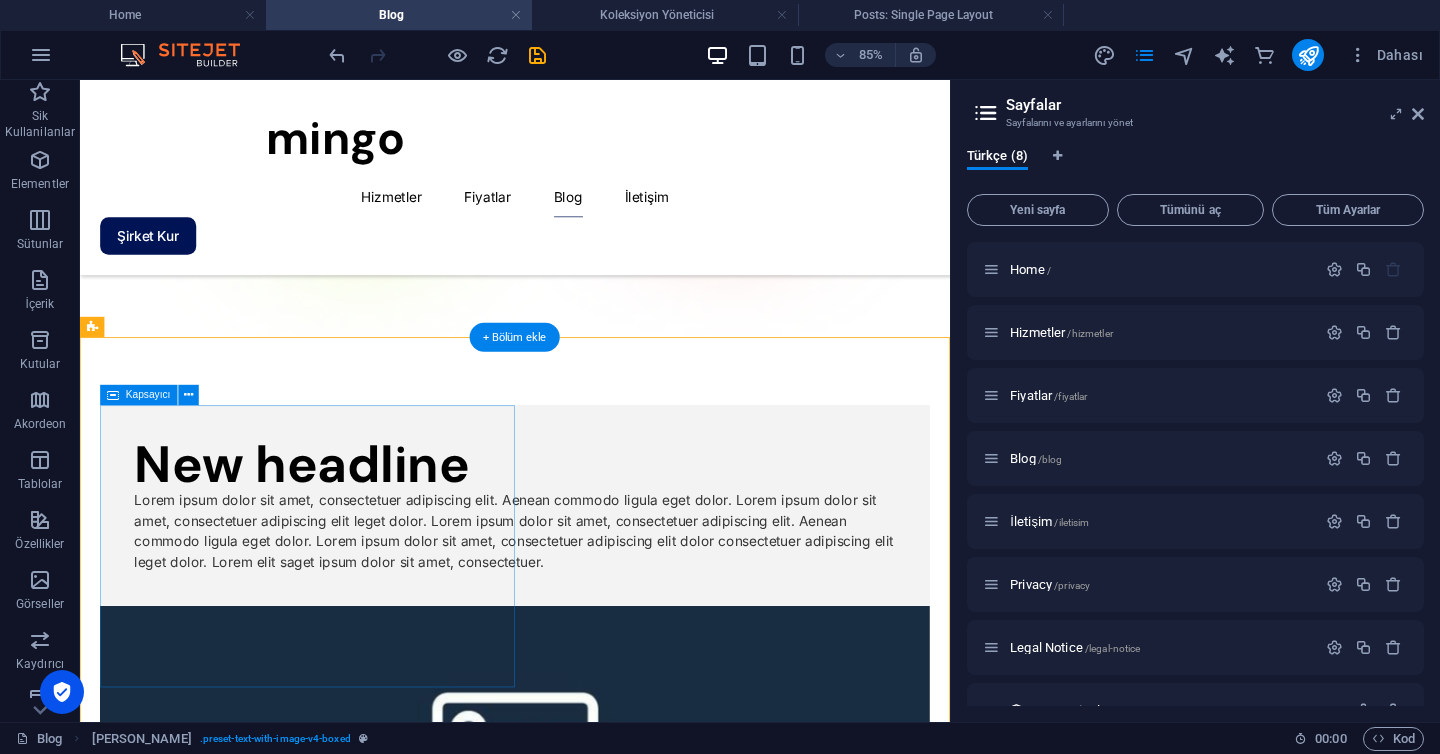 click on "New headline Lorem ipsum dolor sit amet, consectetuer adipiscing elit. Aenean commodo ligula eget dolor. Lorem ipsum dolor sit amet, consectetuer adipiscing elit leget dolor. Lorem ipsum dolor sit amet, consectetuer adipiscing elit. Aenean commodo ligula eget dolor. Lorem ipsum dolor sit amet, consectetuer adipiscing elit dolor consectetuer adipiscing elit leget dolor. Lorem elit saget ipsum dolor sit amet, consectetuer." at bounding box center (592, 581) 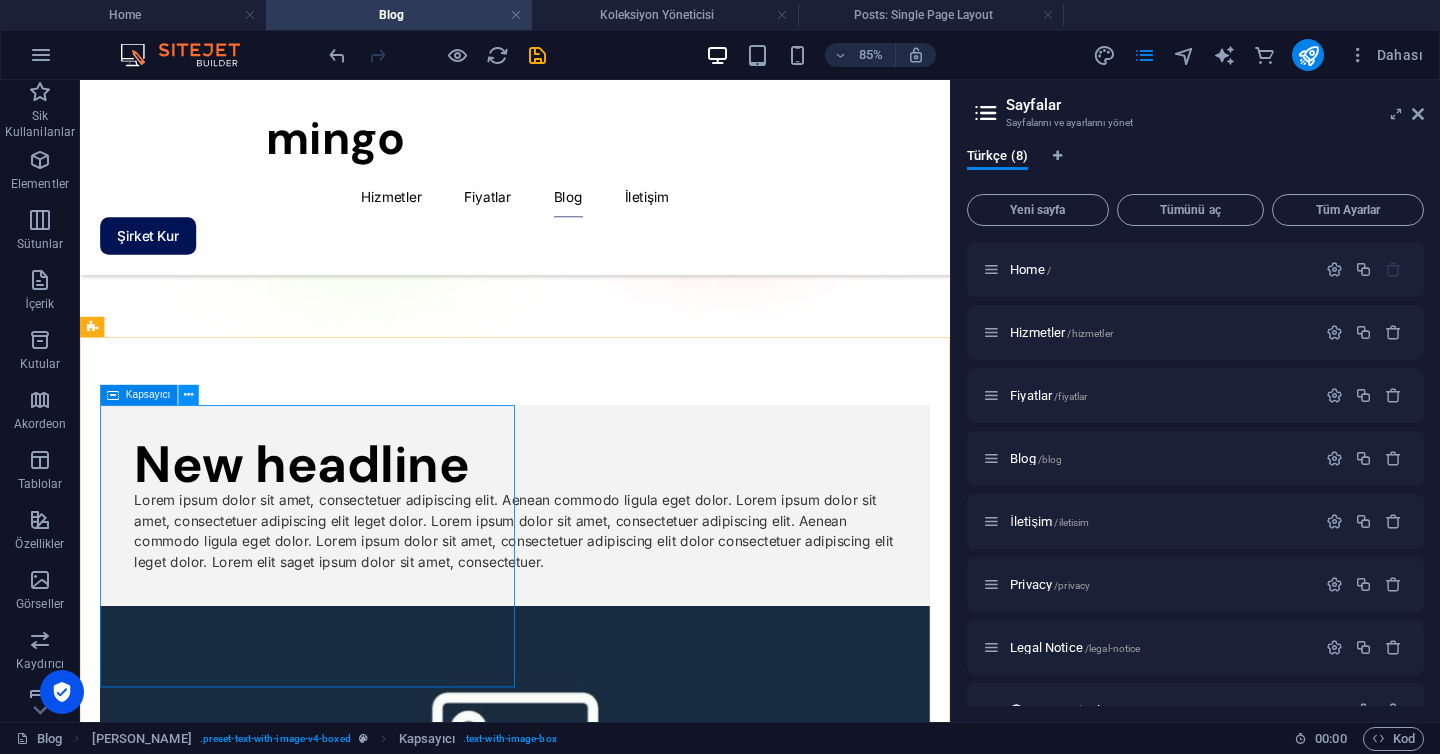 click at bounding box center (188, 395) 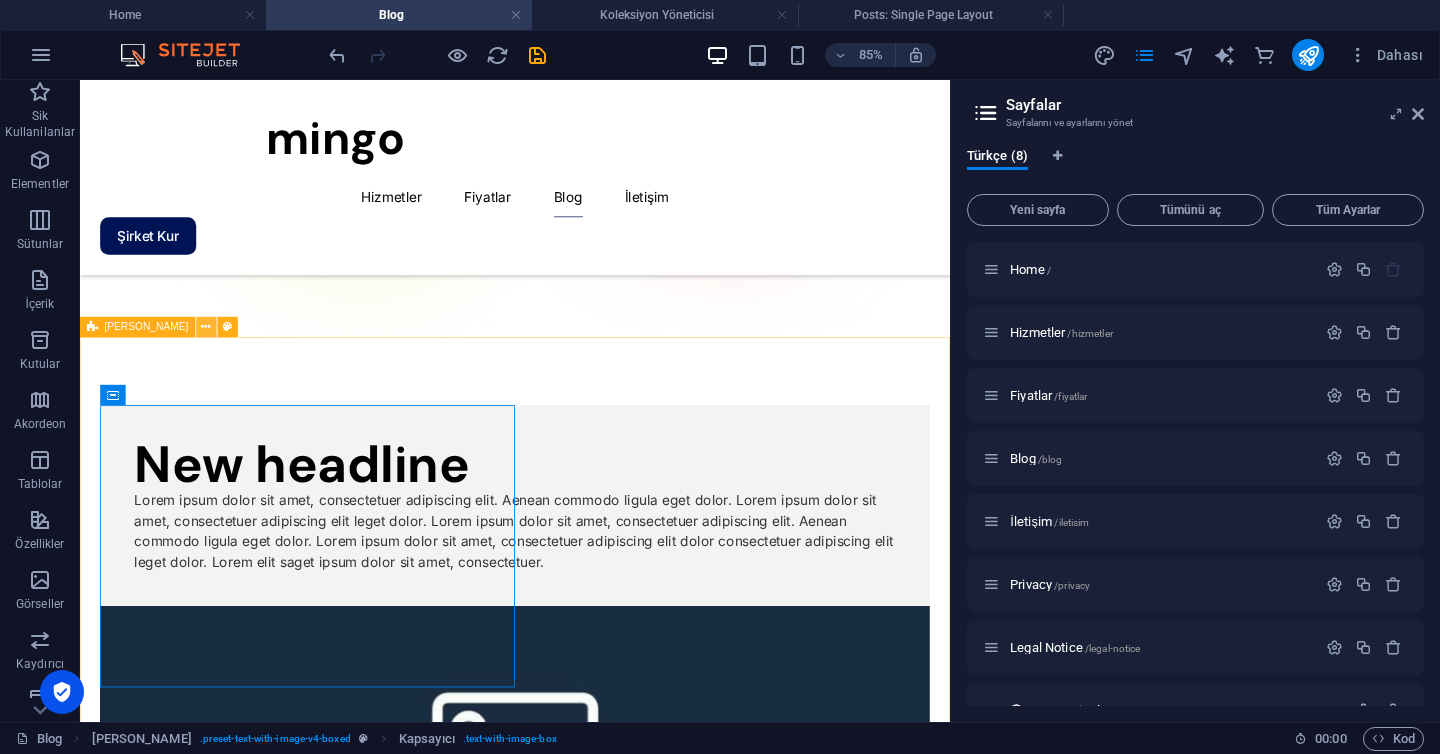 click at bounding box center [206, 327] 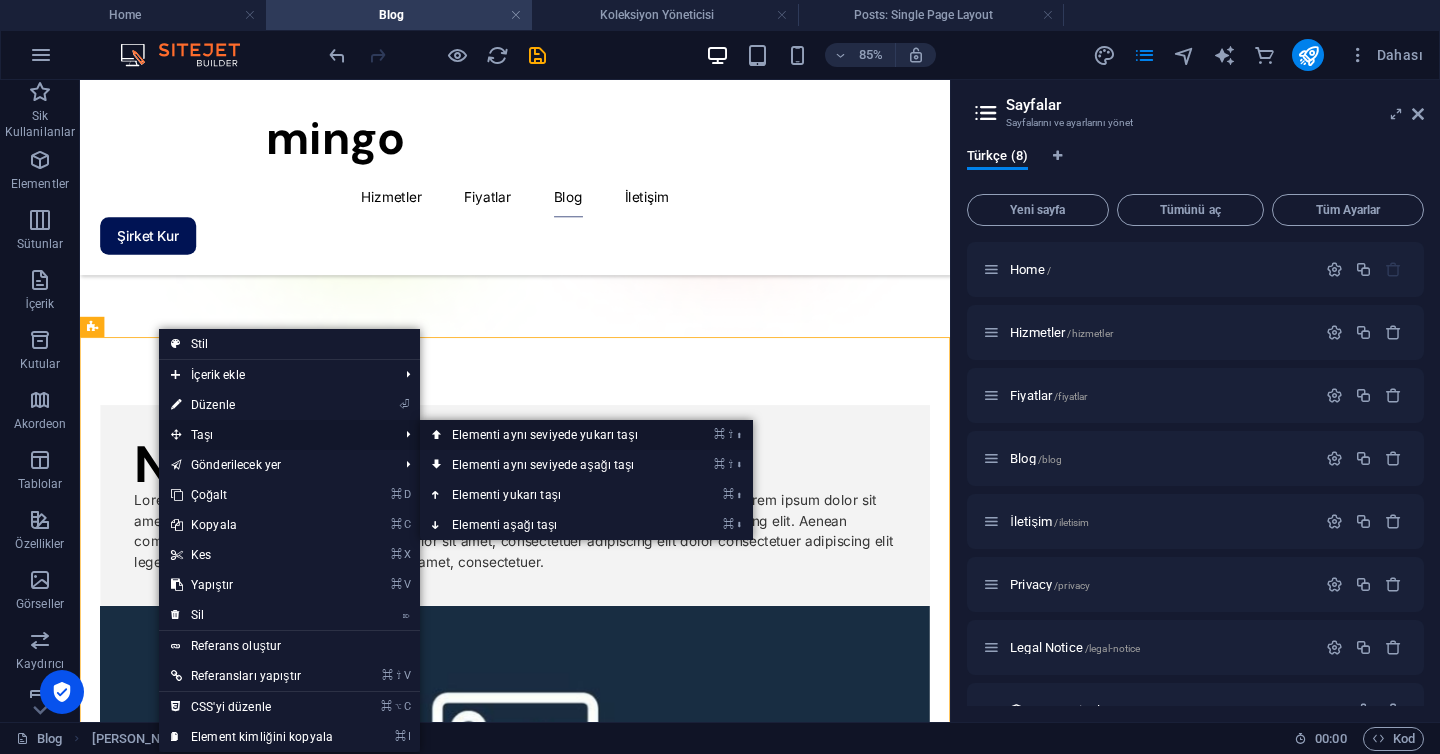 click on "⌘ ⇧ ⬆  Elementi aynı seviyede yukarı taşı" at bounding box center [549, 435] 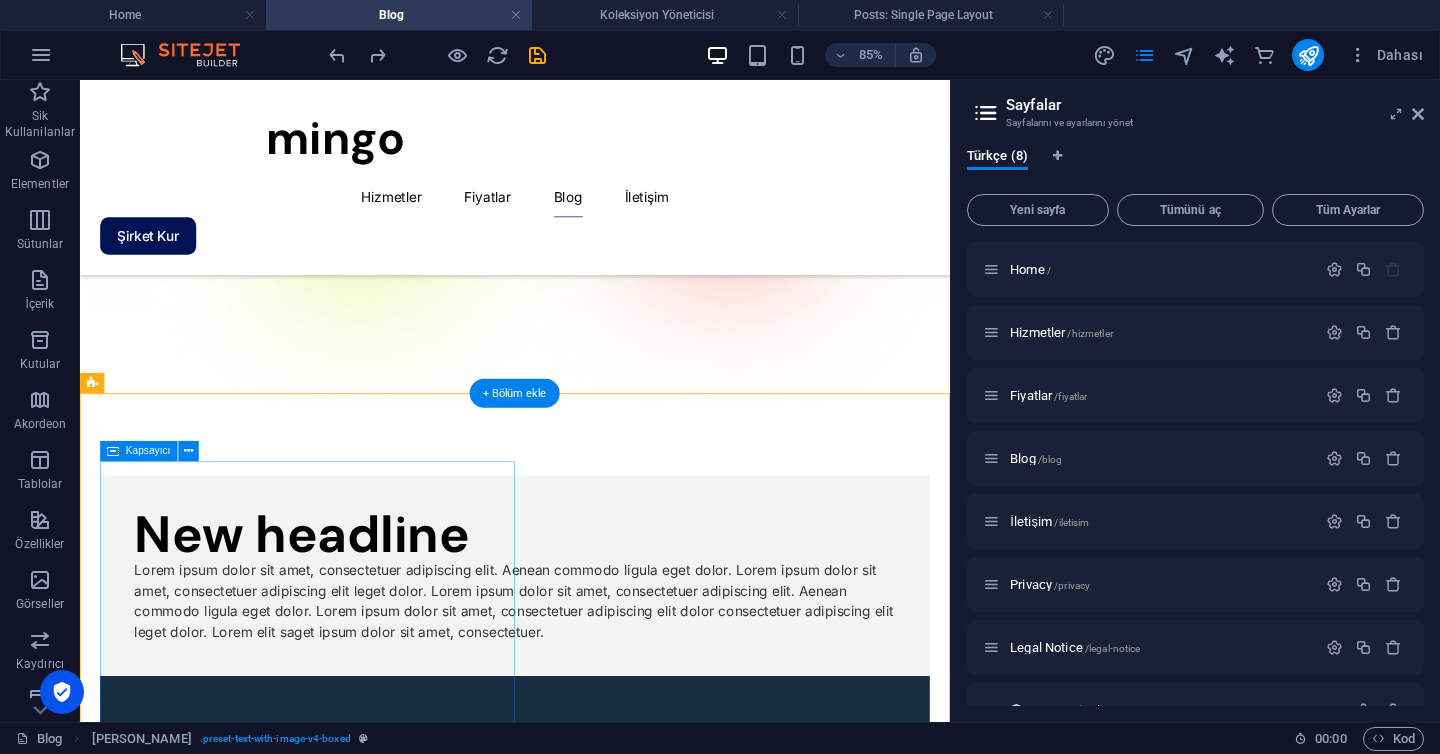 scroll, scrollTop: 209, scrollLeft: 0, axis: vertical 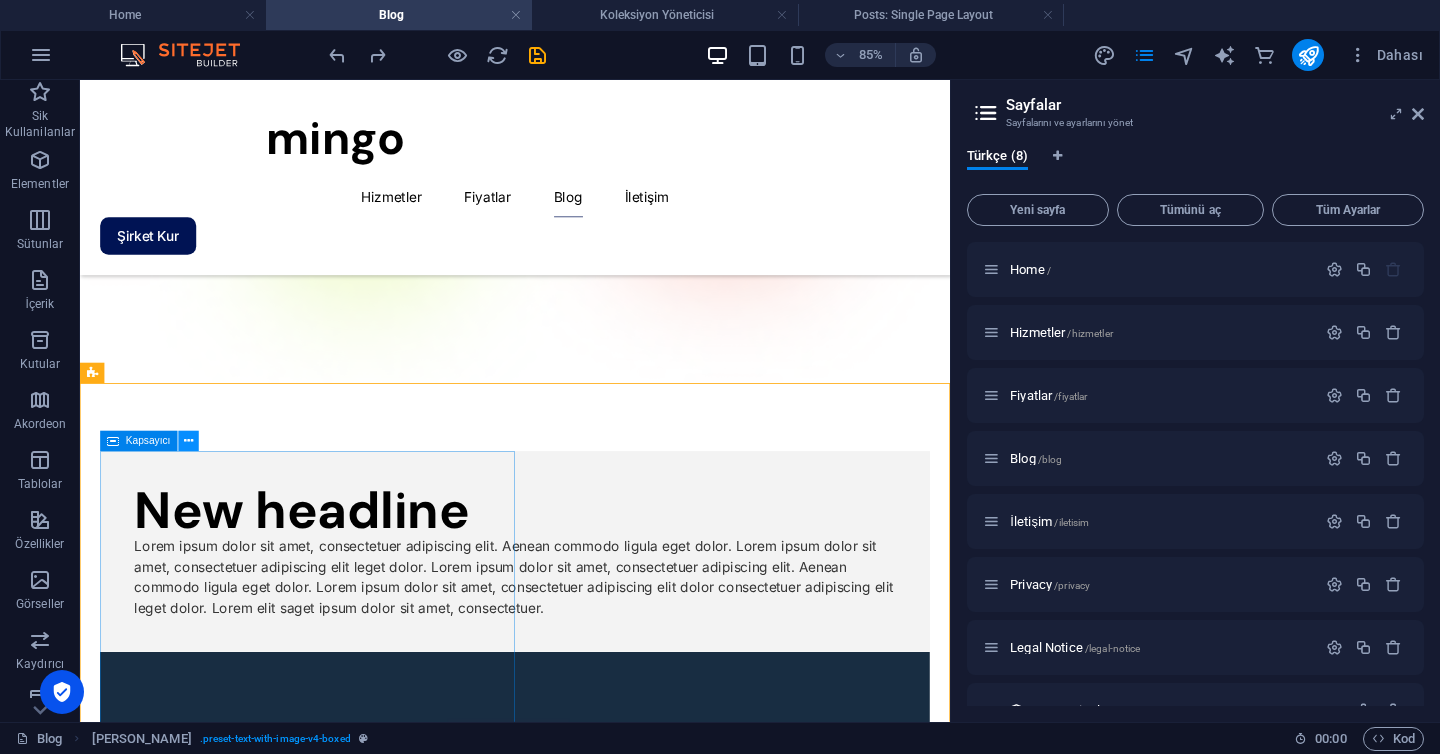 click at bounding box center (188, 441) 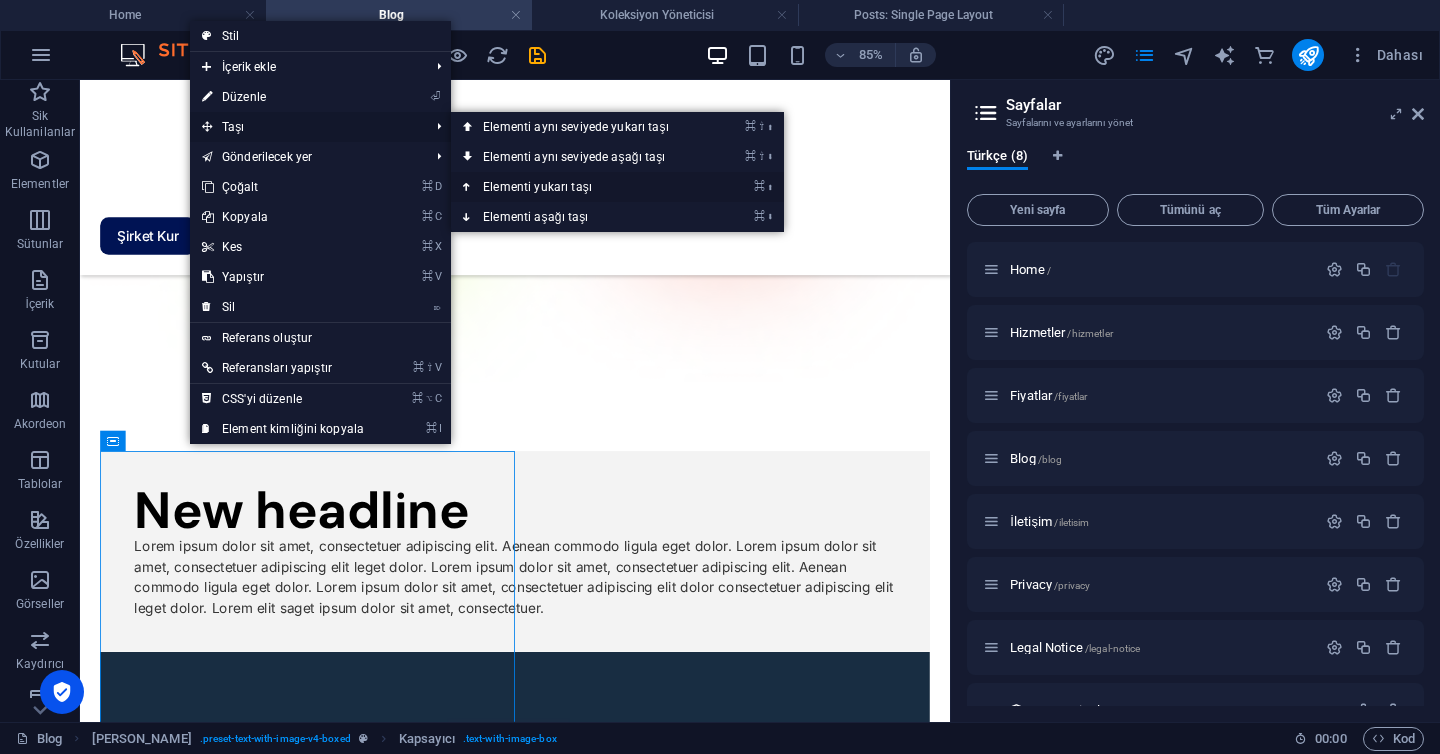 click on "⌘ ⬆  Elementi yukarı taşı" at bounding box center (580, 187) 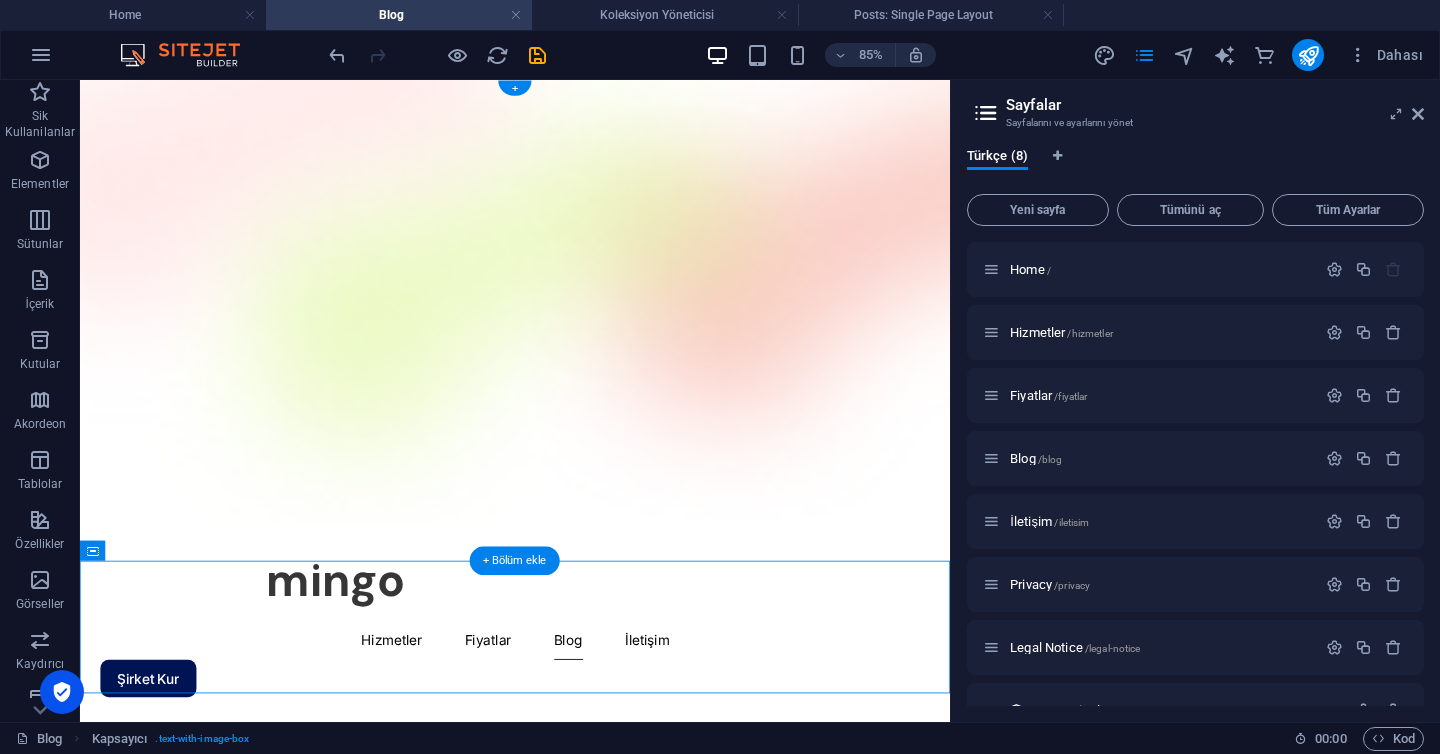 scroll, scrollTop: 0, scrollLeft: 0, axis: both 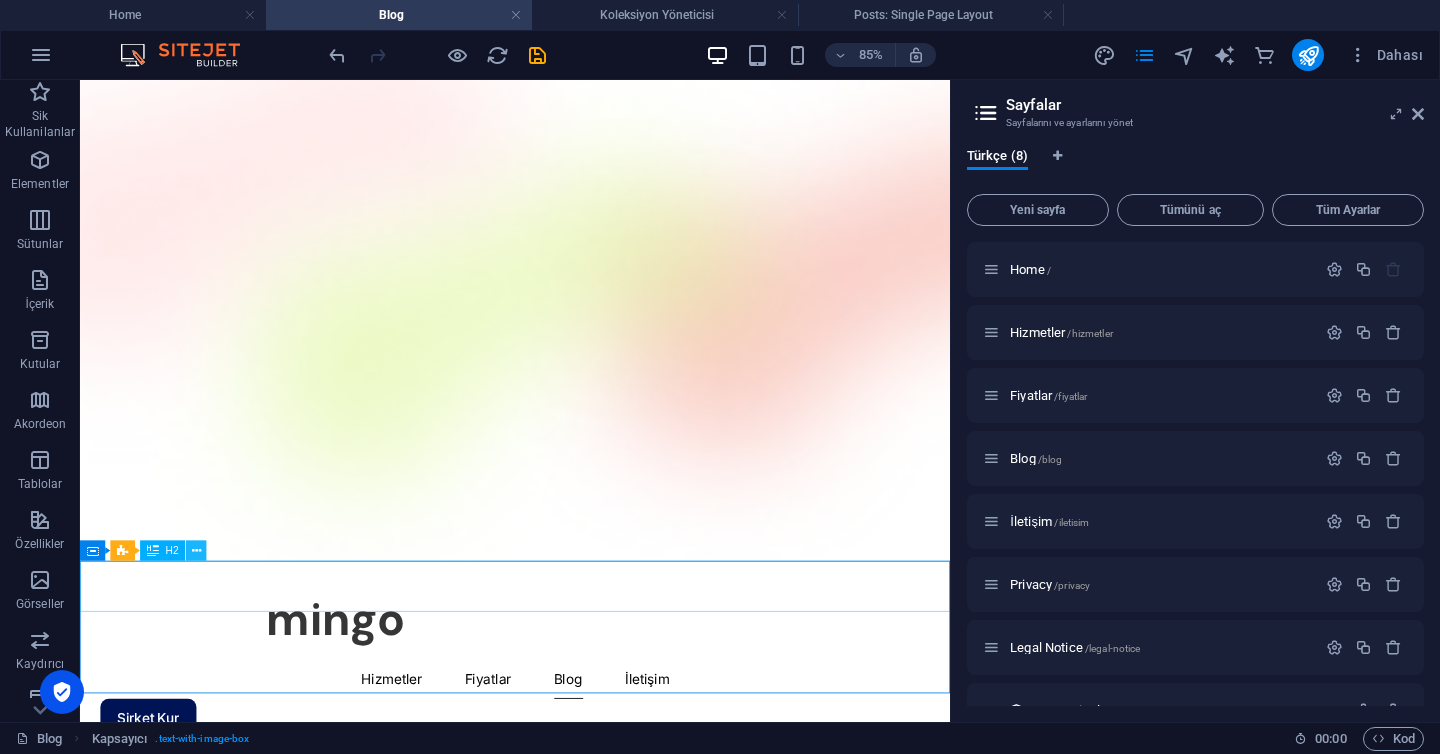 click at bounding box center [196, 551] 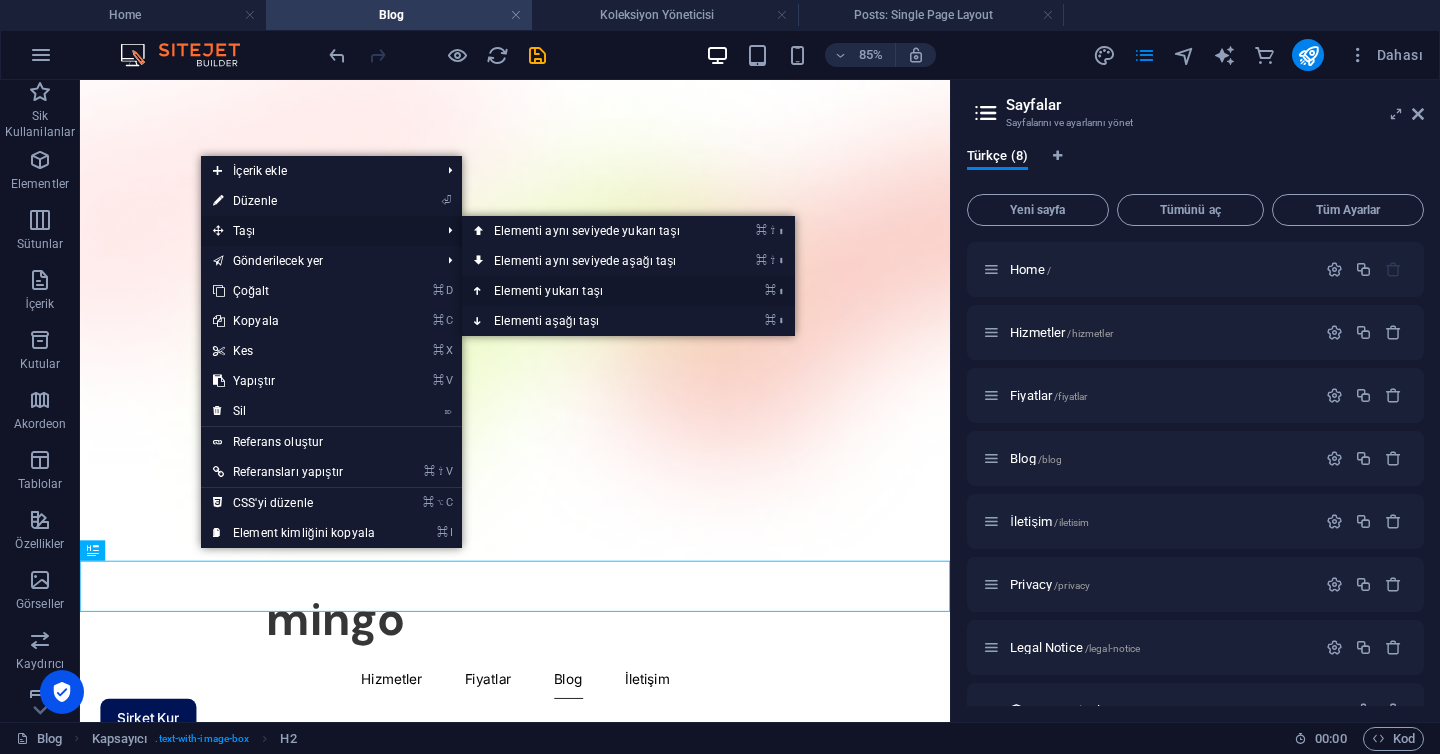 click on "⌘ ⬆  Elementi yukarı taşı" at bounding box center [591, 291] 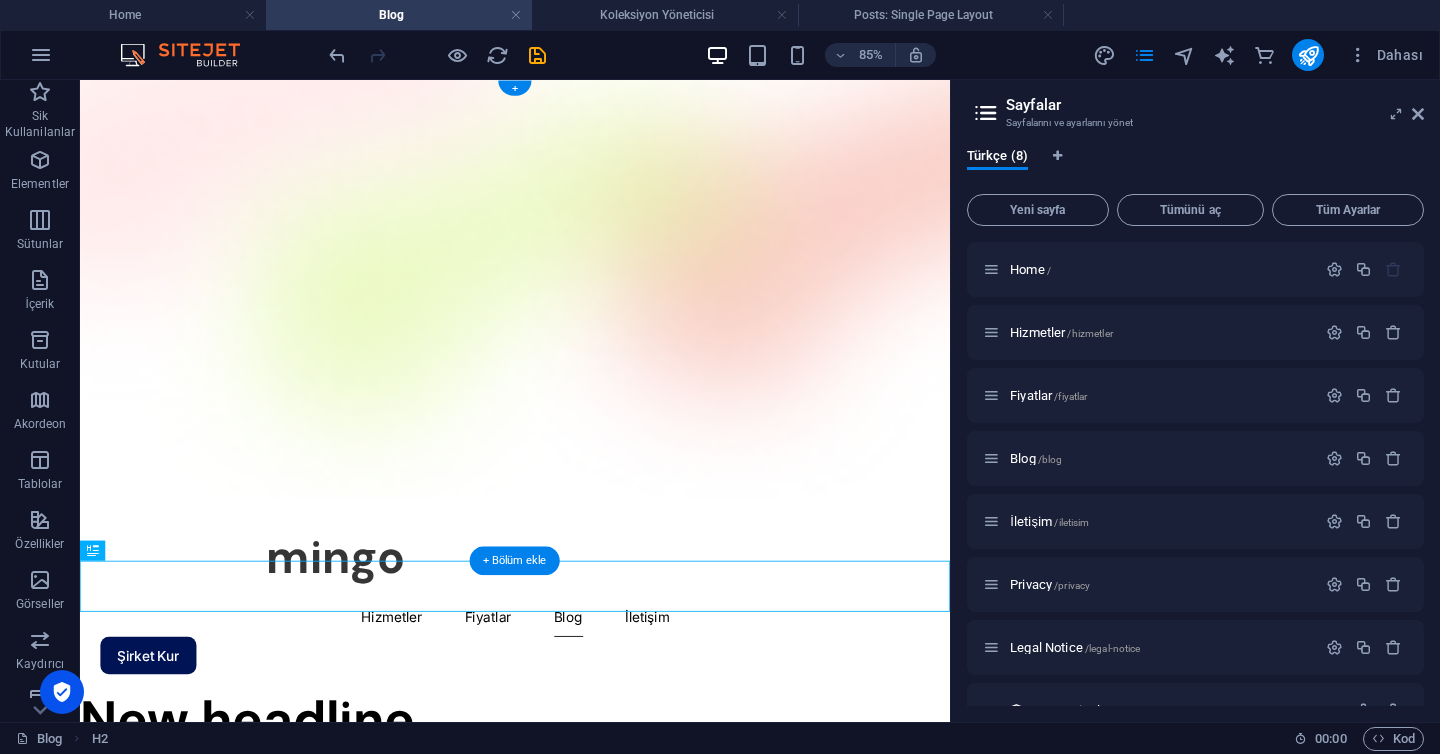 scroll, scrollTop: 0, scrollLeft: 0, axis: both 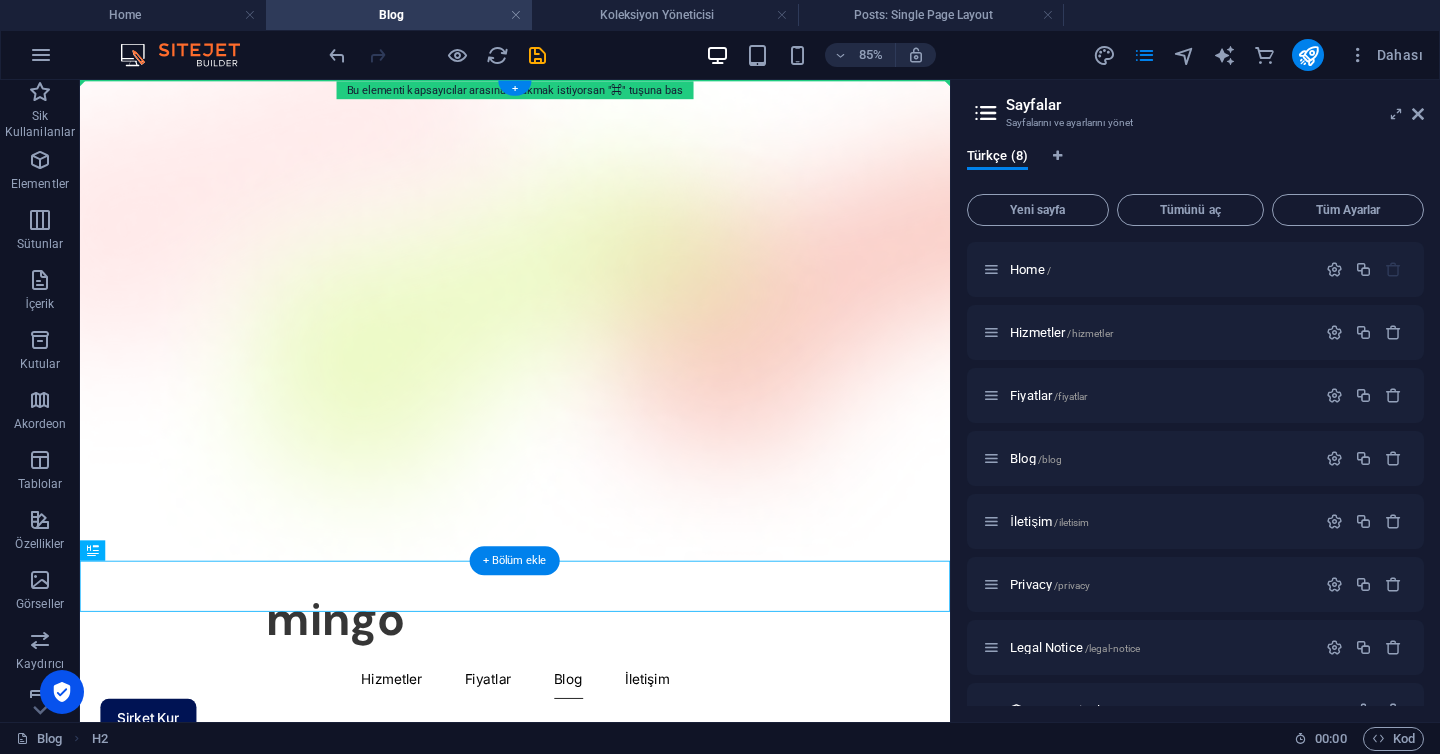 drag, startPoint x: 556, startPoint y: 668, endPoint x: 613, endPoint y: 339, distance: 333.90118 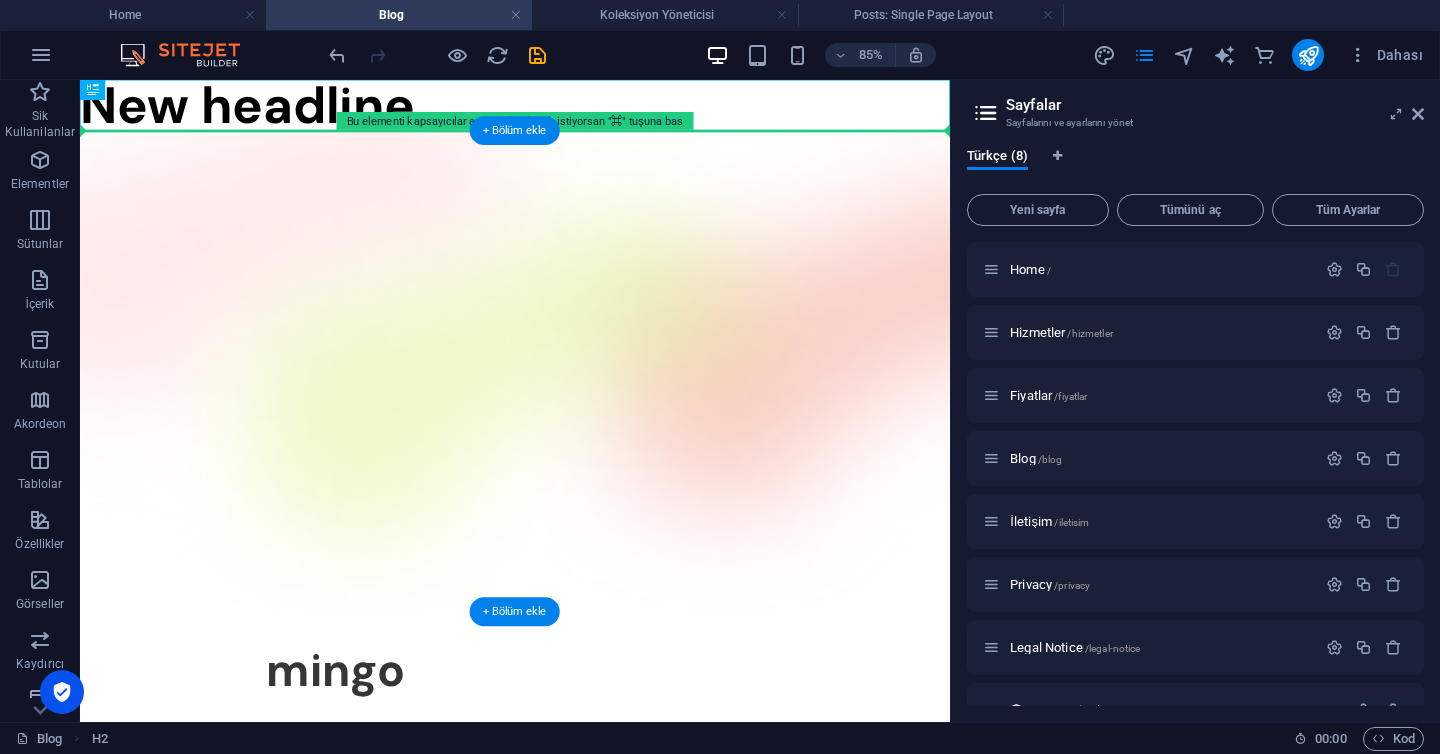 drag, startPoint x: 555, startPoint y: 103, endPoint x: 550, endPoint y: 304, distance: 201.06218 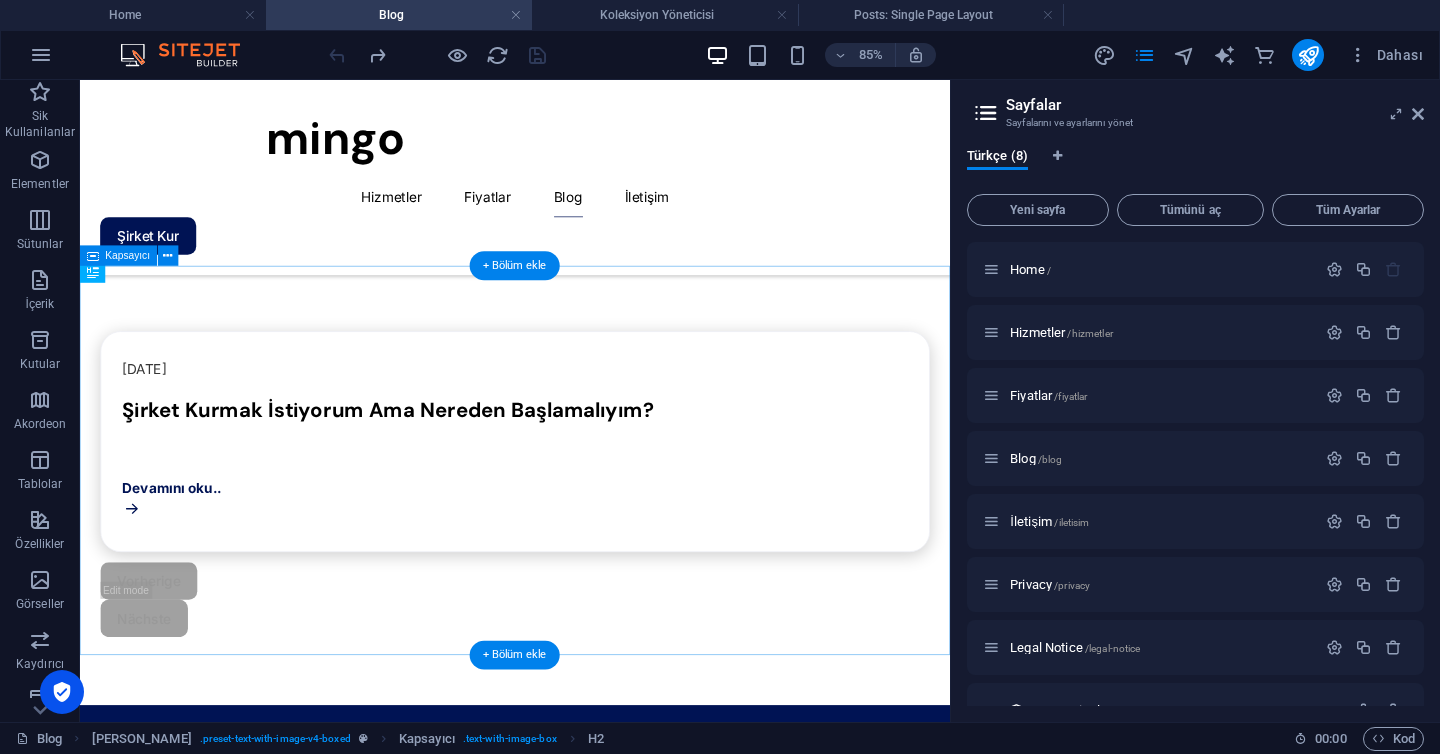 scroll, scrollTop: 387, scrollLeft: 0, axis: vertical 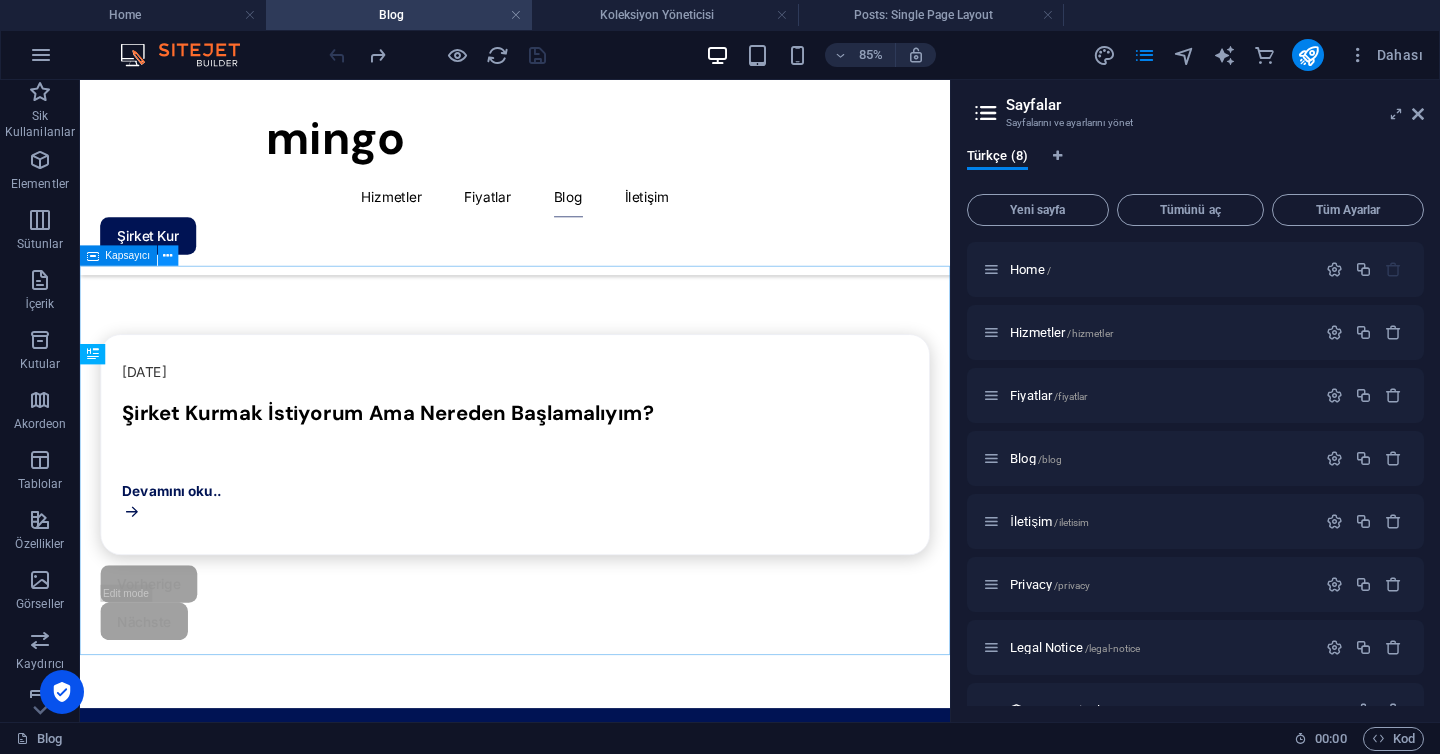 click at bounding box center (167, 256) 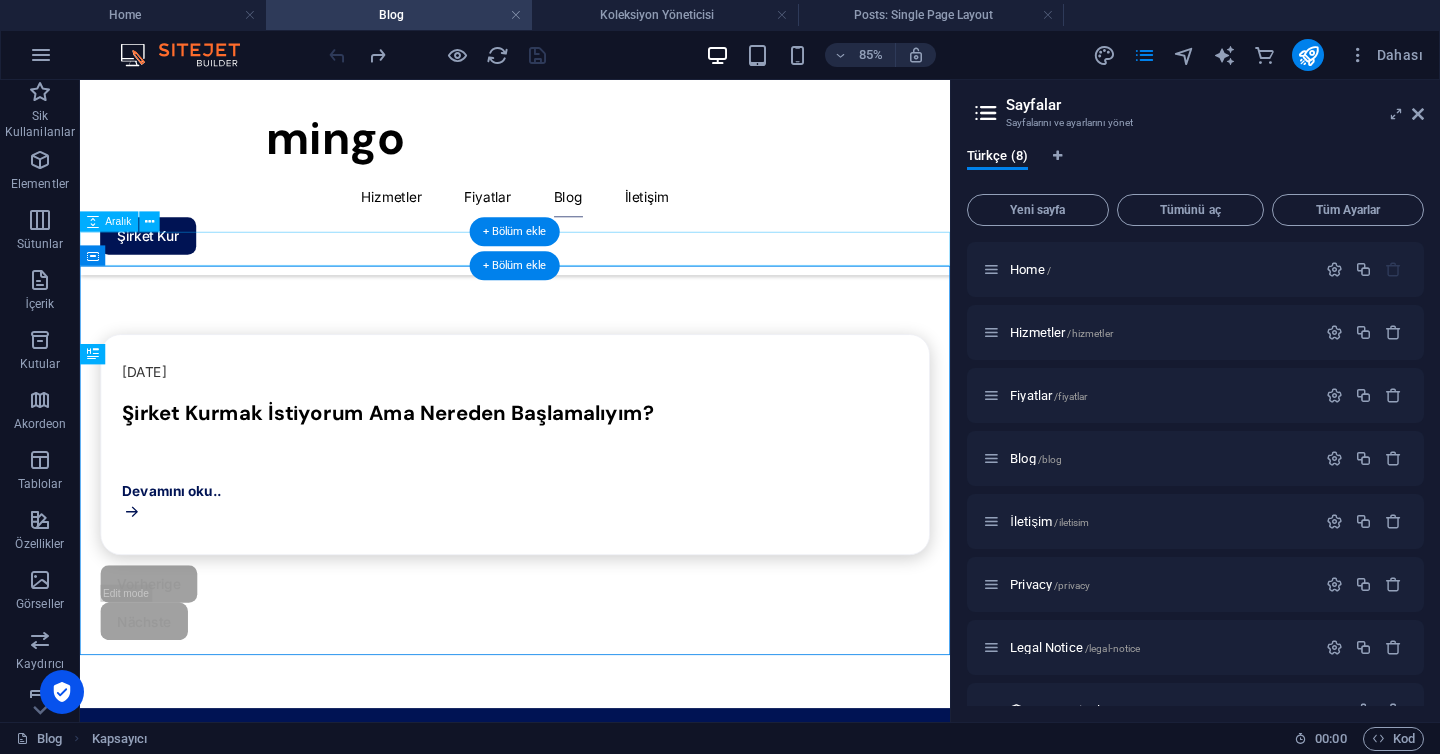 click at bounding box center (592, 279) 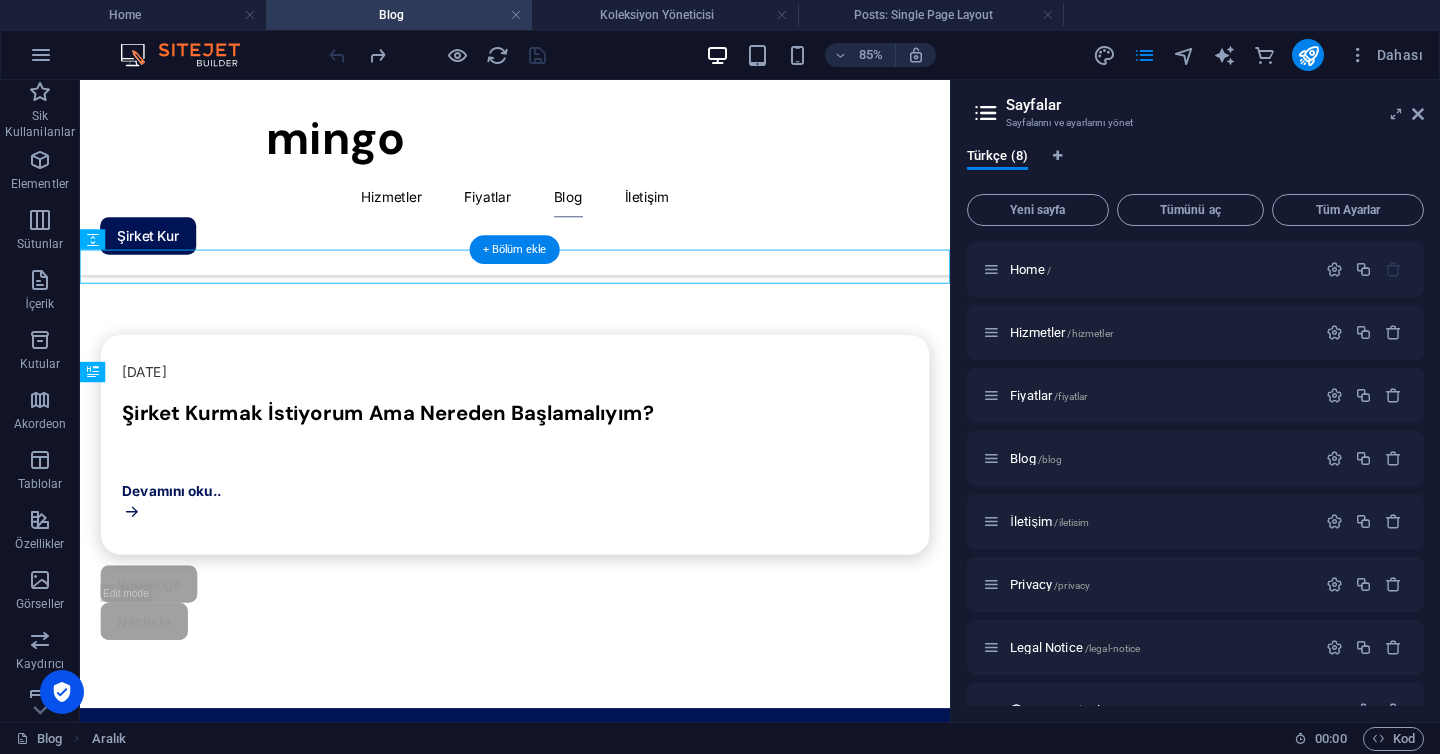scroll, scrollTop: 0, scrollLeft: 0, axis: both 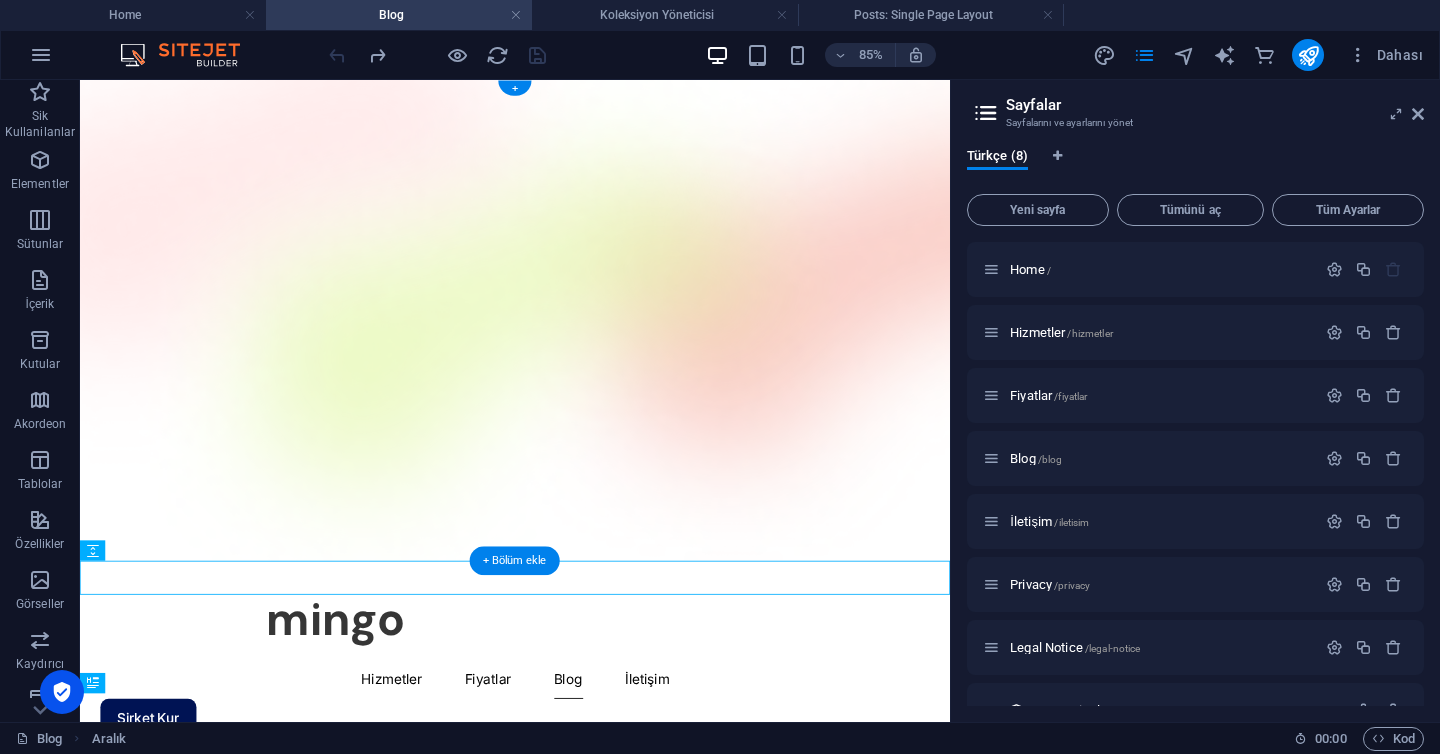 click at bounding box center [592, 363] 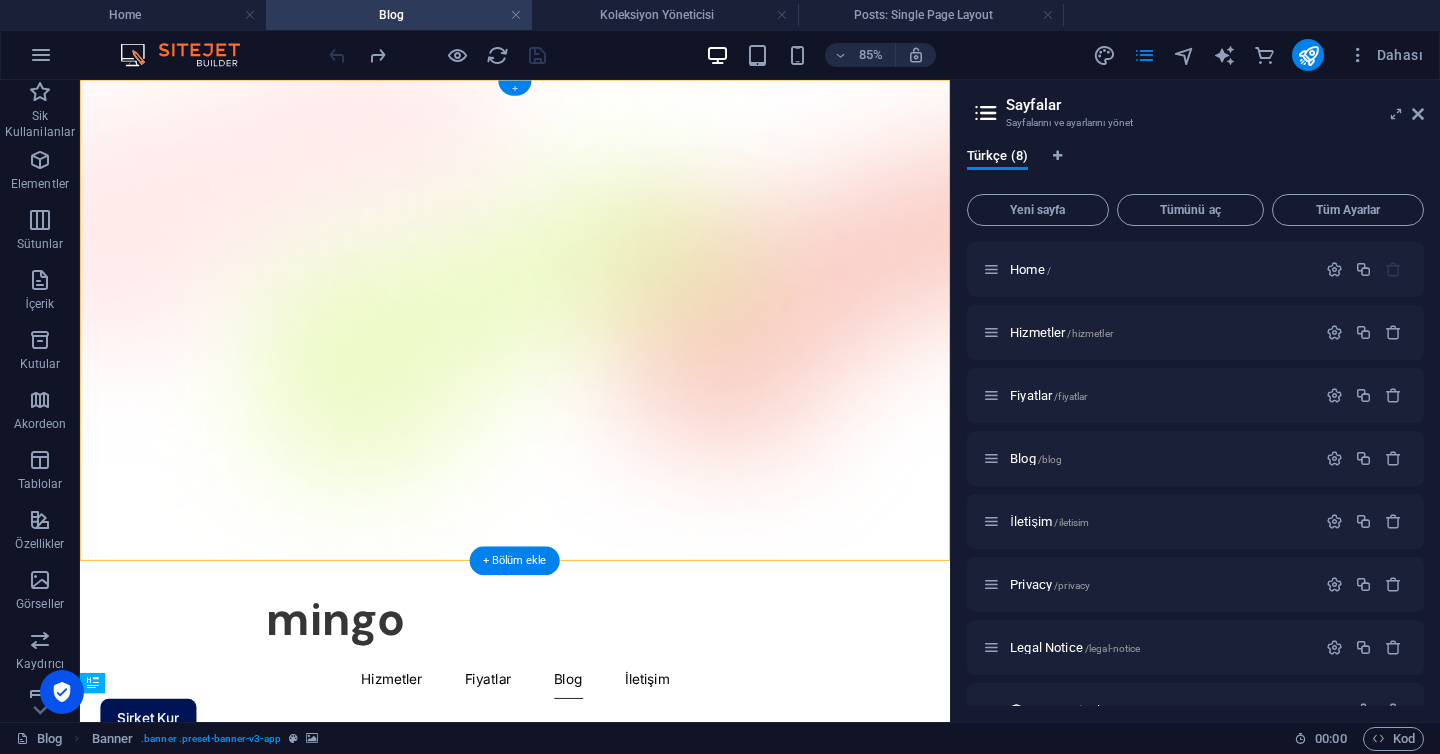 click on "+" at bounding box center [514, 88] 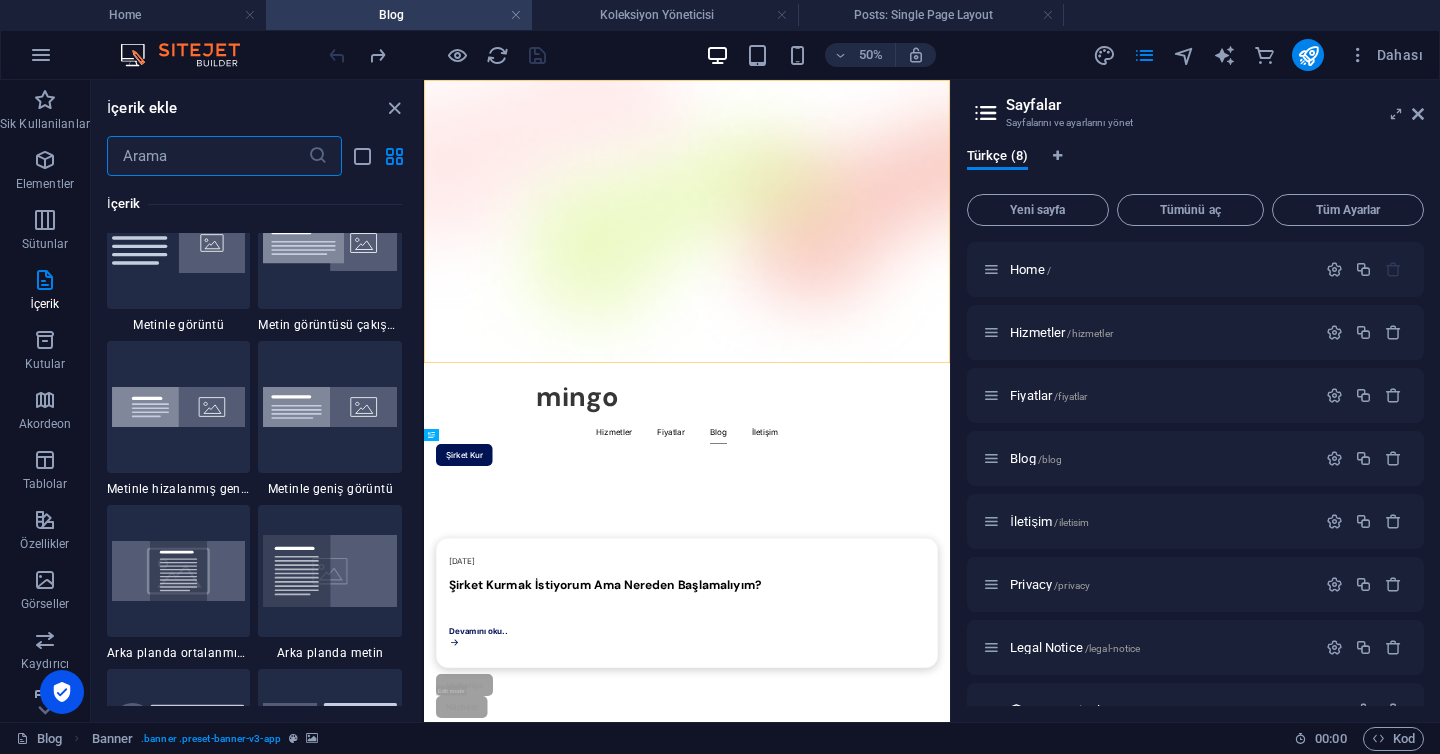 scroll, scrollTop: 3912, scrollLeft: 0, axis: vertical 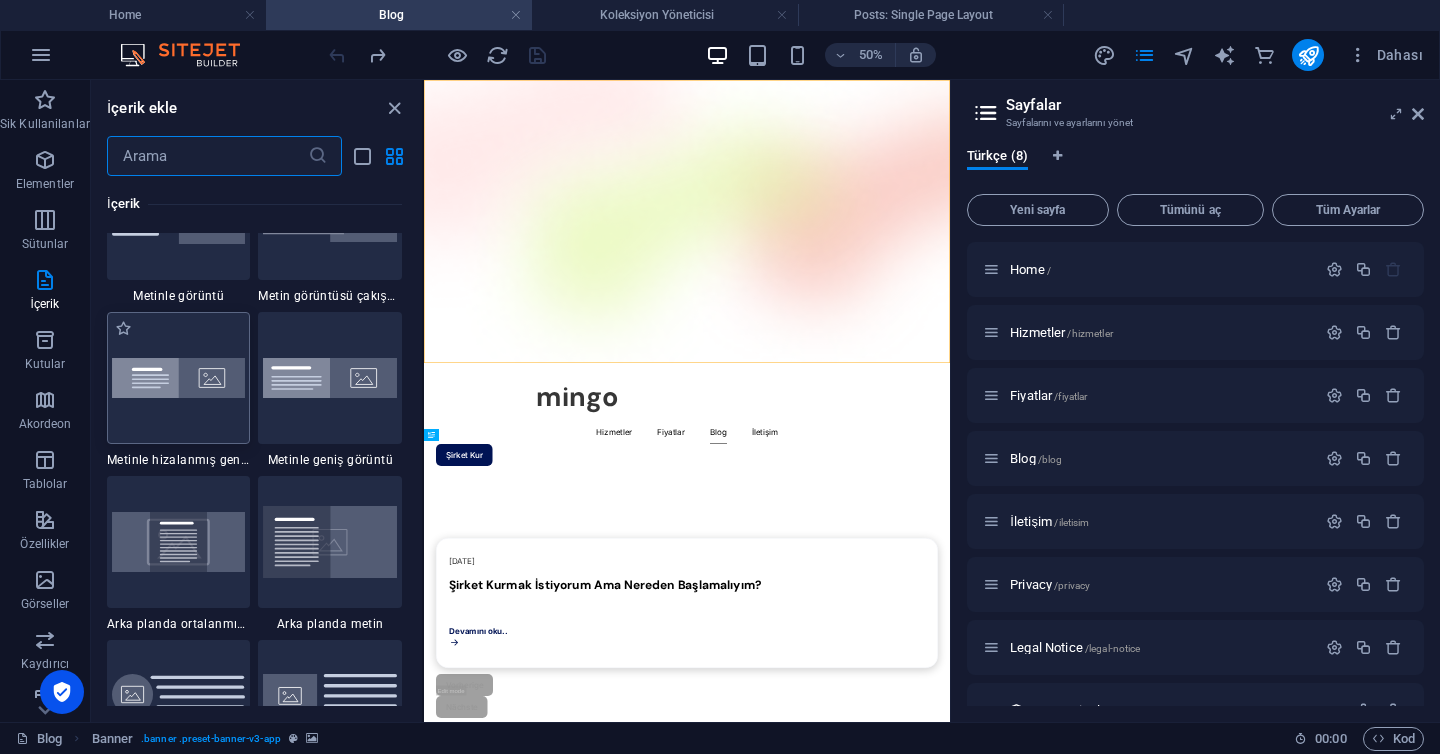 click at bounding box center [179, 378] 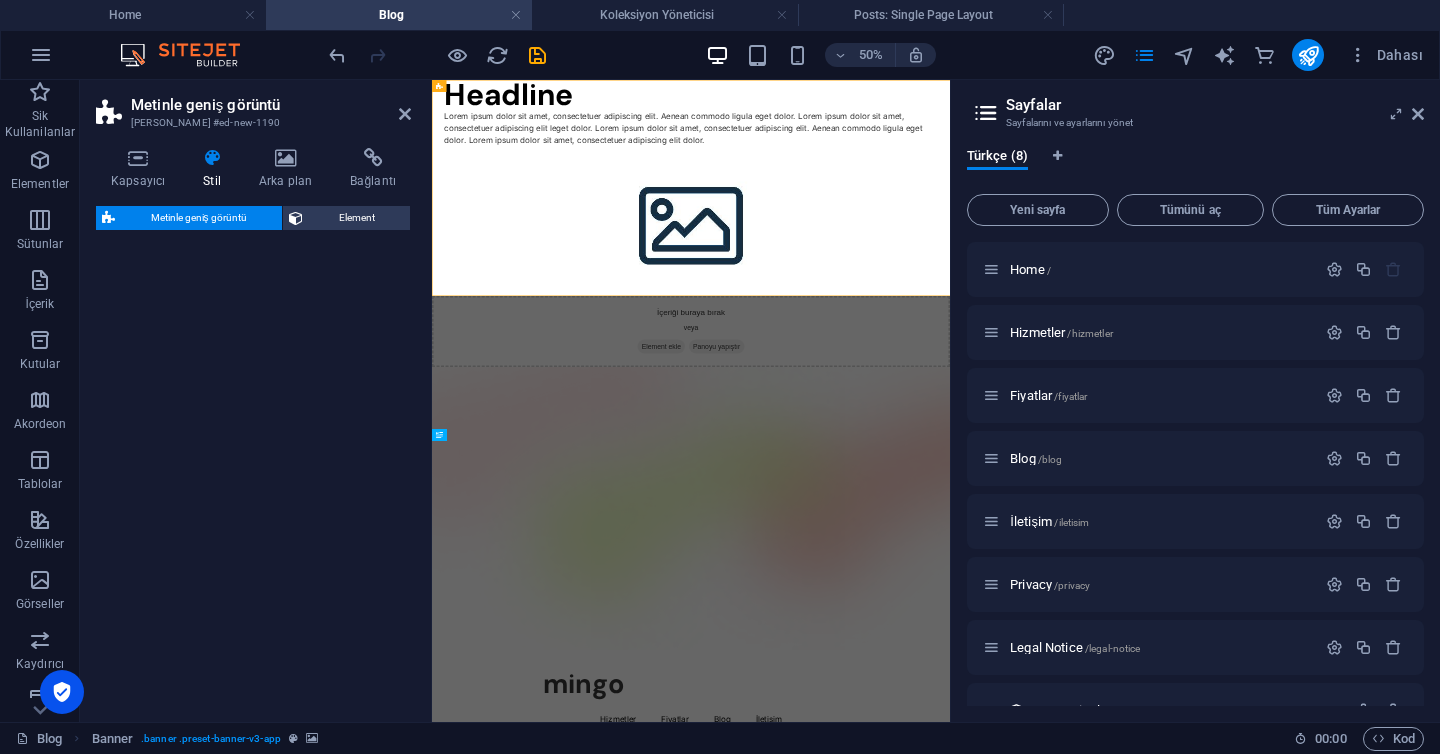 select on "%" 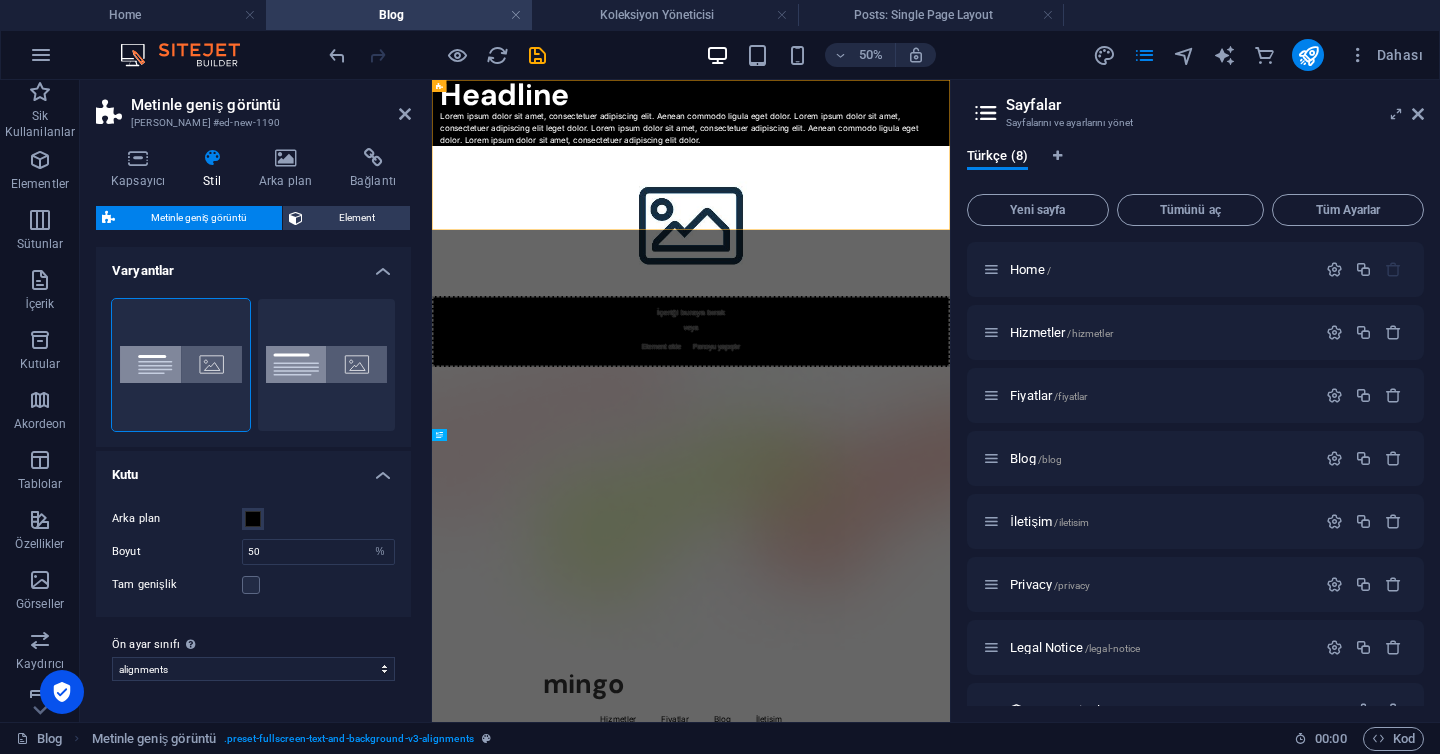 click at bounding box center [950, 937] 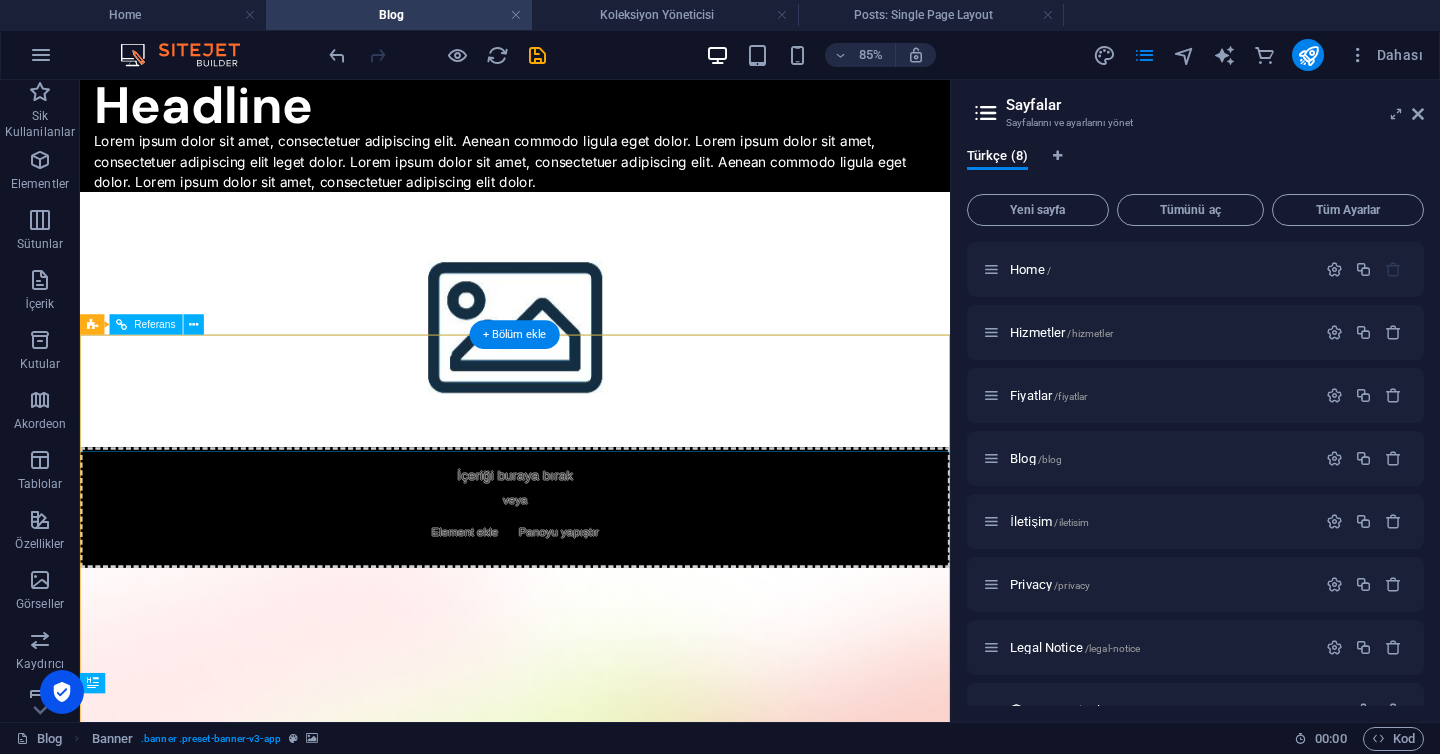 click on "Hizmetler Fiyatlar Blog İletişim" at bounding box center [592, 1358] 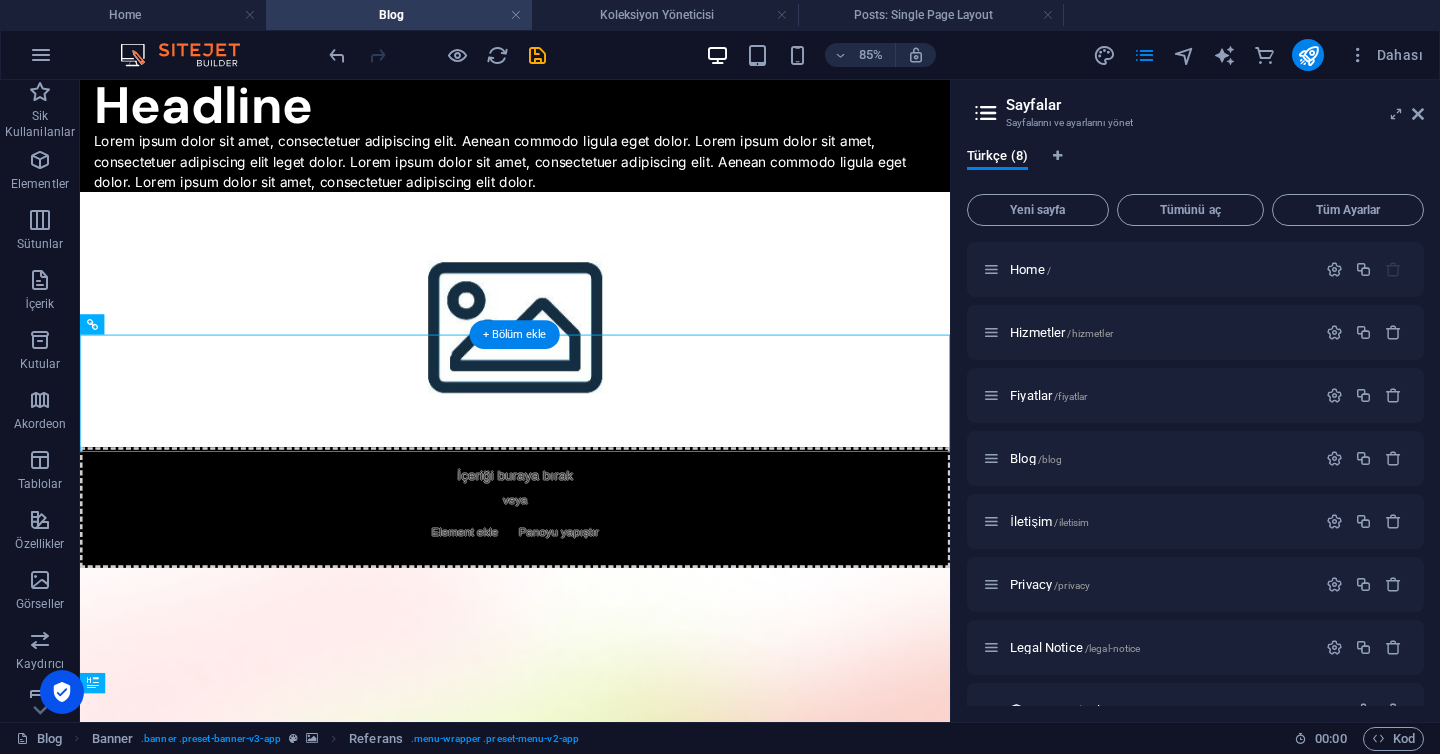 drag, startPoint x: 743, startPoint y: 311, endPoint x: 740, endPoint y: 571, distance: 260.0173 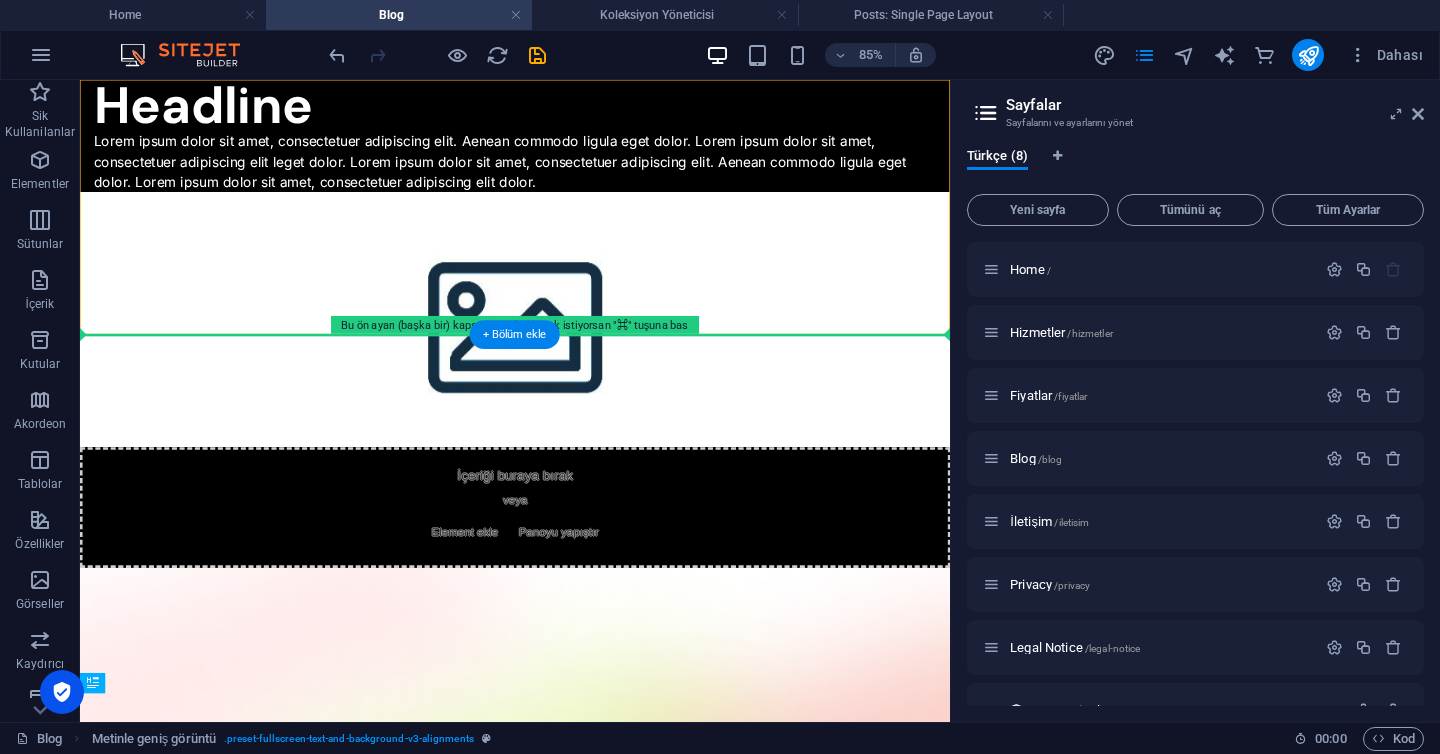 drag, startPoint x: 380, startPoint y: 305, endPoint x: 435, endPoint y: 614, distance: 313.85666 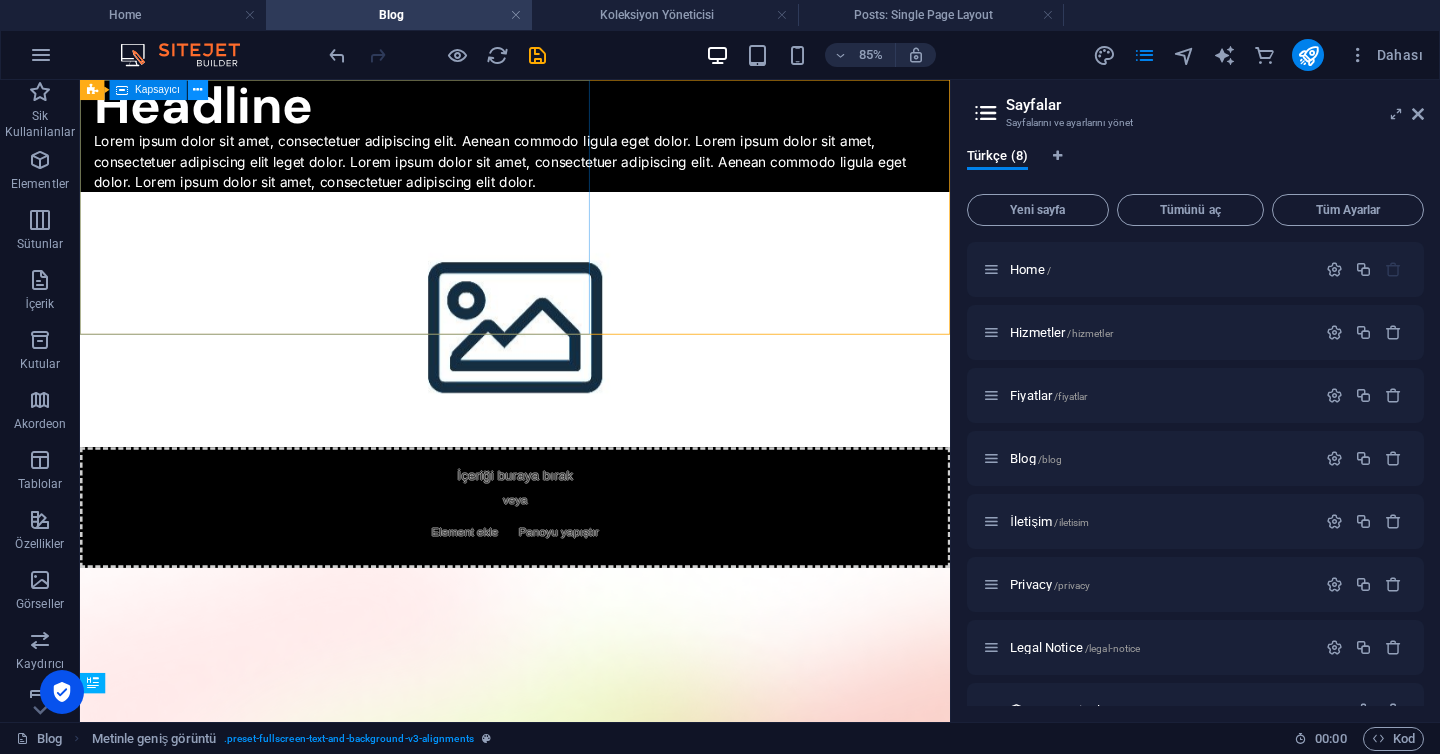 click at bounding box center [197, 90] 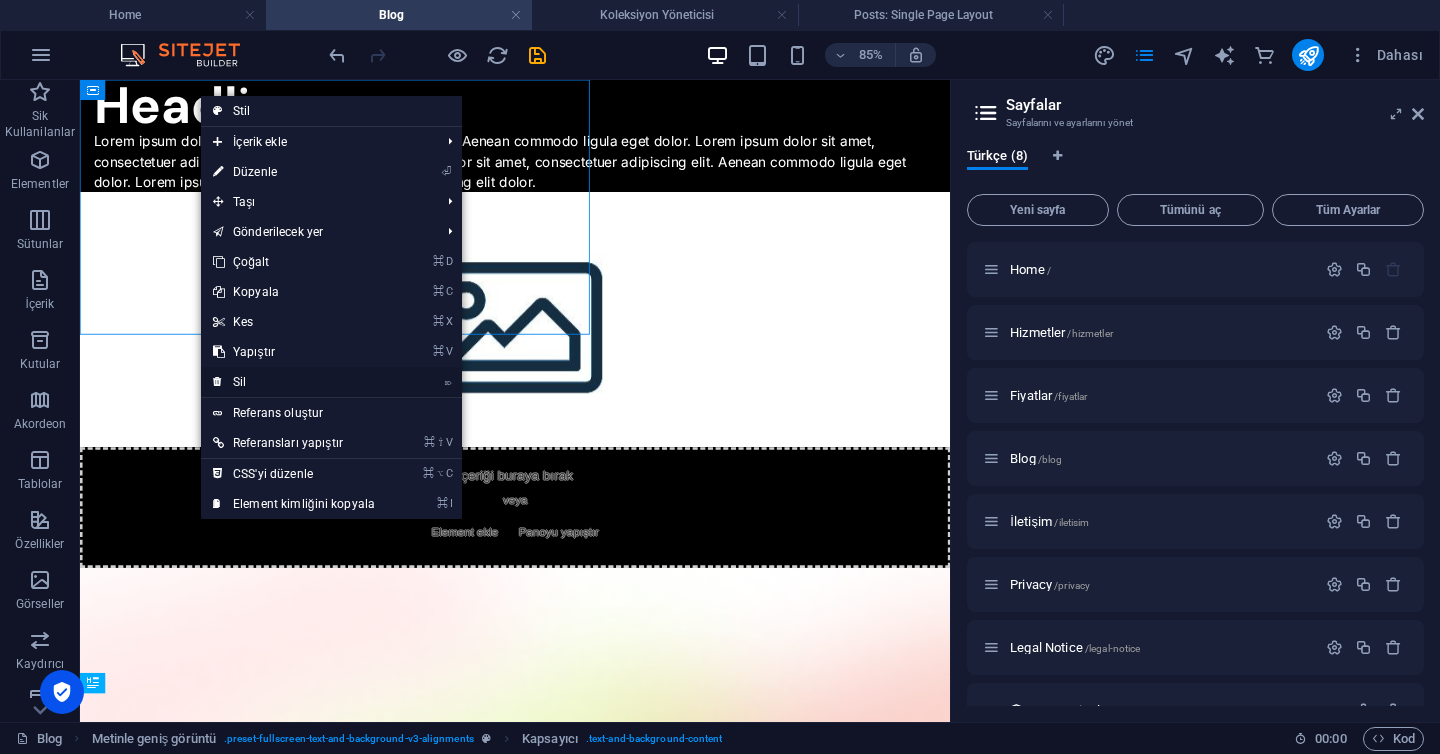 click on "⌦  Sil" at bounding box center (294, 382) 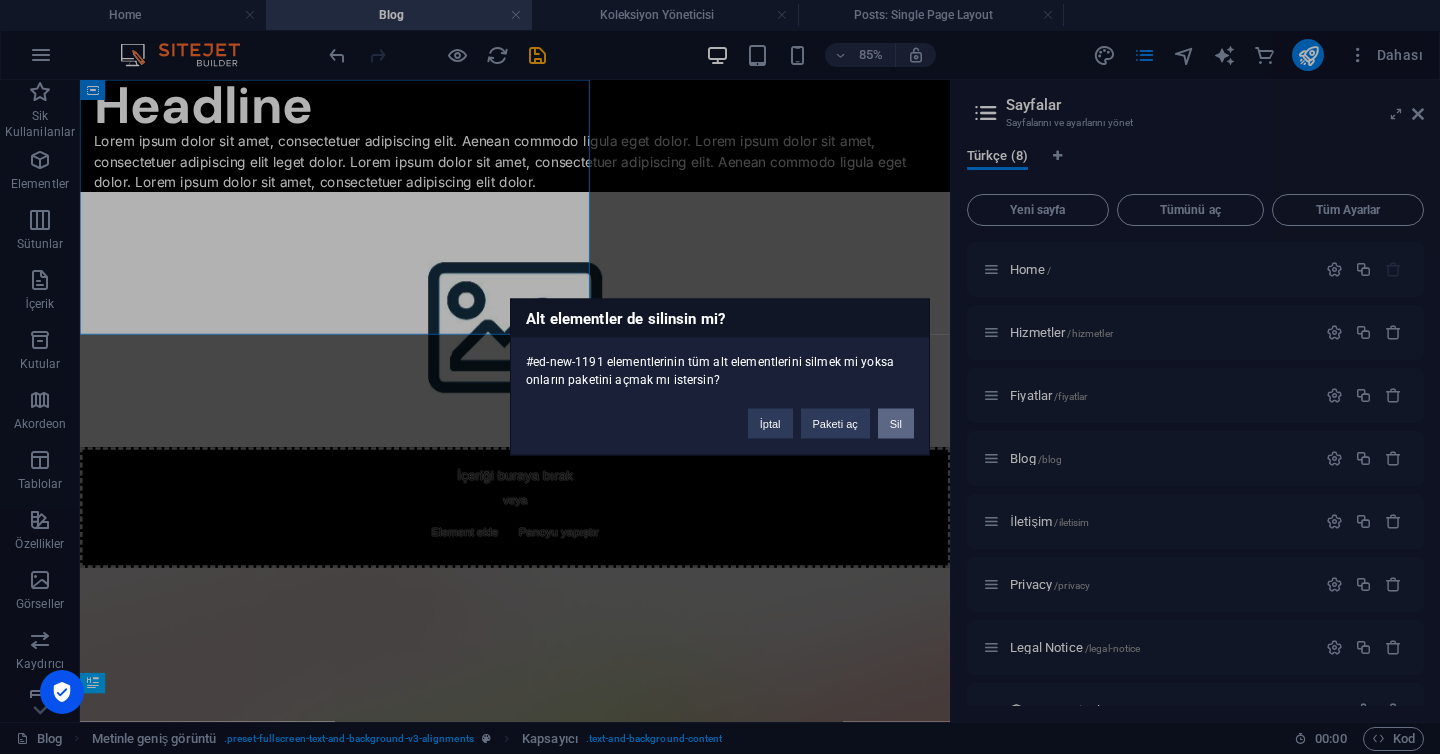 click on "Sil" at bounding box center (896, 424) 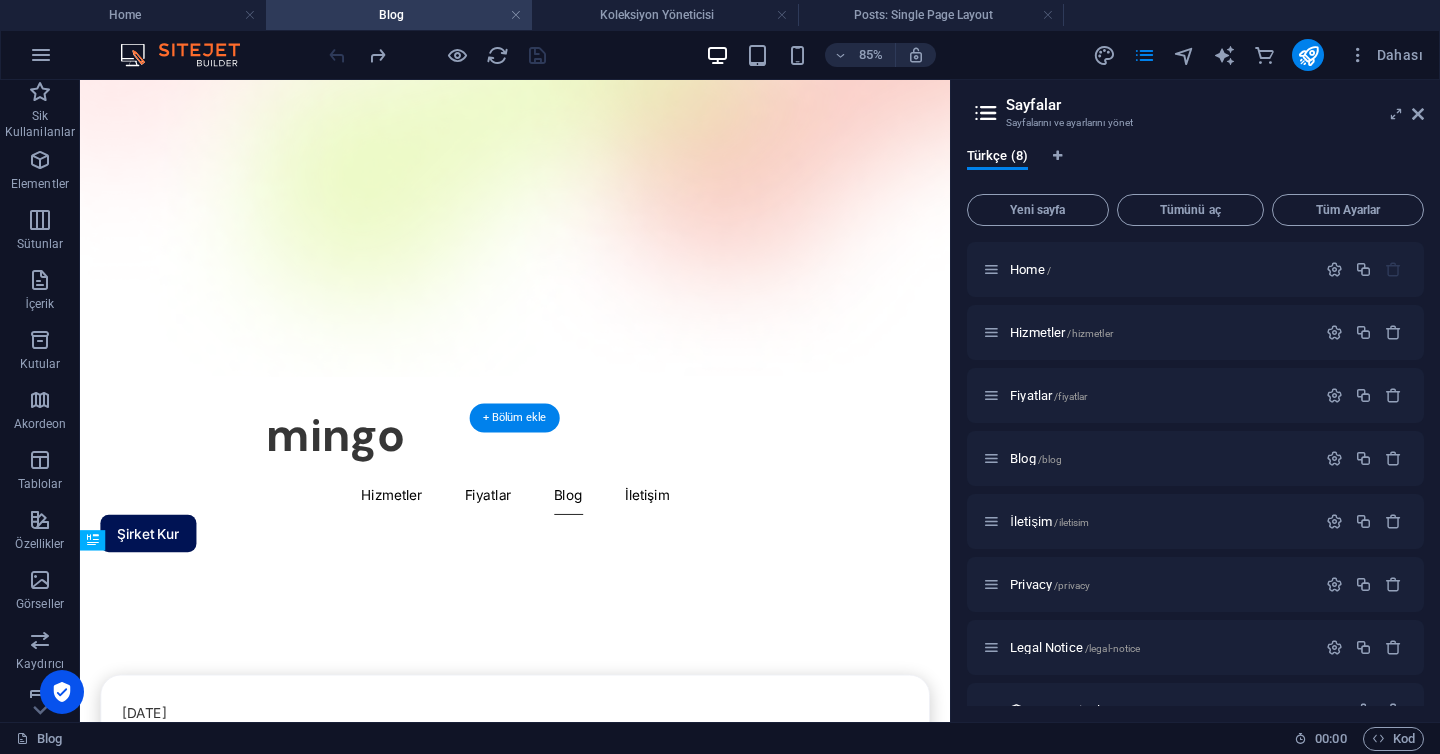 scroll, scrollTop: 0, scrollLeft: 0, axis: both 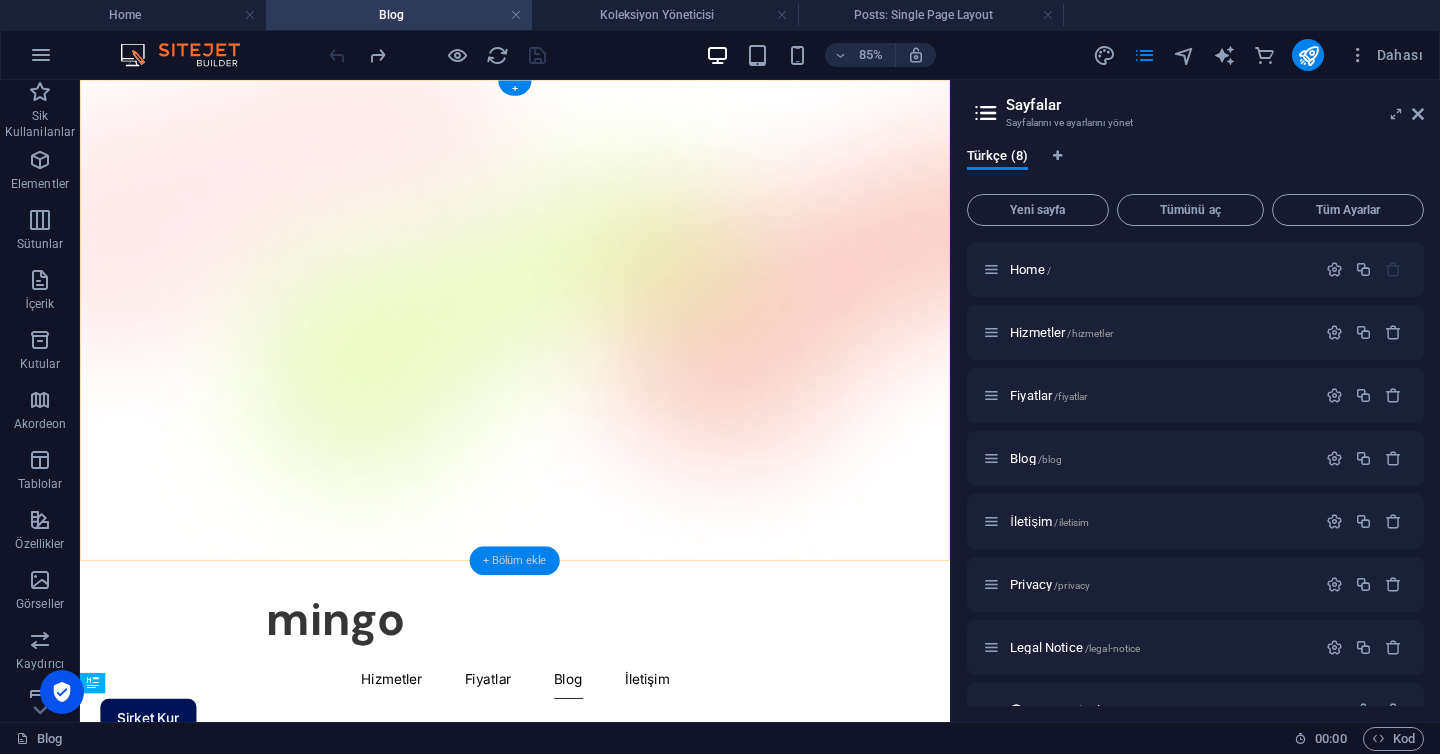 click on "+ Bölüm ekle" at bounding box center [515, 561] 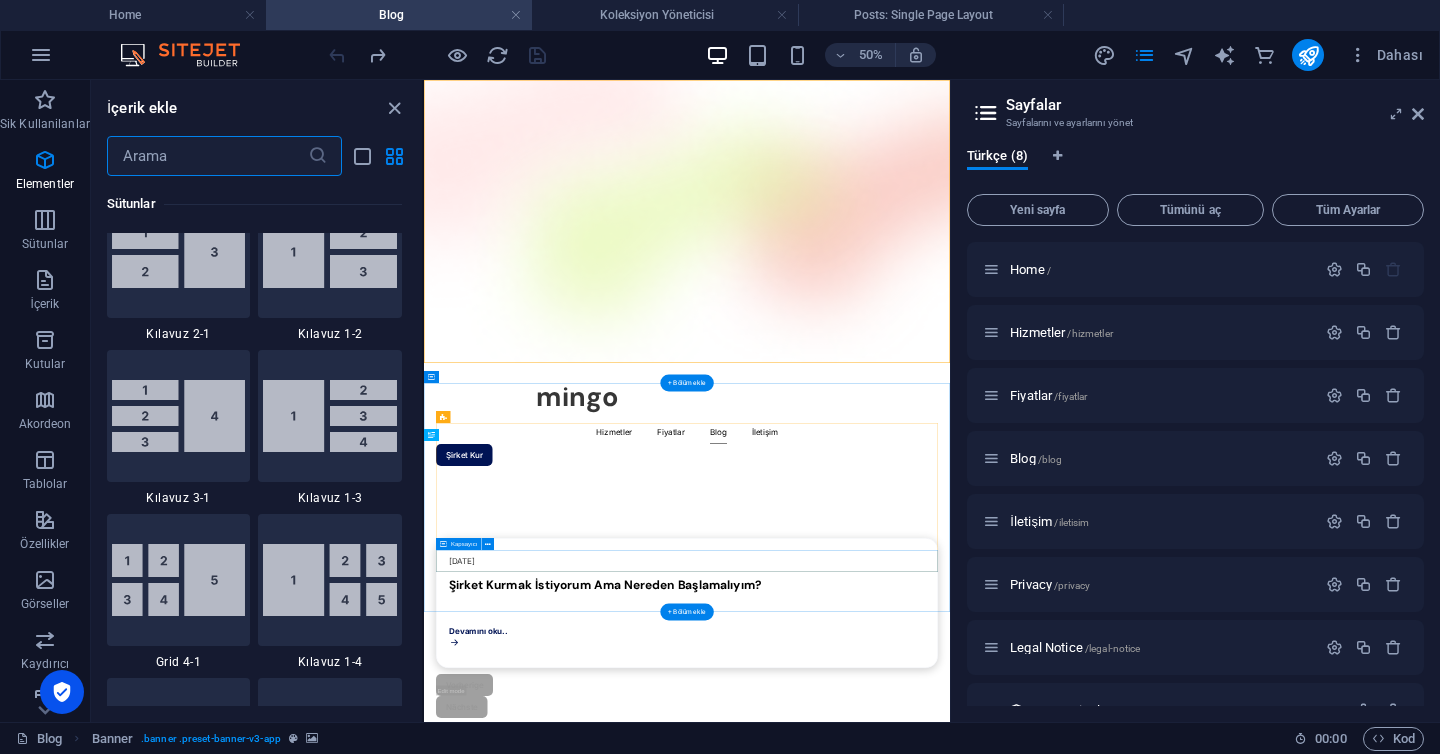scroll, scrollTop: 3499, scrollLeft: 0, axis: vertical 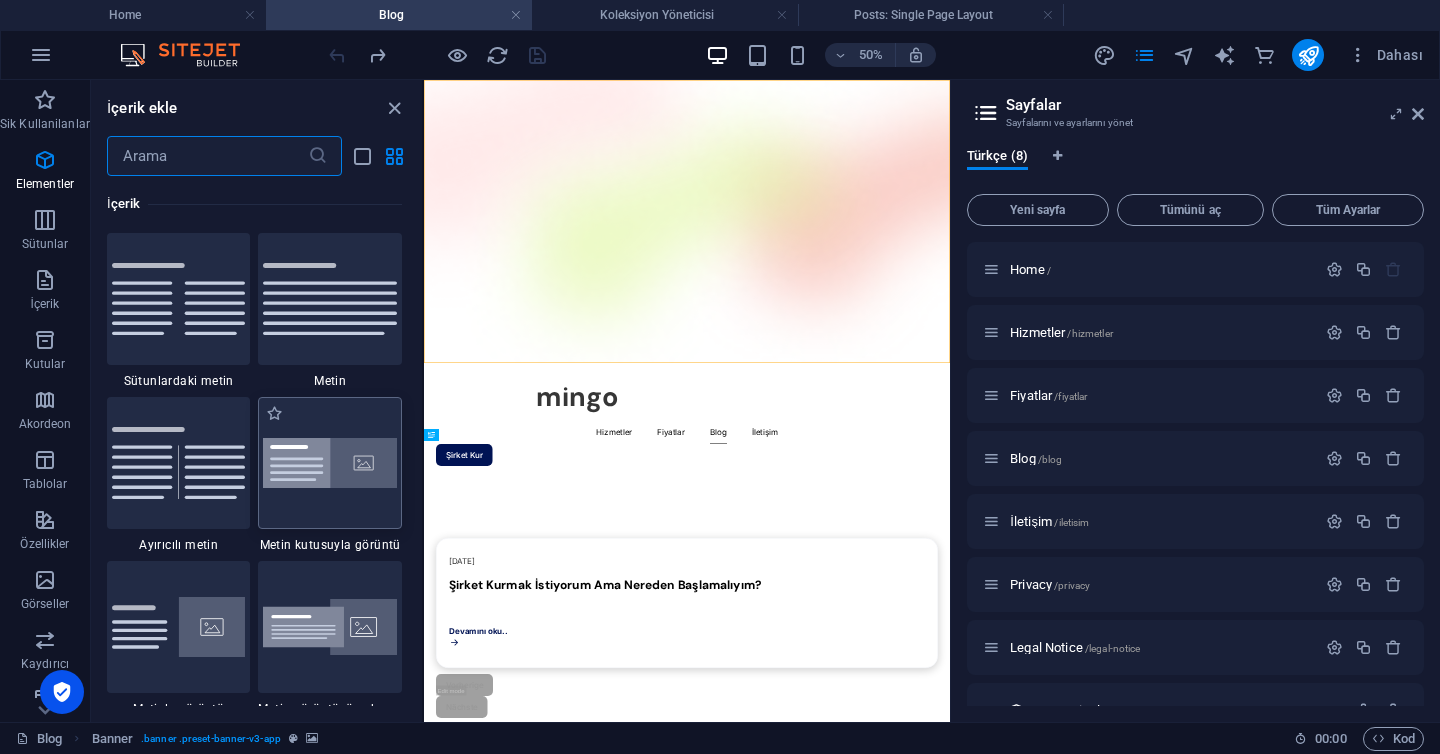click at bounding box center [330, 463] 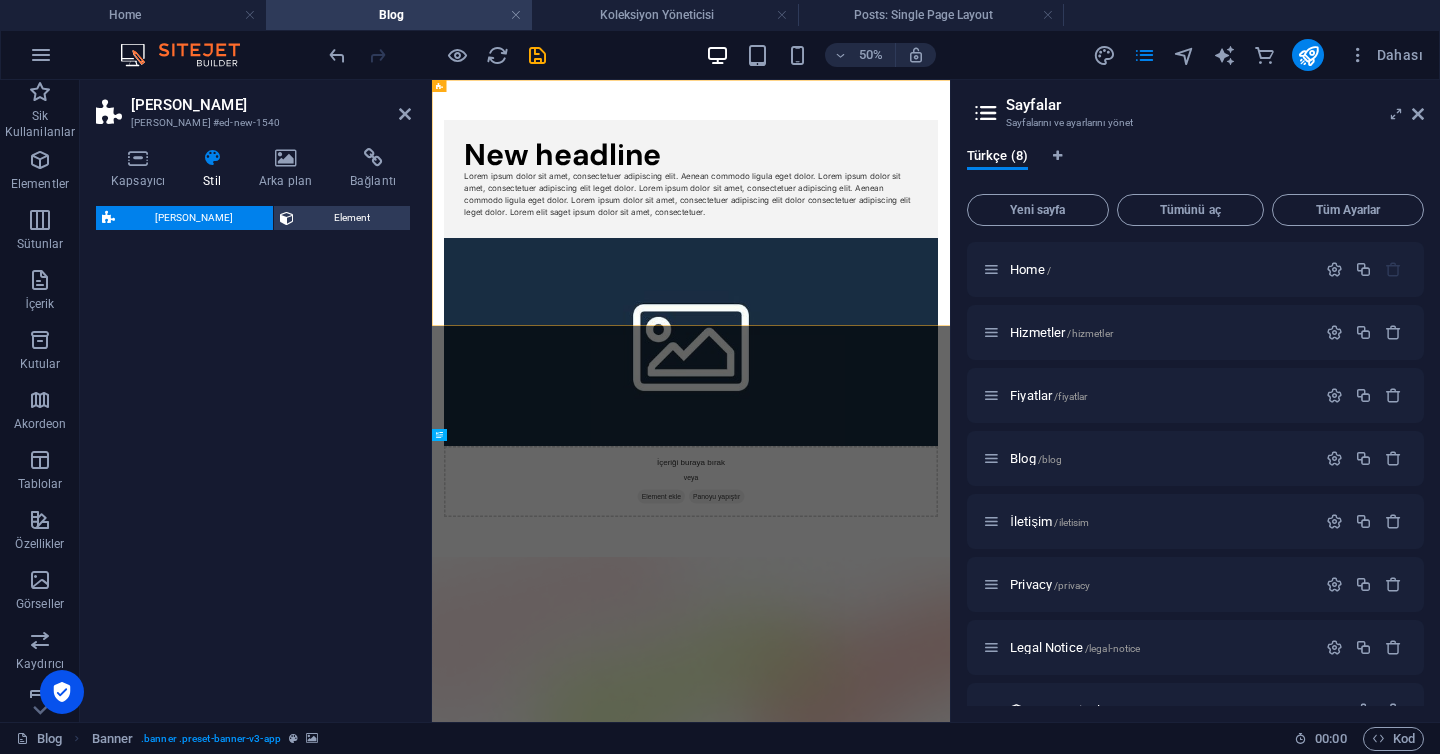 select on "rem" 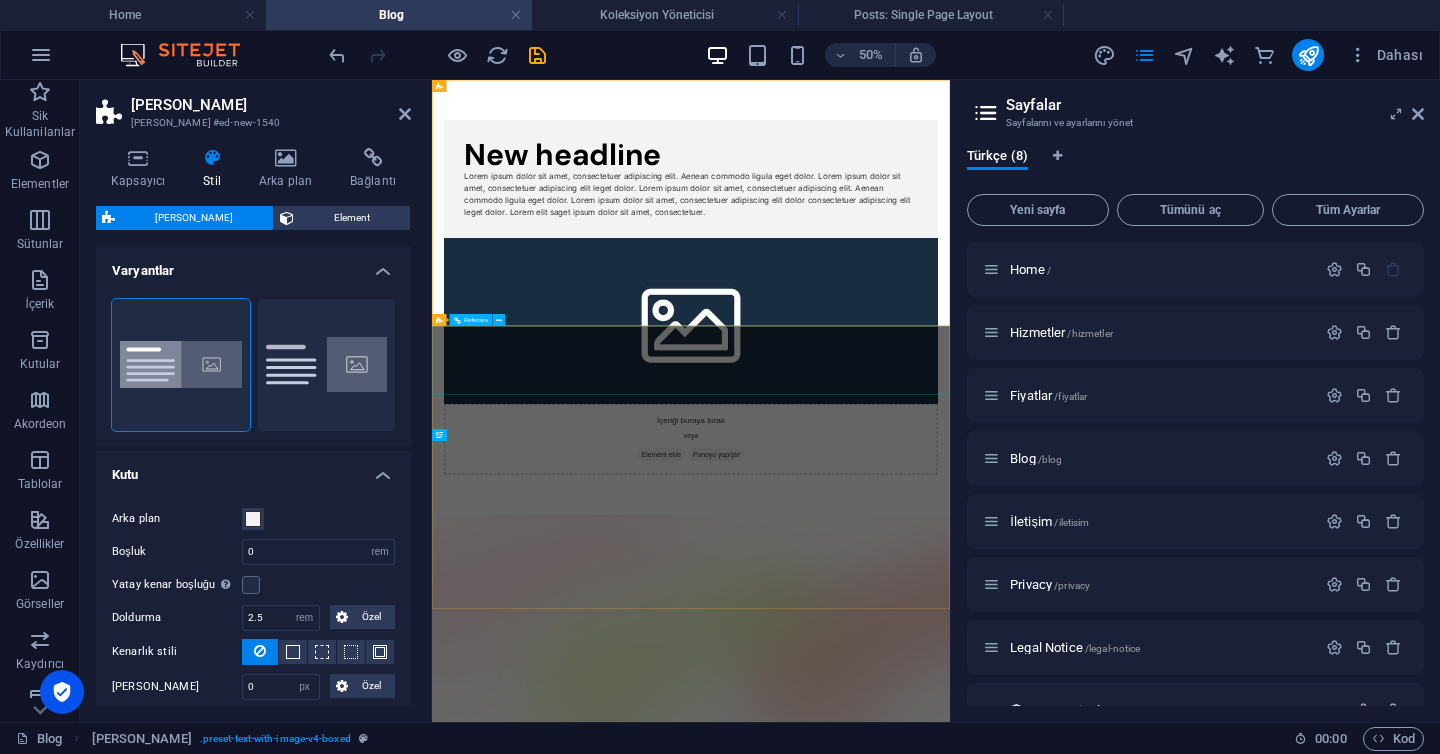 click on "[PERSON_NAME] Fiyatlar Blog İletişim Şirket Kur" at bounding box center [950, 1631] 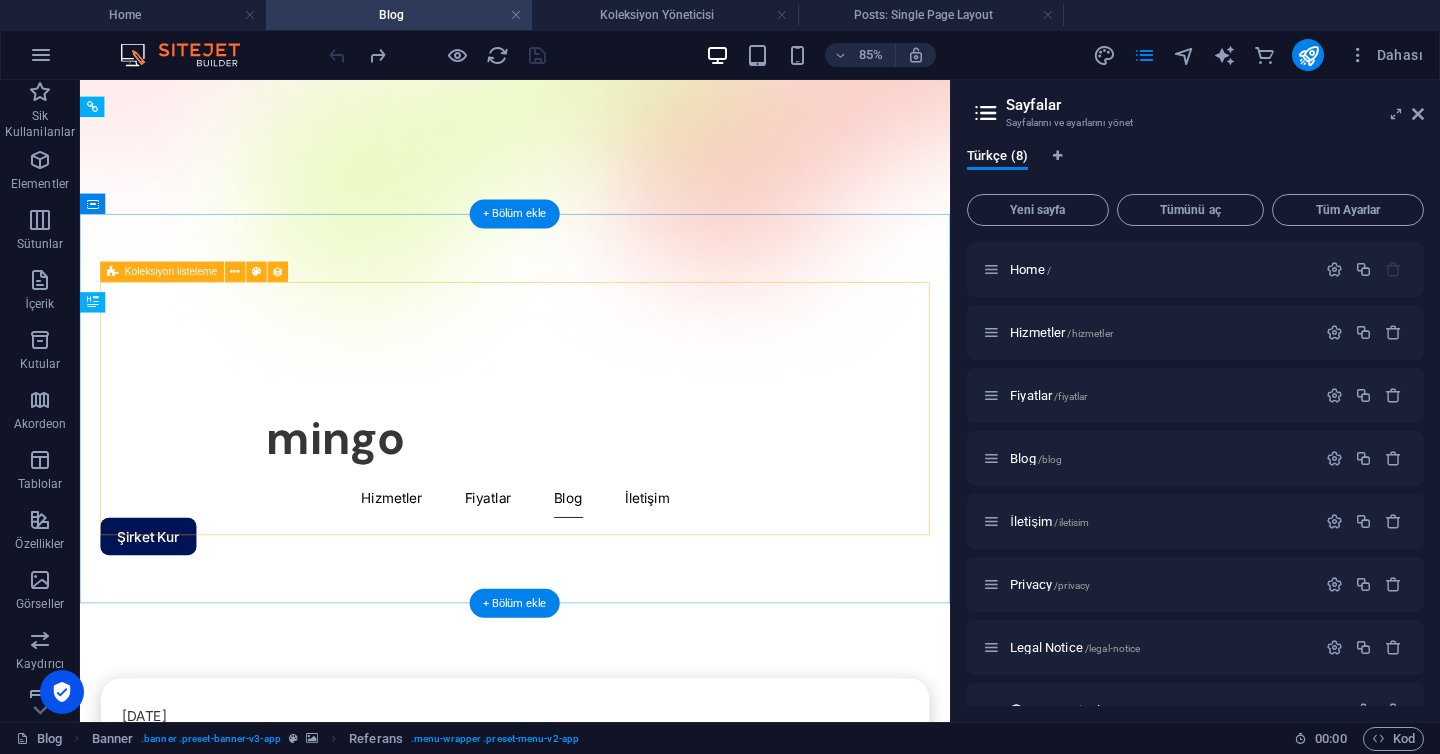 scroll, scrollTop: 0, scrollLeft: 0, axis: both 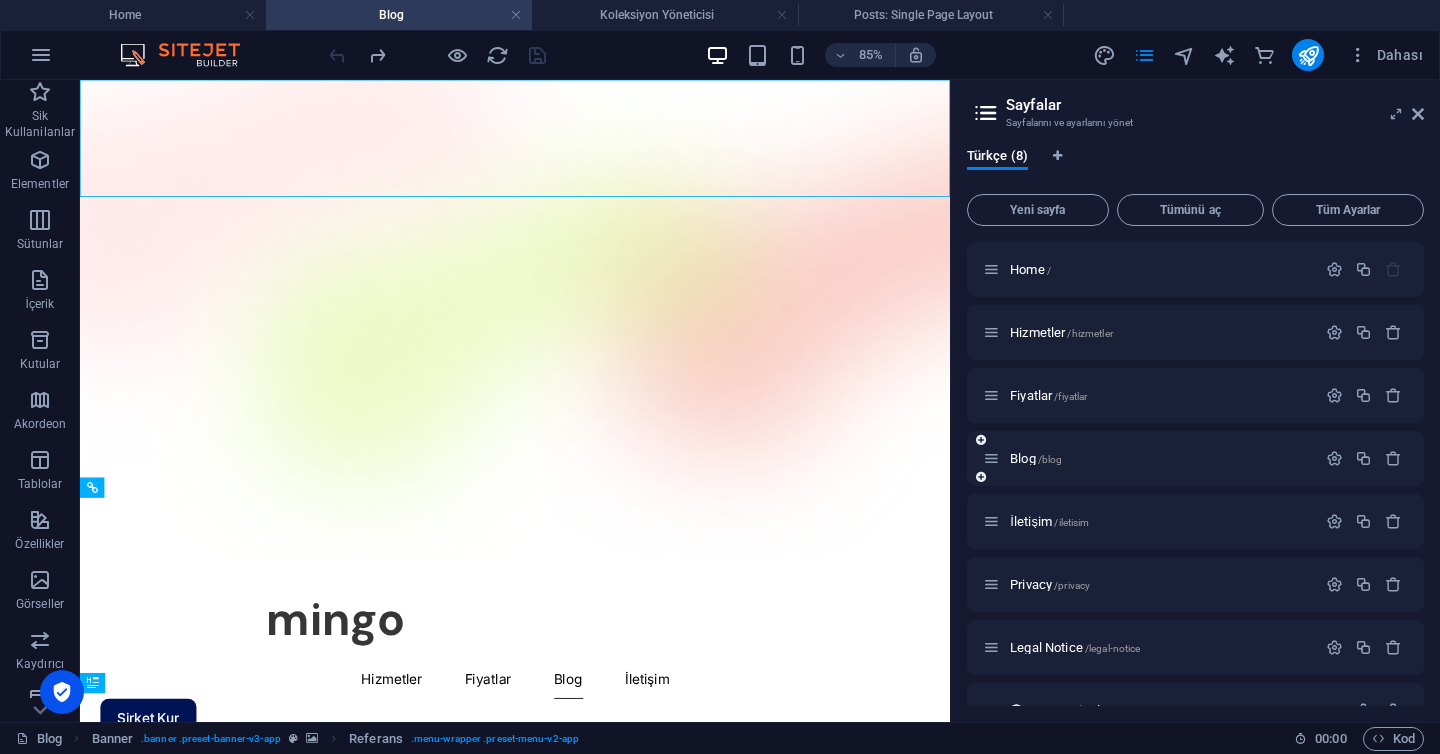 click at bounding box center [981, 440] 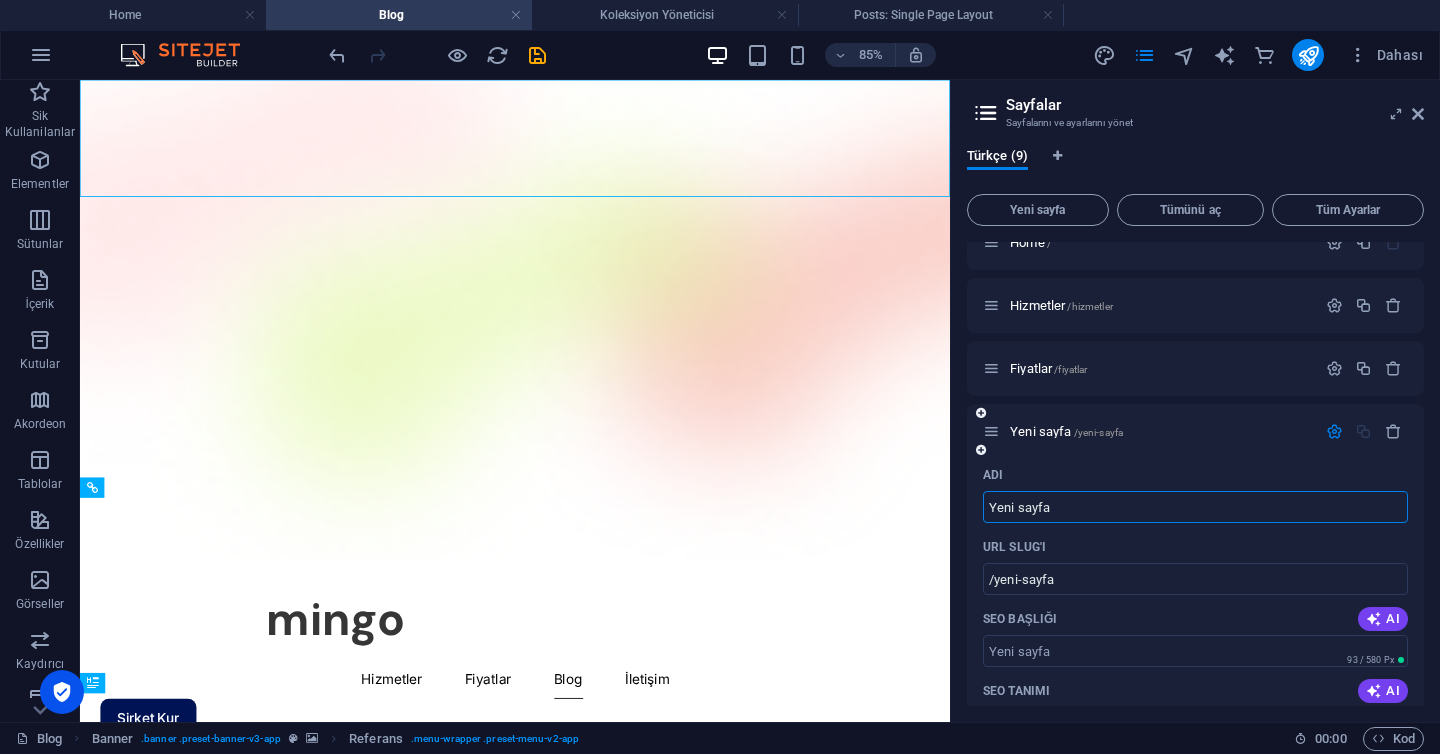scroll, scrollTop: 0, scrollLeft: 0, axis: both 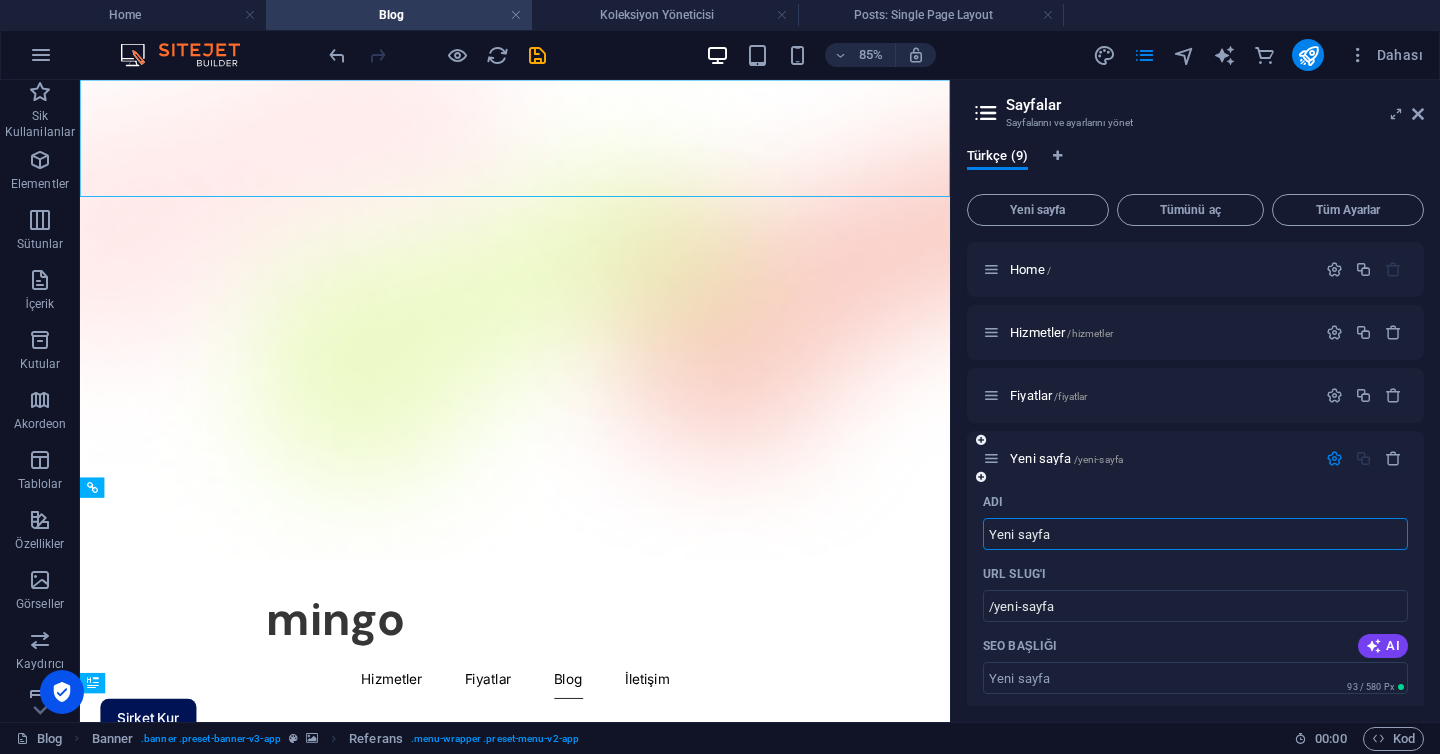 click at bounding box center [1334, 458] 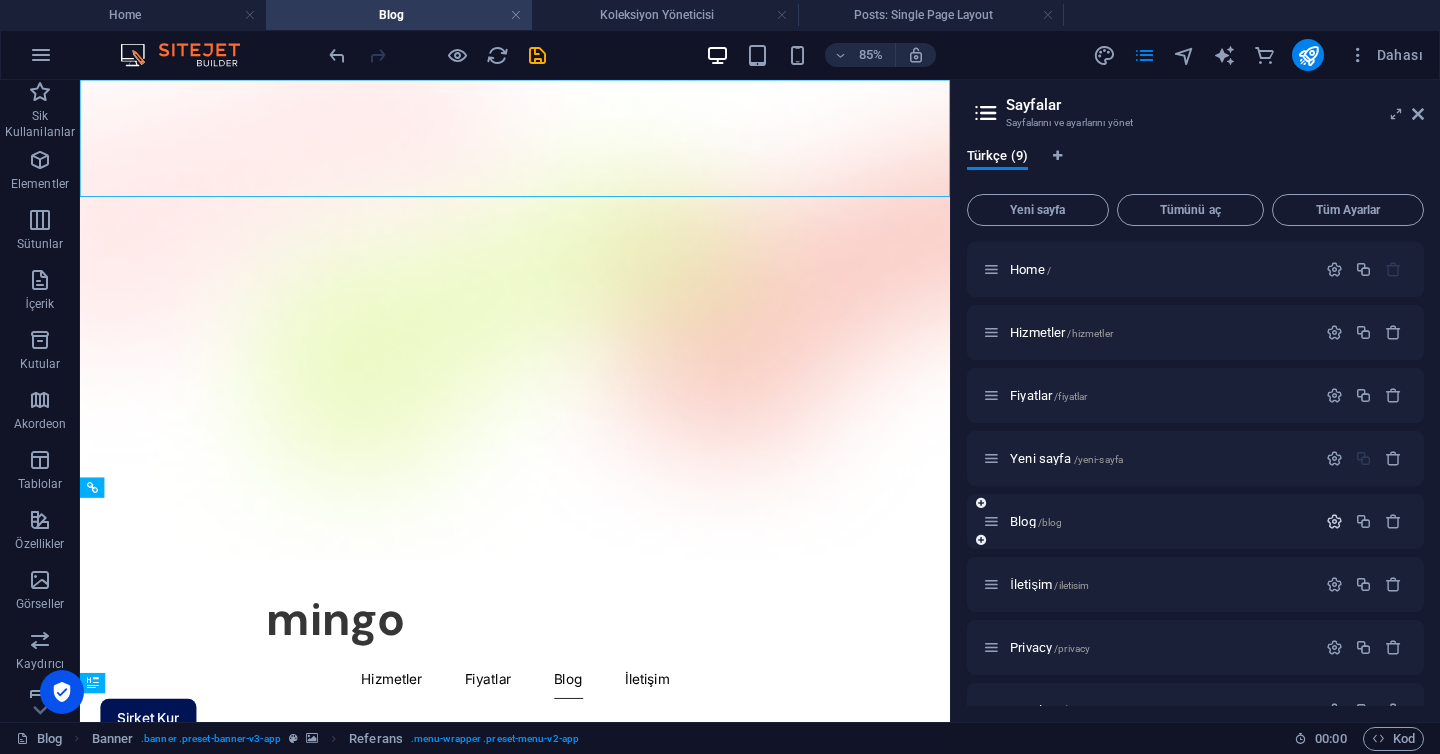 click at bounding box center [1334, 521] 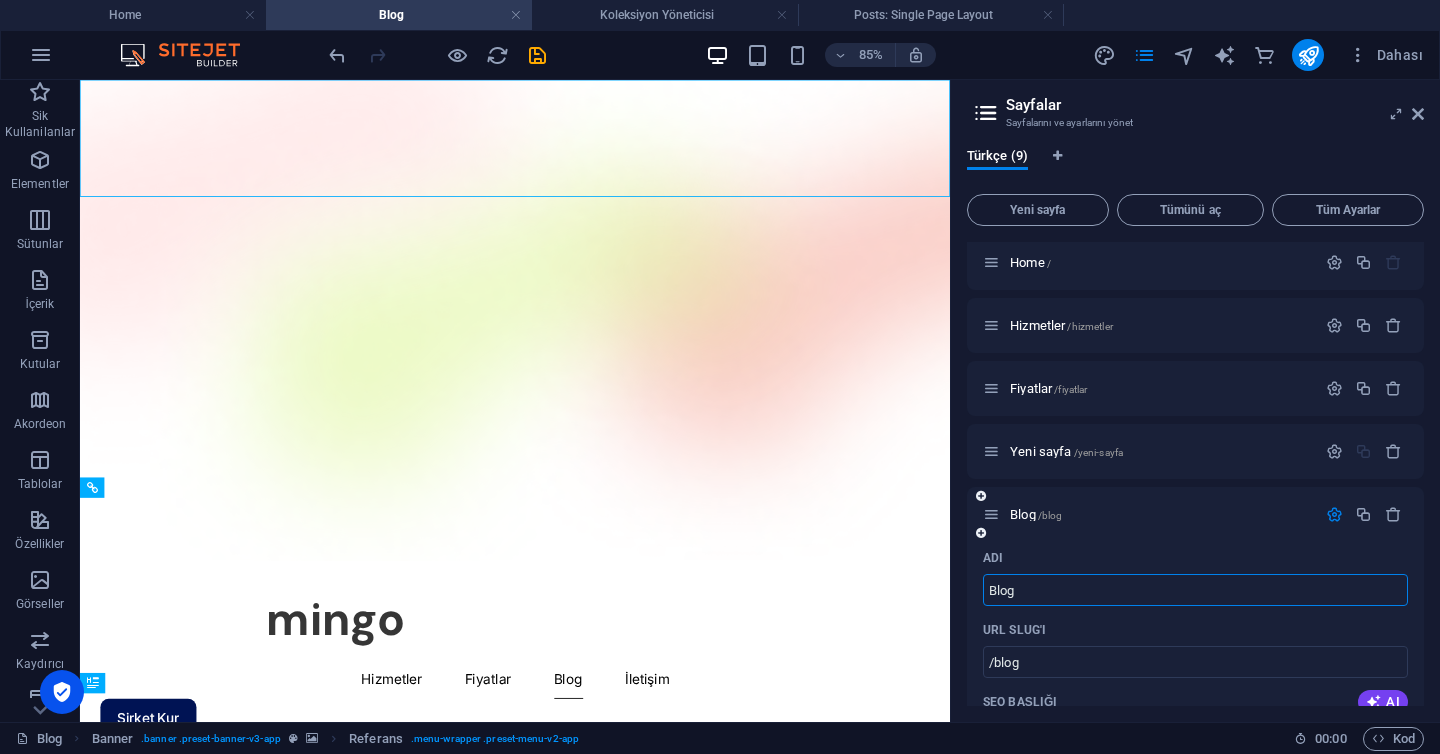 scroll, scrollTop: 0, scrollLeft: 0, axis: both 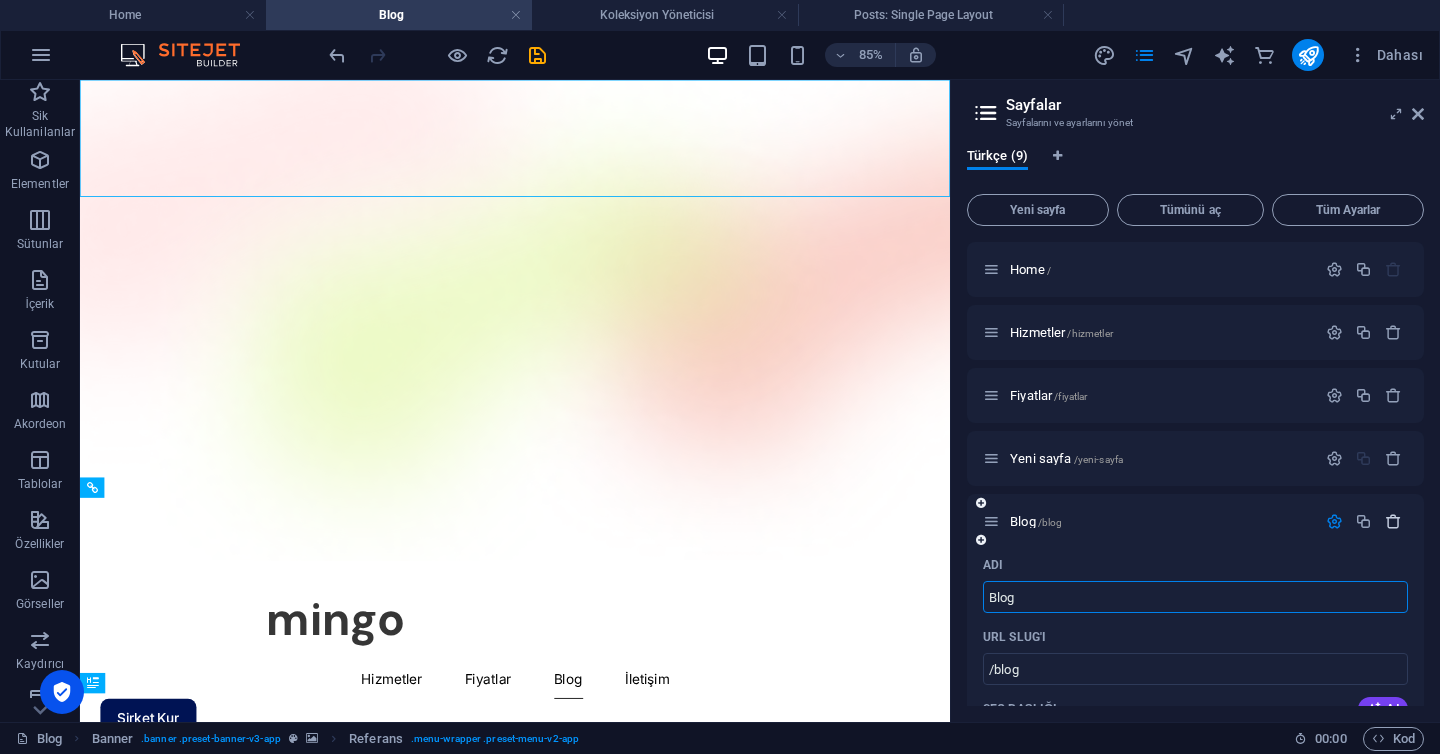 click at bounding box center (1393, 521) 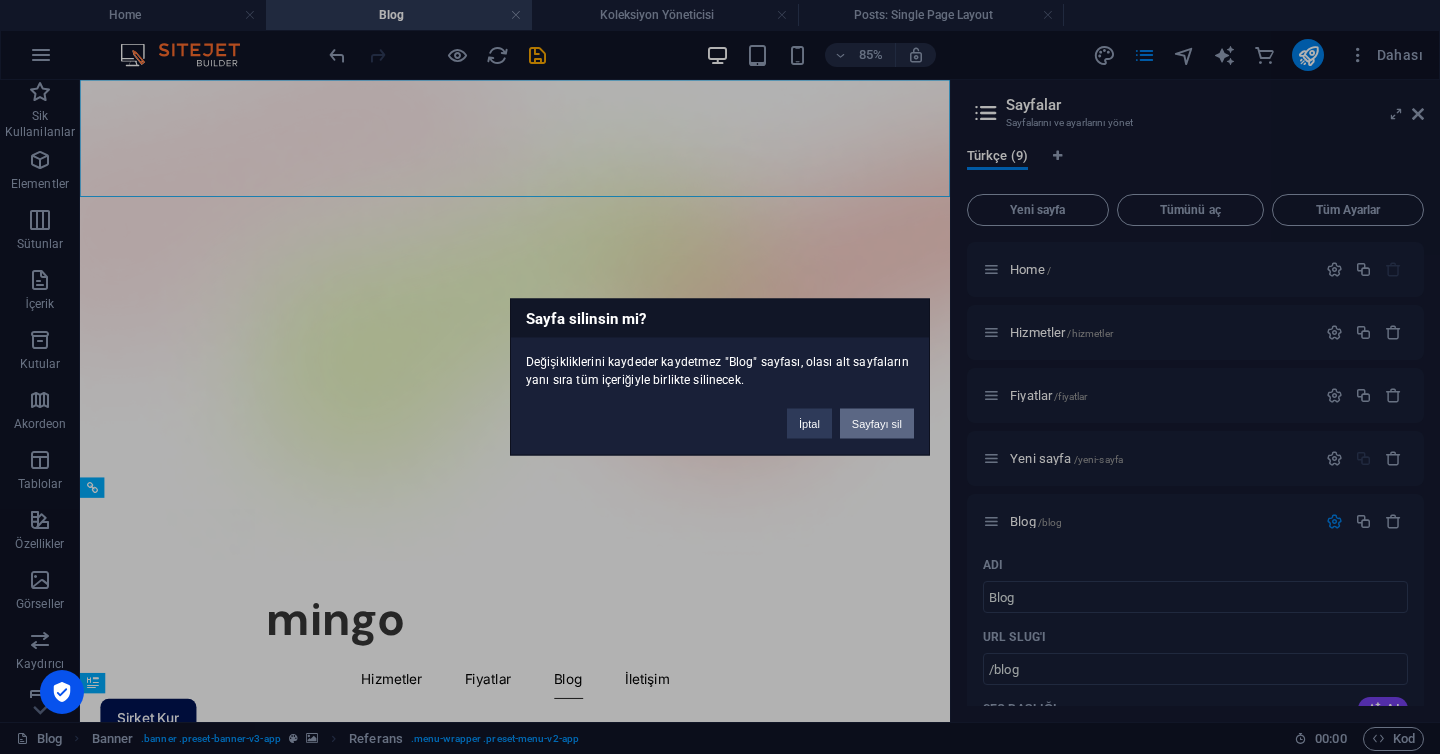 click on "Sayfayı sil" at bounding box center (877, 424) 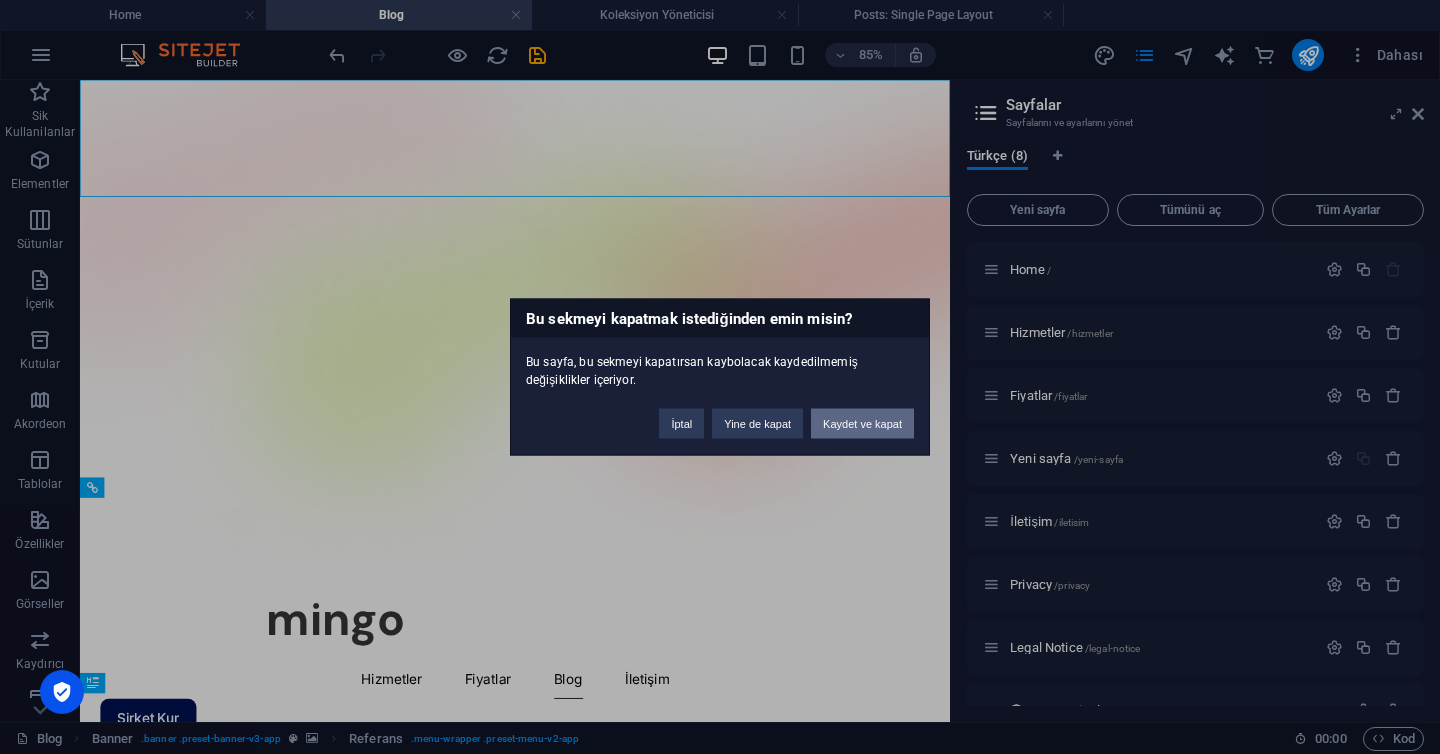 click on "Kaydet ve kapat" at bounding box center (862, 424) 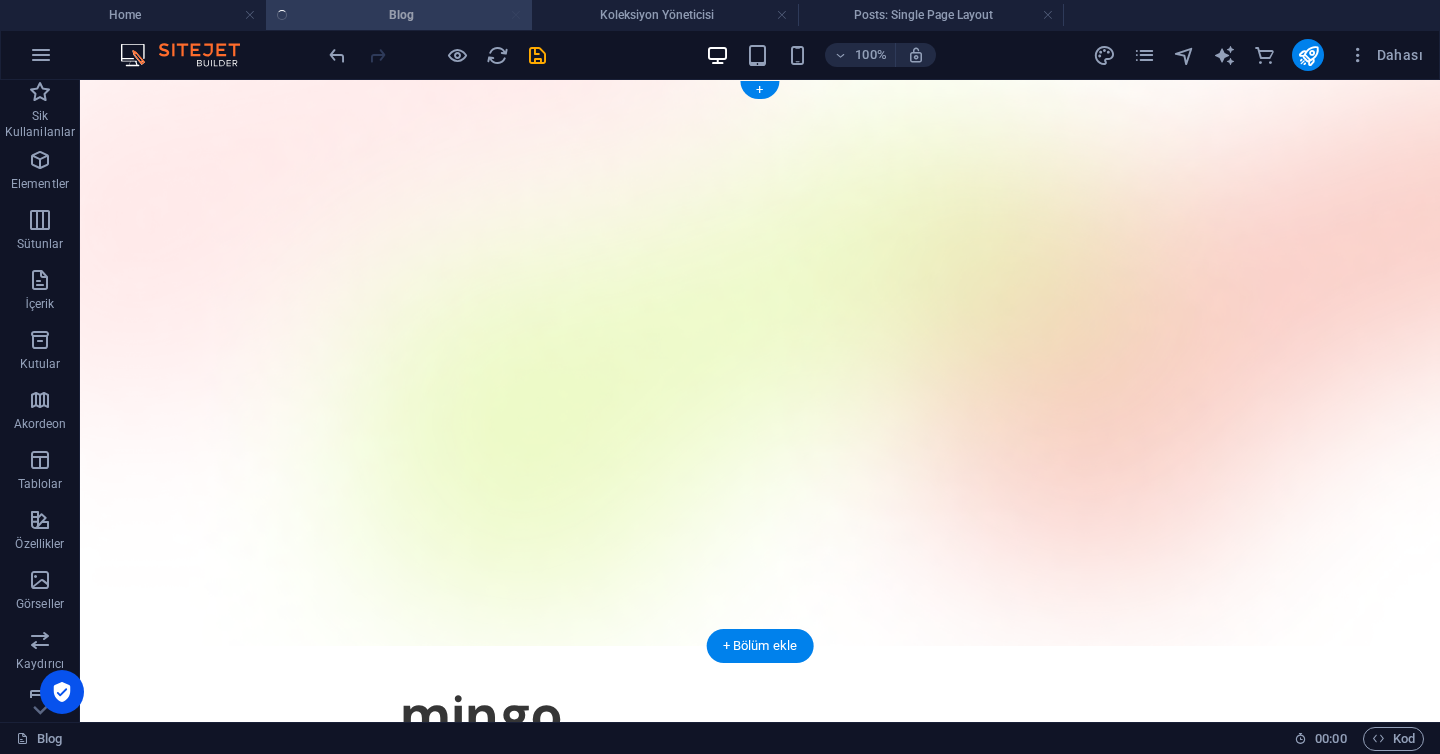 scroll, scrollTop: 517, scrollLeft: 0, axis: vertical 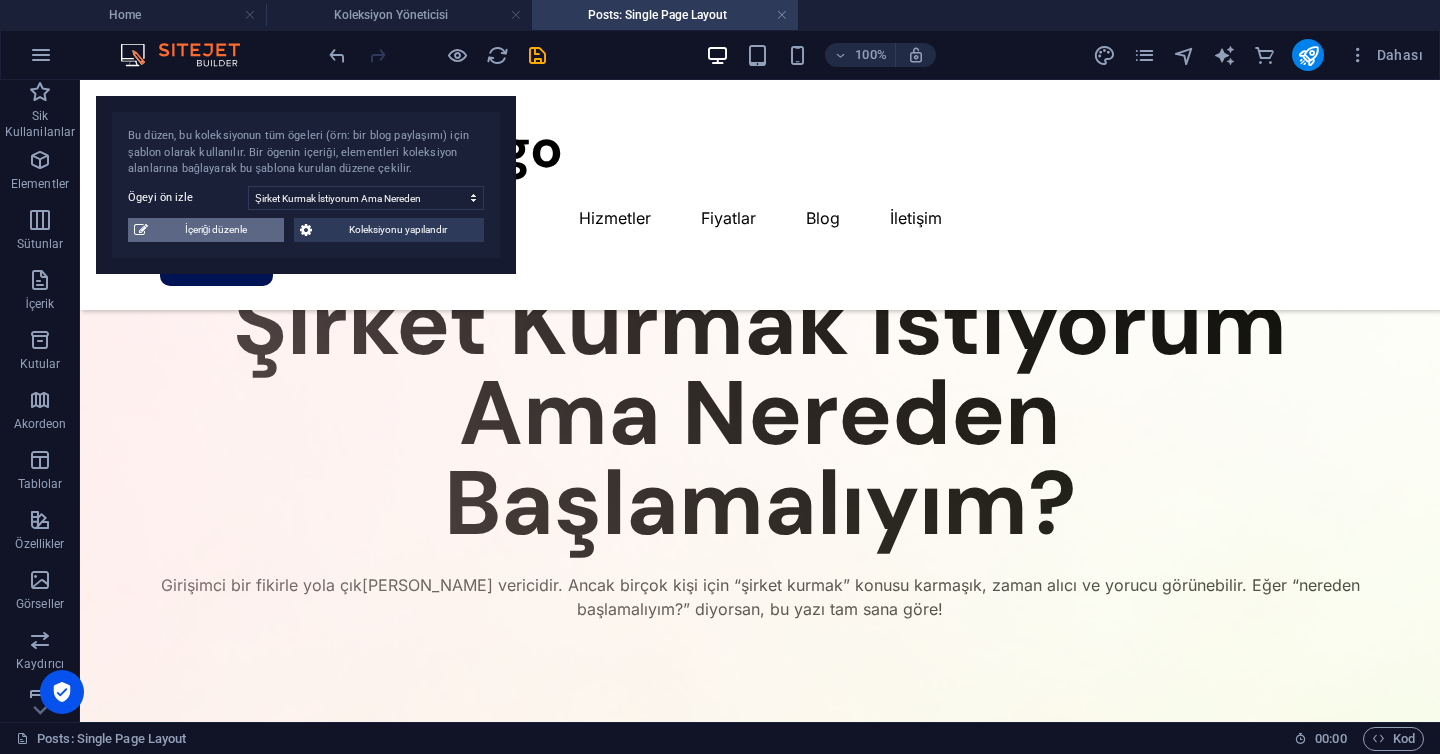 click on "İçeriği düzenle" at bounding box center [216, 230] 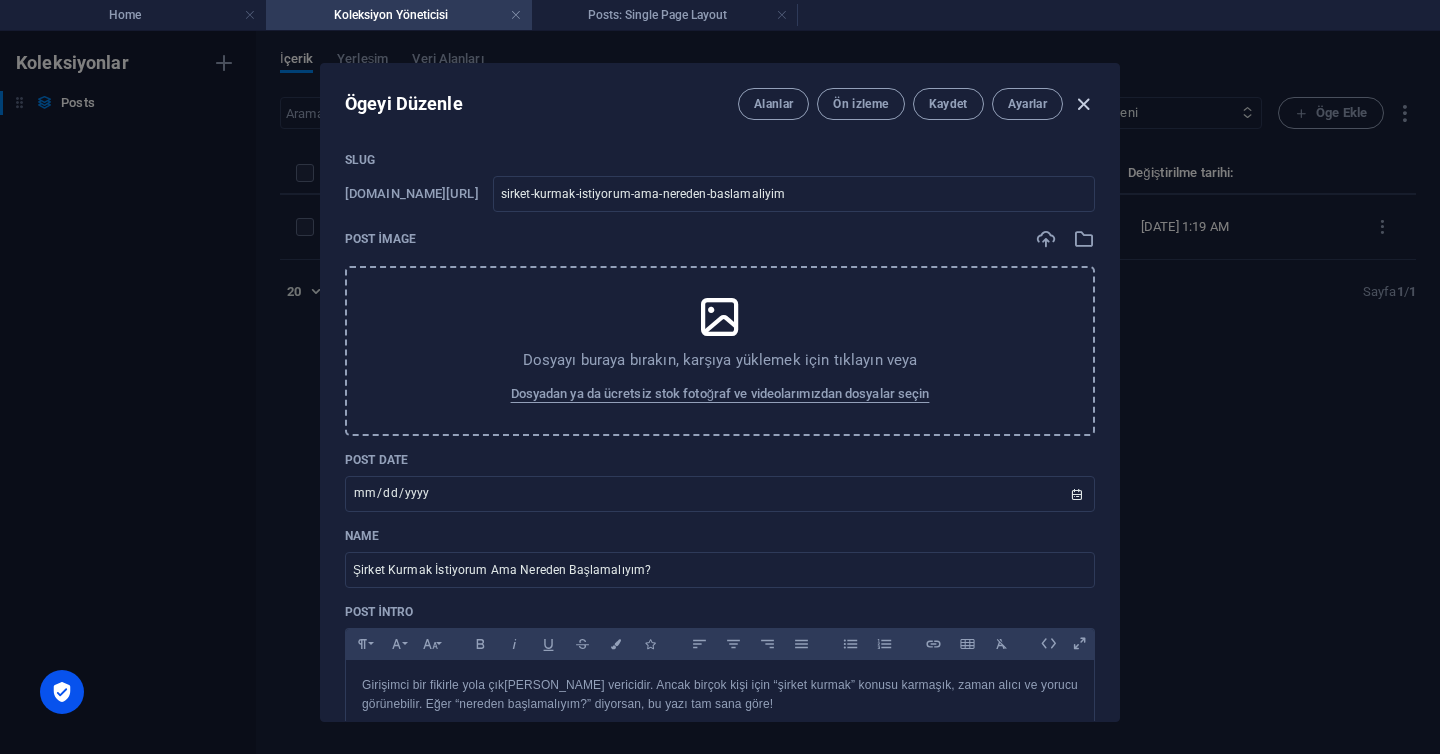 click at bounding box center [1083, 104] 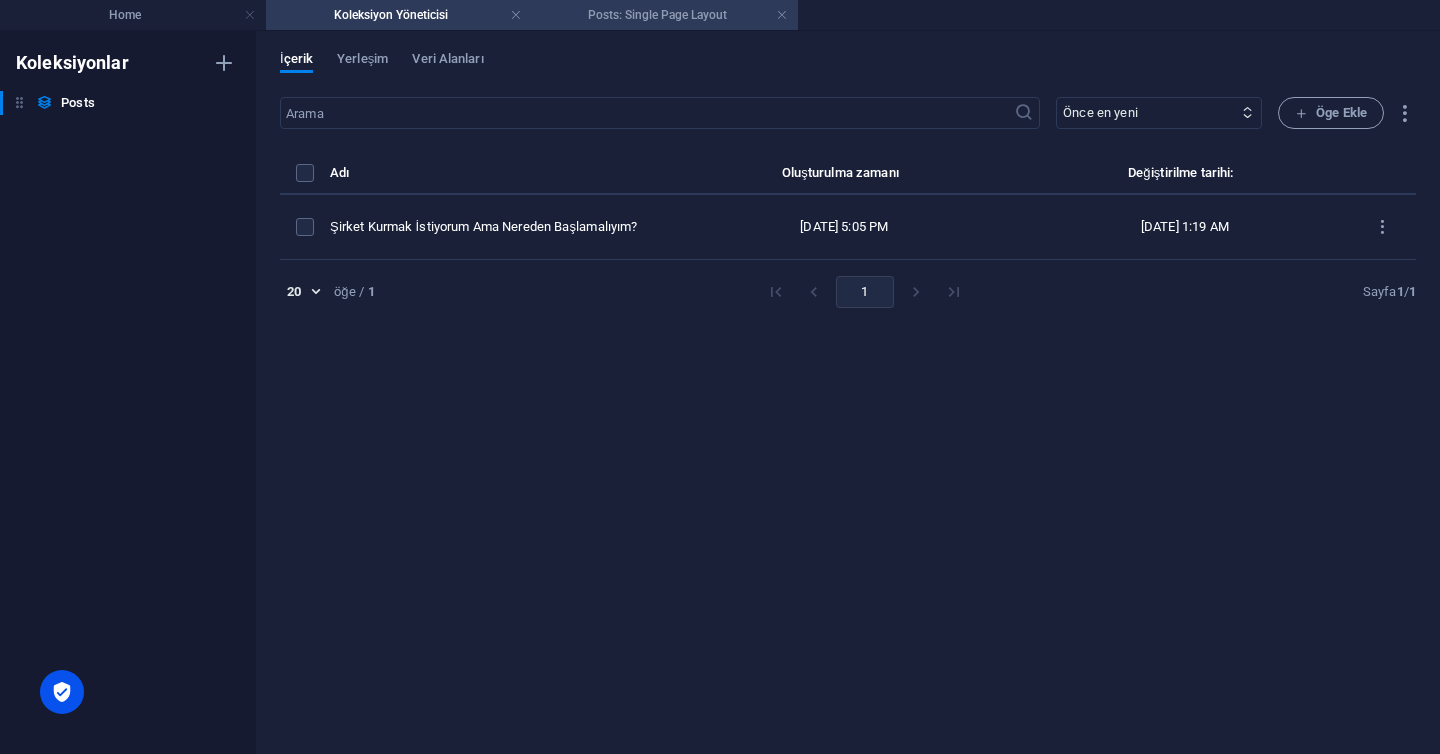 click on "Posts: Single Page Layout" at bounding box center [665, 15] 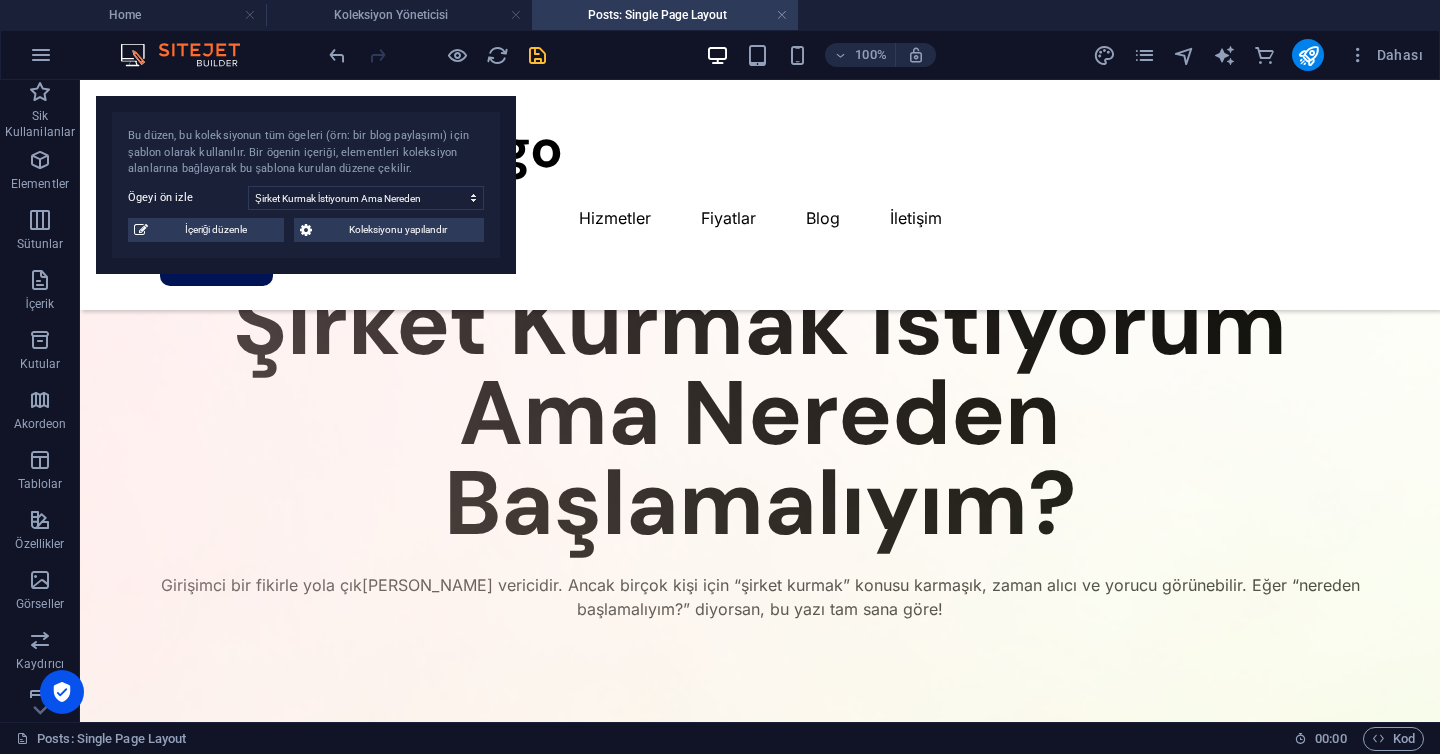 click at bounding box center [537, 55] 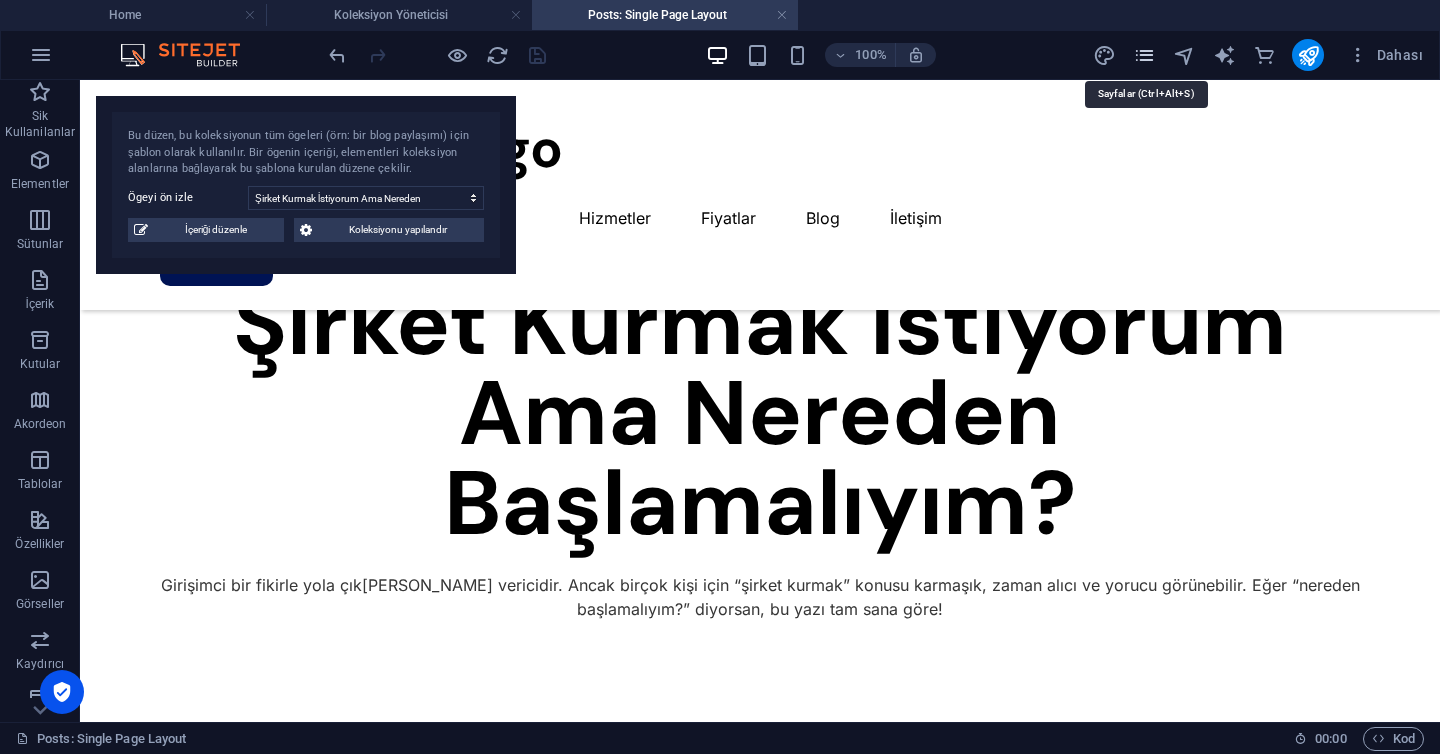 click at bounding box center (1144, 55) 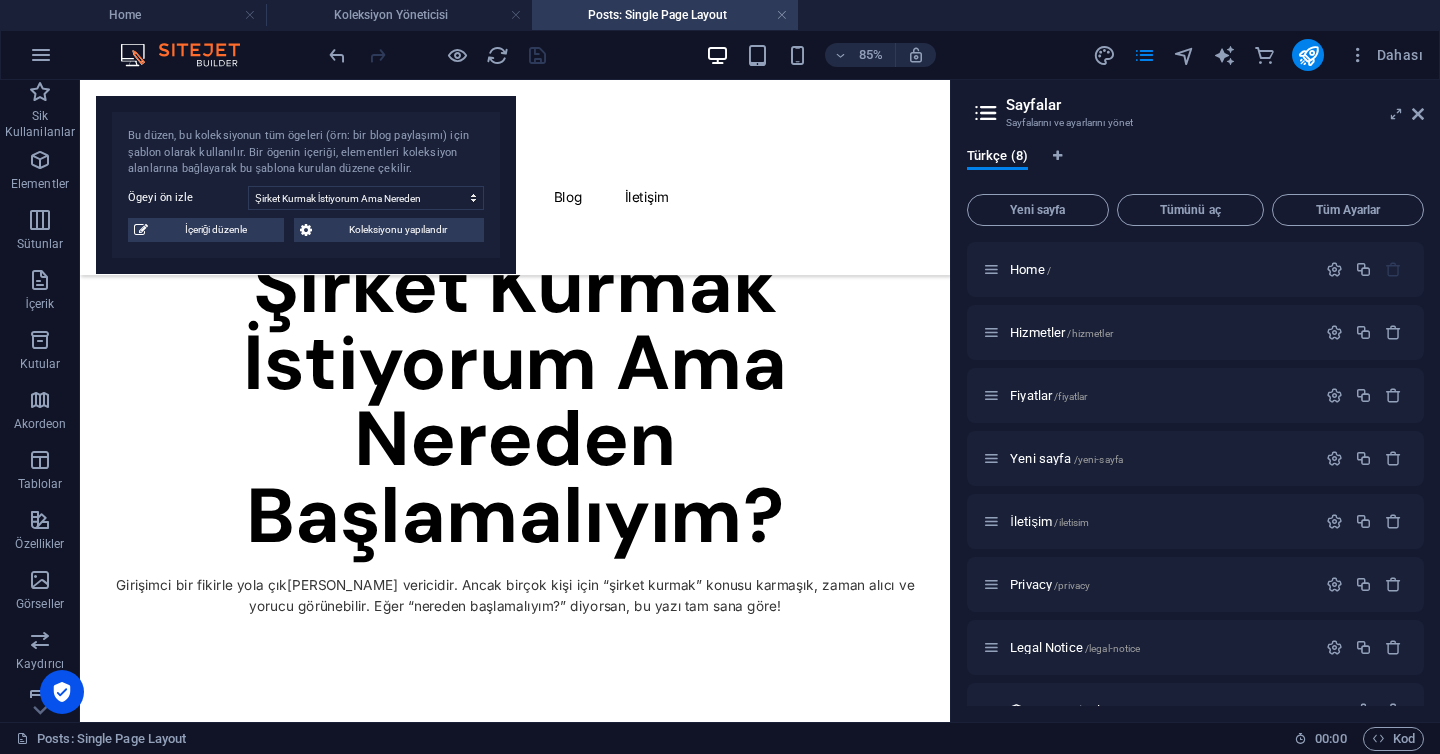 scroll, scrollTop: 27, scrollLeft: 0, axis: vertical 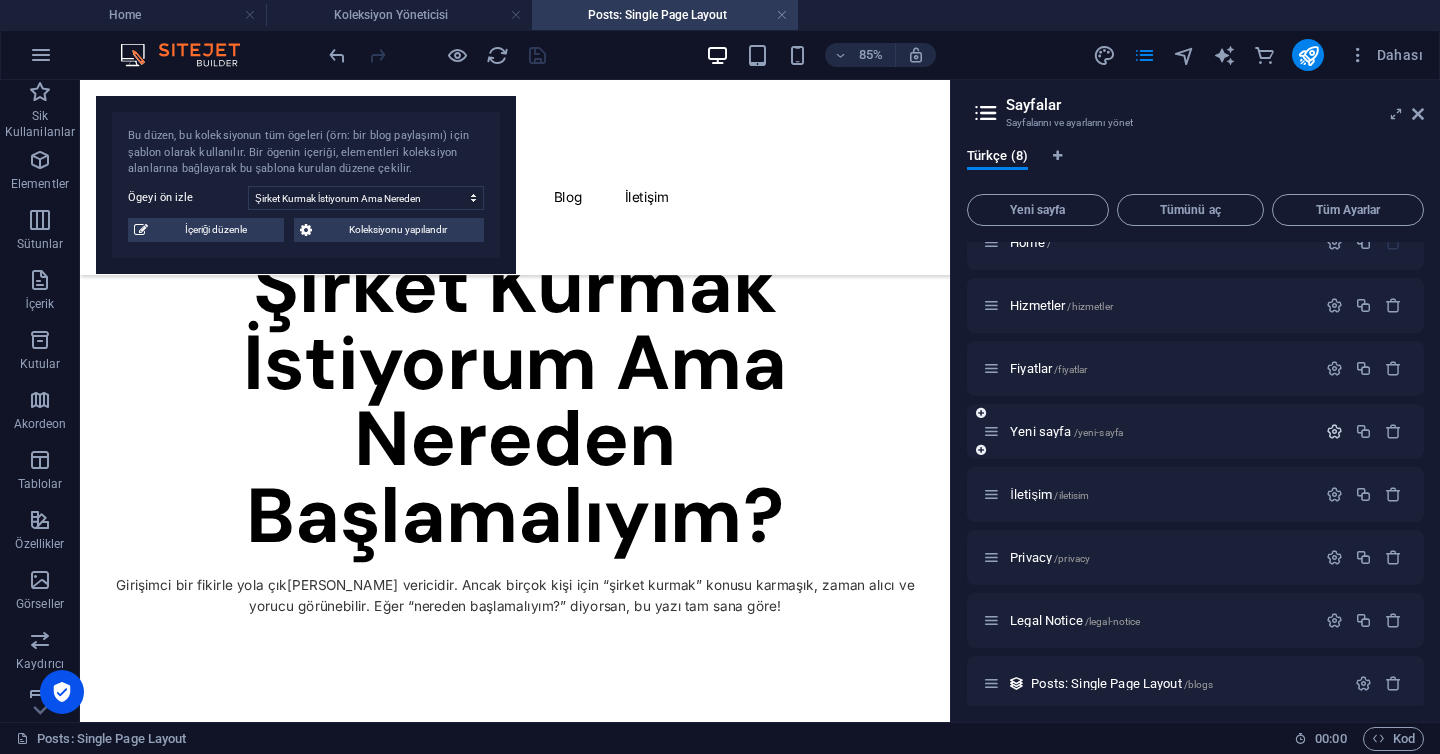 click at bounding box center [1334, 431] 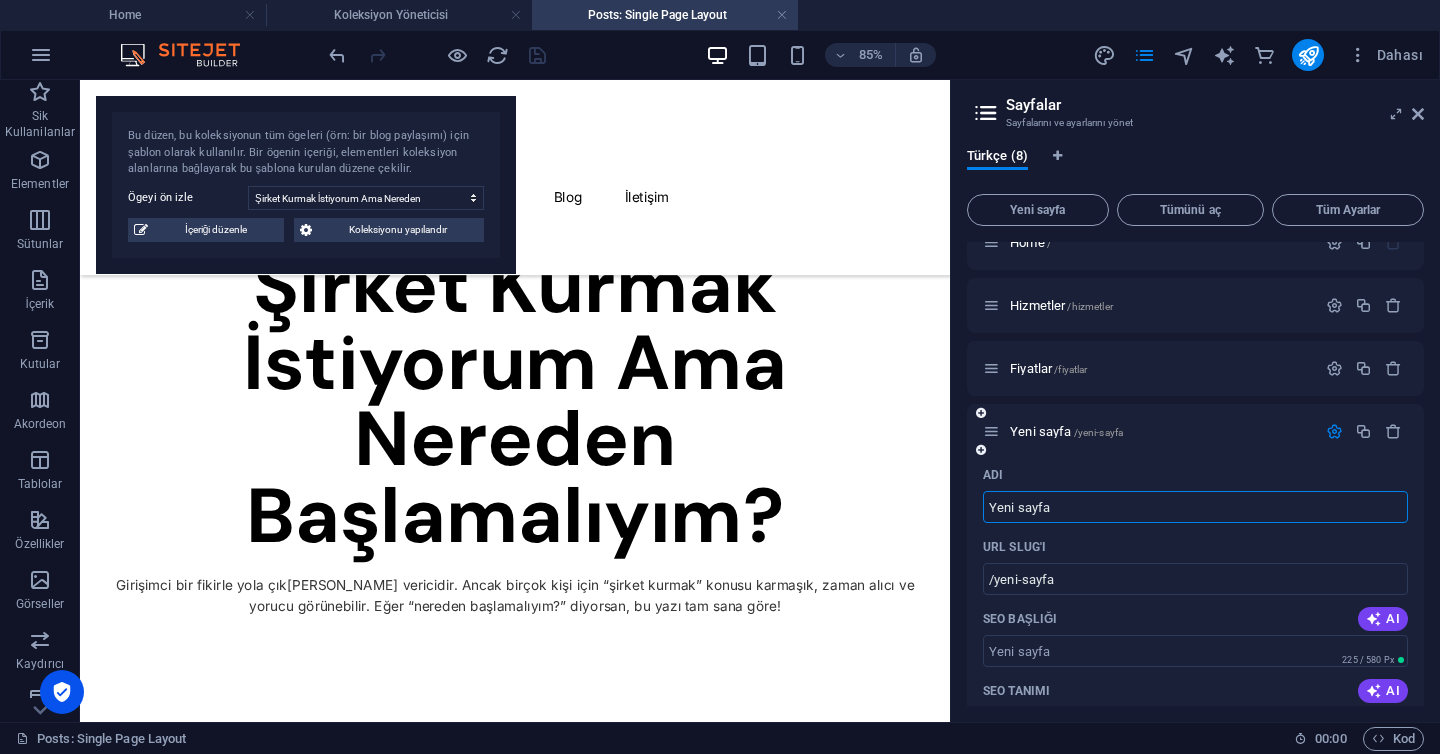 click on "Yeni sayfa" at bounding box center [1195, 507] 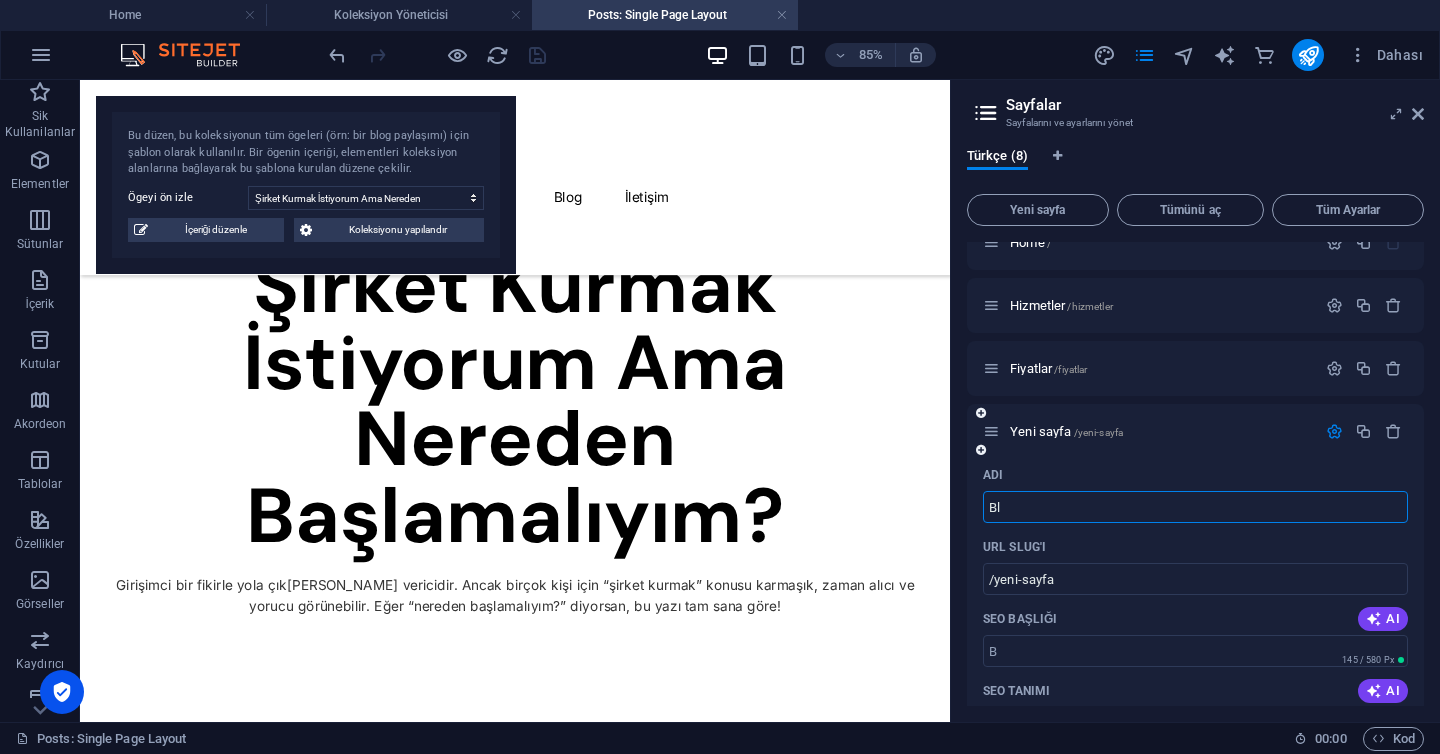 type on "Blo" 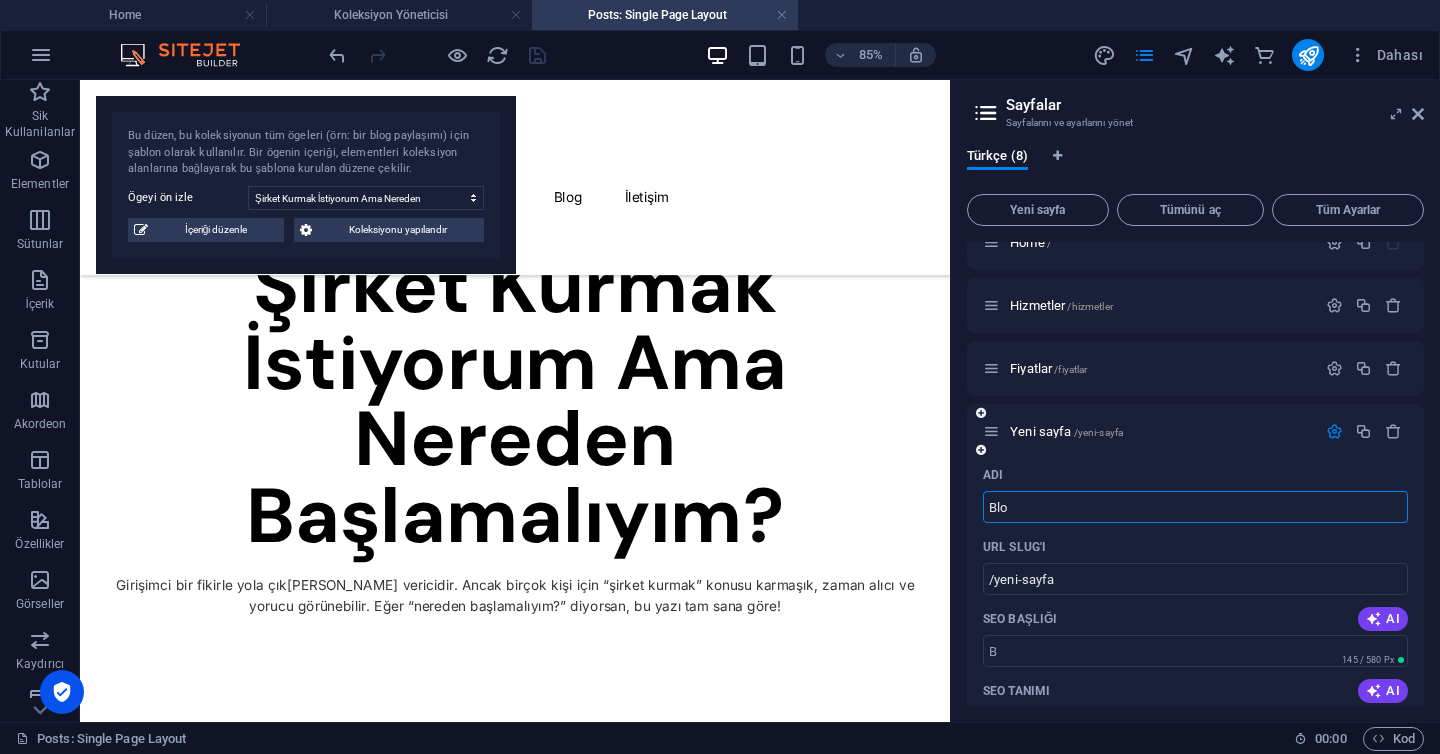 type on "/b" 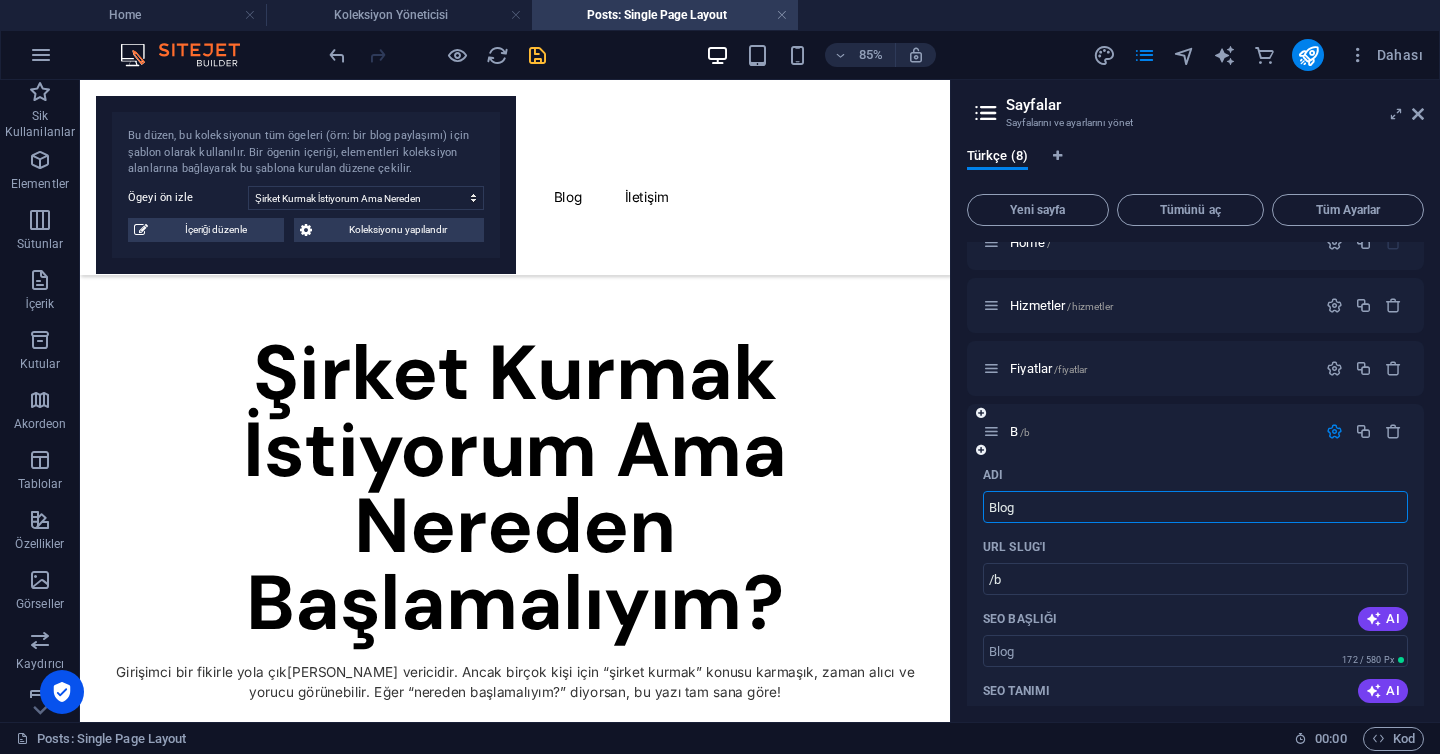 type on "Blog" 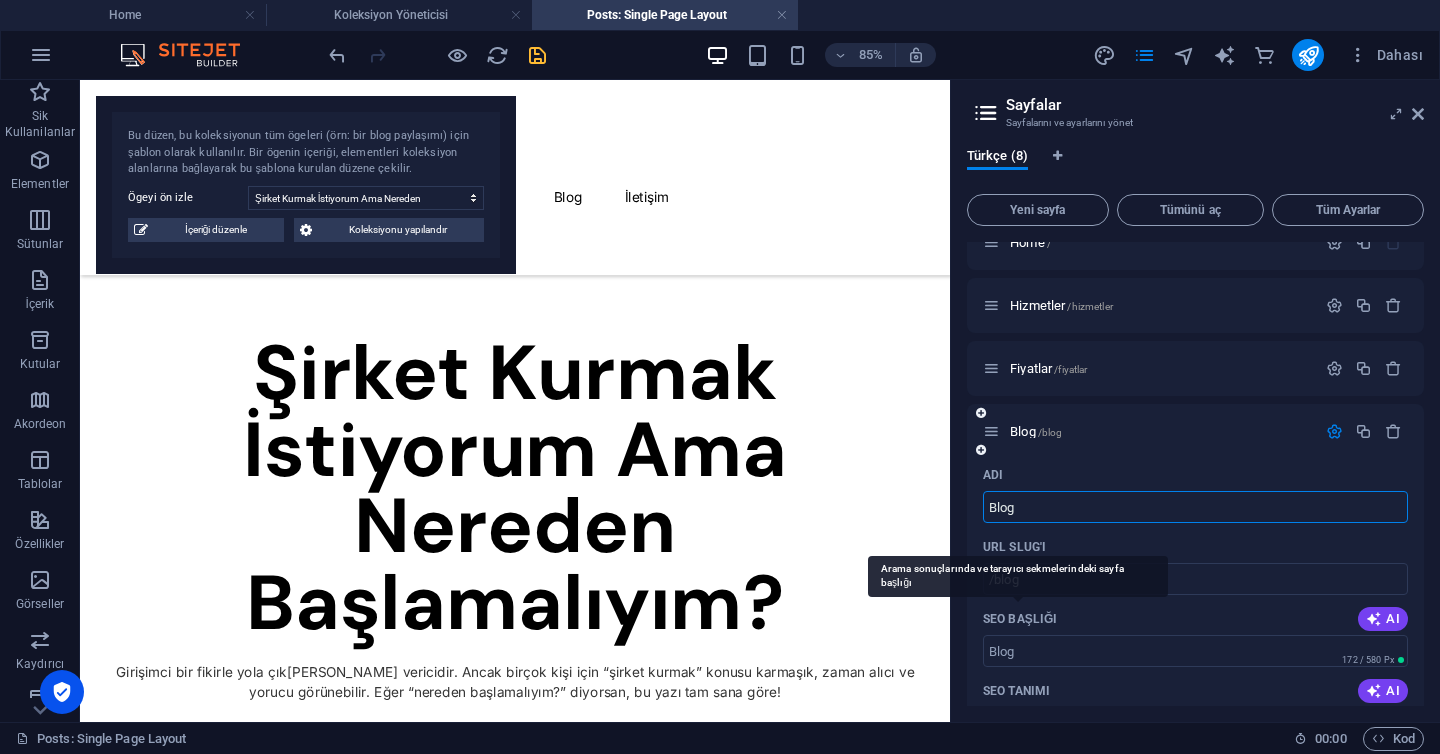 scroll, scrollTop: 95, scrollLeft: 0, axis: vertical 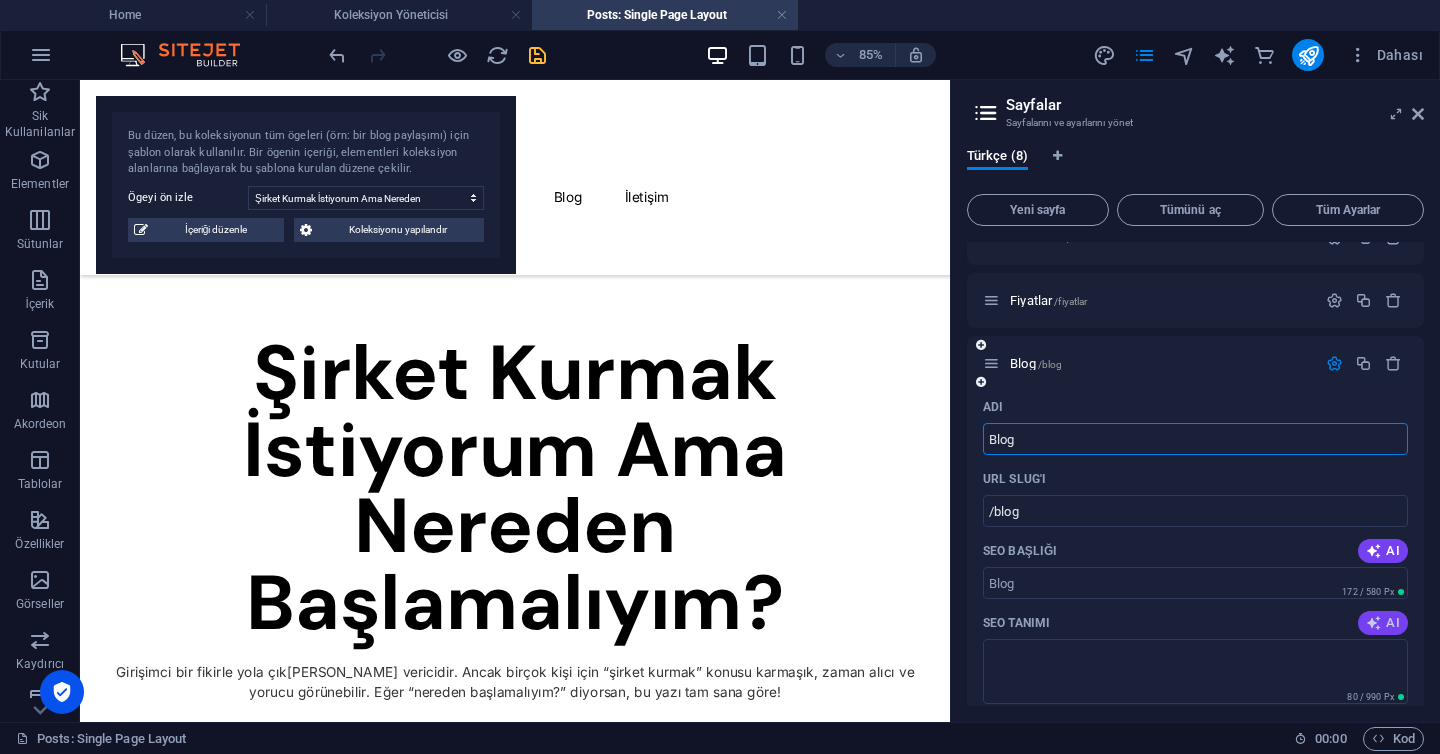 type on "Blog" 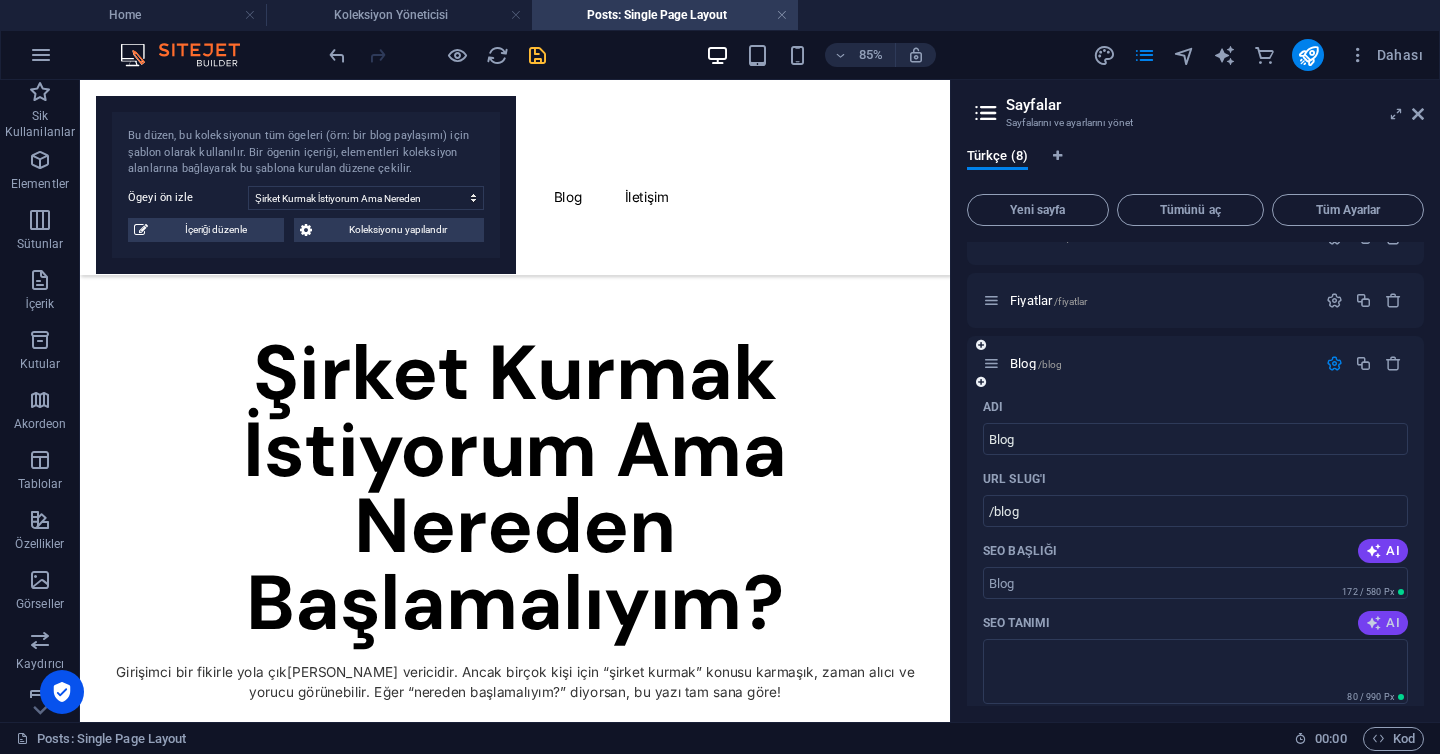 click at bounding box center (1374, 623) 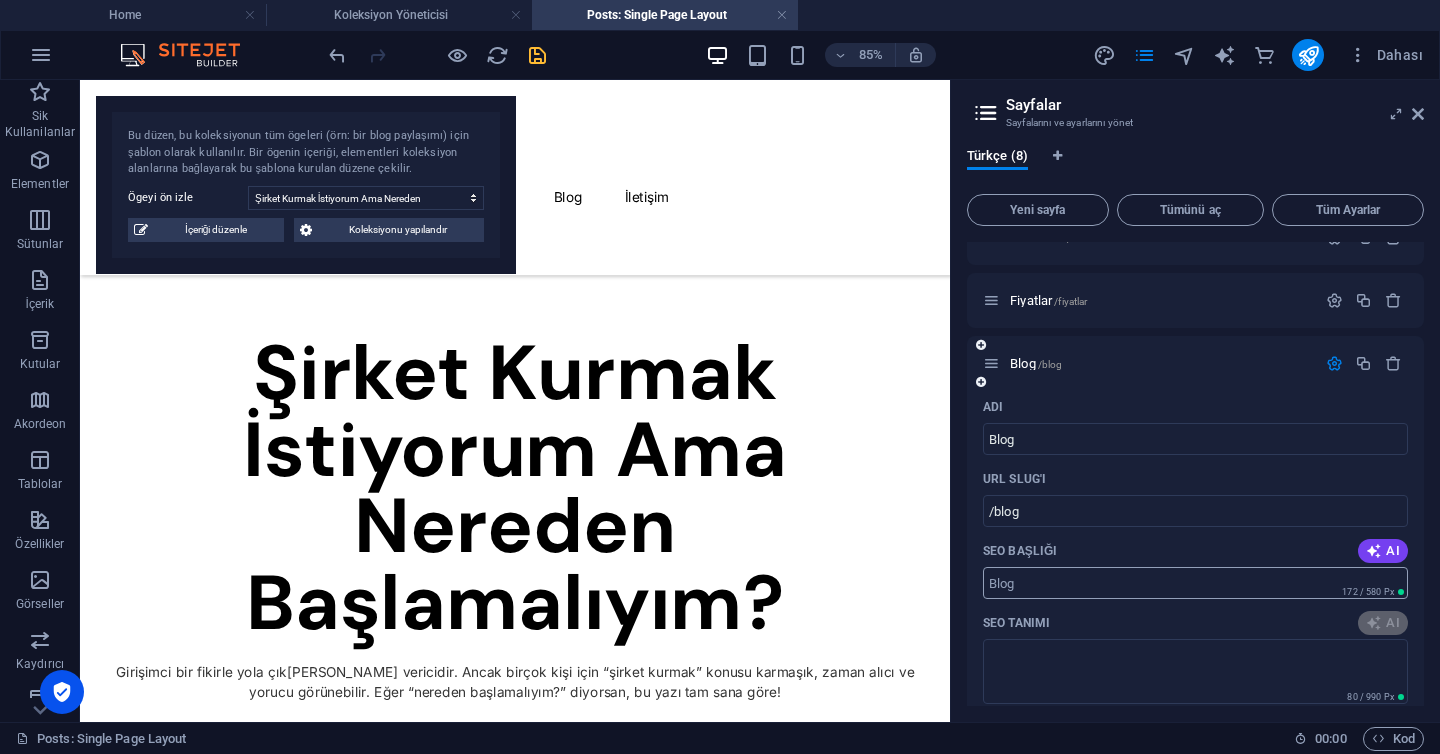 type on "Mingofy.comun Hukuki Uyarısı ve Gizlilik Politikası ile verilerinizi koruma ve kullanım şartlarını keşfedin." 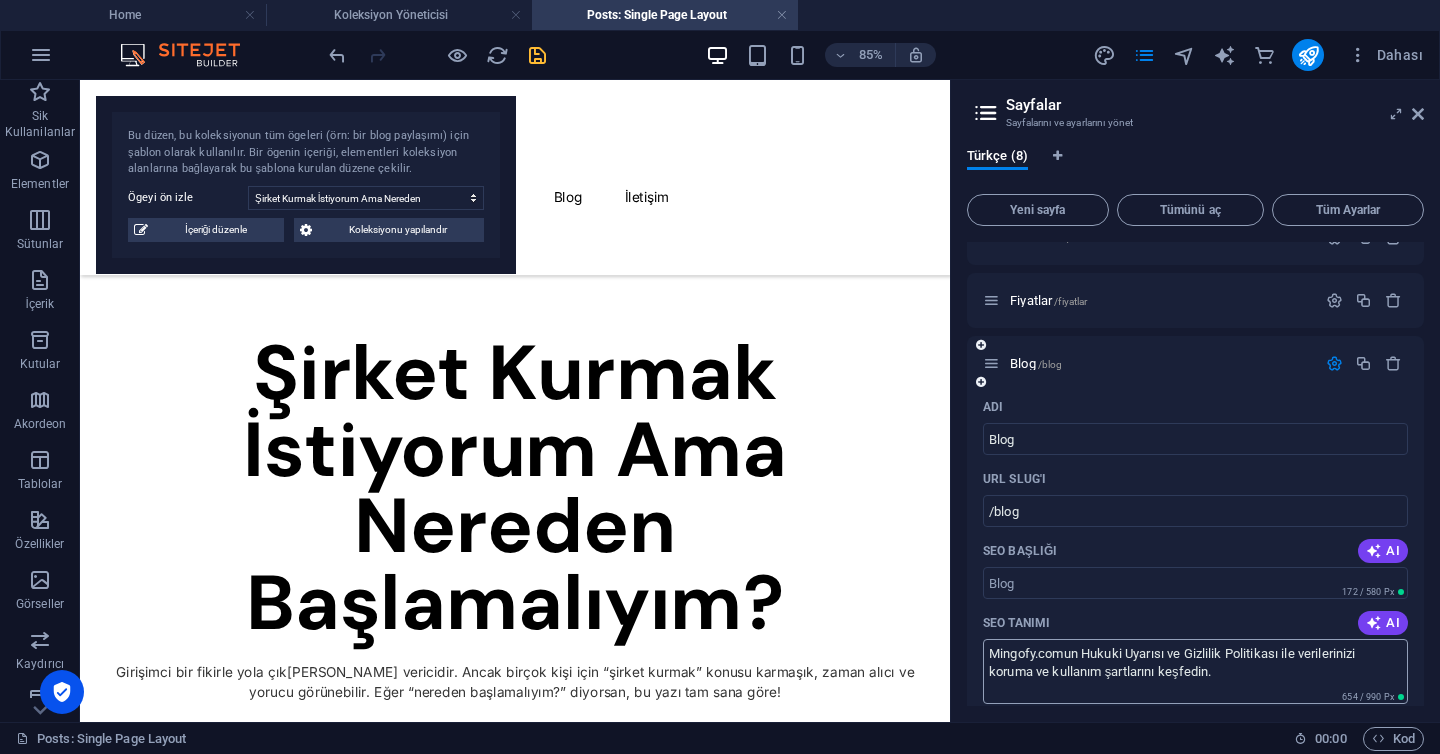 click on "Mingofy.comun Hukuki Uyarısı ve Gizlilik Politikası ile verilerinizi koruma ve kullanım şartlarını keşfedin." at bounding box center [1195, 671] 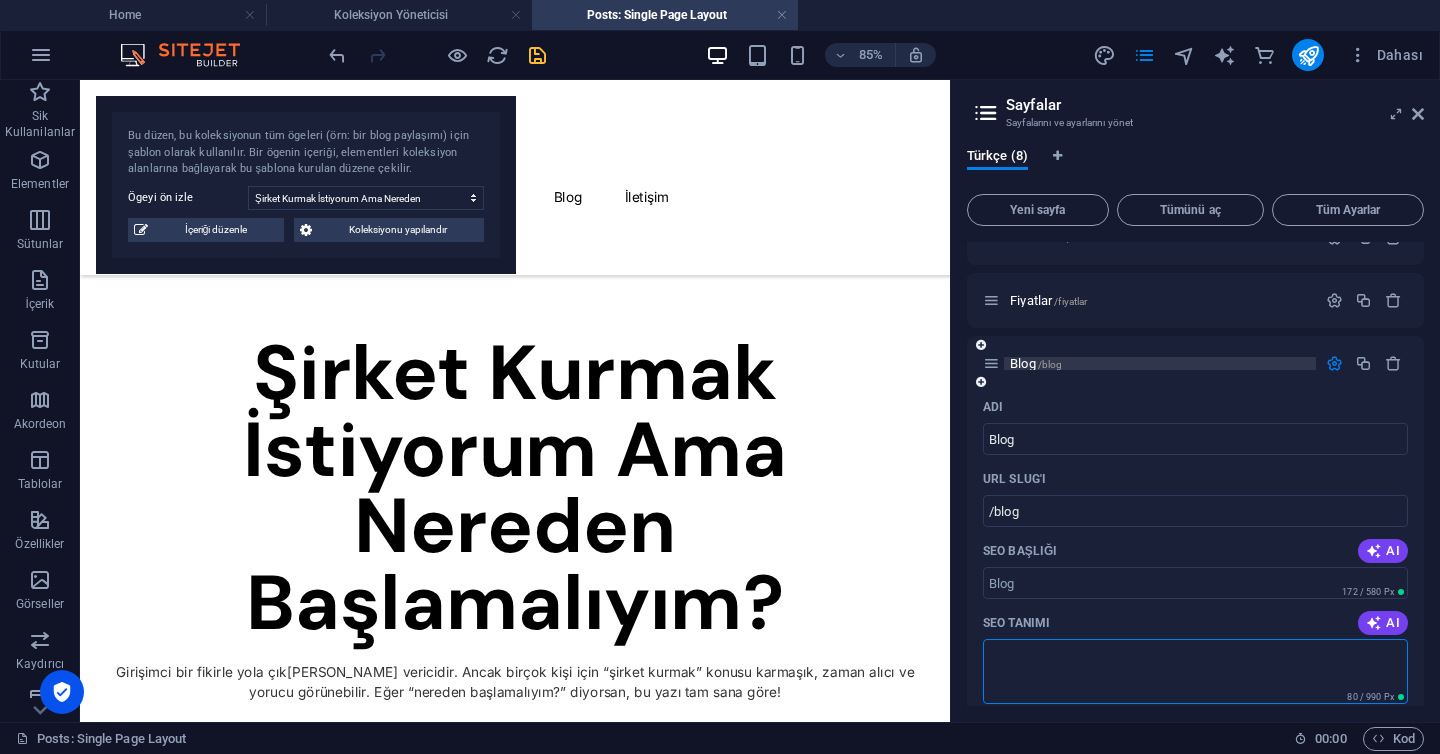 type 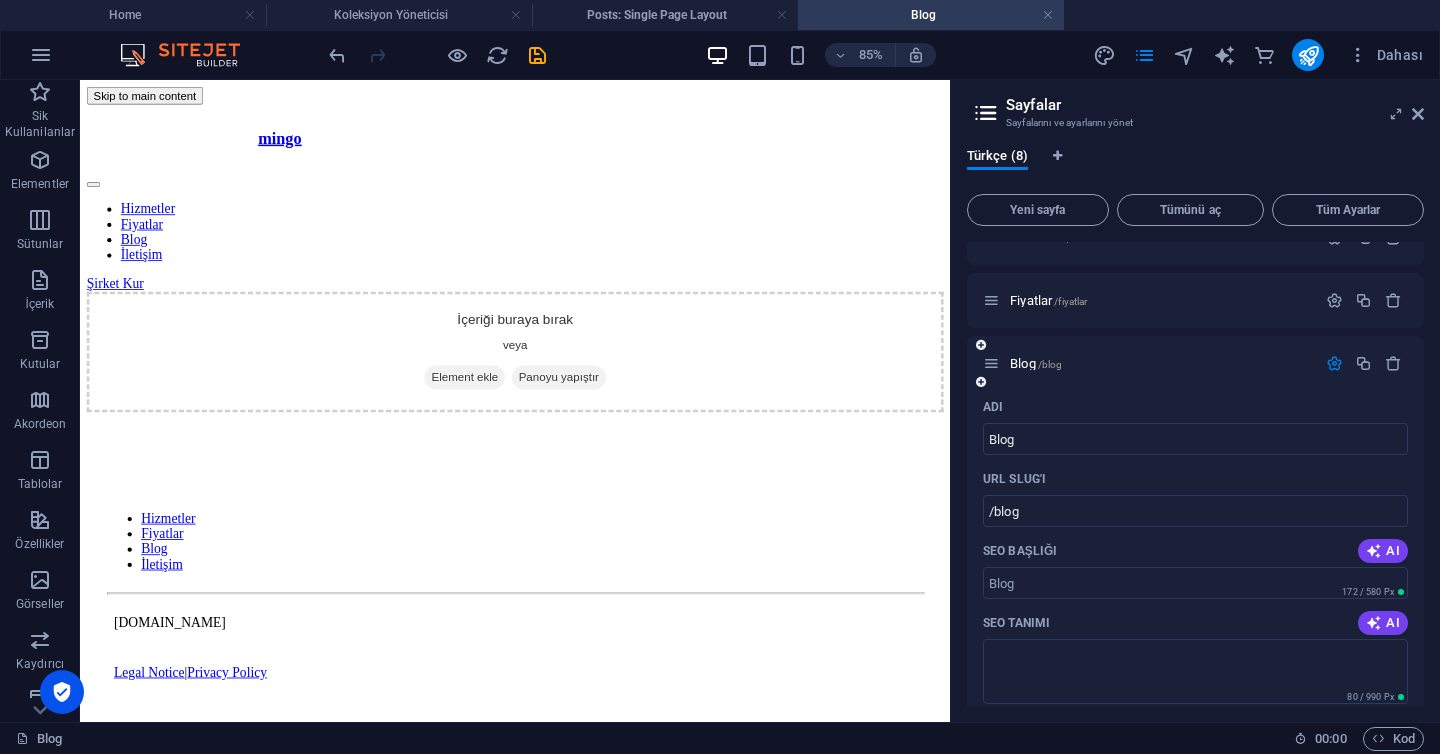 scroll, scrollTop: 0, scrollLeft: 0, axis: both 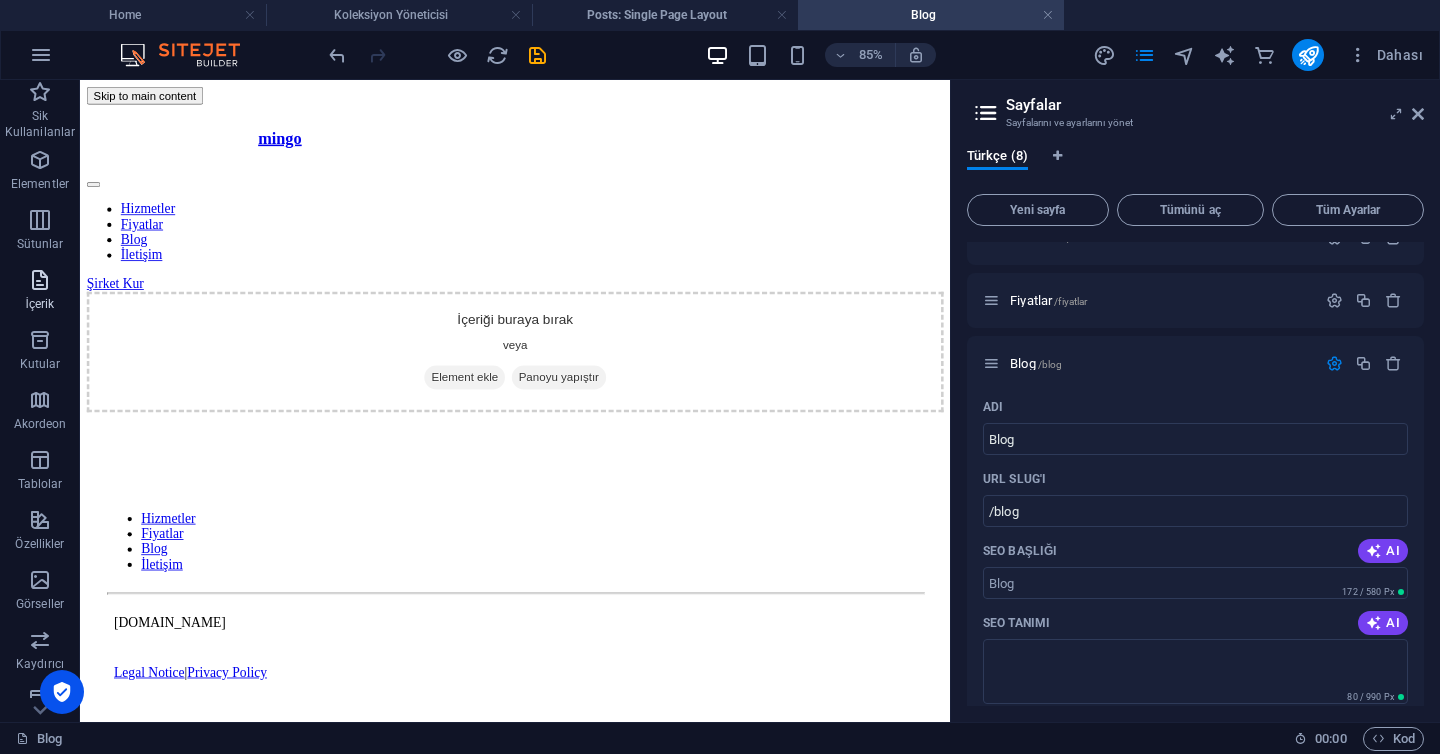 click on "İçerik" at bounding box center [39, 304] 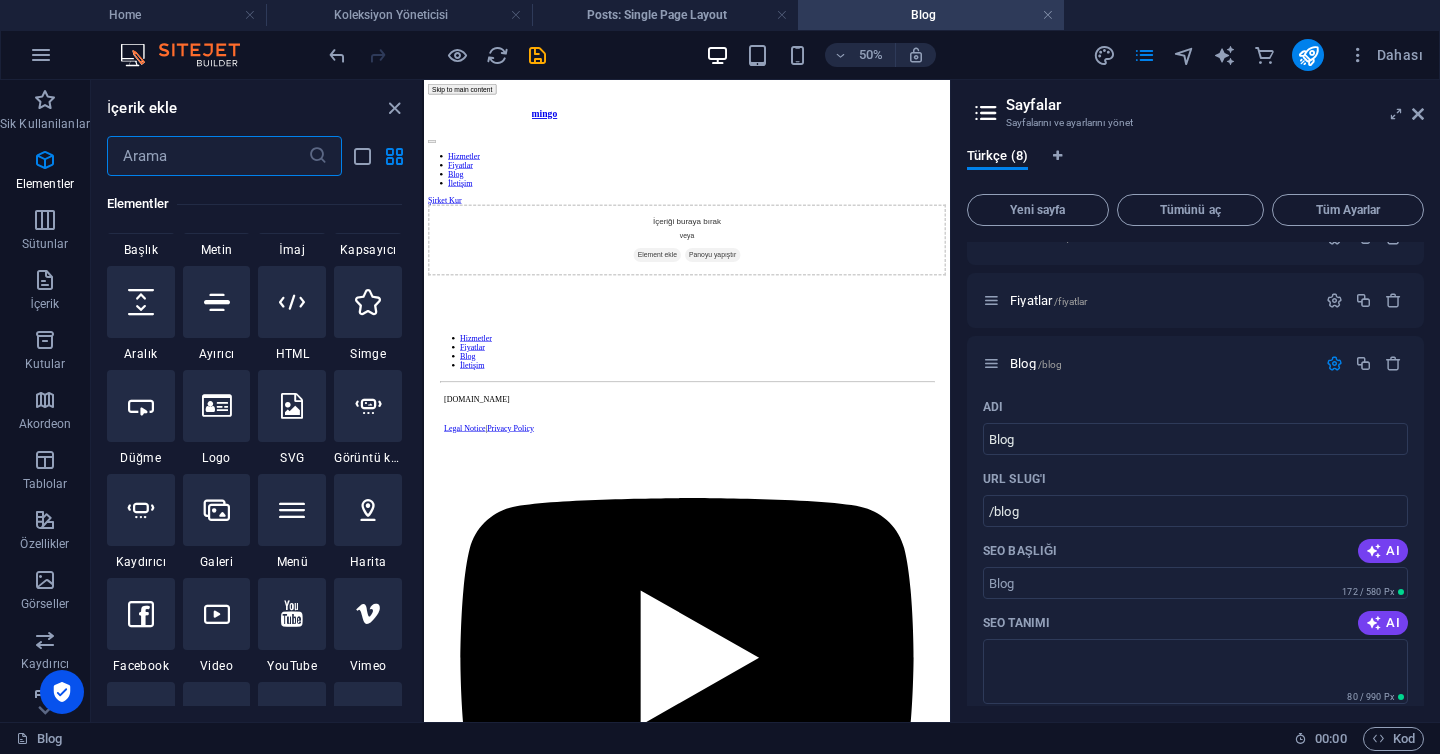 scroll, scrollTop: 0, scrollLeft: 0, axis: both 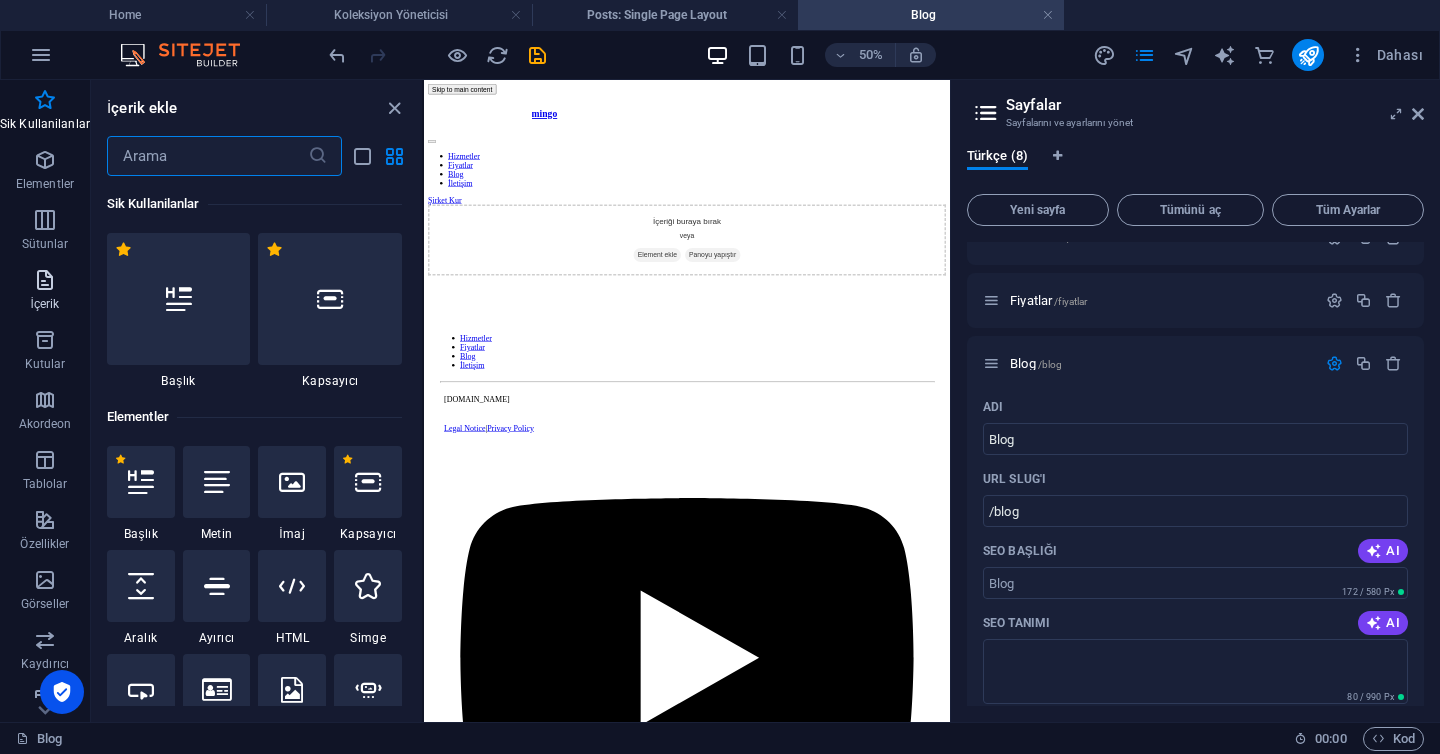 click at bounding box center (45, 280) 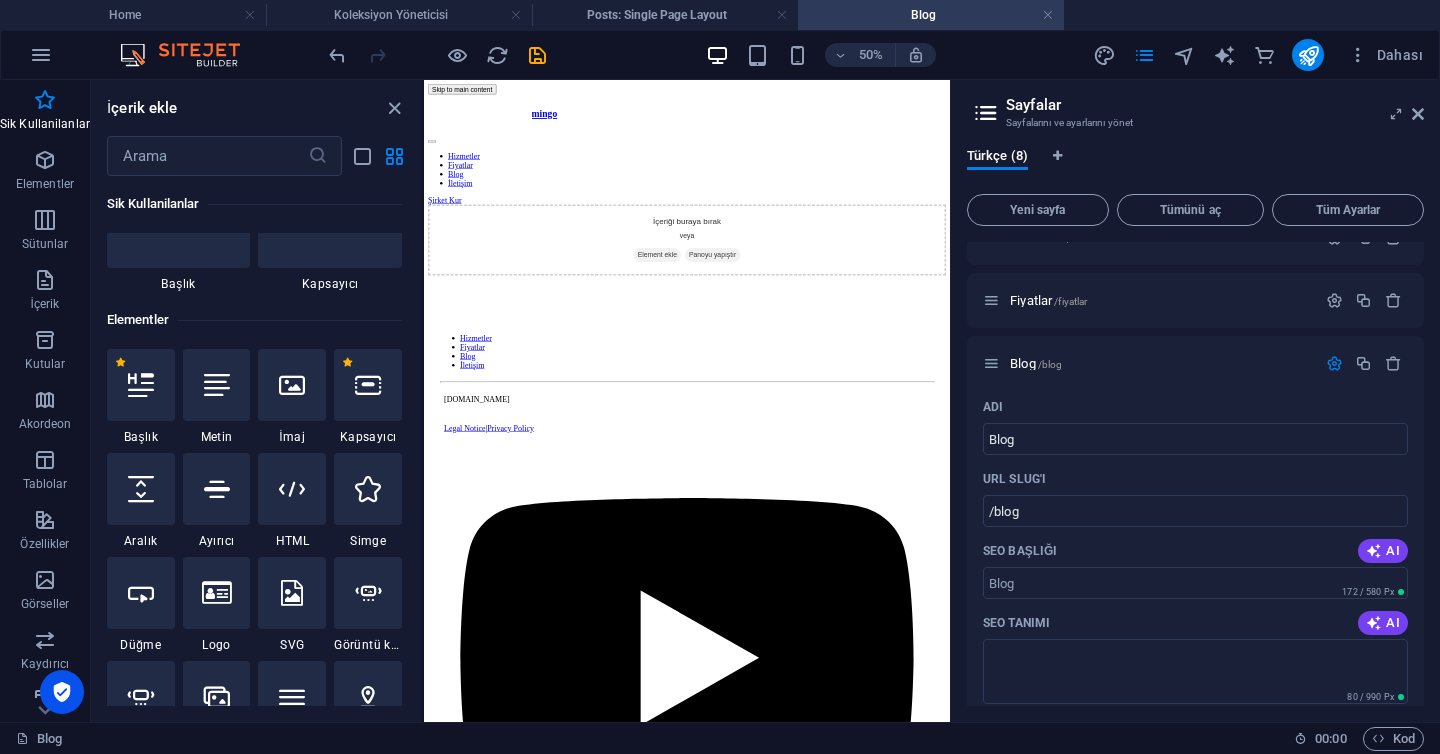 scroll, scrollTop: 99, scrollLeft: 0, axis: vertical 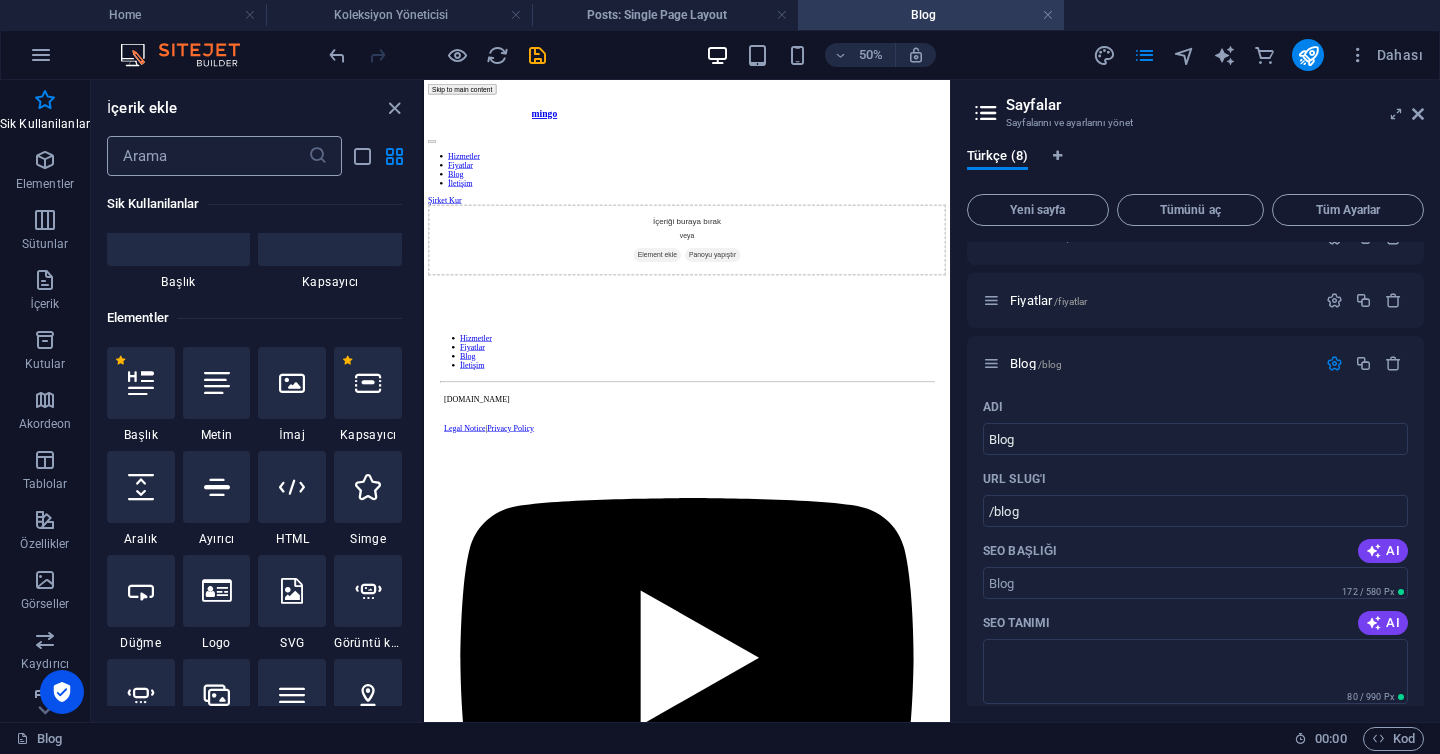 click at bounding box center (207, 156) 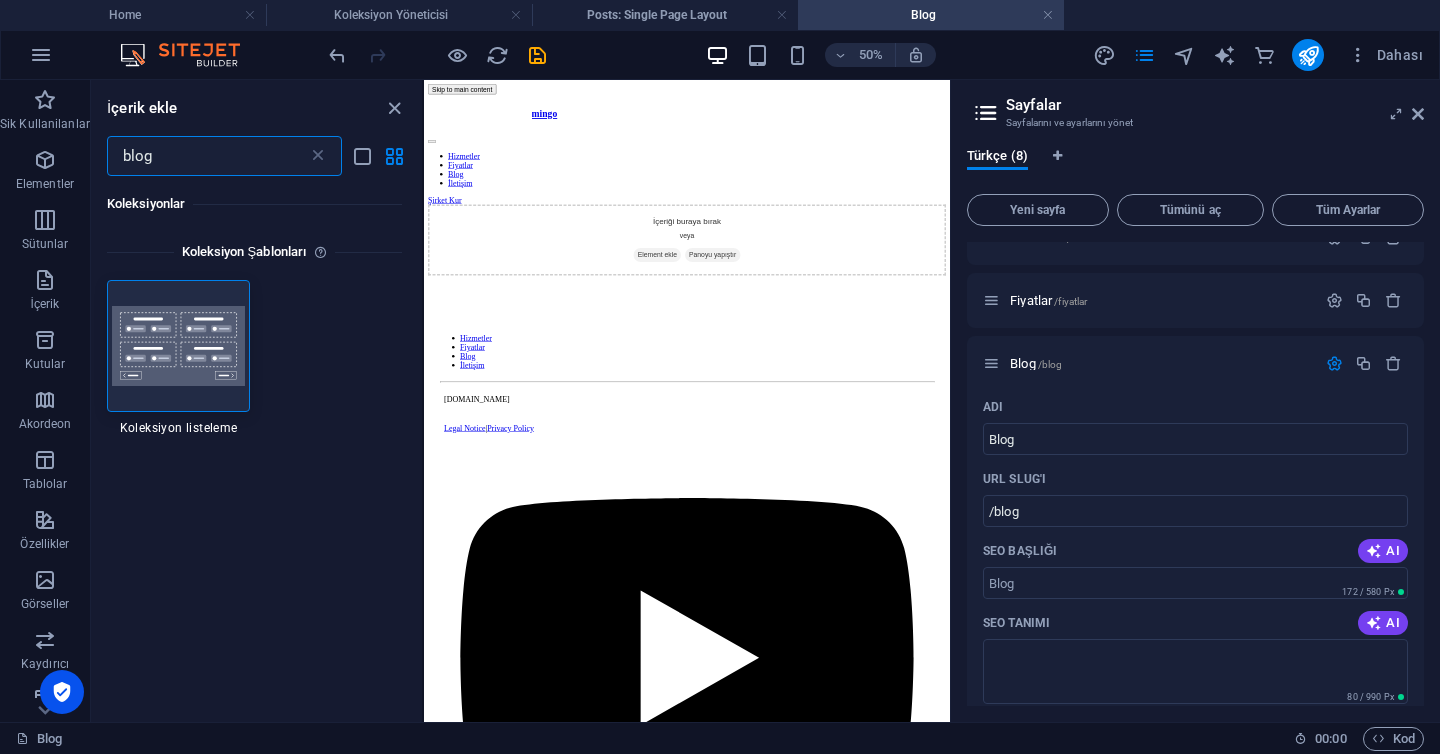 scroll, scrollTop: 0, scrollLeft: 0, axis: both 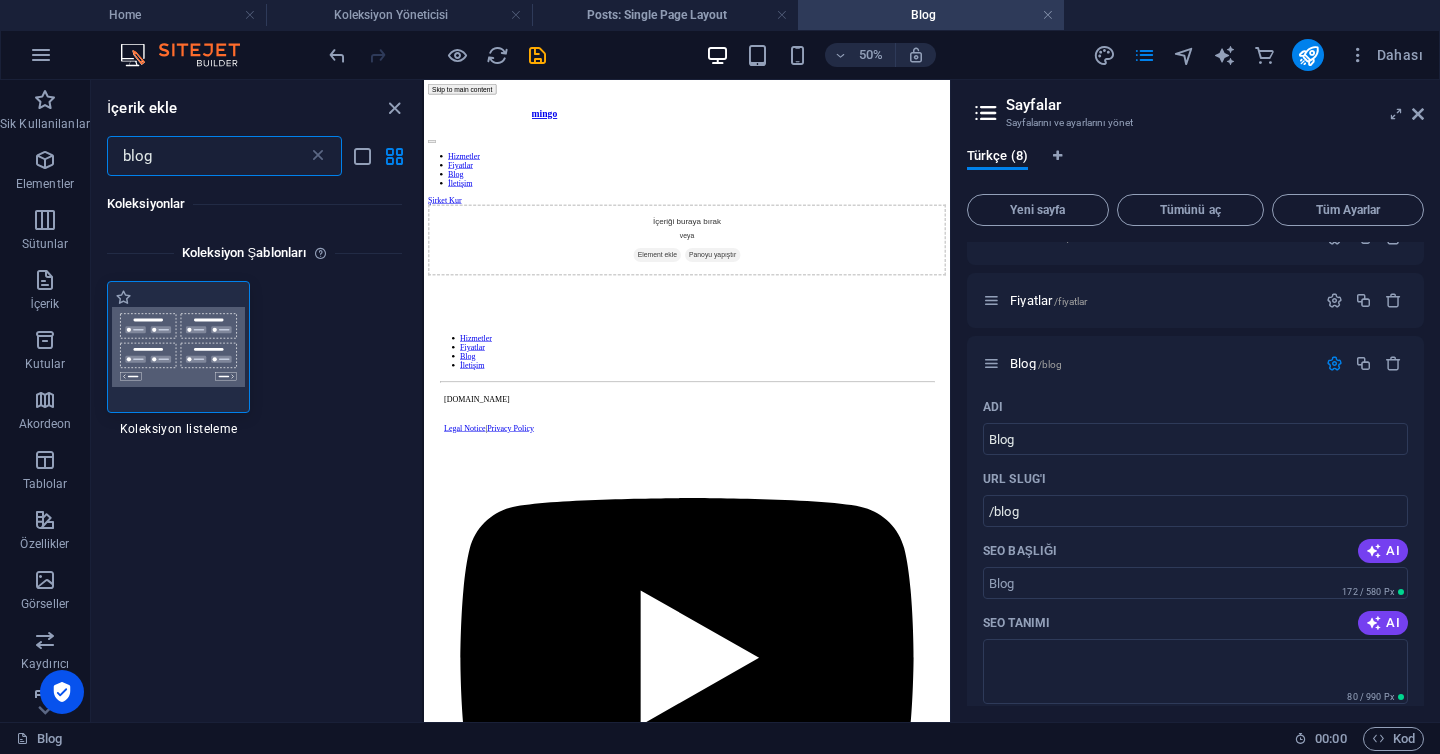 type on "blog" 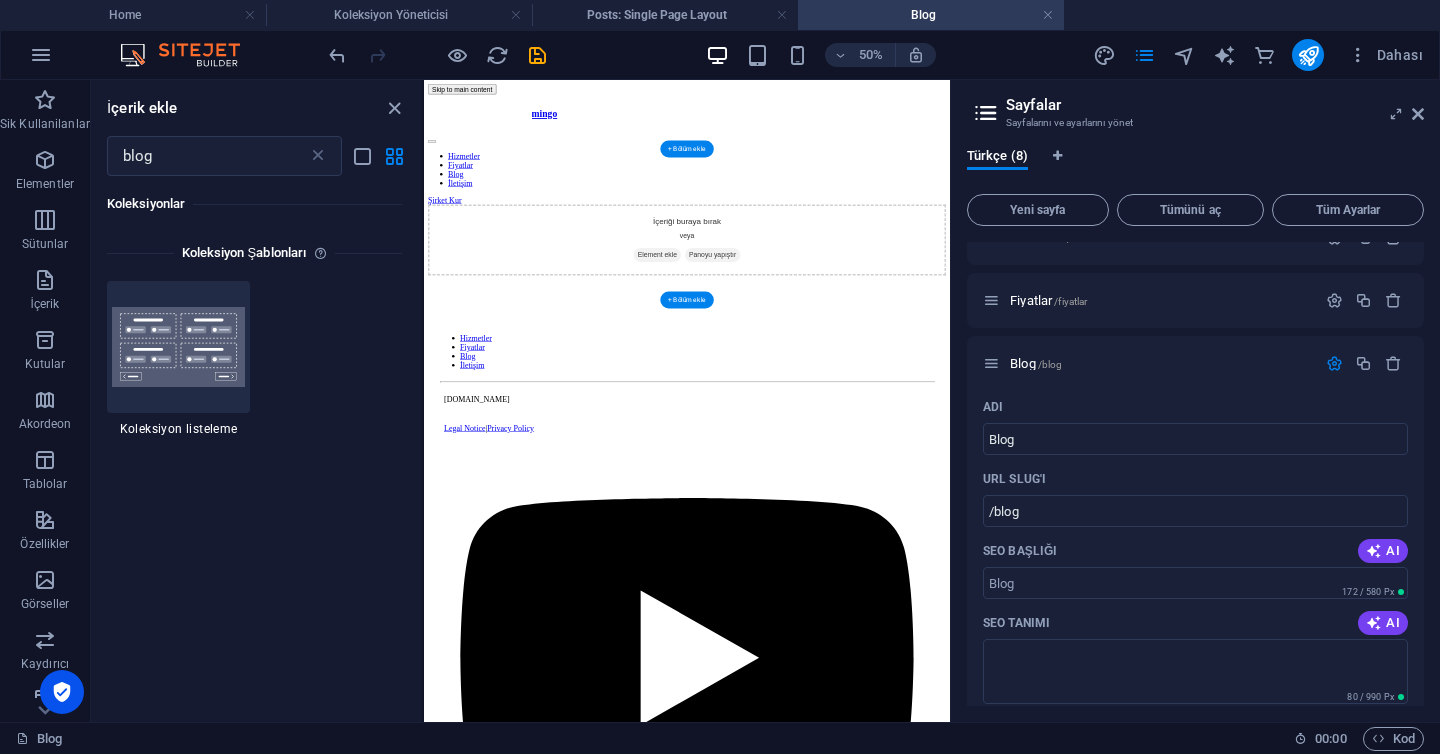 click on "Element ekle" at bounding box center [890, 430] 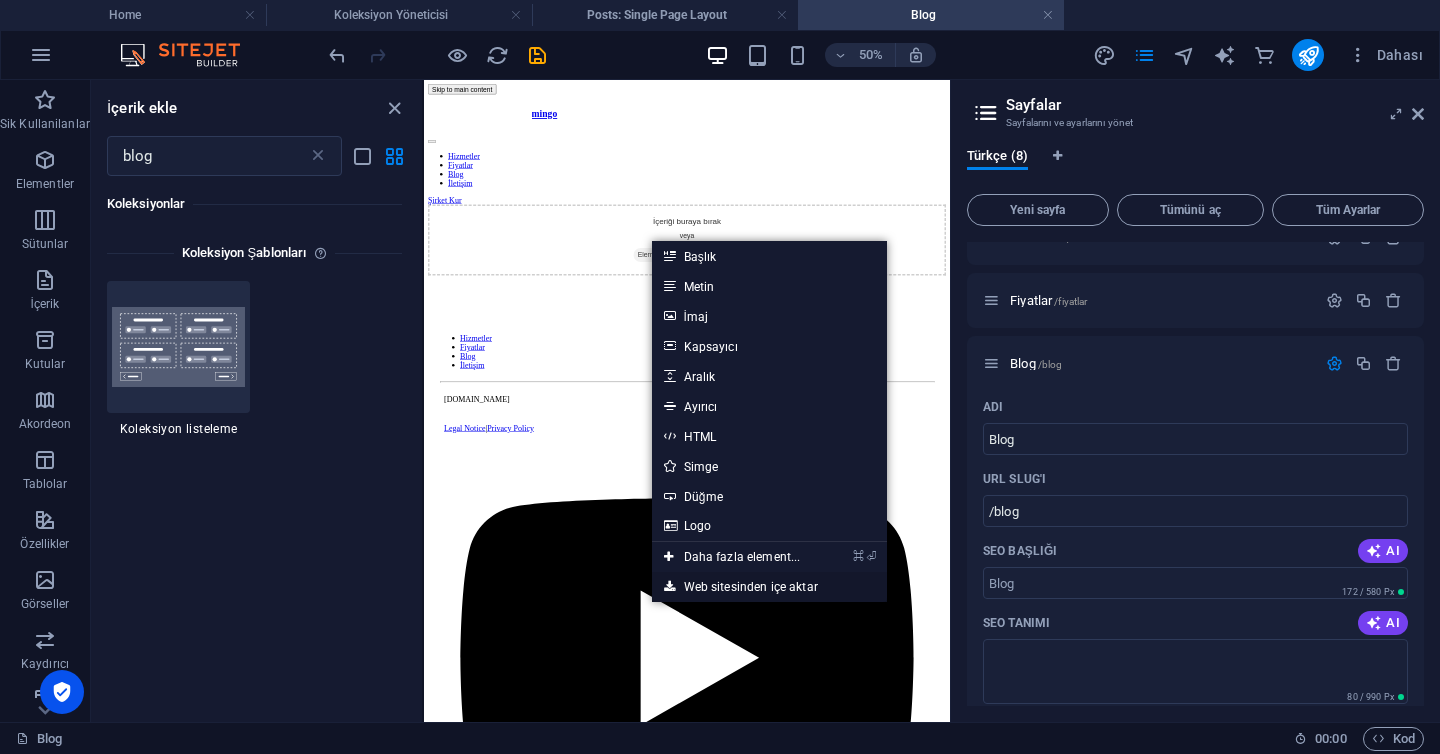 click on "Web sitesinden içe aktar" at bounding box center [770, 587] 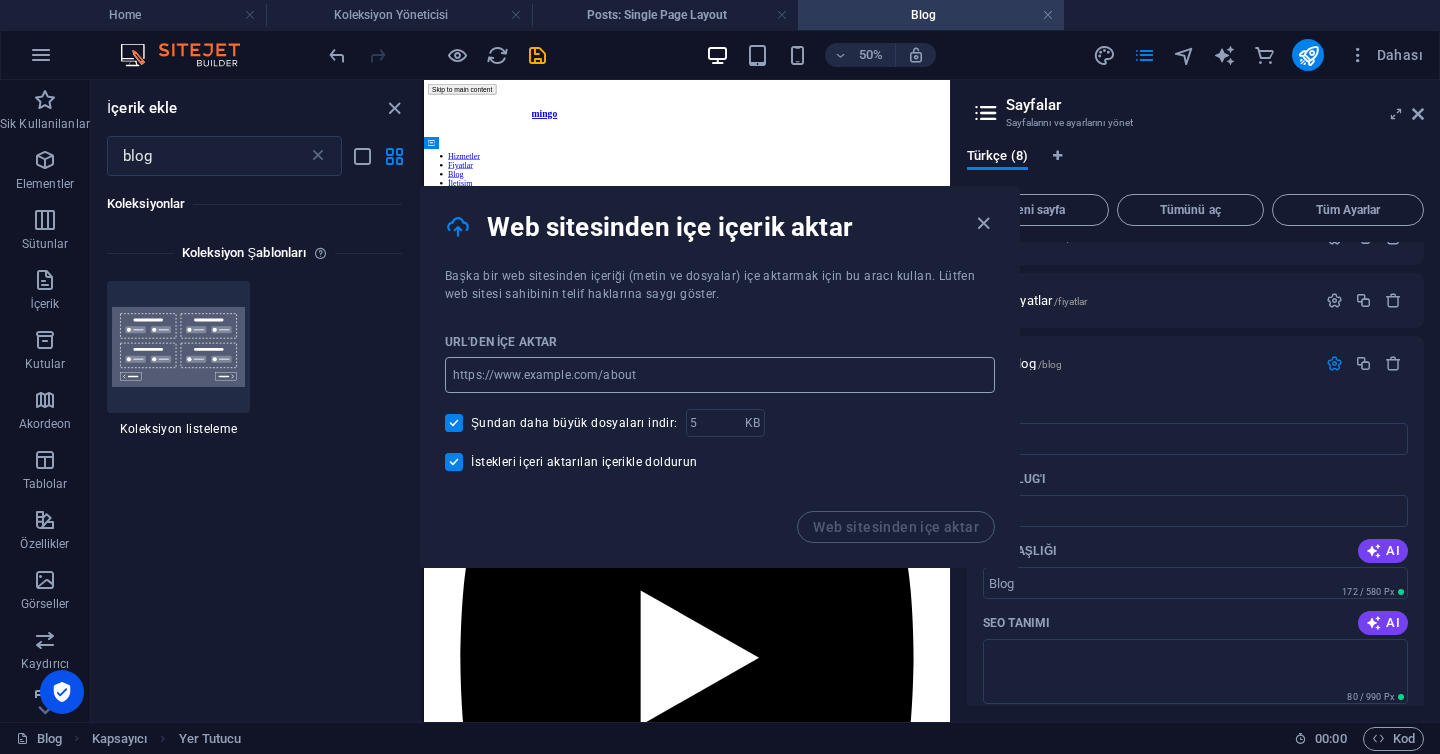 click at bounding box center (720, 375) 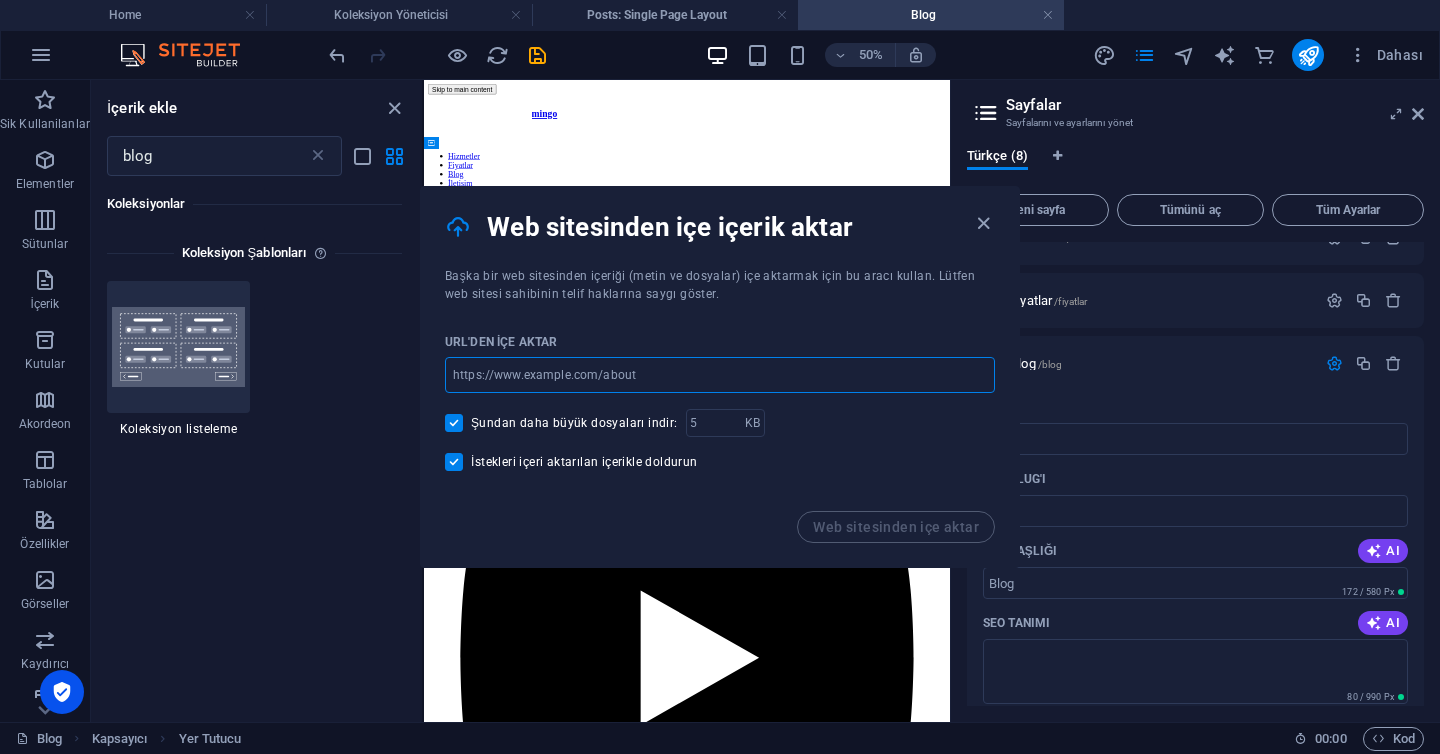 paste on "[URL][DOMAIN_NAME]" 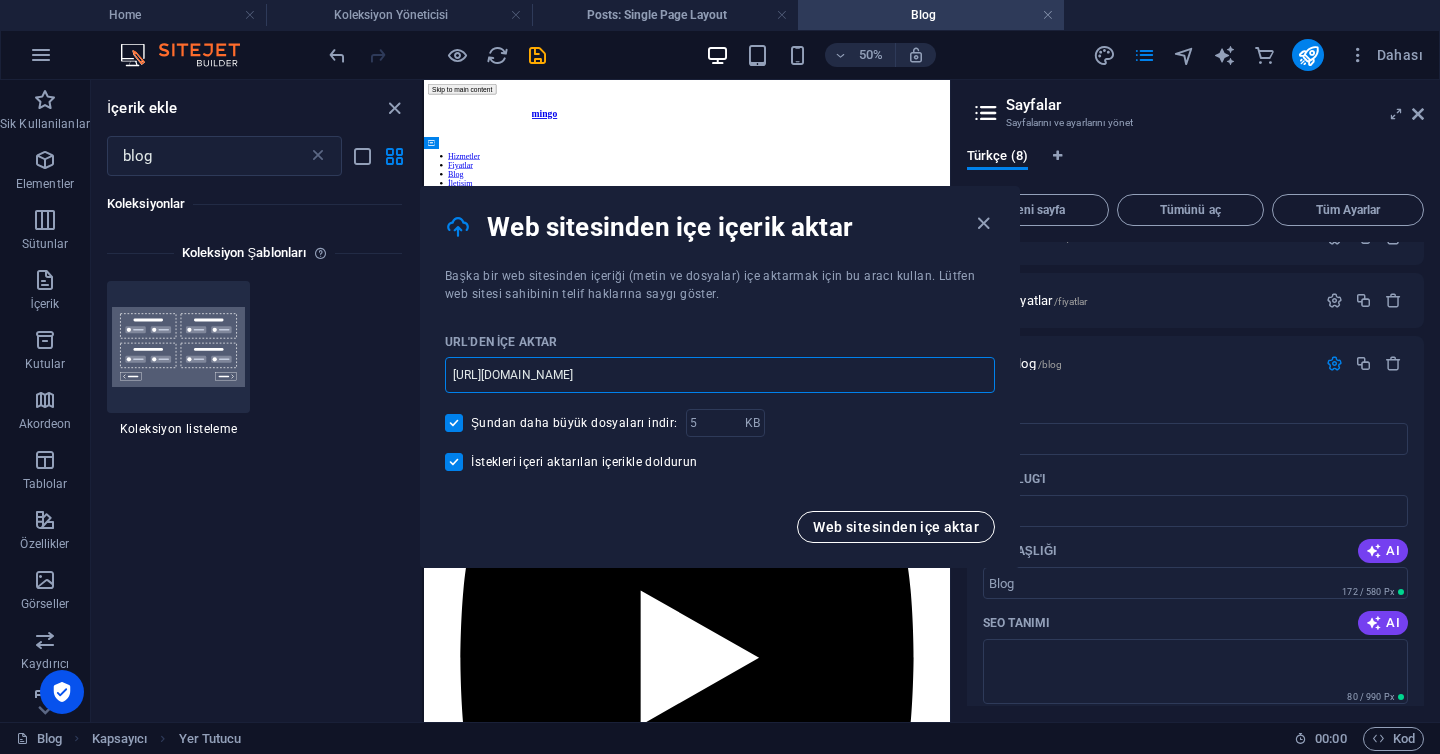 type on "[URL][DOMAIN_NAME]" 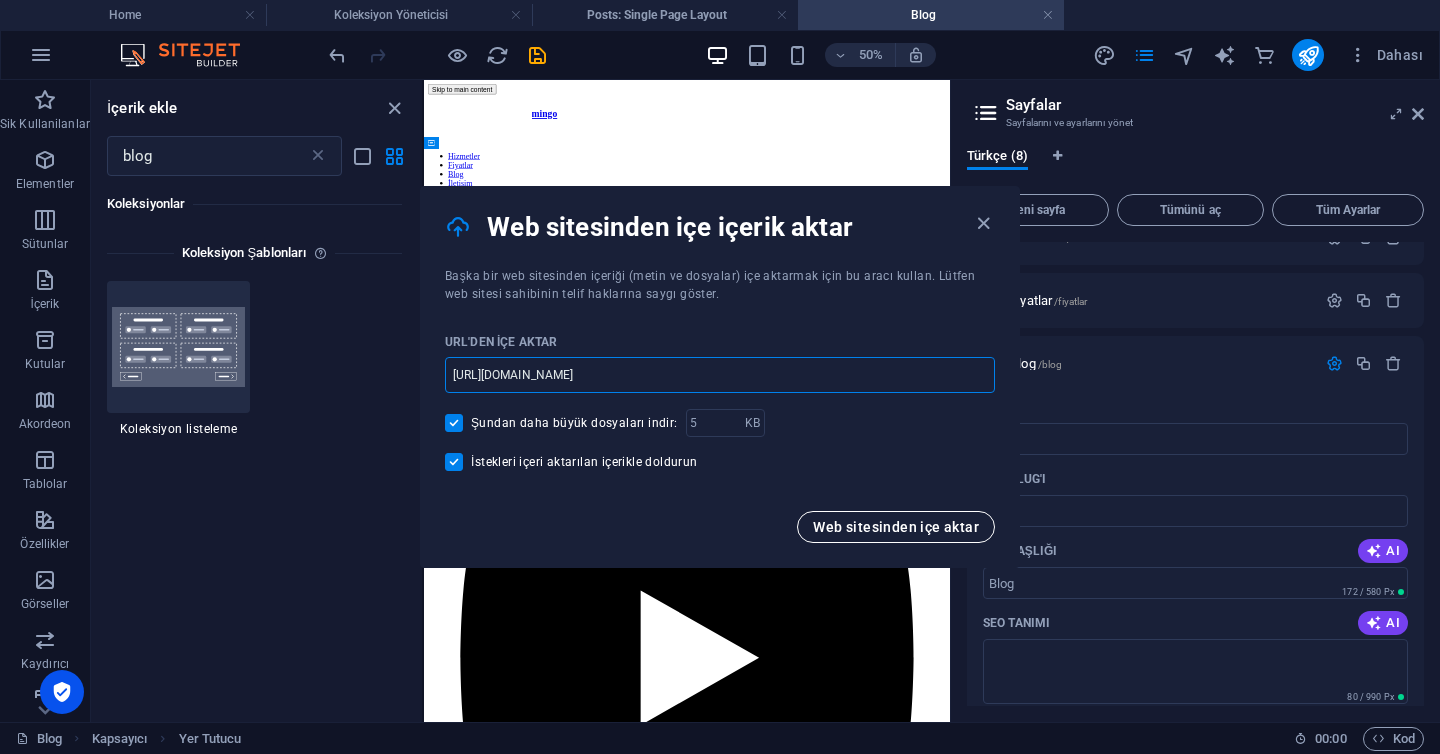click on "Web sitesinden içe aktar" at bounding box center [896, 527] 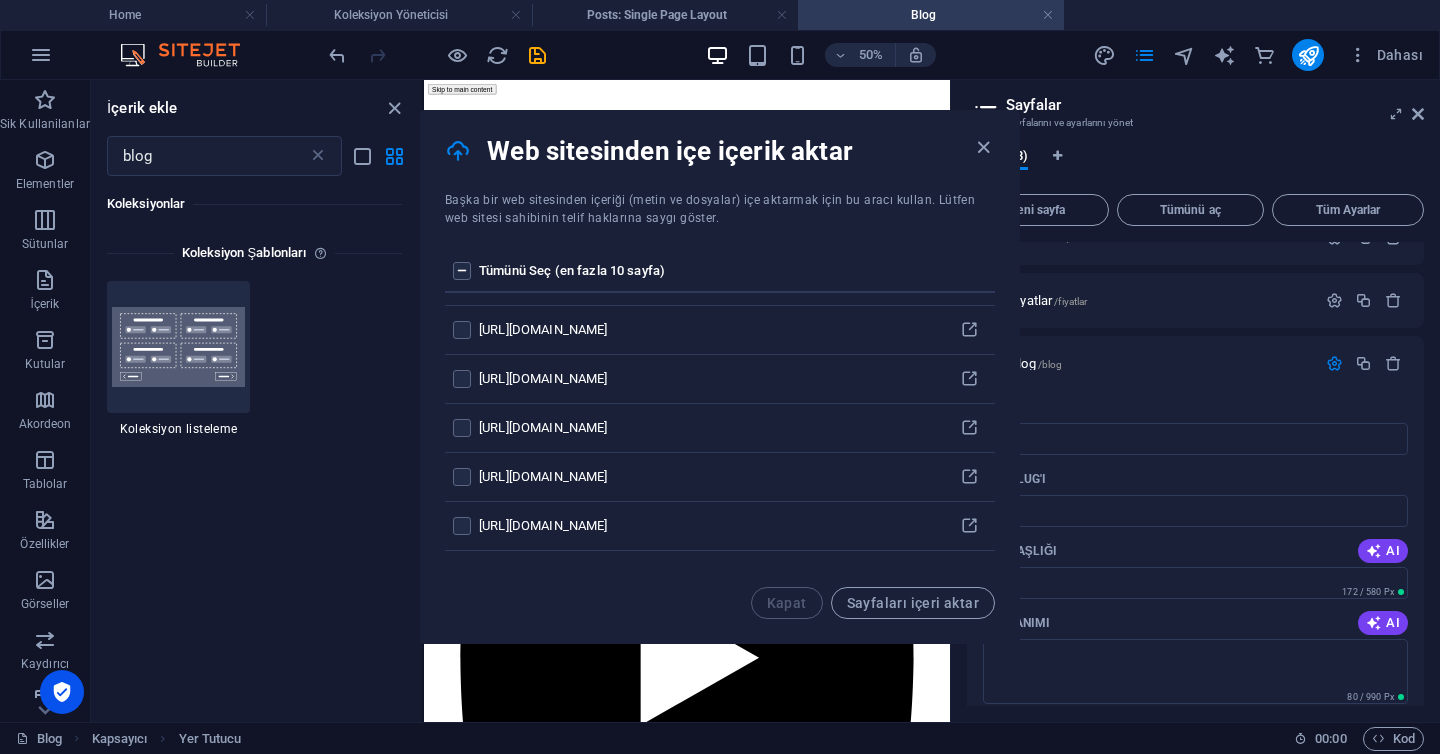 scroll, scrollTop: 0, scrollLeft: 0, axis: both 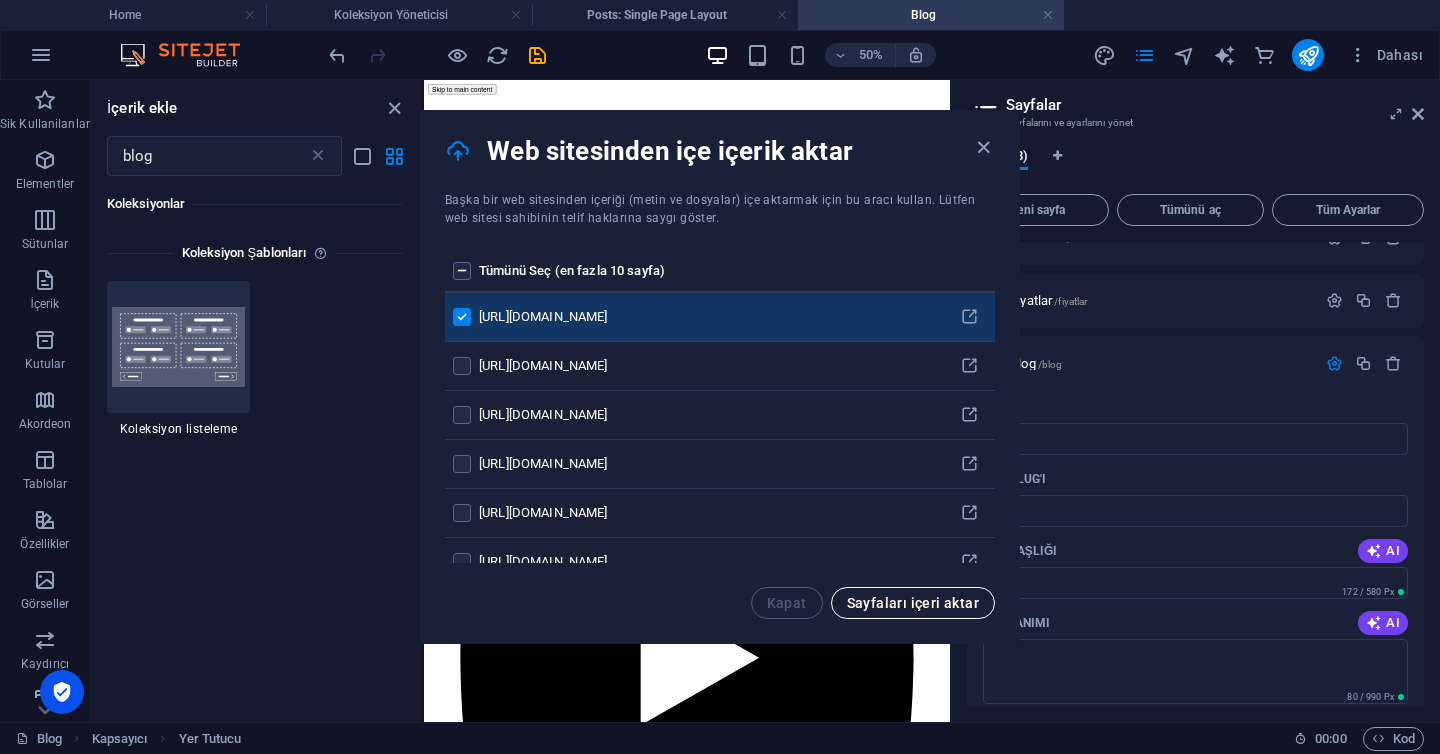 click on "Sayfaları içeri aktar" at bounding box center [913, 603] 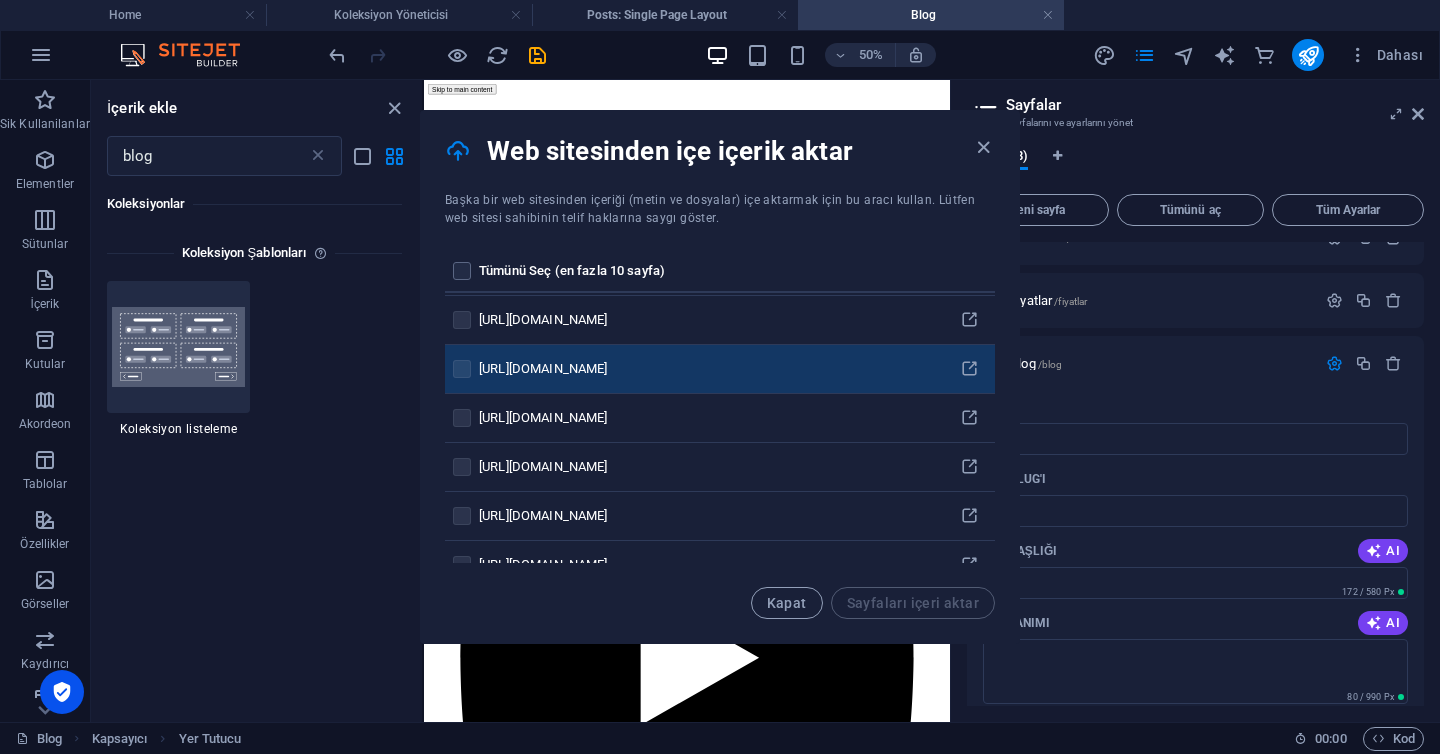 scroll, scrollTop: 0, scrollLeft: 0, axis: both 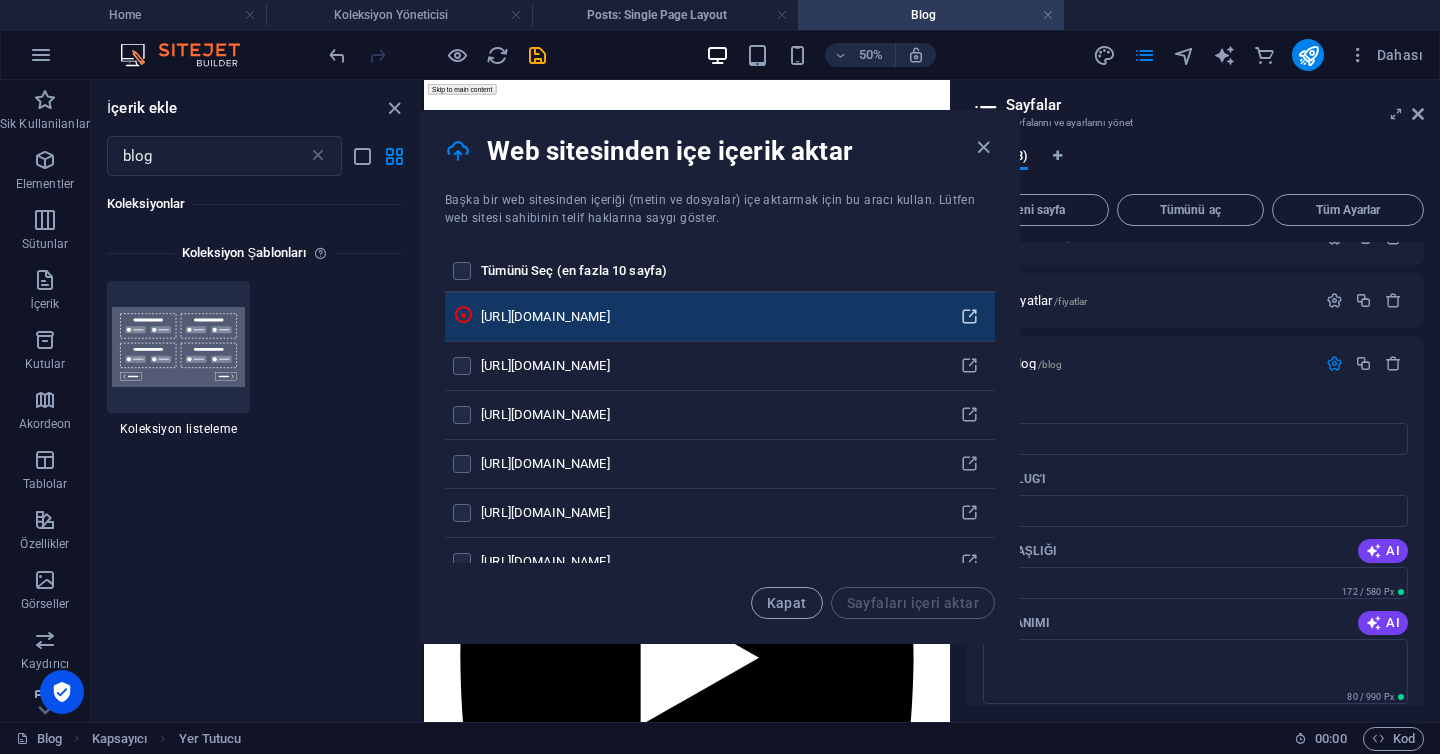 click at bounding box center [969, 317] 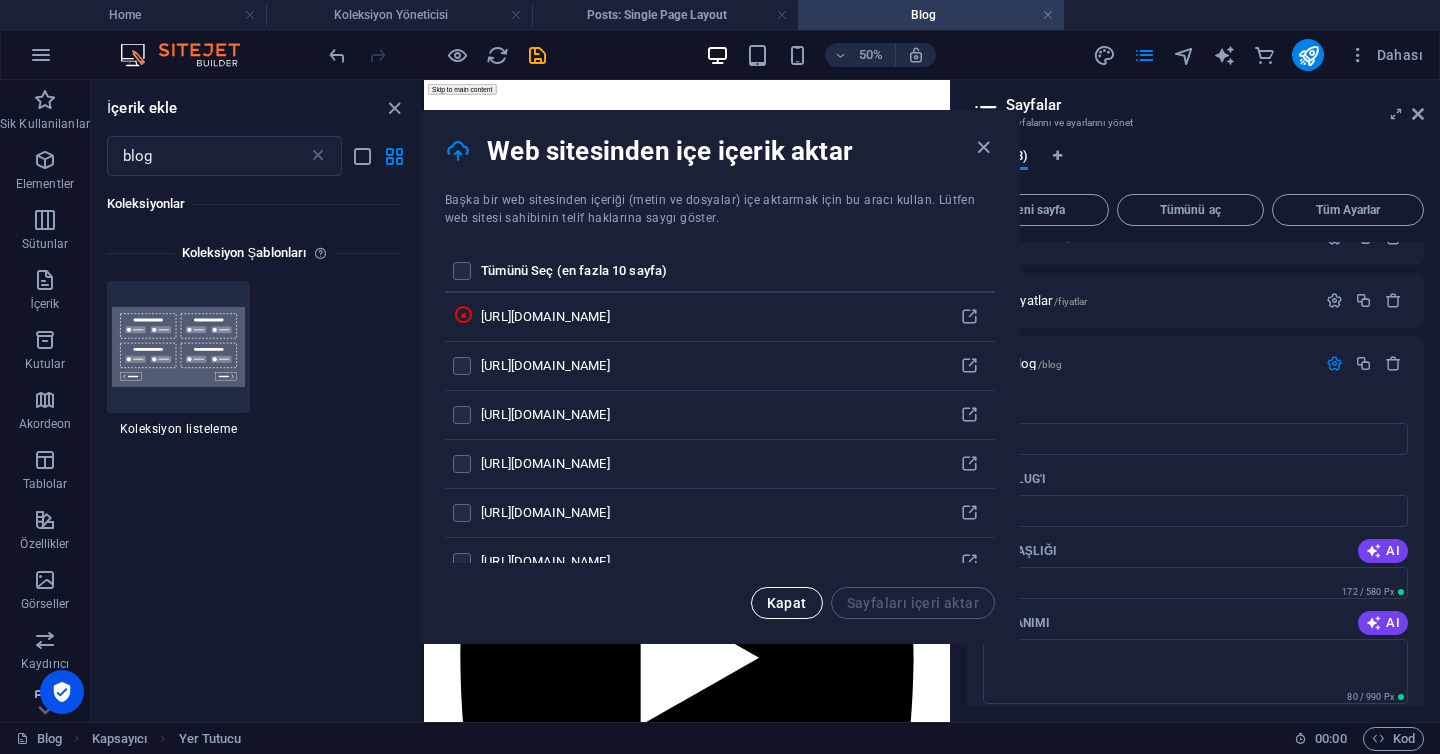 click on "Kapat" at bounding box center [787, 603] 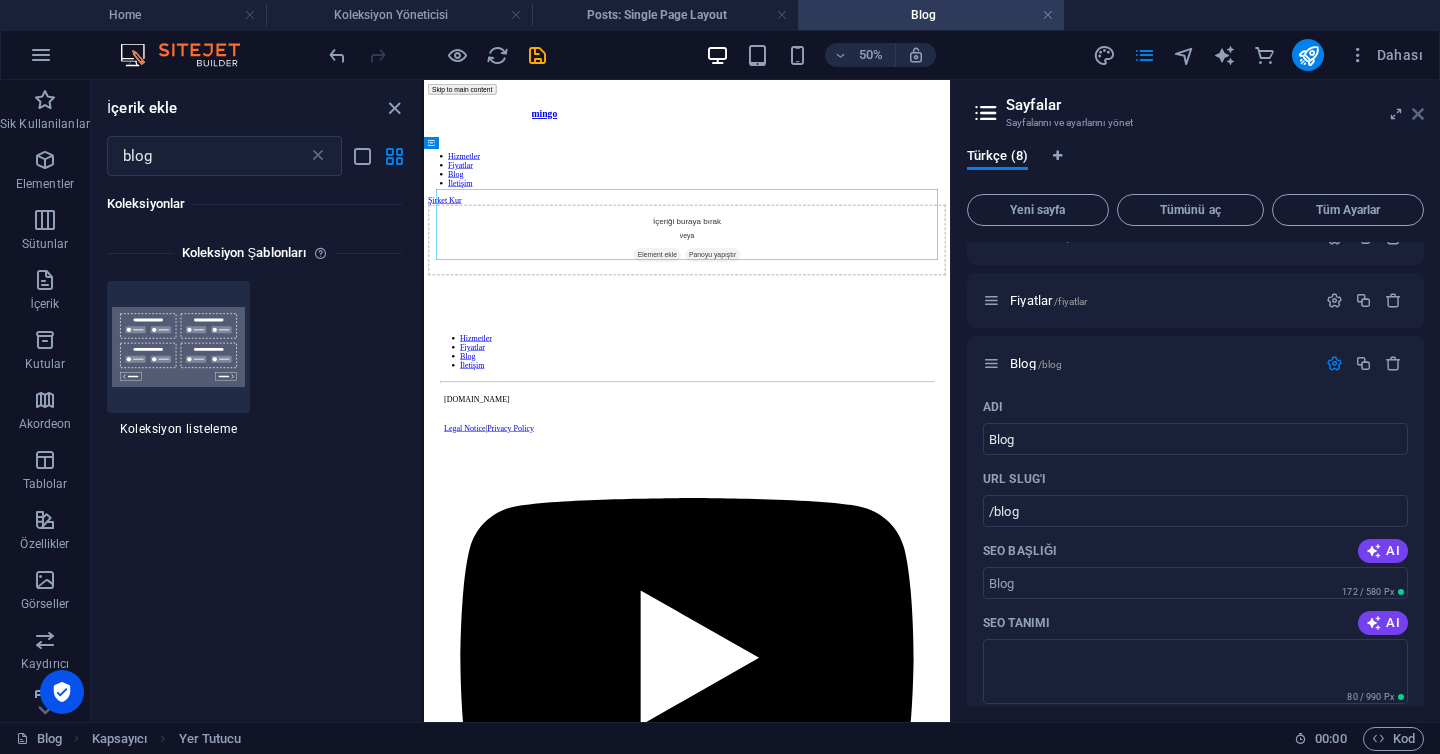 click at bounding box center [1418, 114] 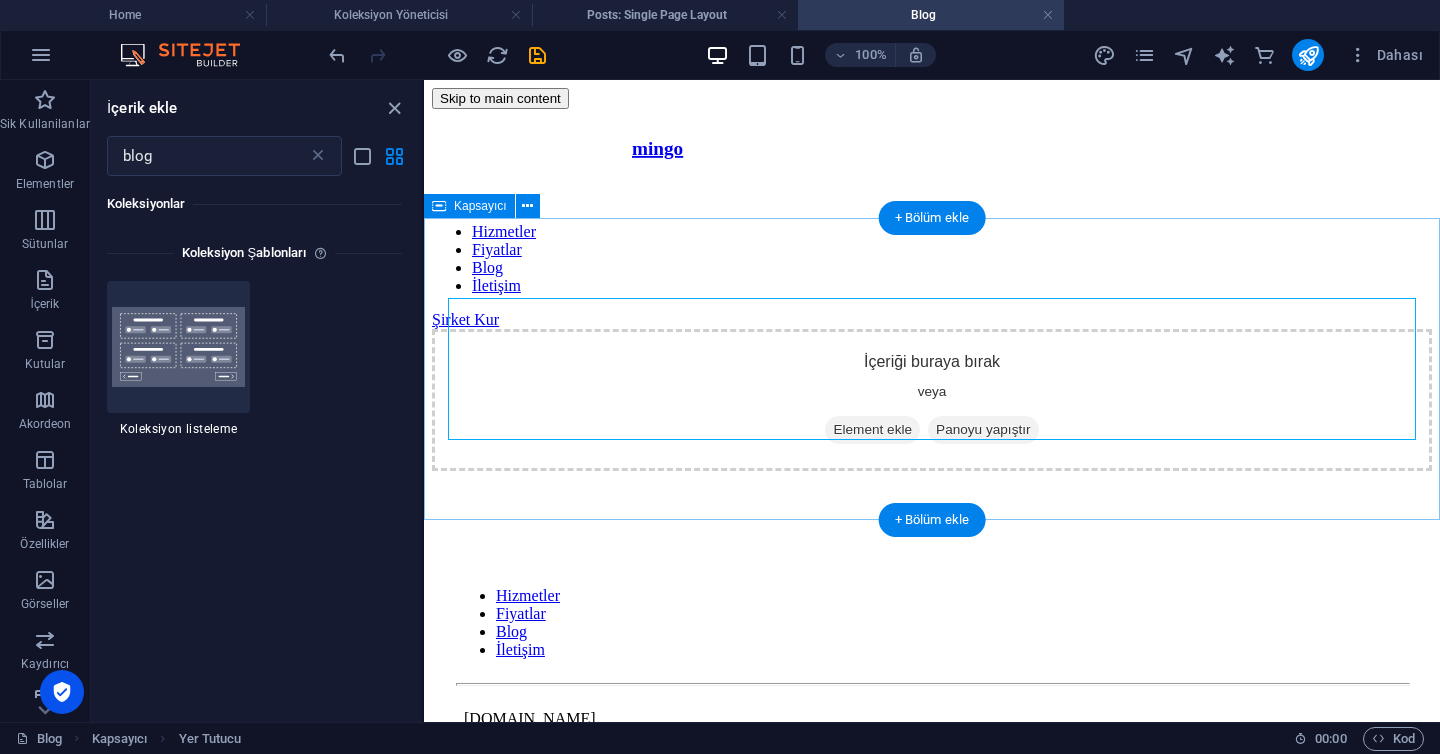 click on "Element ekle" at bounding box center [872, 430] 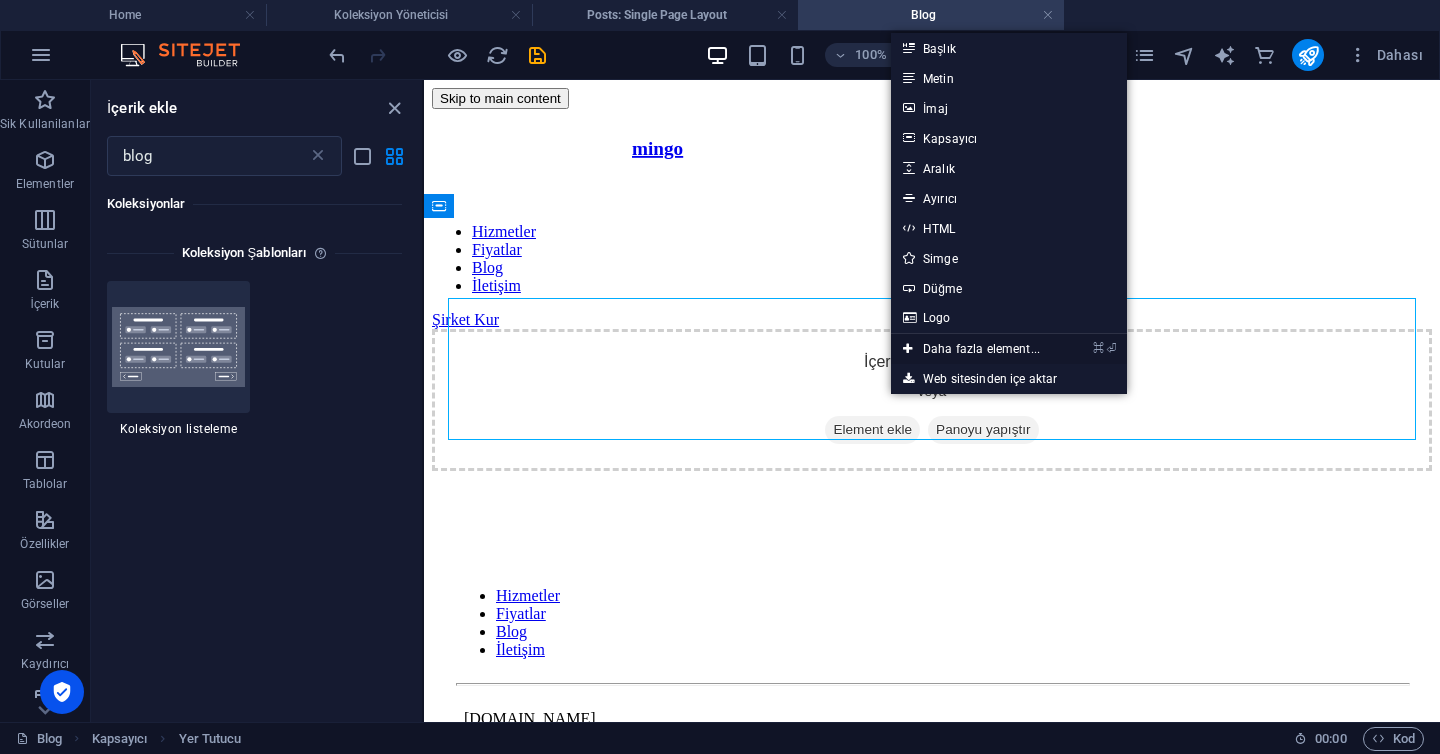 click on "⌘ ⏎  Daha fazla element..." at bounding box center (971, 349) 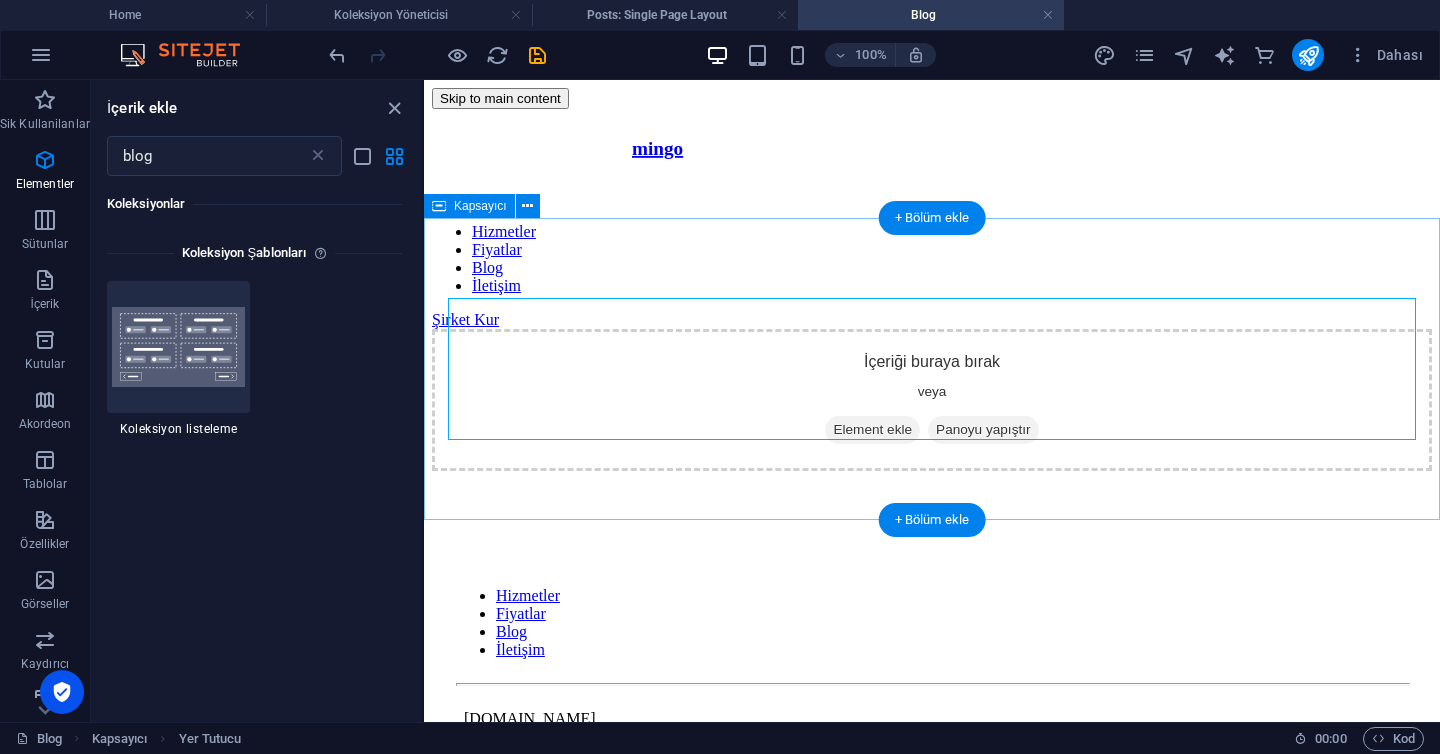 click on "Element ekle" at bounding box center [872, 430] 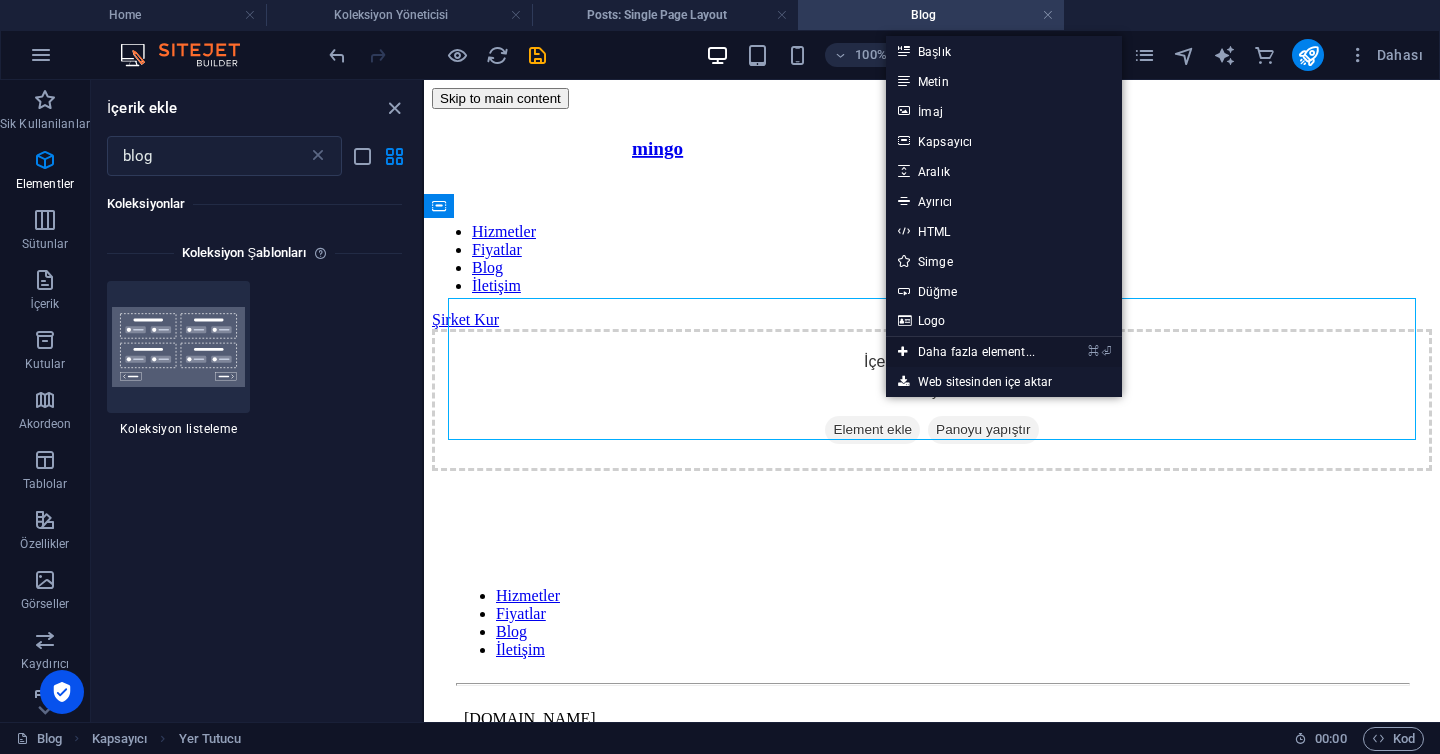 click on "⌘ ⏎  Daha fazla element..." at bounding box center (966, 352) 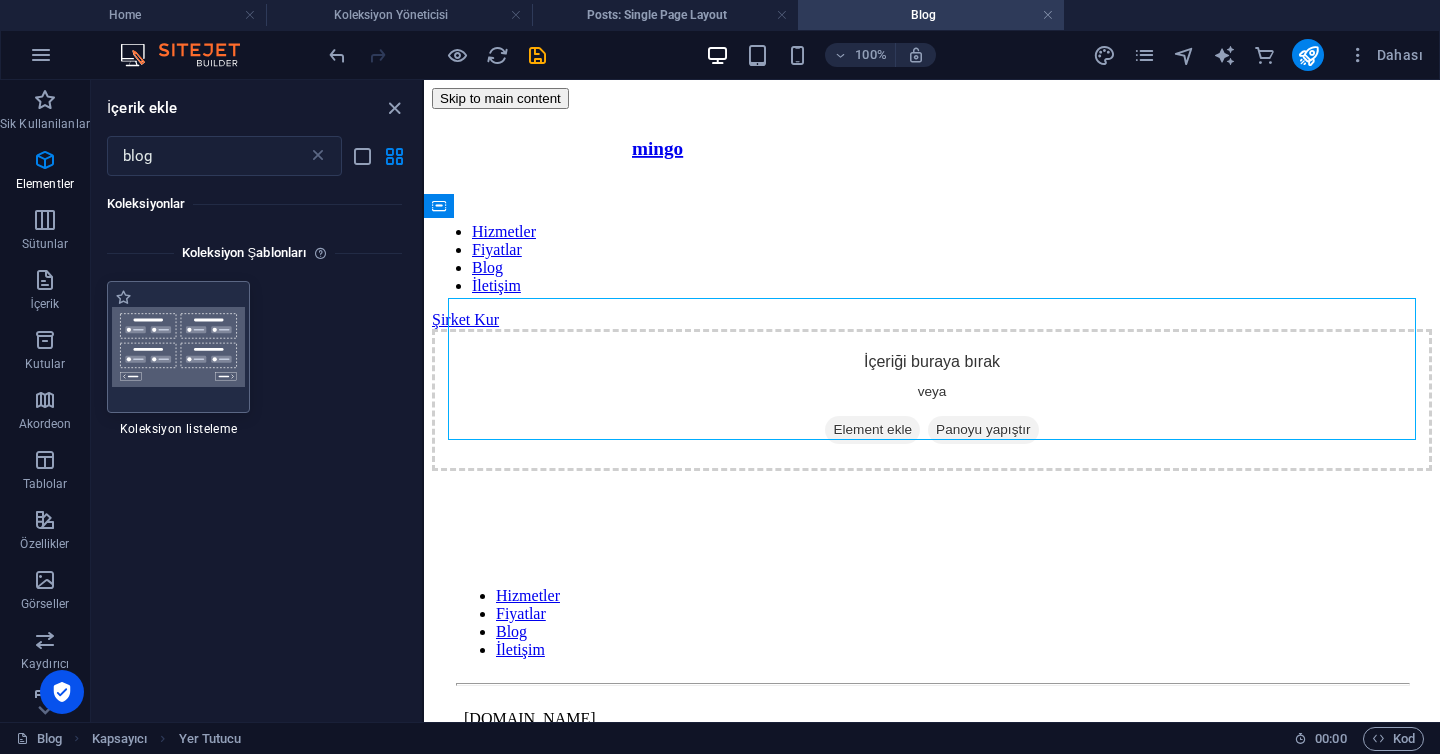 click at bounding box center (179, 347) 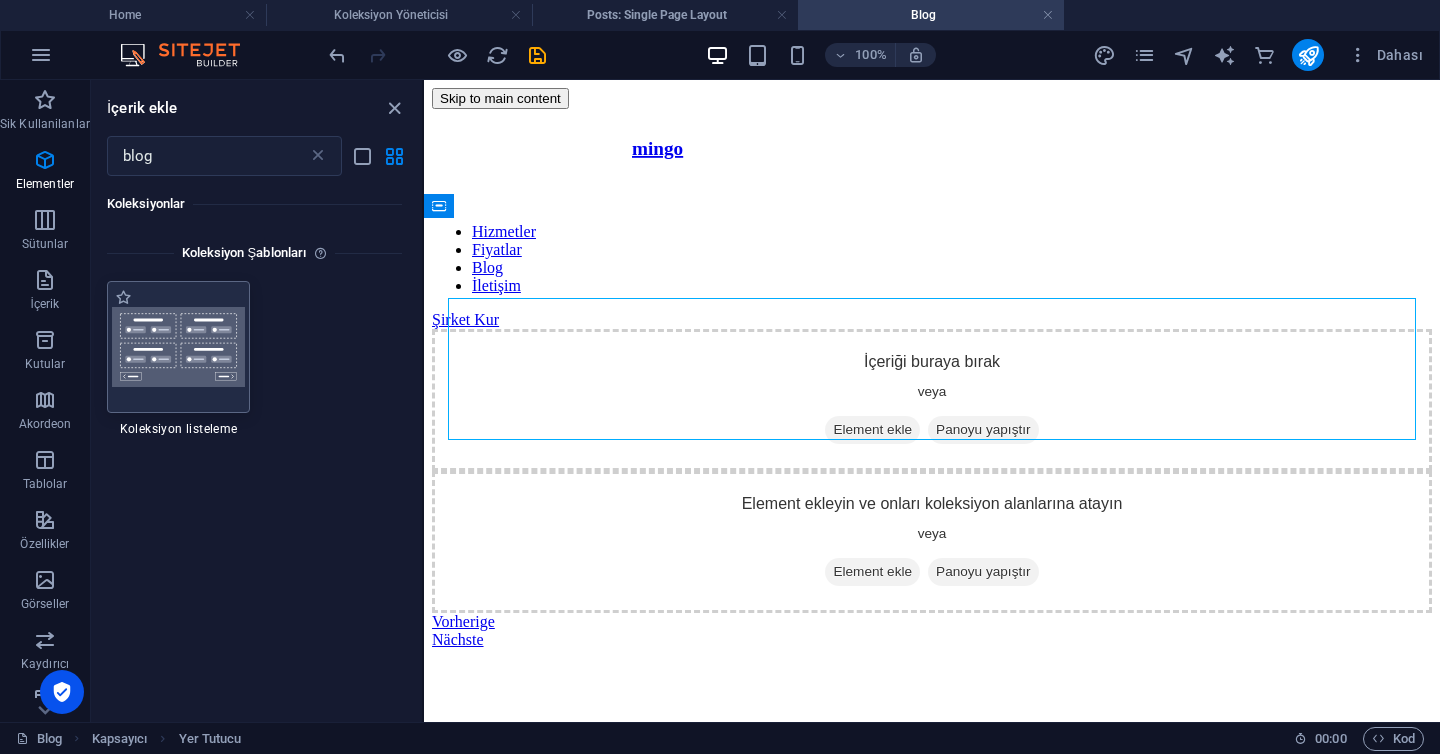 select 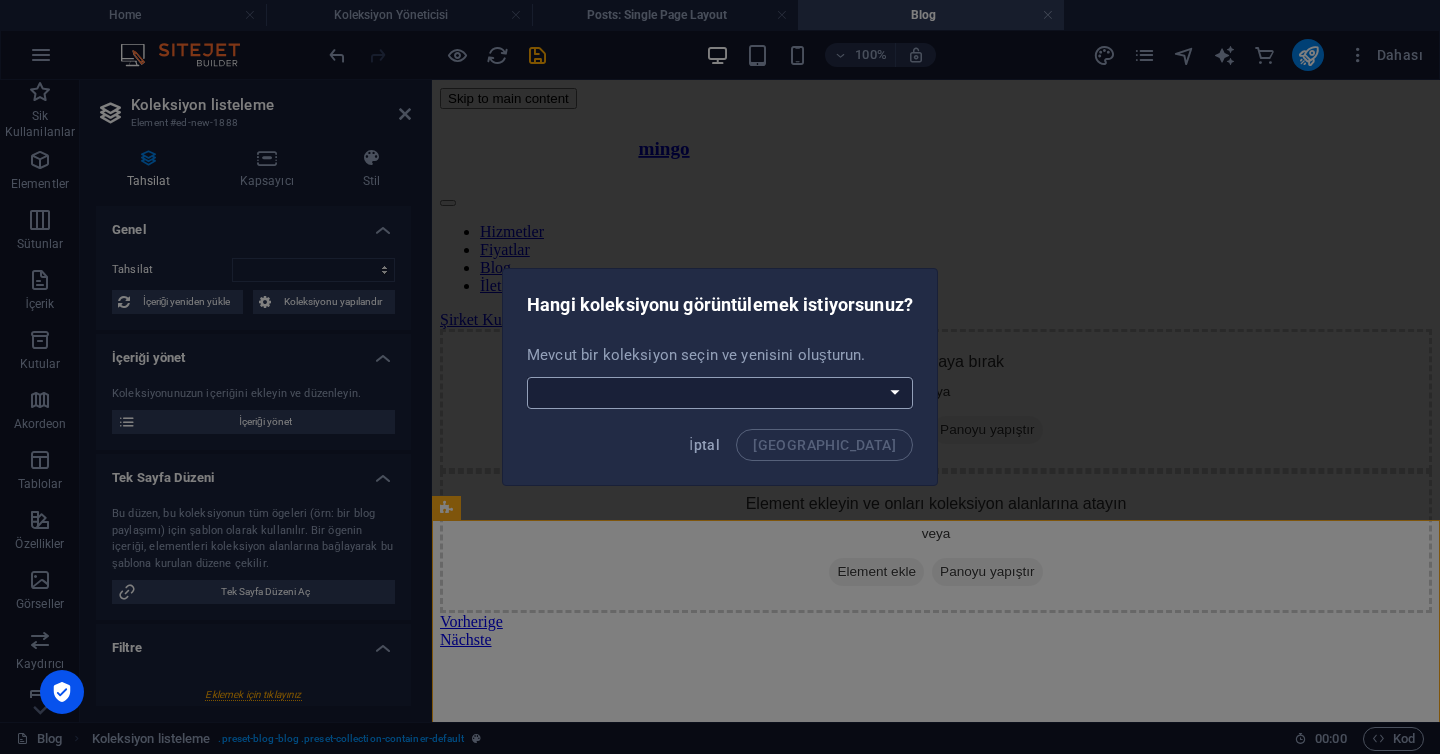 click on "Posts Yeni bir koleksiyon oluşturun" at bounding box center [720, 393] 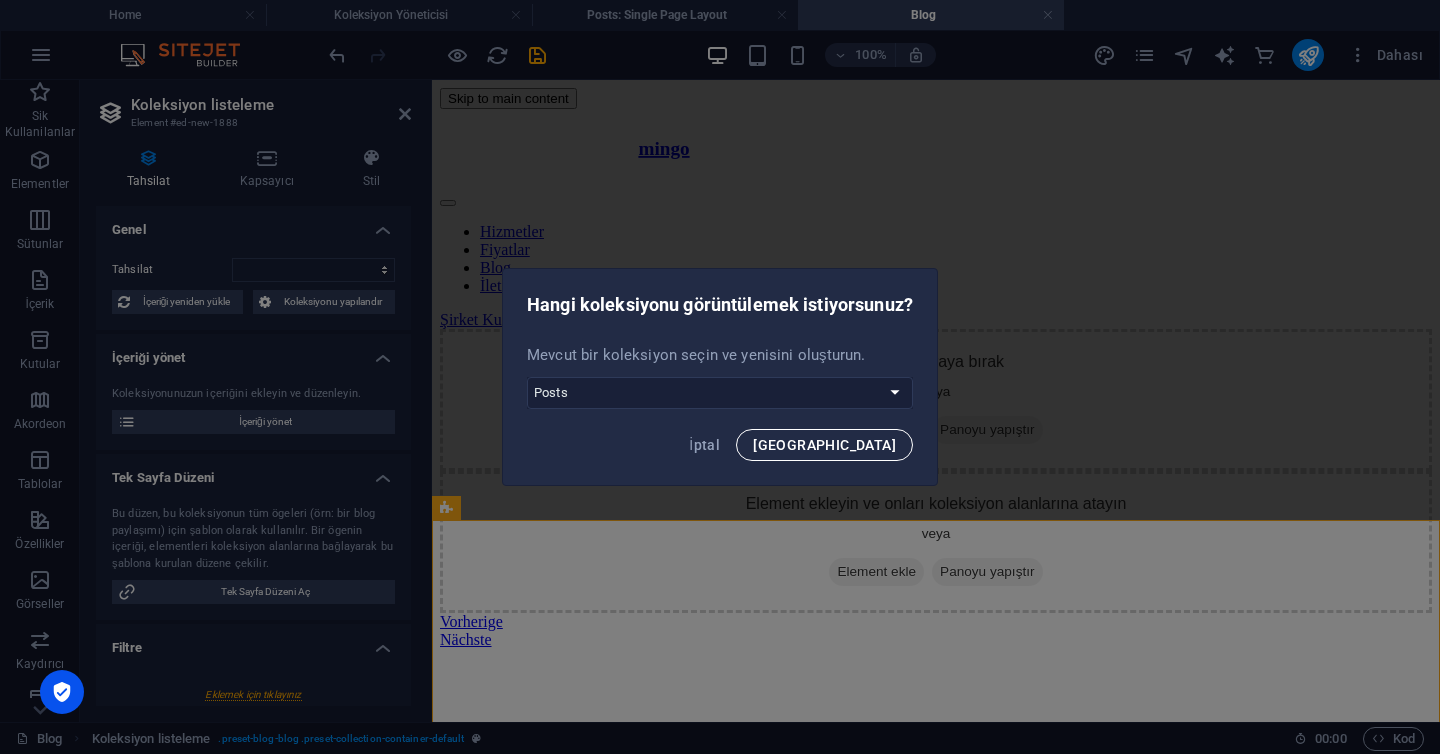click on "[GEOGRAPHIC_DATA]" at bounding box center [824, 445] 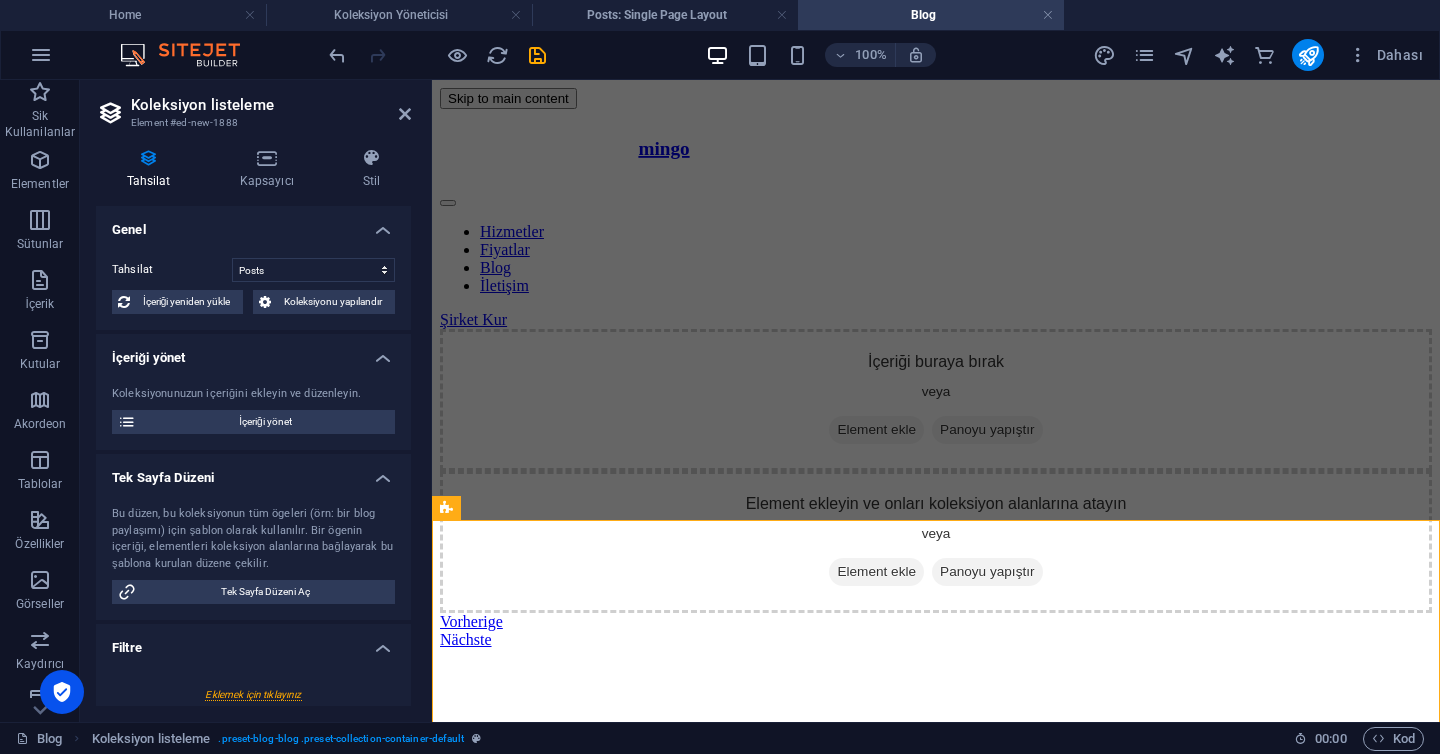 select on "createdAt_DESC" 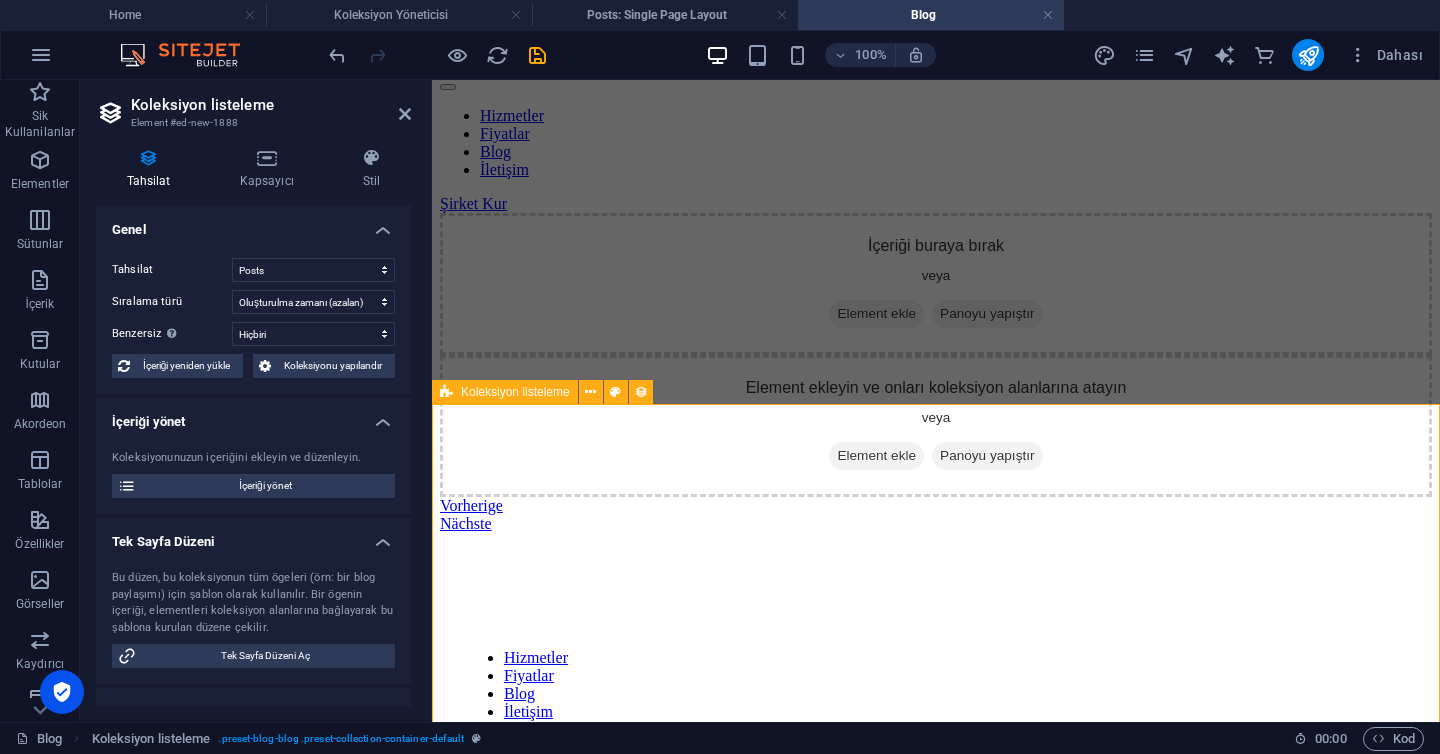 scroll, scrollTop: 0, scrollLeft: 0, axis: both 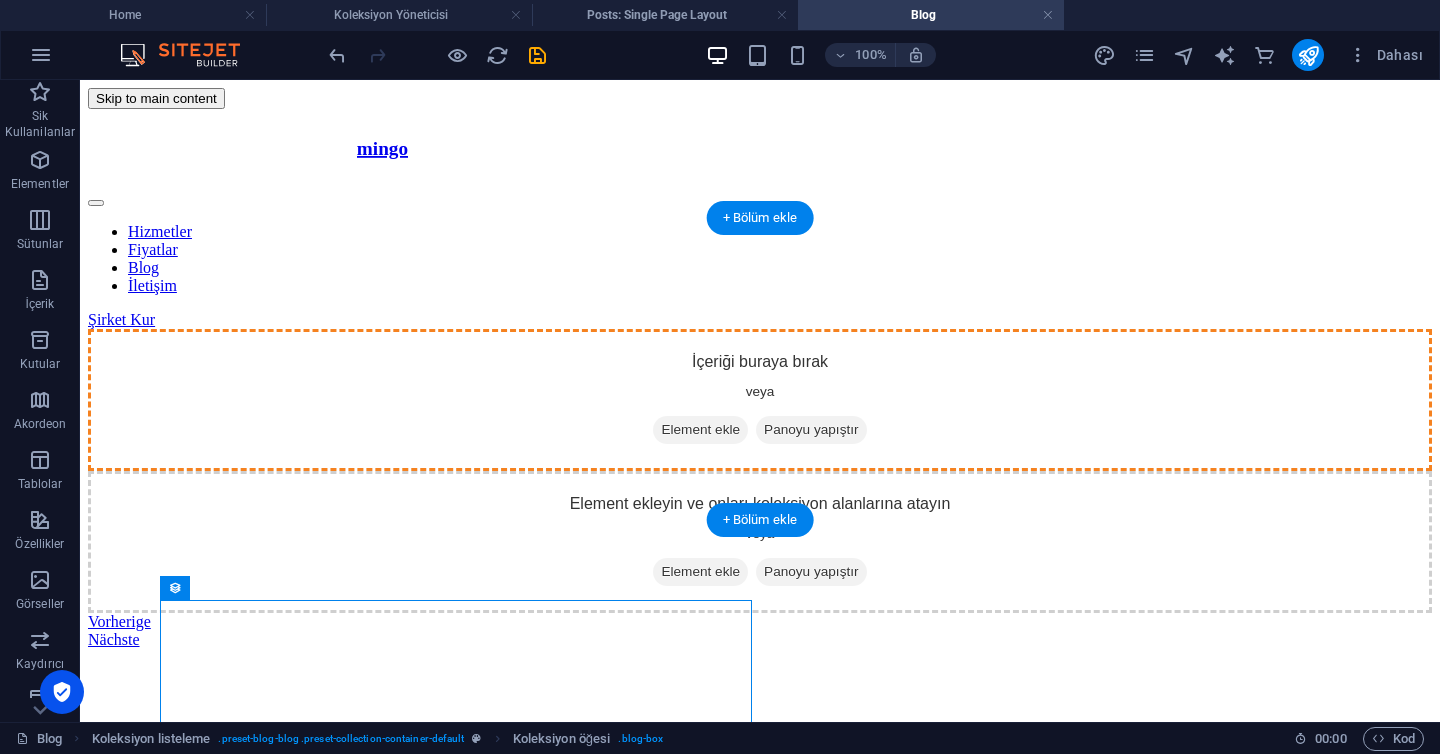 drag, startPoint x: 434, startPoint y: 619, endPoint x: 861, endPoint y: 397, distance: 481.26187 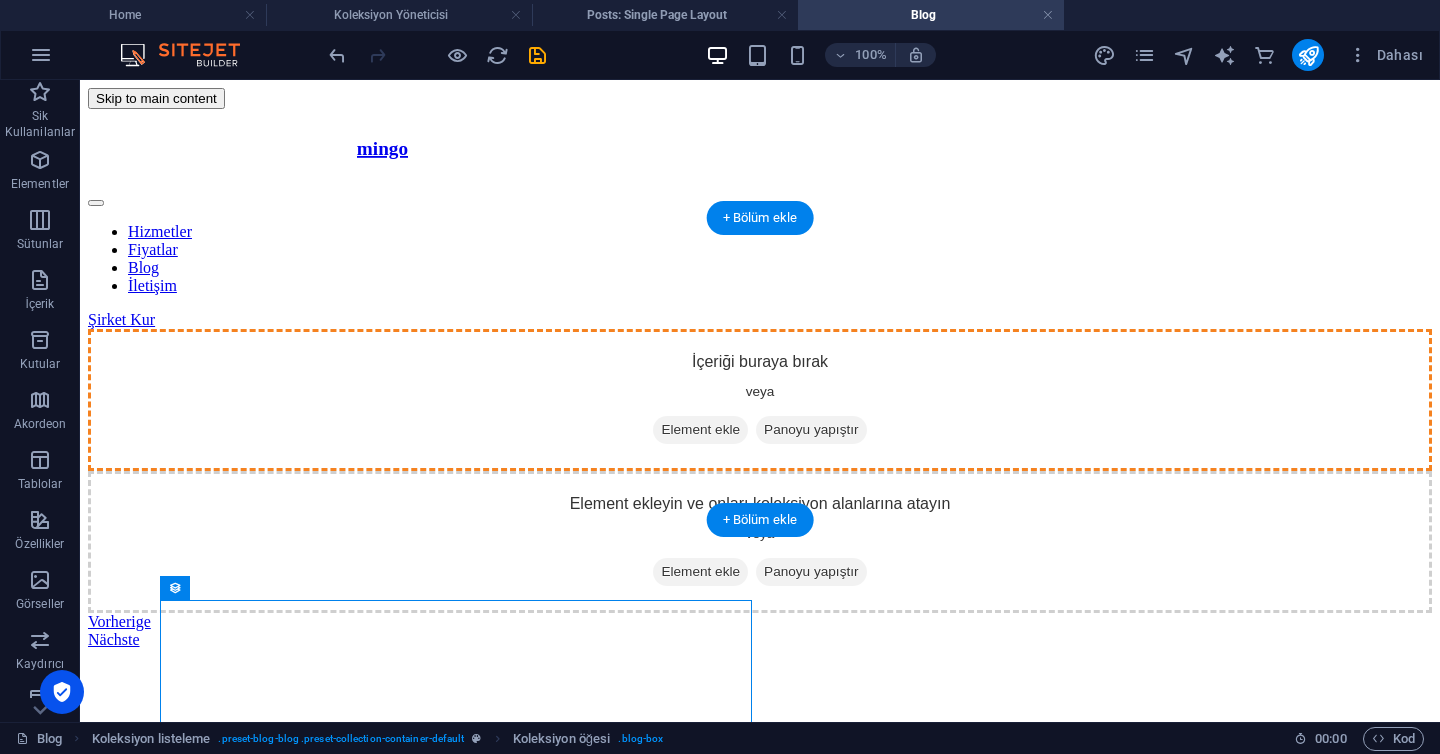 click on "mingo Hizmetler Fiyatlar Blog İletişim Şirket Kur İçeriği buraya bırak veya  Element ekle  Panoyu yapıştır Element ekleyin ve onları koleksiyon alanlarına atayın veya  Element ekle  Panoyu yapıştır  Vorherige Nächste  Hizmetler Fiyatlar Blog İletişim
[DOMAIN_NAME]   Legal Notice  |  Privacy Policy" at bounding box center [760, 4246] 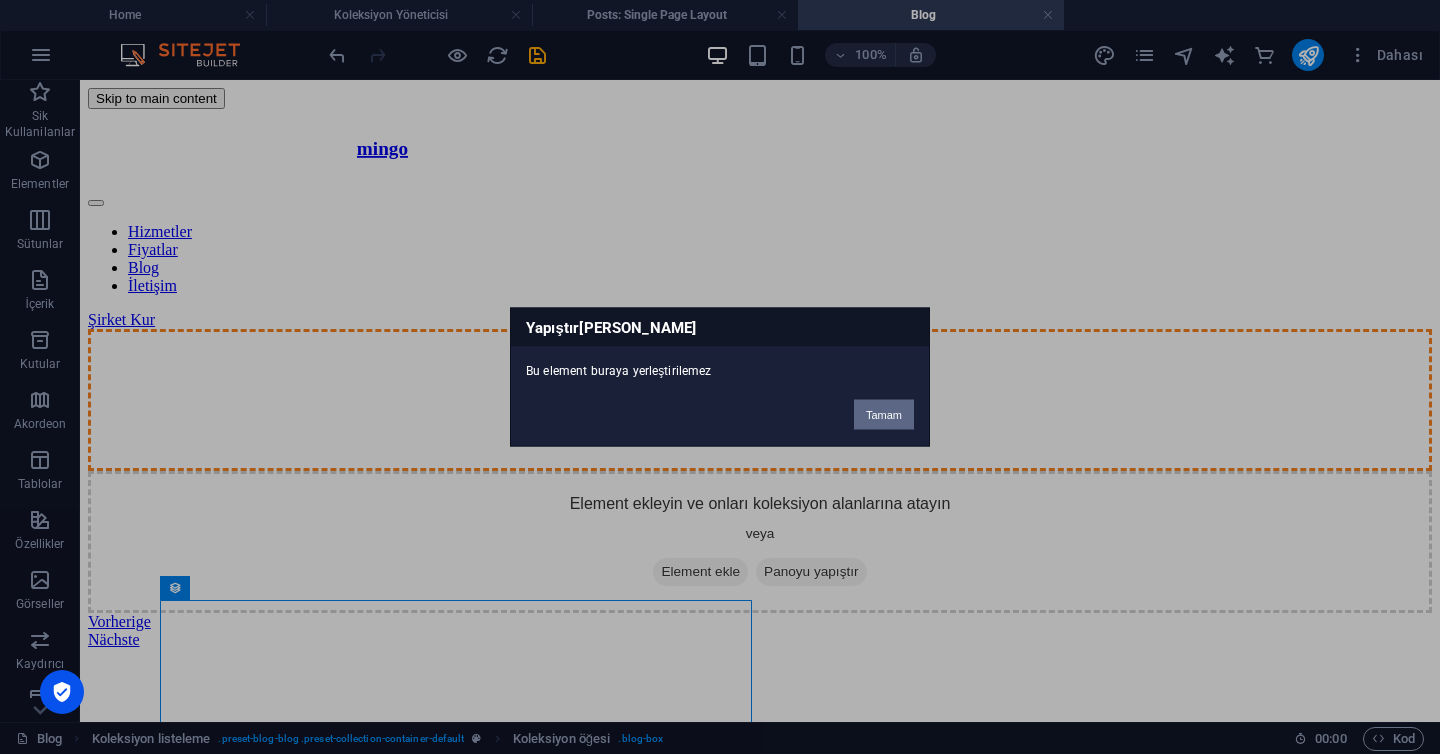click on "Tamam" at bounding box center (884, 415) 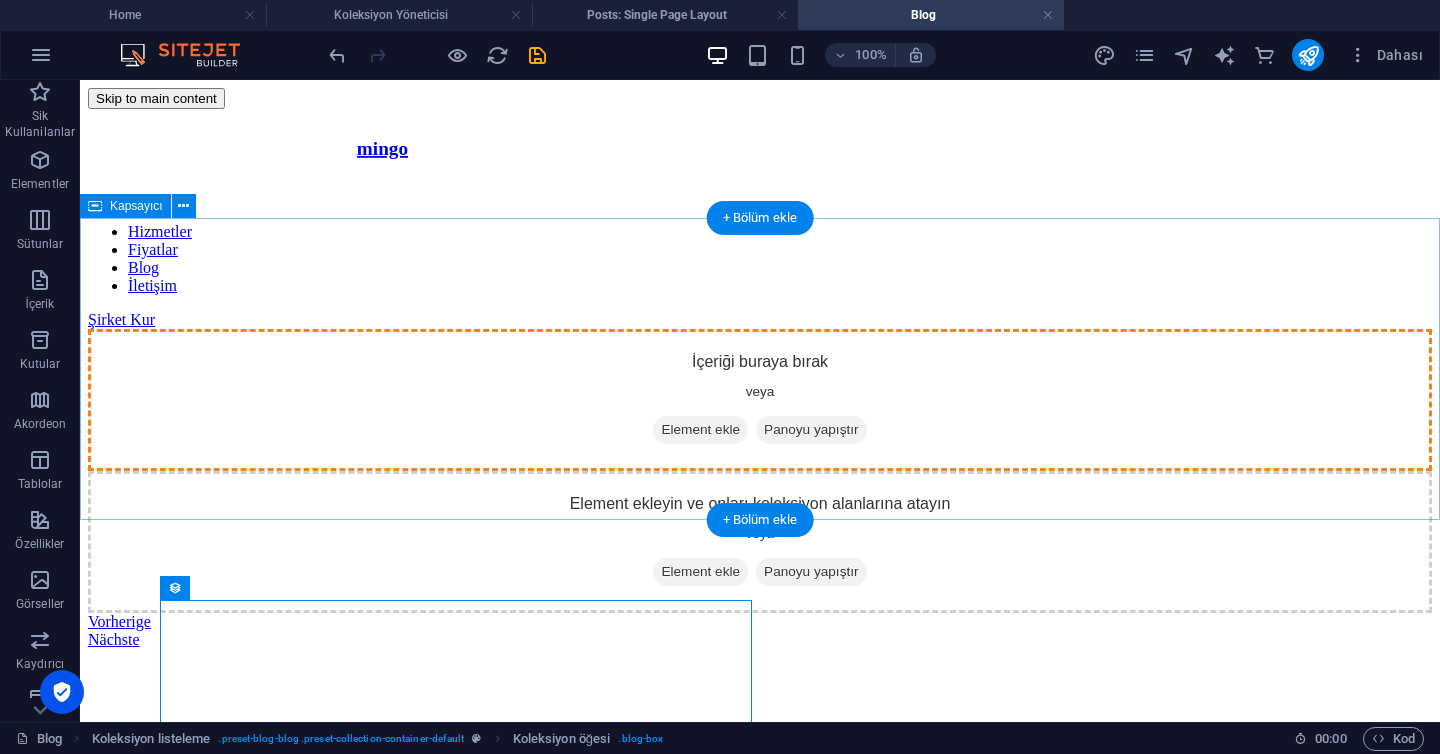 click on "Element ekle" at bounding box center (700, 430) 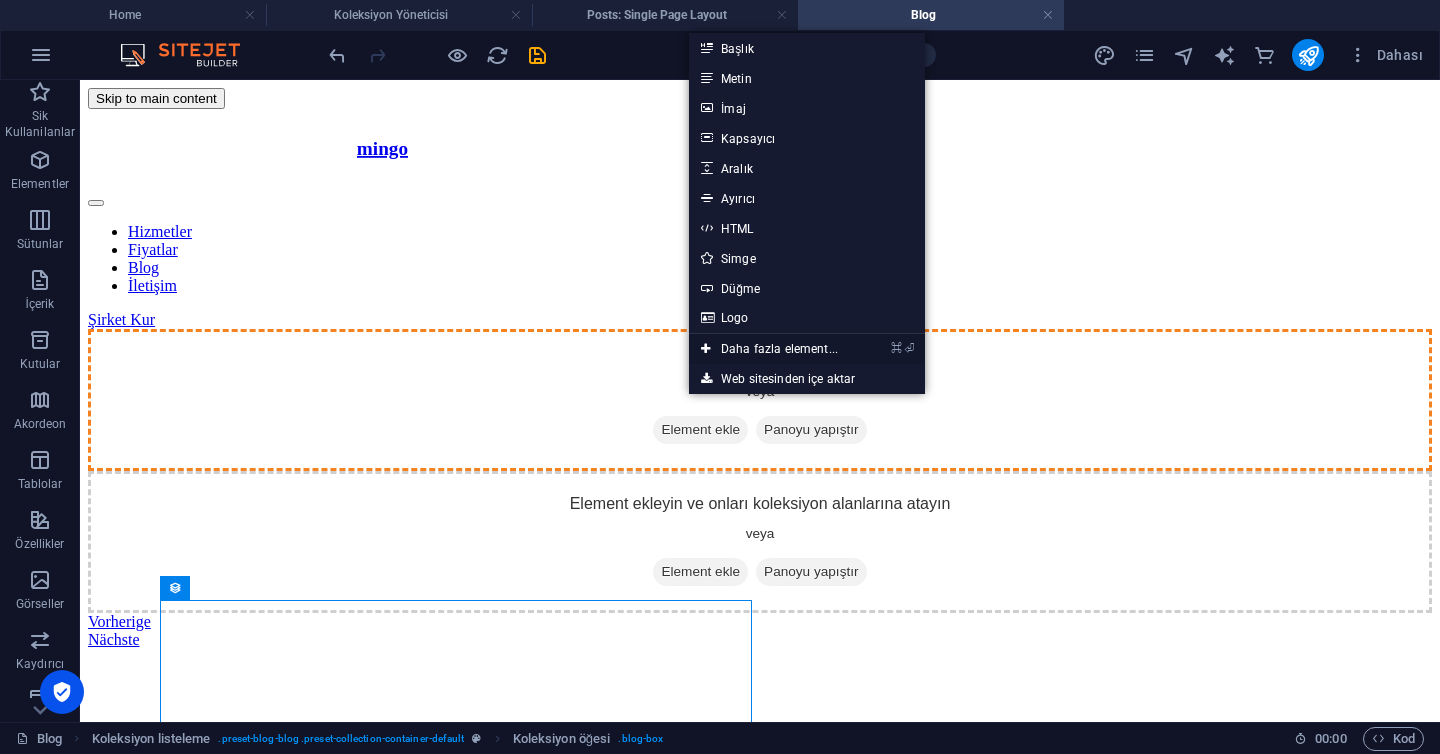 click on "⌘ ⏎  Daha fazla element..." at bounding box center (769, 349) 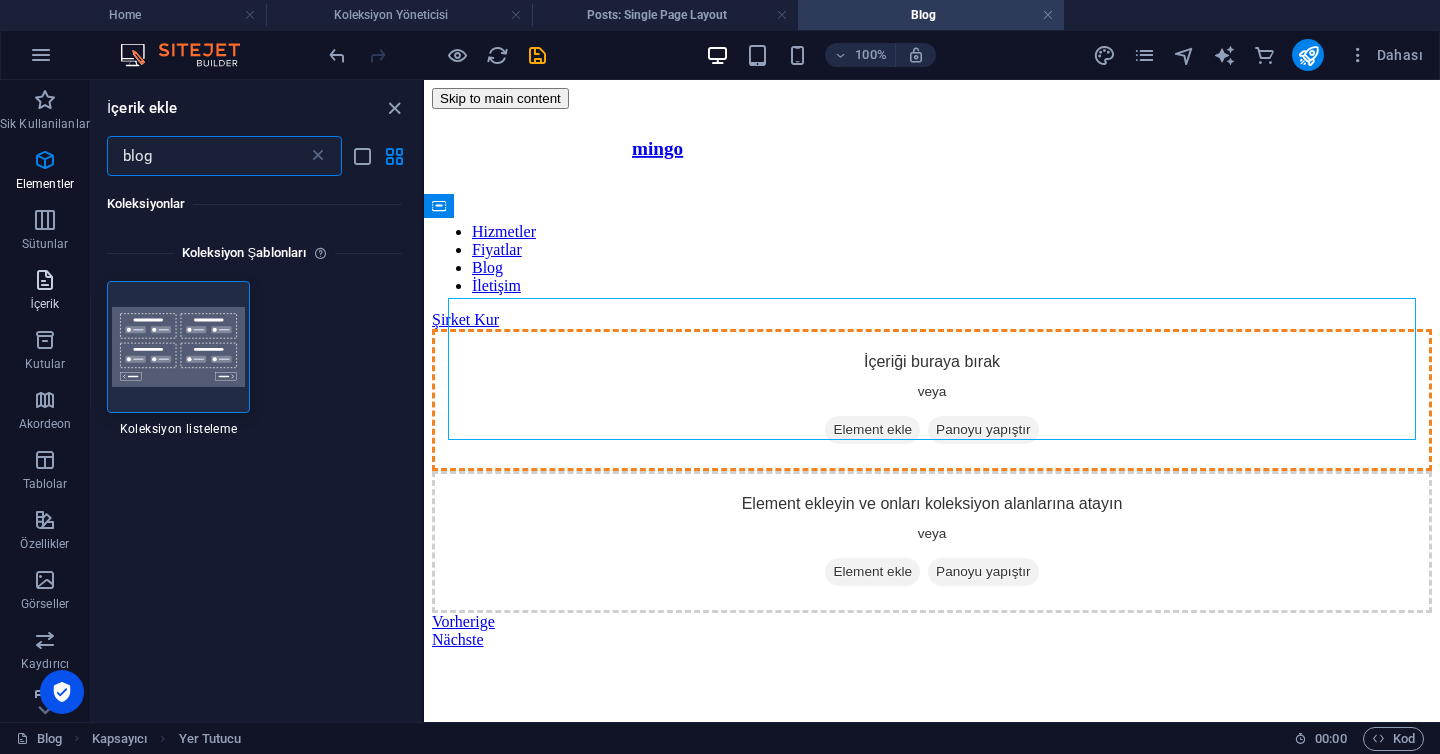 click at bounding box center (45, 280) 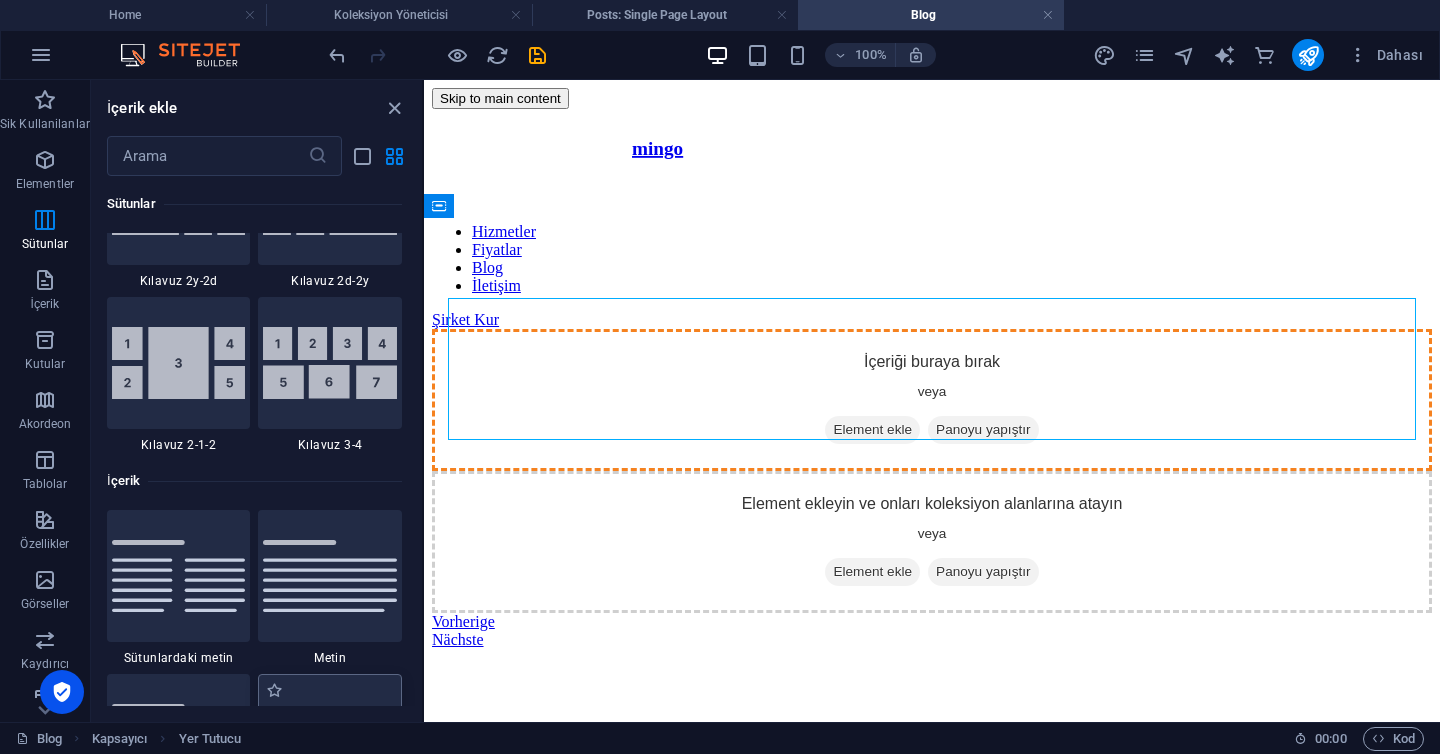 scroll, scrollTop: 2903, scrollLeft: 0, axis: vertical 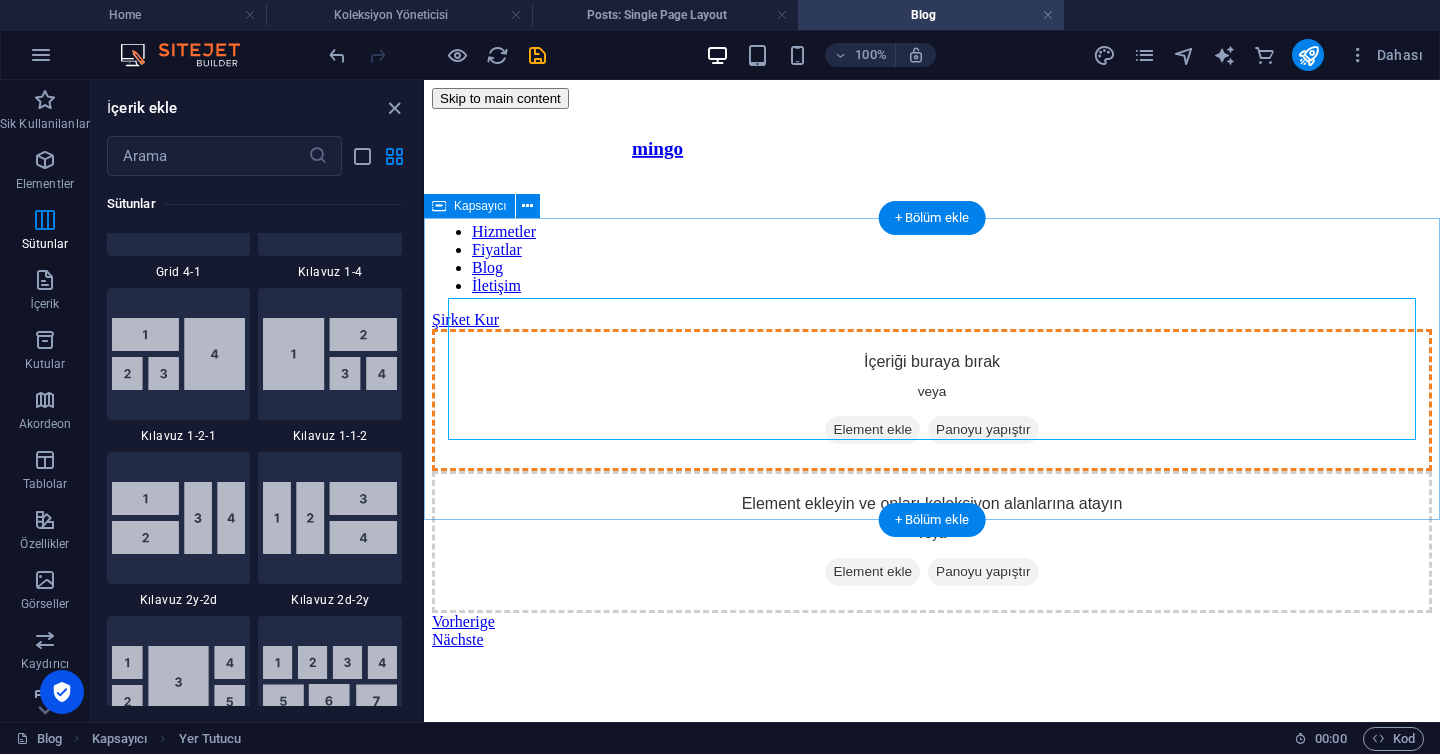 click on "İçeriği buraya bırak veya  Element ekle  Panoyu yapıştır" at bounding box center [932, 400] 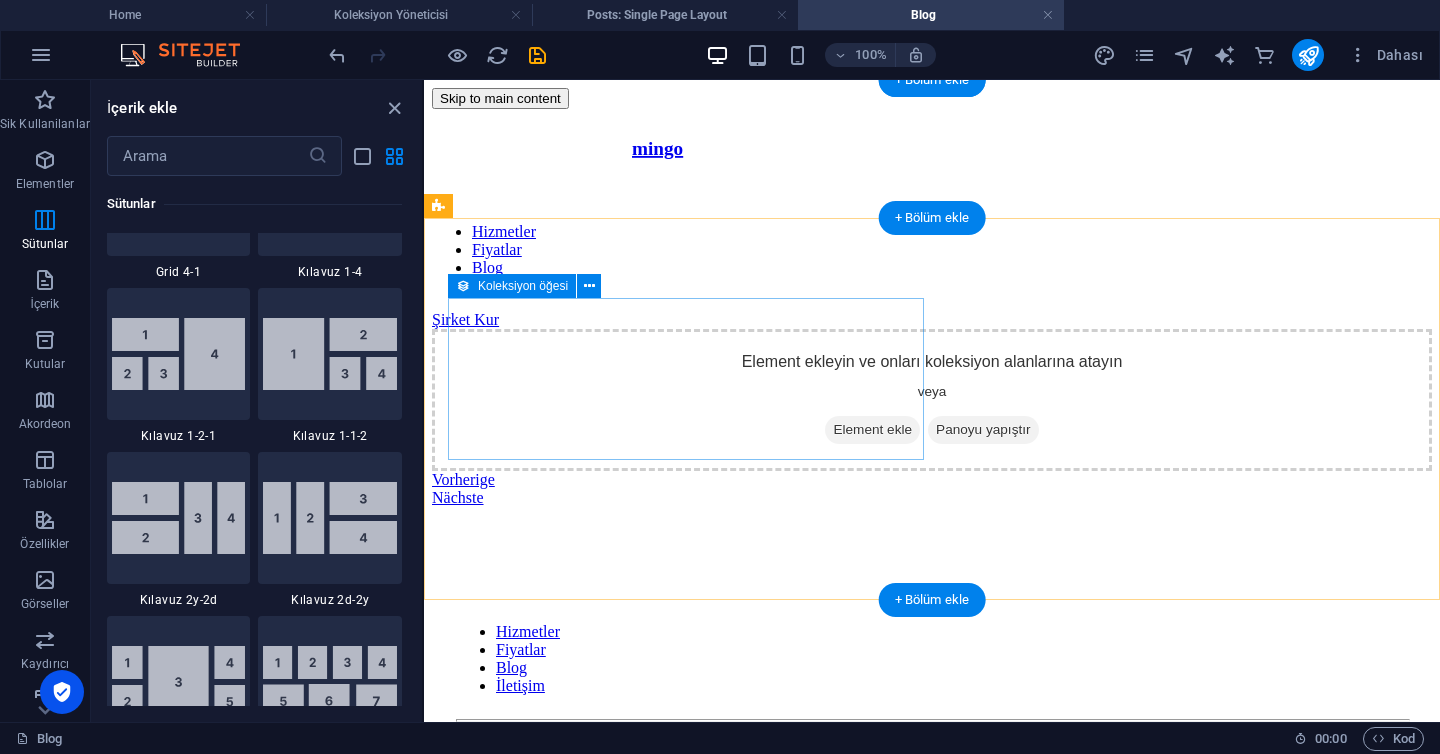 click on "Element ekle" at bounding box center (872, 430) 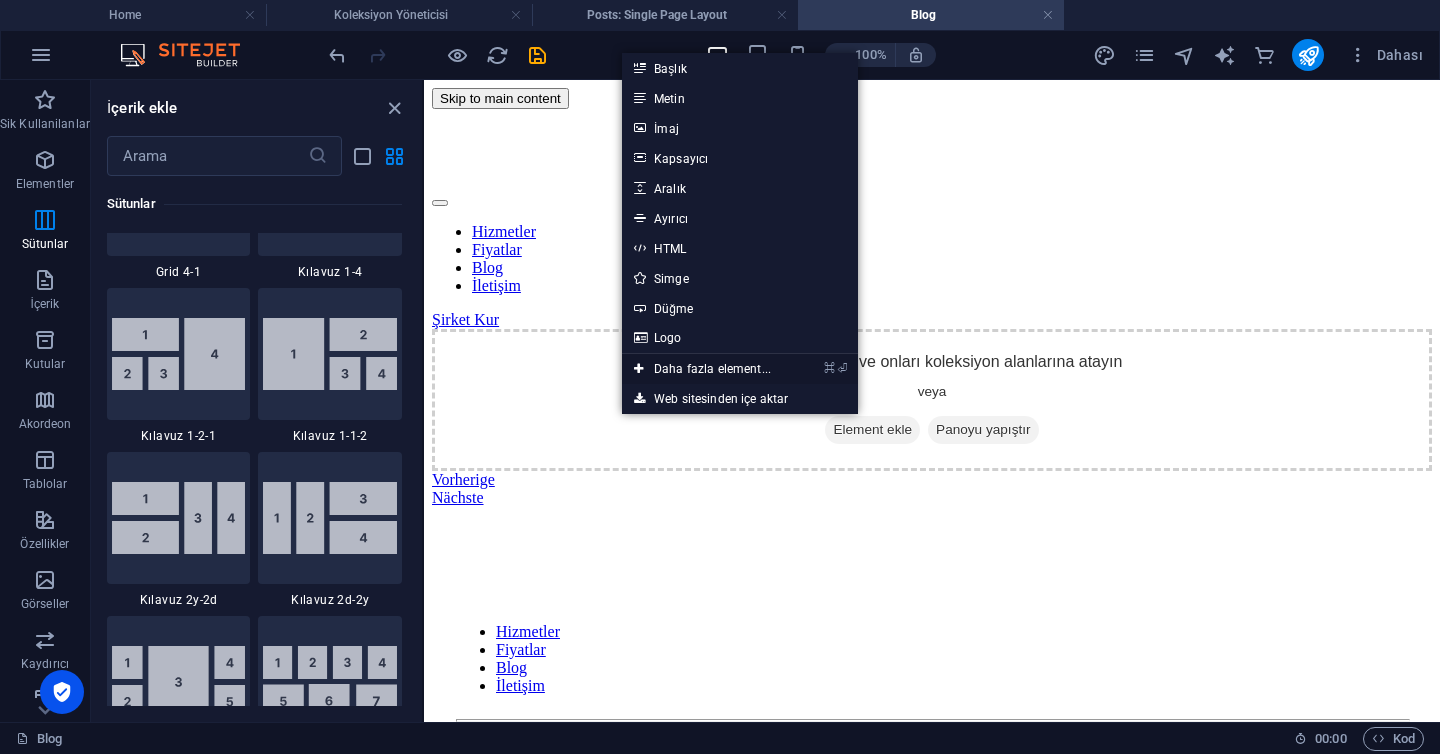 click on "⌘ ⏎  Daha fazla element..." at bounding box center (702, 369) 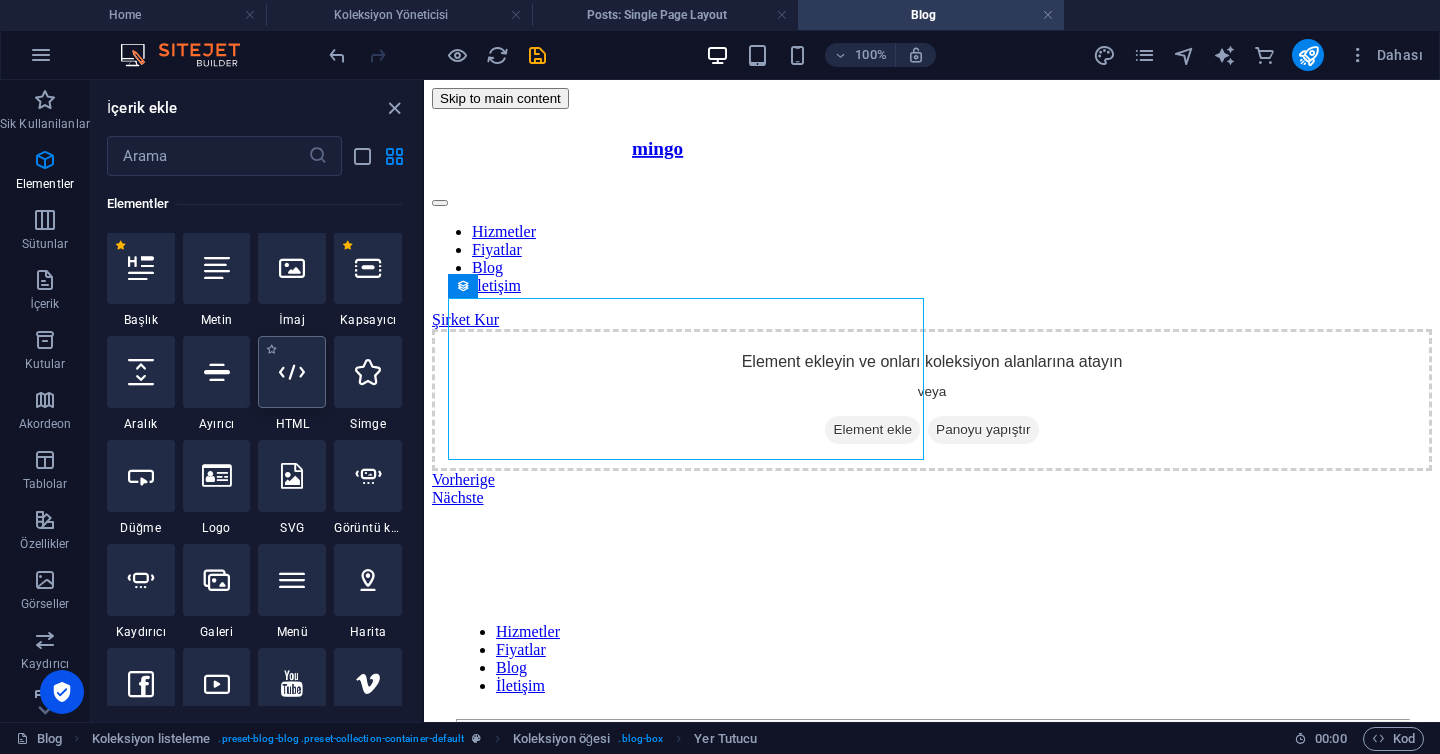 scroll, scrollTop: 213, scrollLeft: 0, axis: vertical 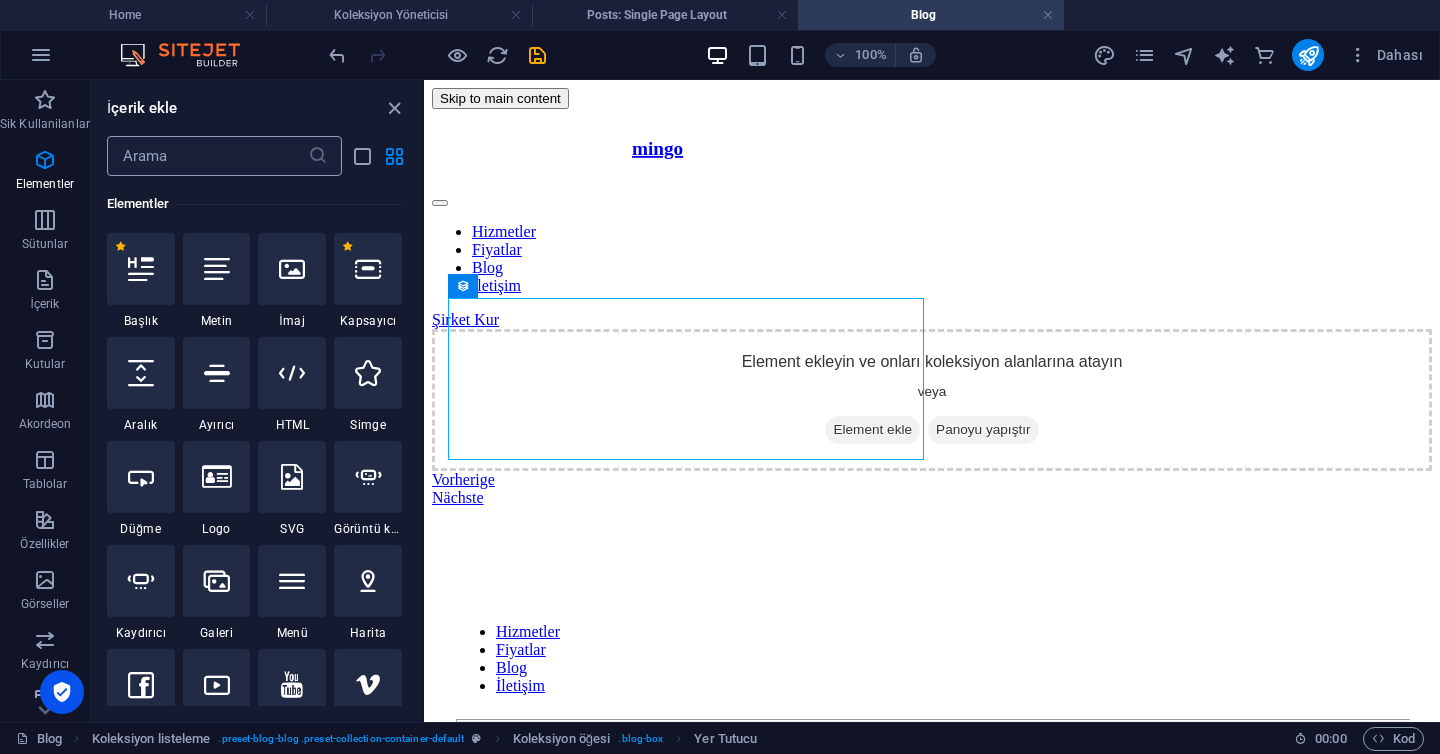 click at bounding box center (207, 156) 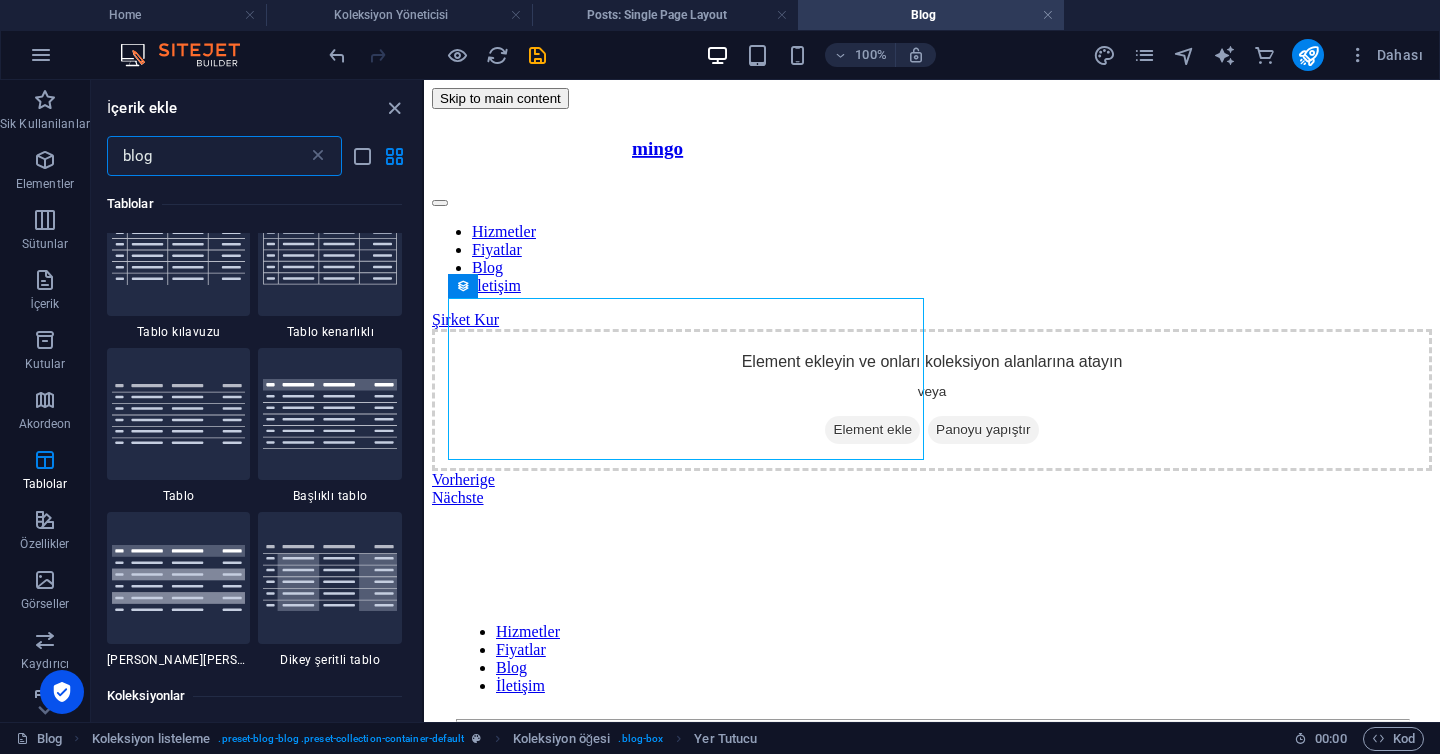 scroll, scrollTop: 0, scrollLeft: 0, axis: both 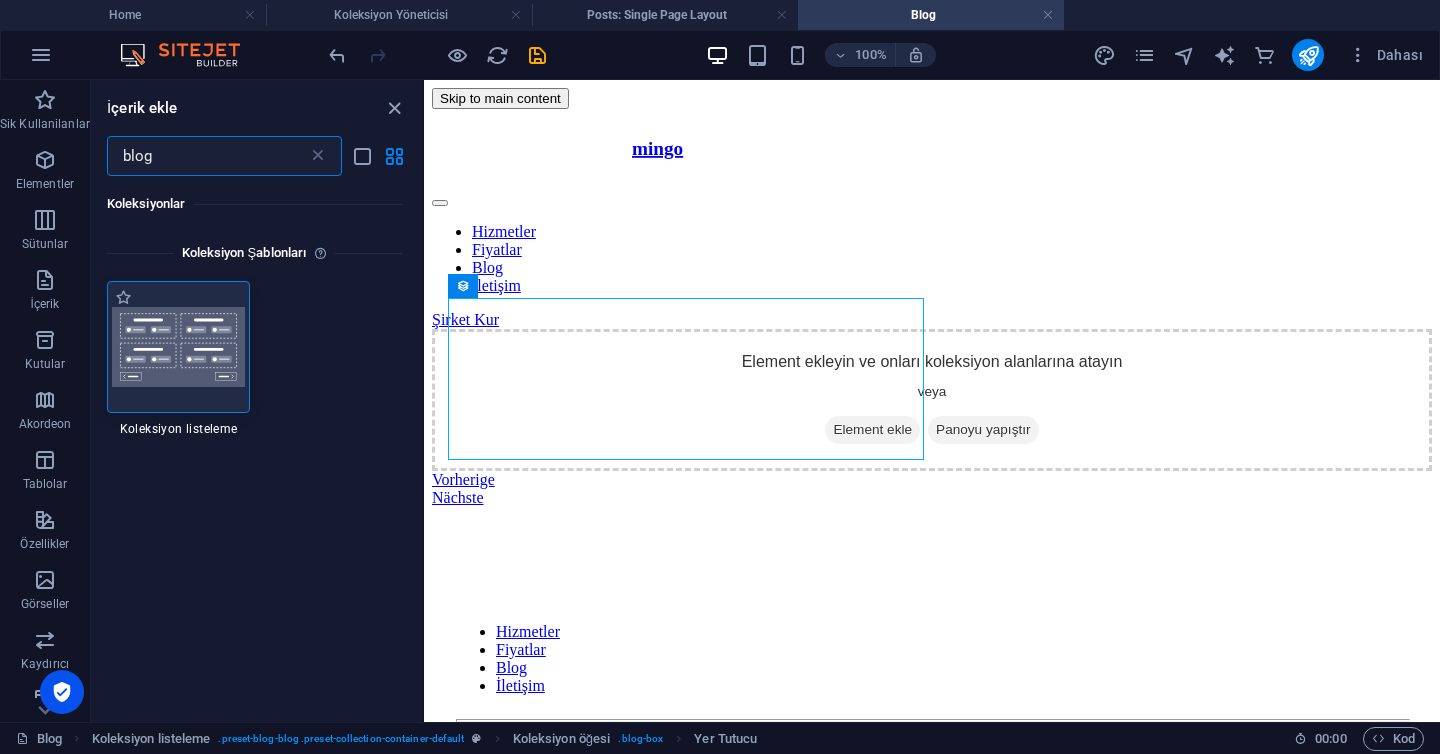 type on "blog" 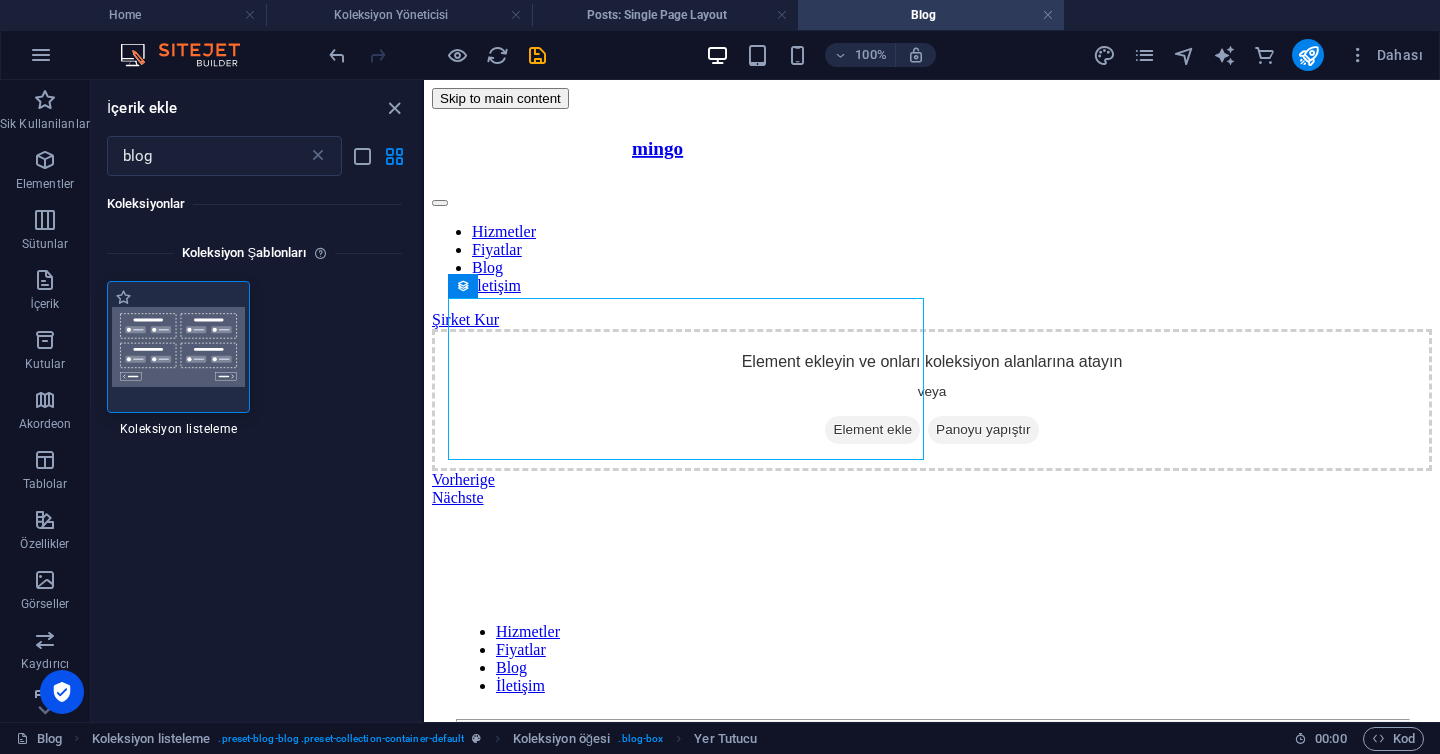 click at bounding box center [179, 347] 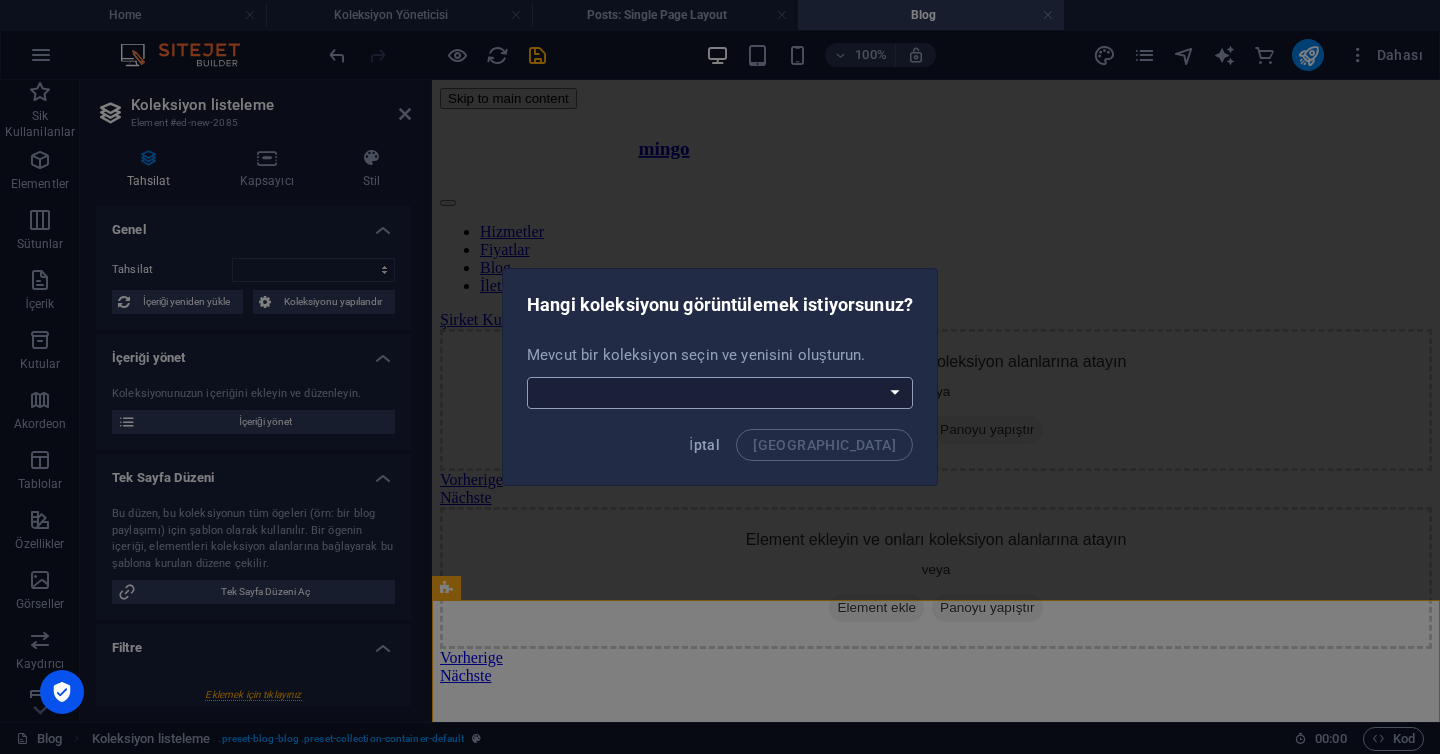 click on "Posts Yeni bir koleksiyon oluşturun" at bounding box center (720, 393) 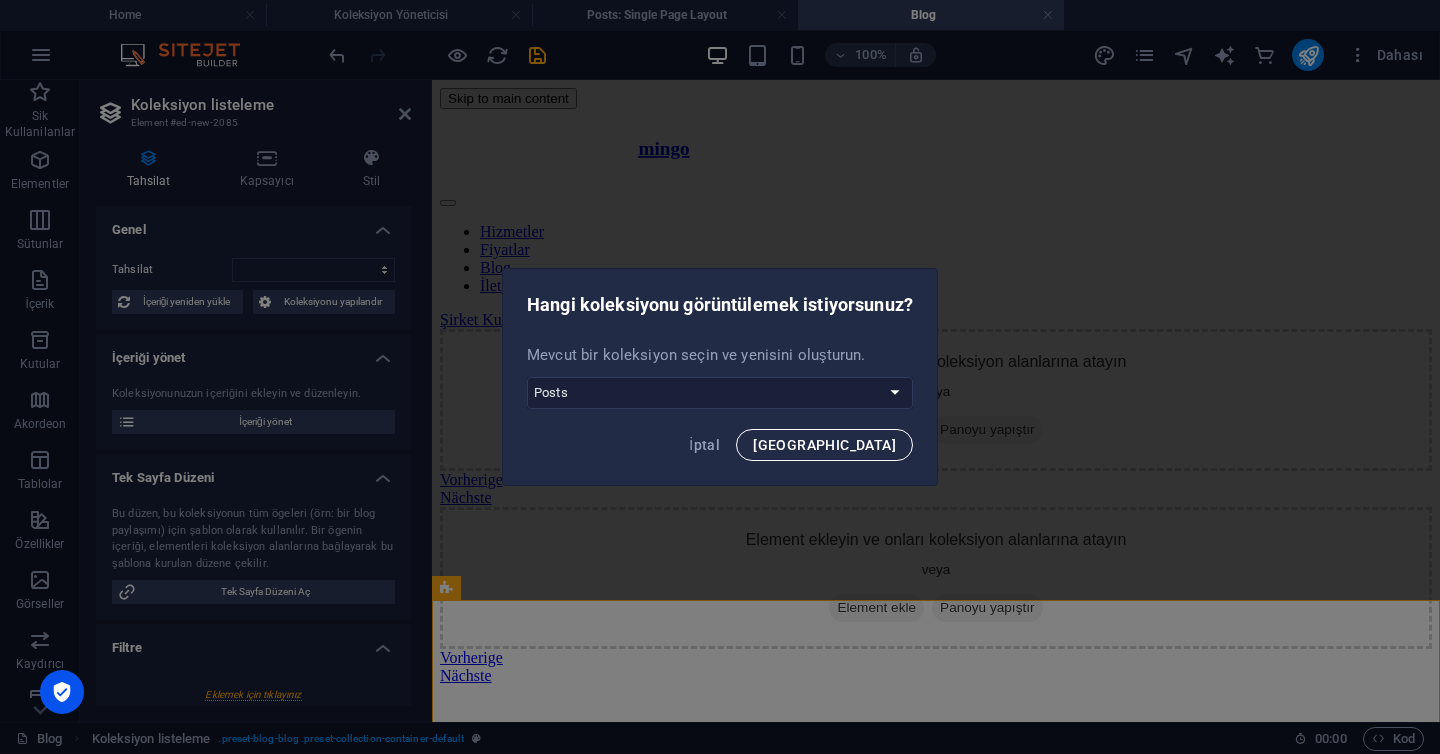 click on "[GEOGRAPHIC_DATA]" at bounding box center (824, 445) 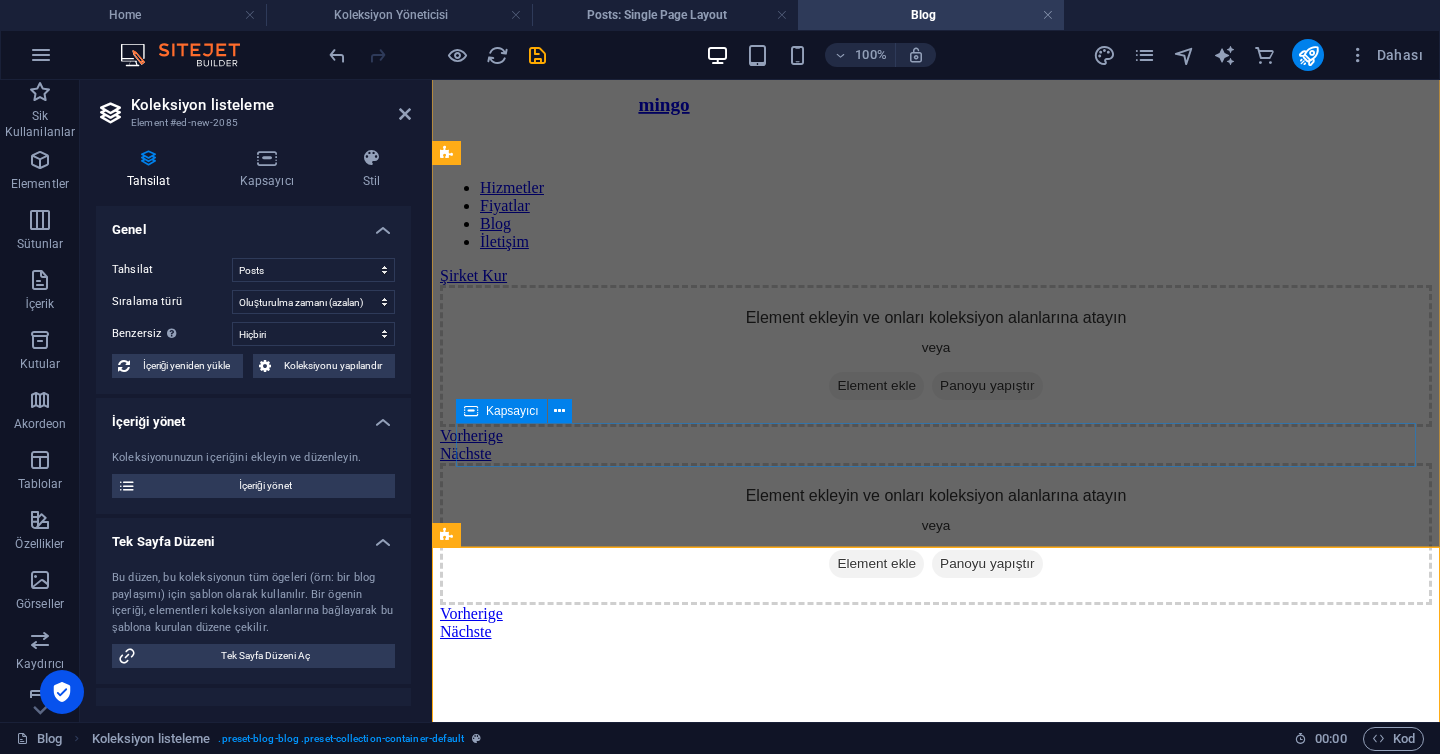 scroll, scrollTop: 0, scrollLeft: 0, axis: both 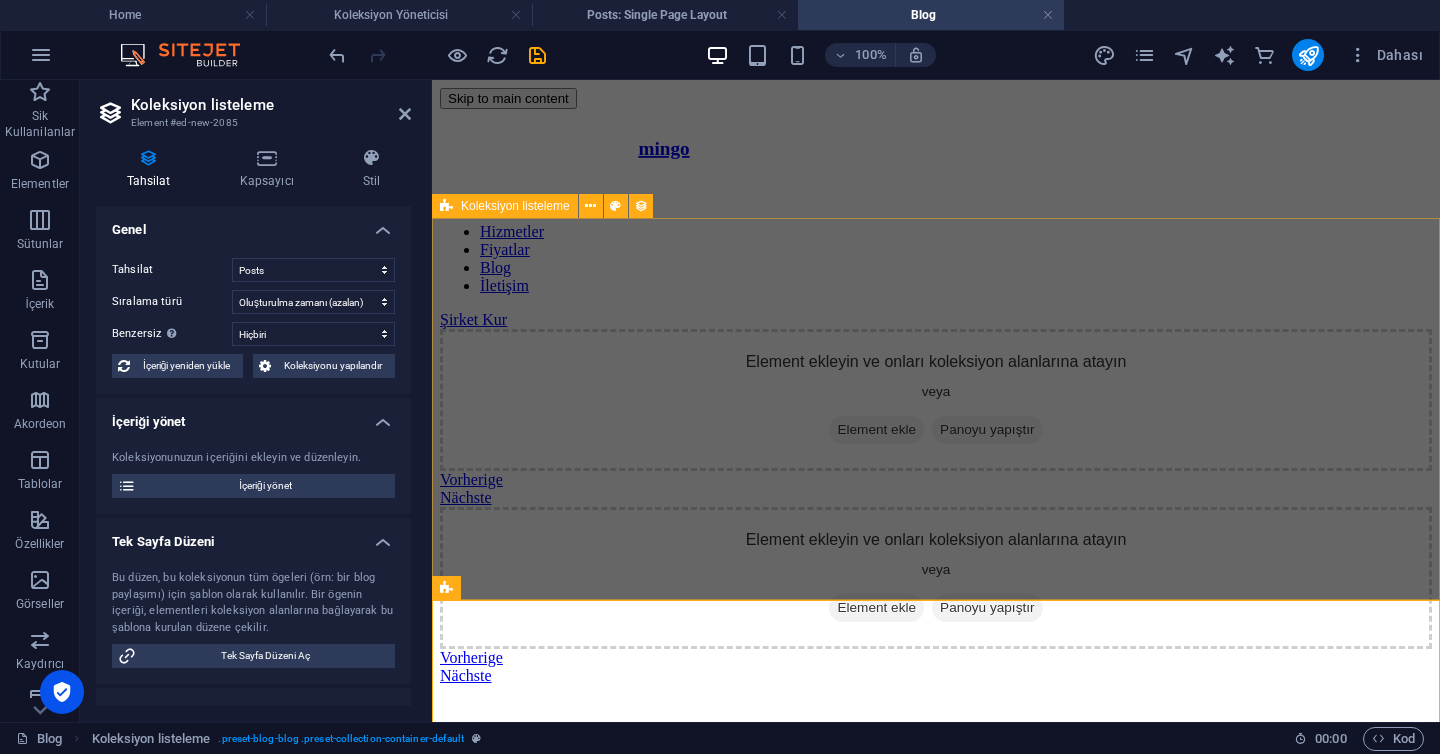 click on "Element ekleyin ve onları koleksiyon alanlarına atayın veya  Element ekle  Panoyu yapıştır  Vorherige Nächste" at bounding box center (936, 418) 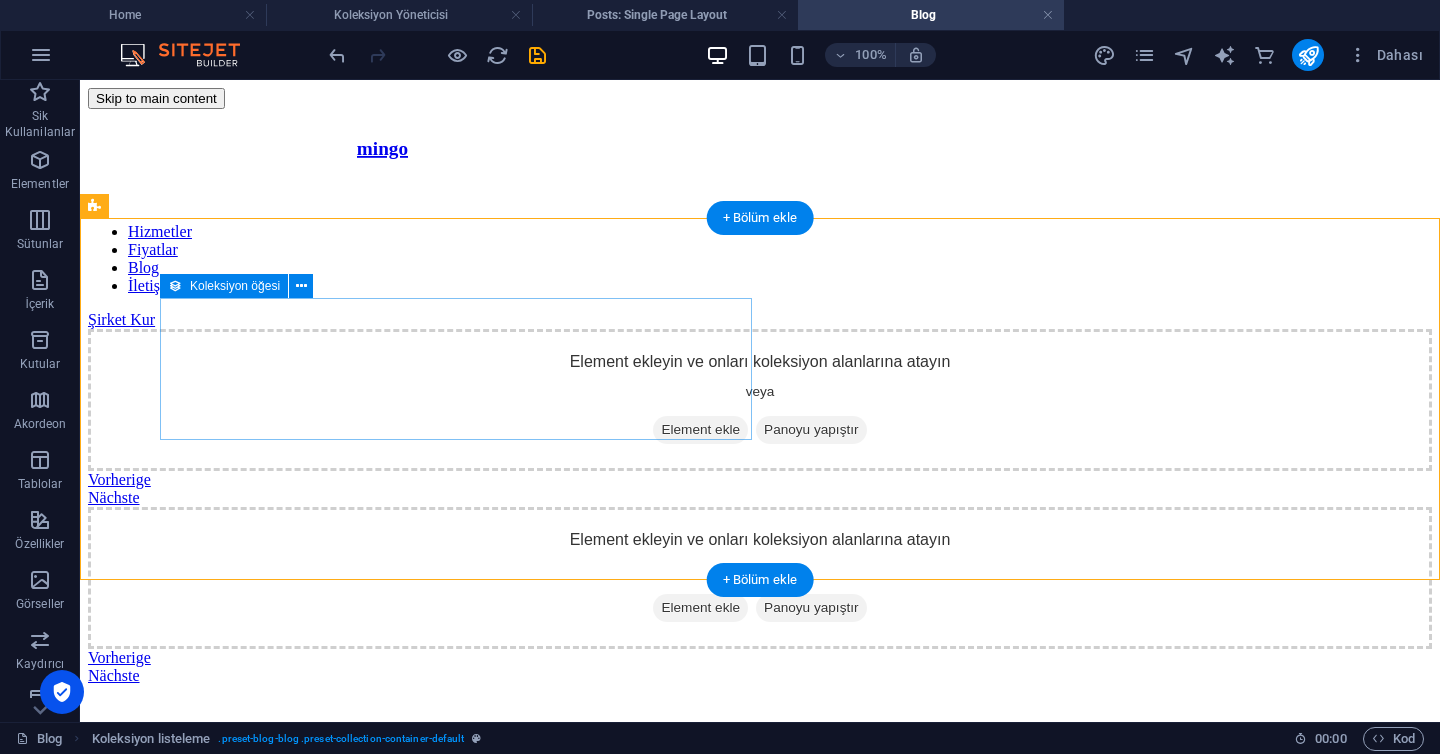 click on "Element ekleyin ve onları koleksiyon alanlarına atayın veya  Element ekle  Panoyu yapıştır" at bounding box center (760, 400) 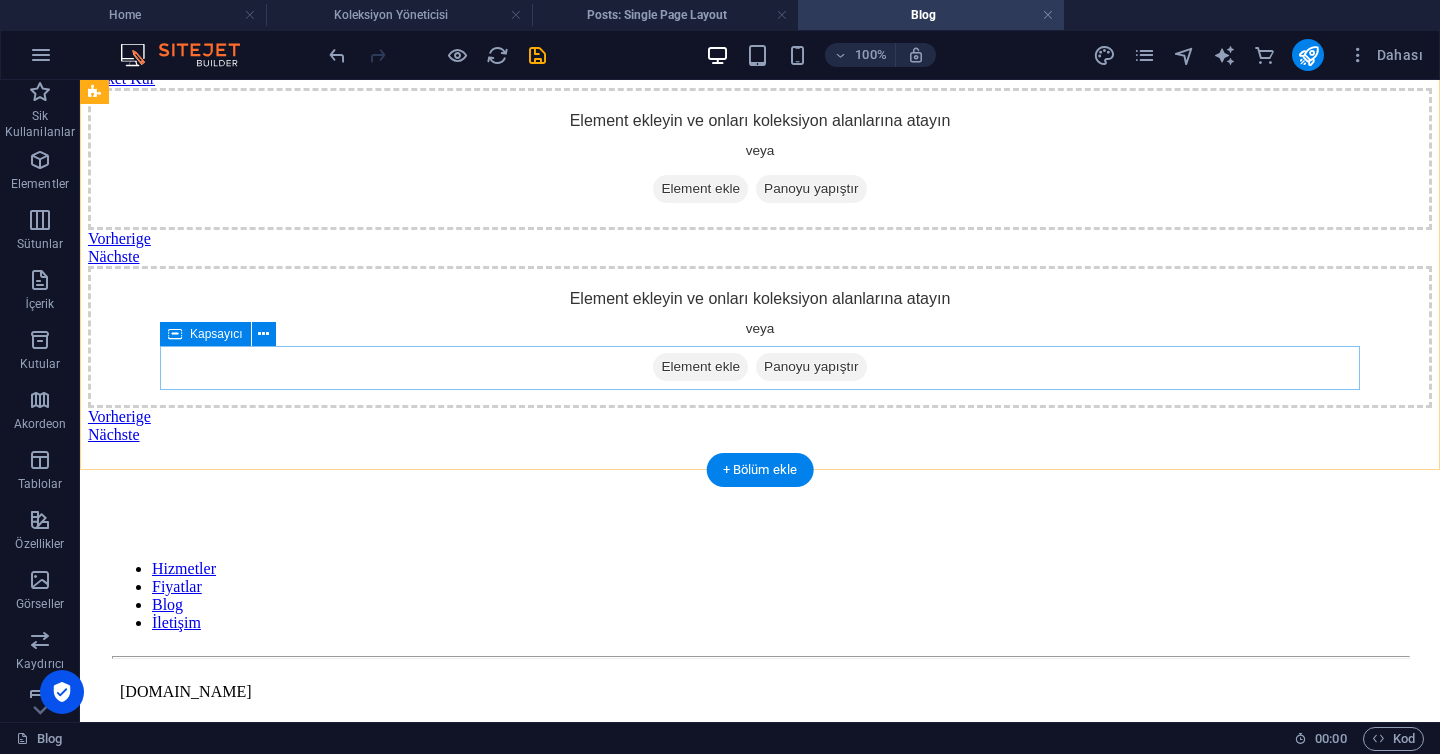 scroll, scrollTop: 0, scrollLeft: 0, axis: both 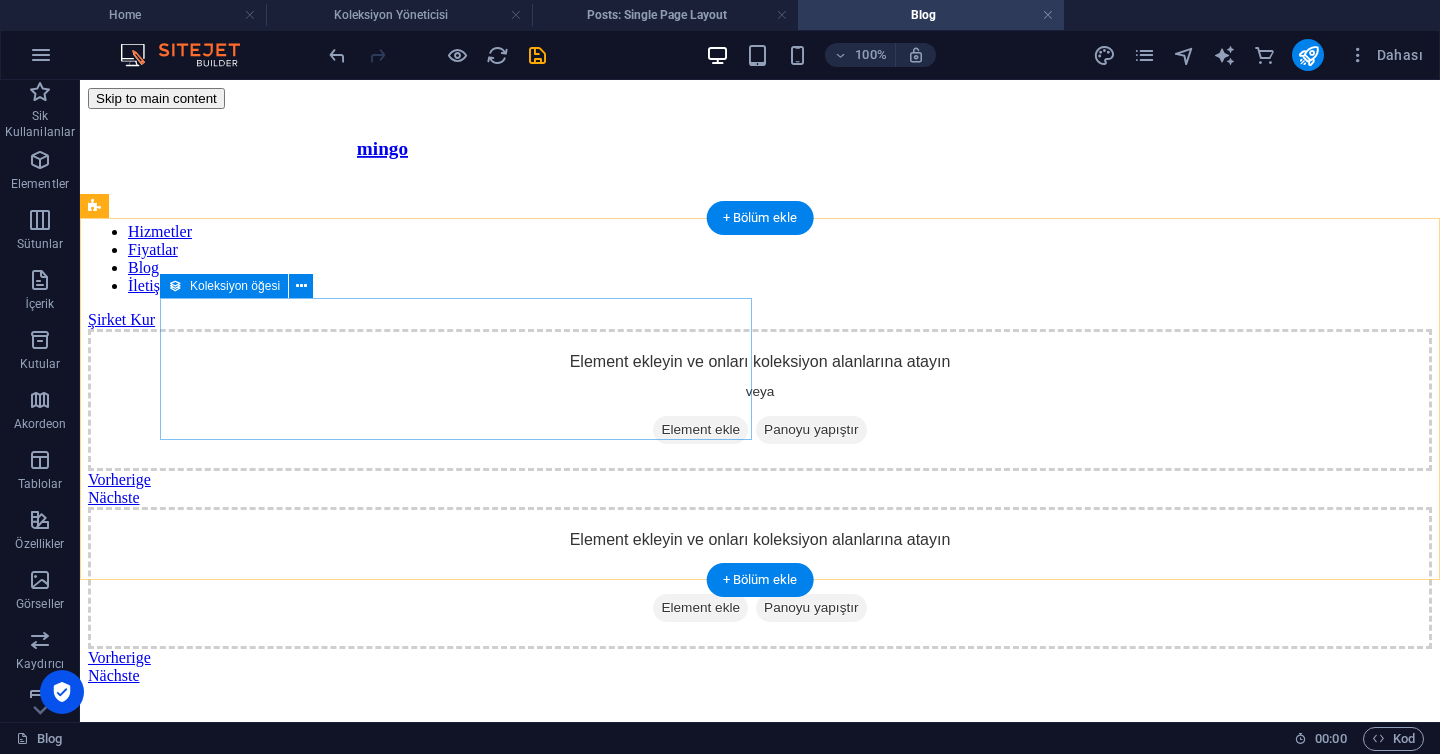 click on "Element ekleyin ve onları koleksiyon alanlarına atayın veya  Element ekle  Panoyu yapıştır" at bounding box center (760, 400) 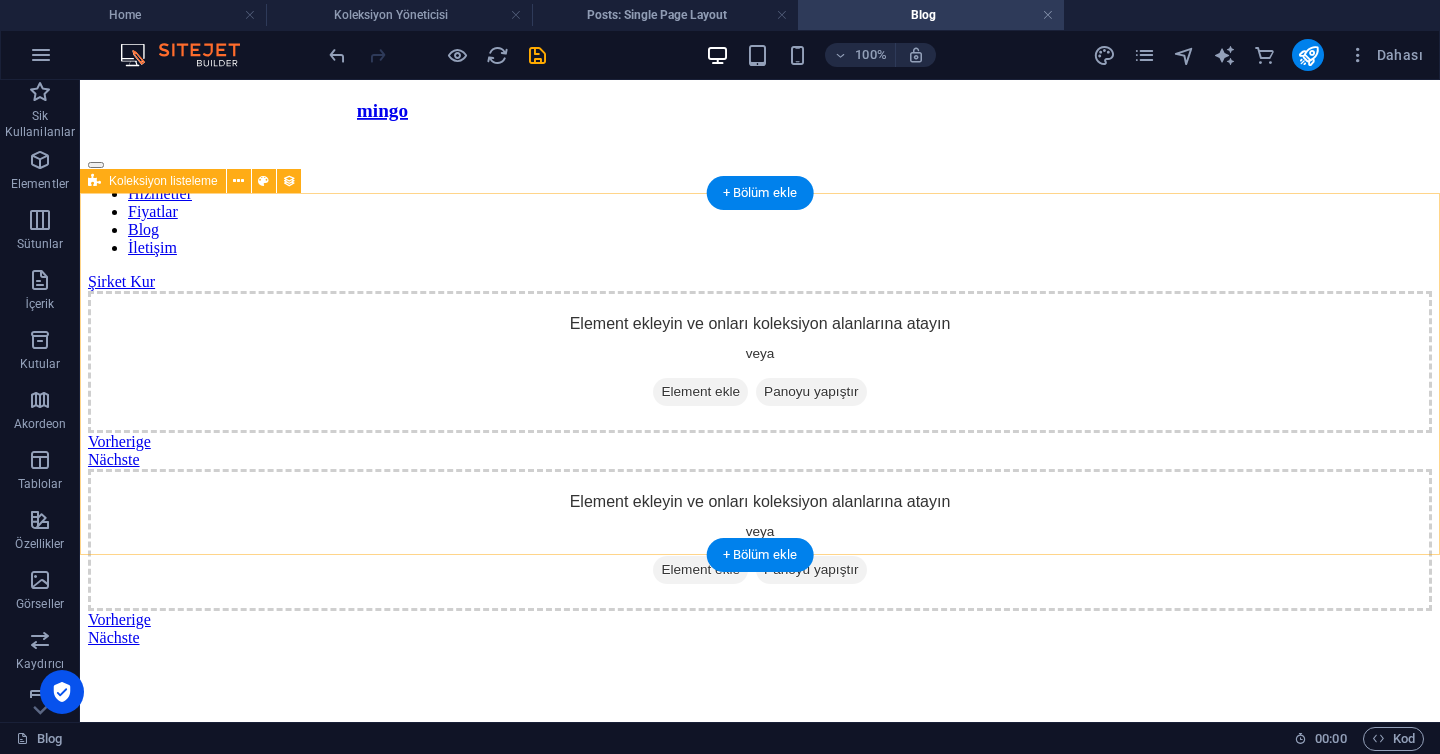 scroll, scrollTop: 0, scrollLeft: 0, axis: both 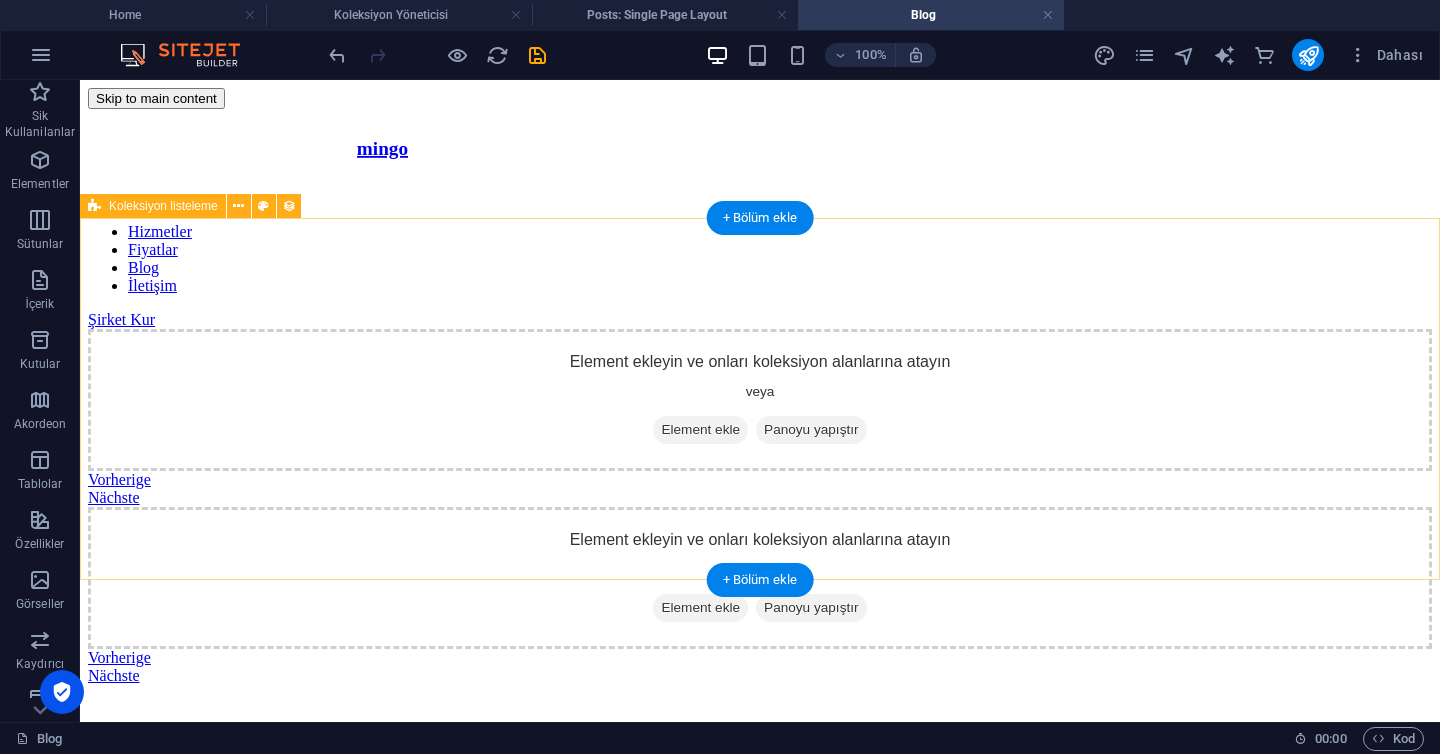click on "Element ekleyin ve onları koleksiyon alanlarına atayın veya  Element ekle  Panoyu yapıştır  Vorherige Nächste" at bounding box center [760, 418] 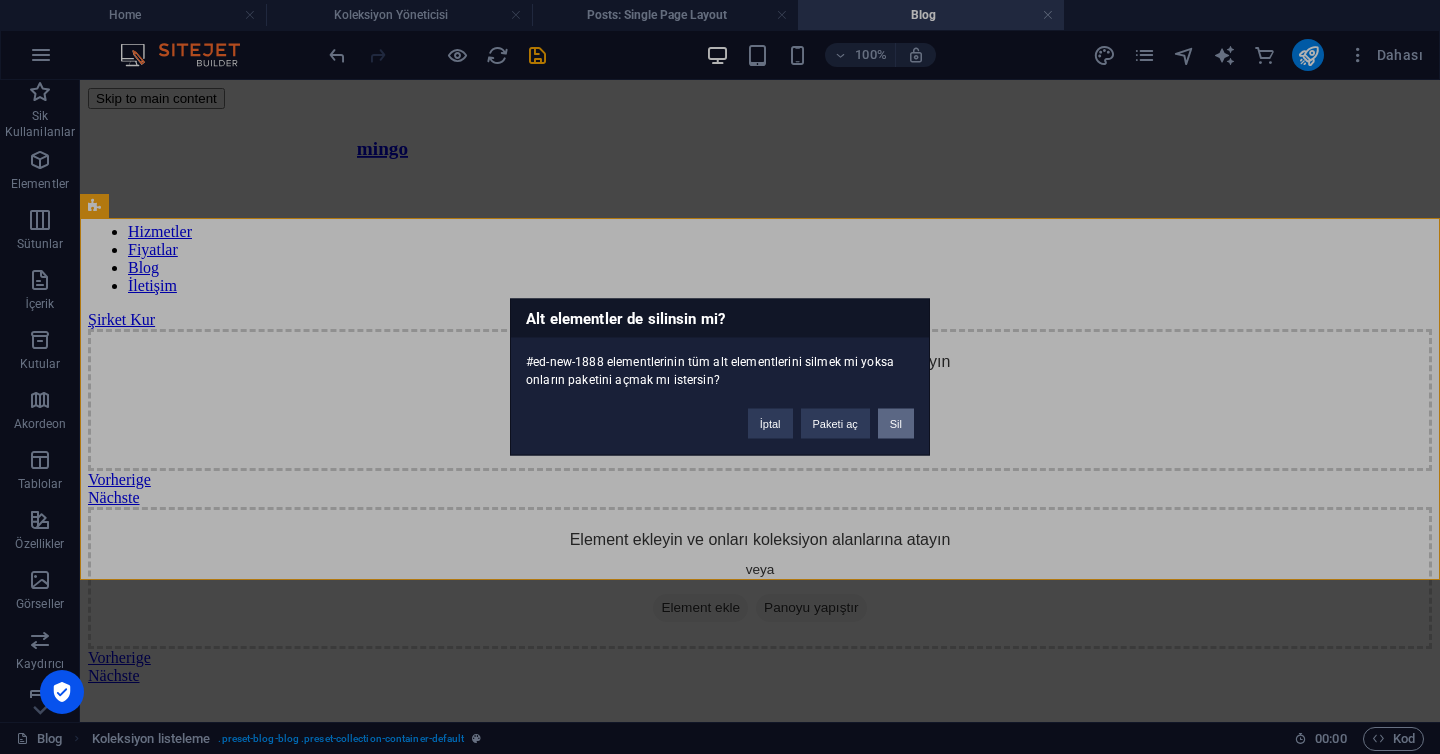 click on "Sil" at bounding box center (896, 424) 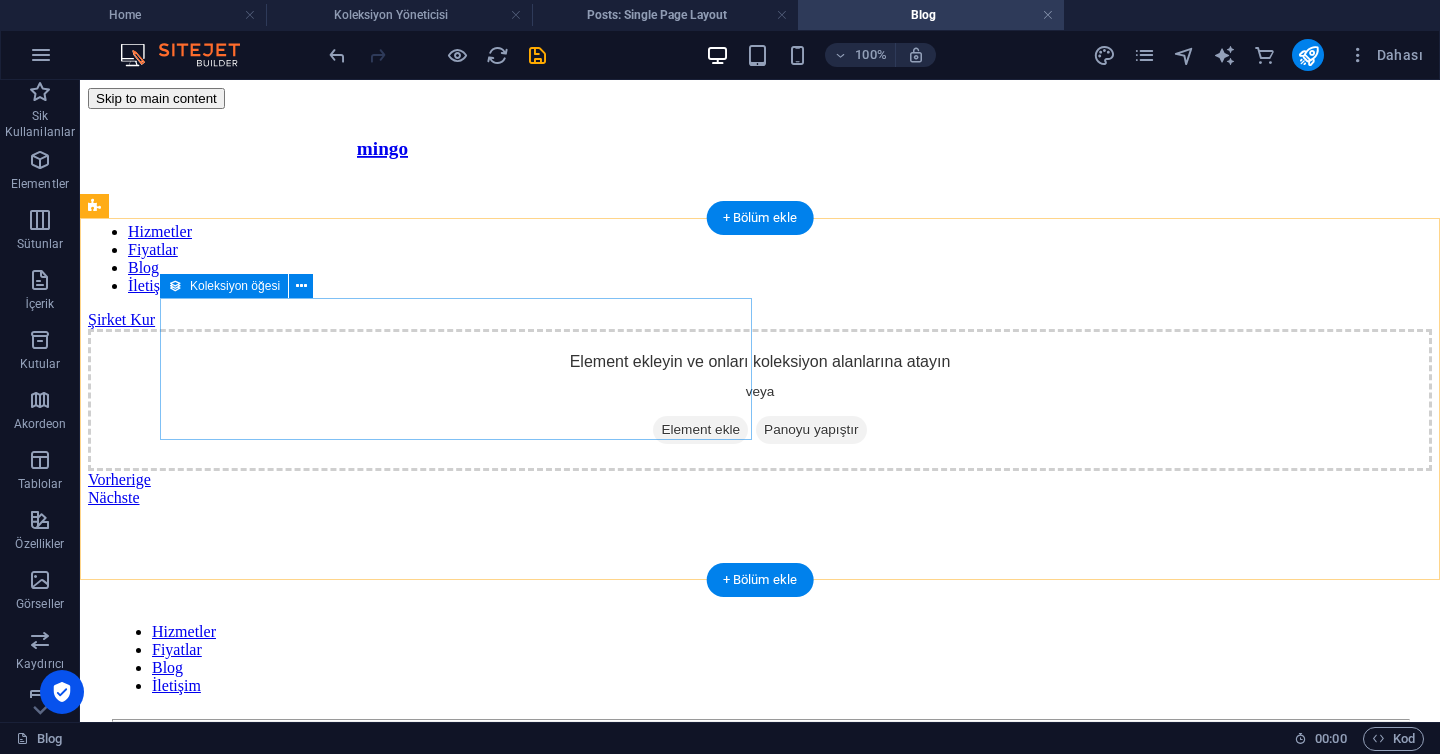 click on "Element ekle" at bounding box center (700, 430) 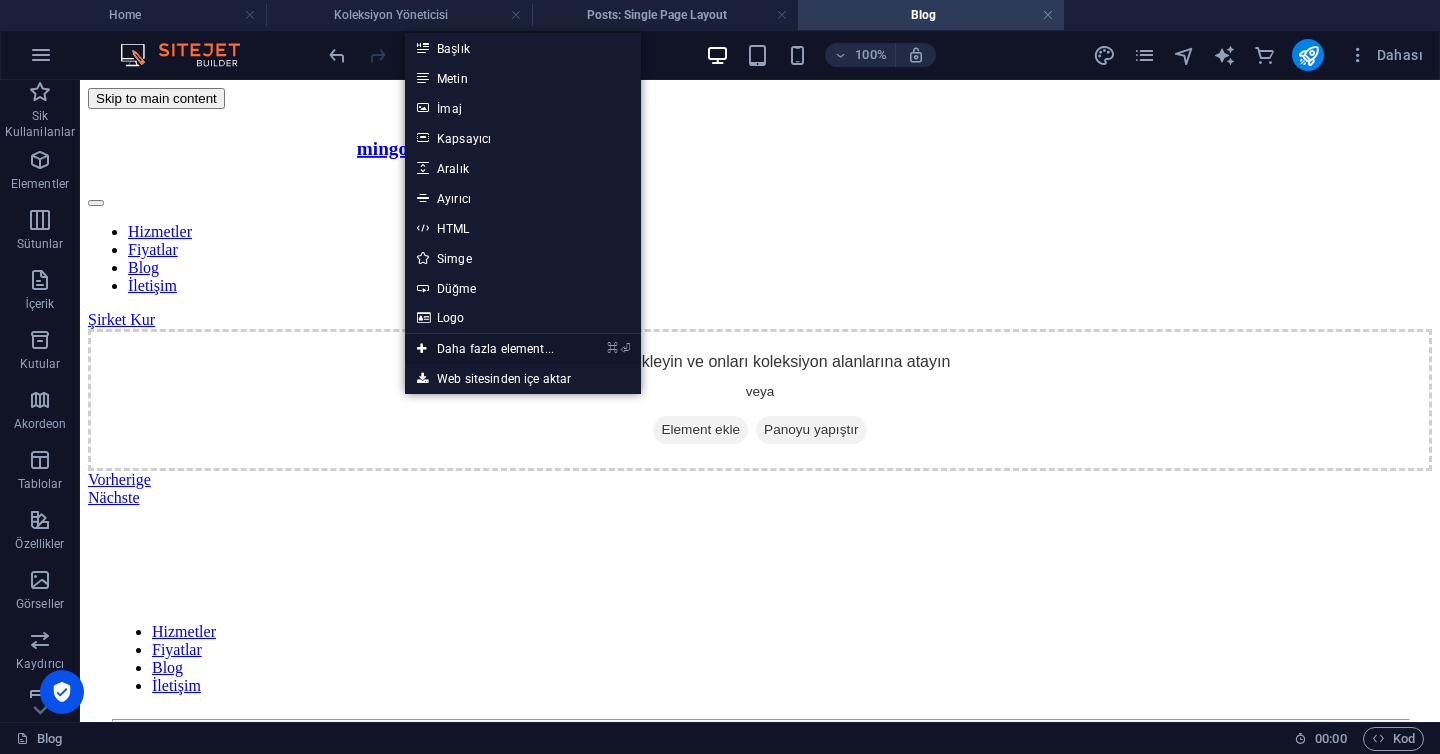 click on "⌘ ⏎  Daha fazla element..." at bounding box center (485, 349) 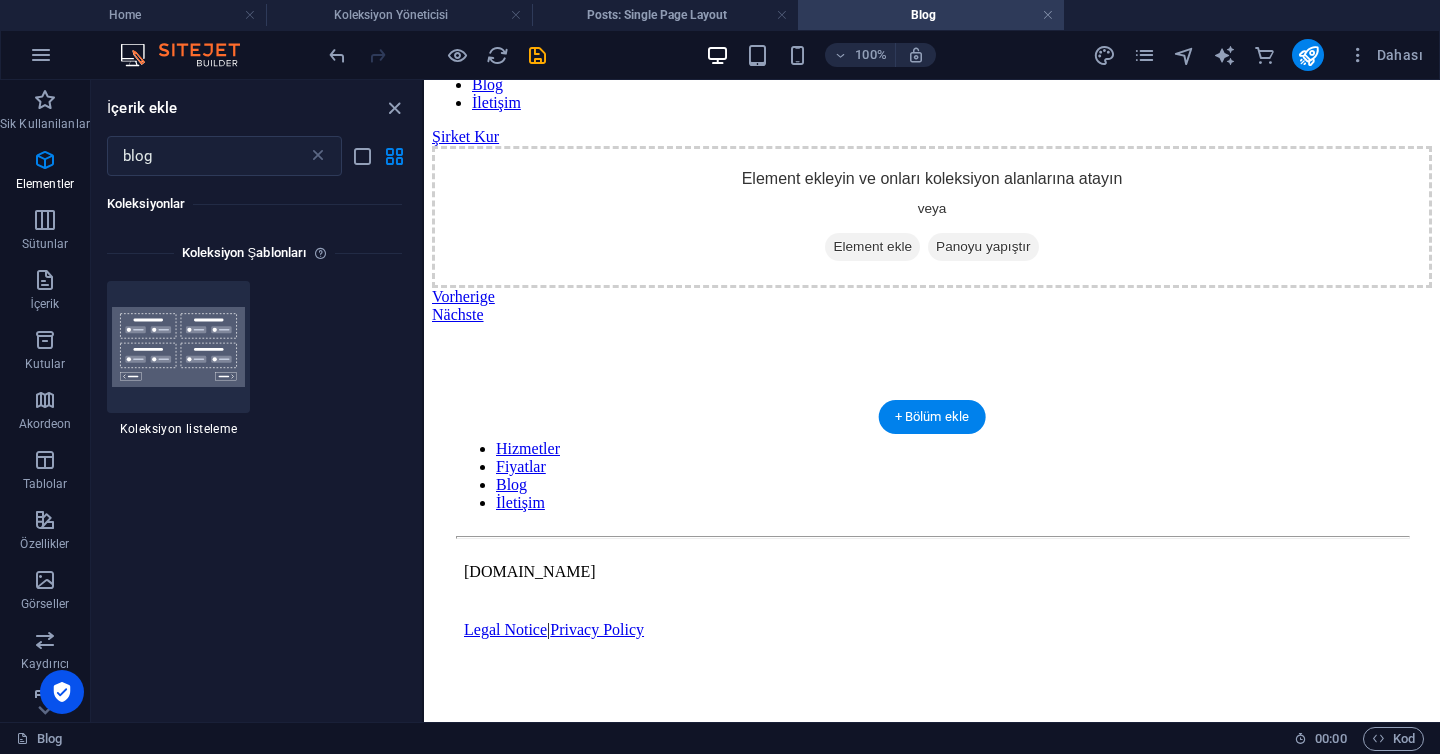 scroll, scrollTop: 0, scrollLeft: 0, axis: both 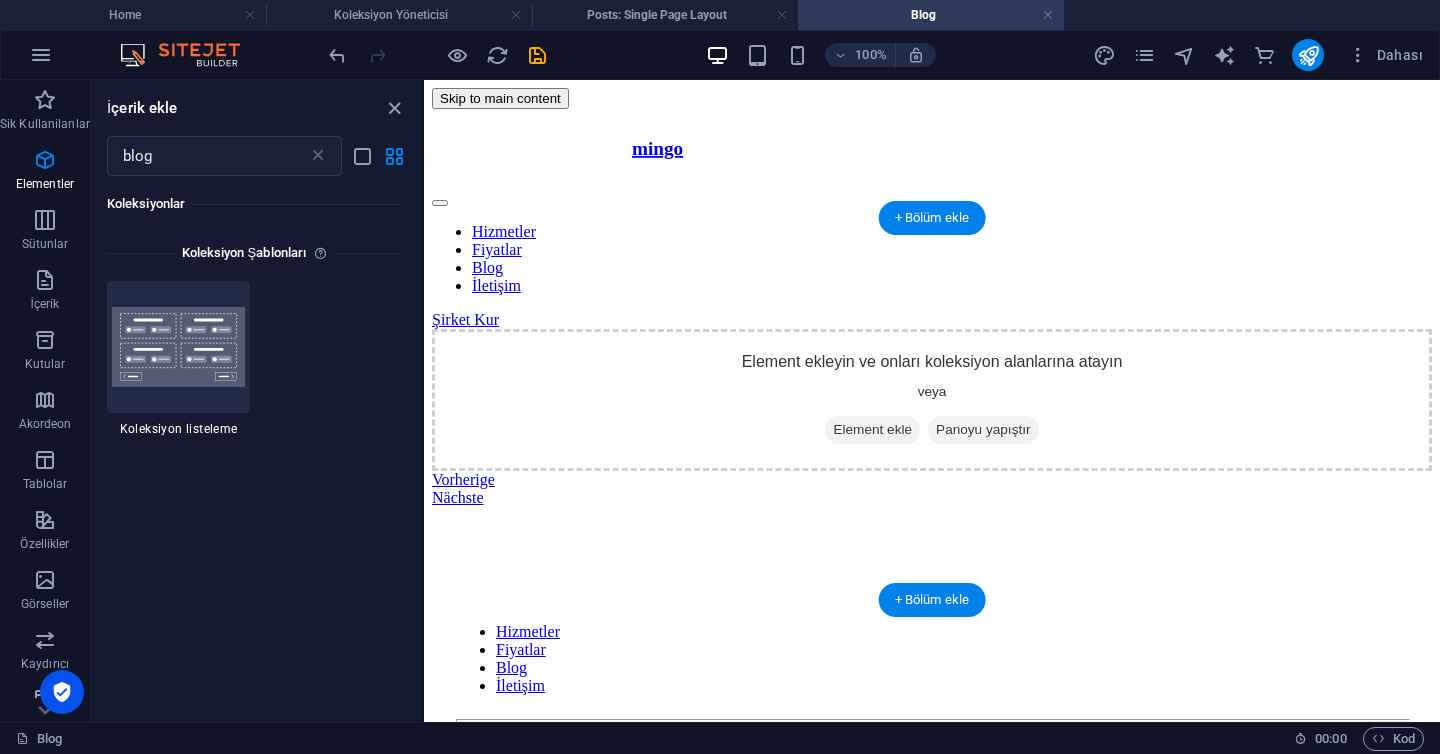 click on "Element ekleyin ve onları koleksiyon alanlarına atayın veya  Element ekle  Panoyu yapıştır" at bounding box center (932, 400) 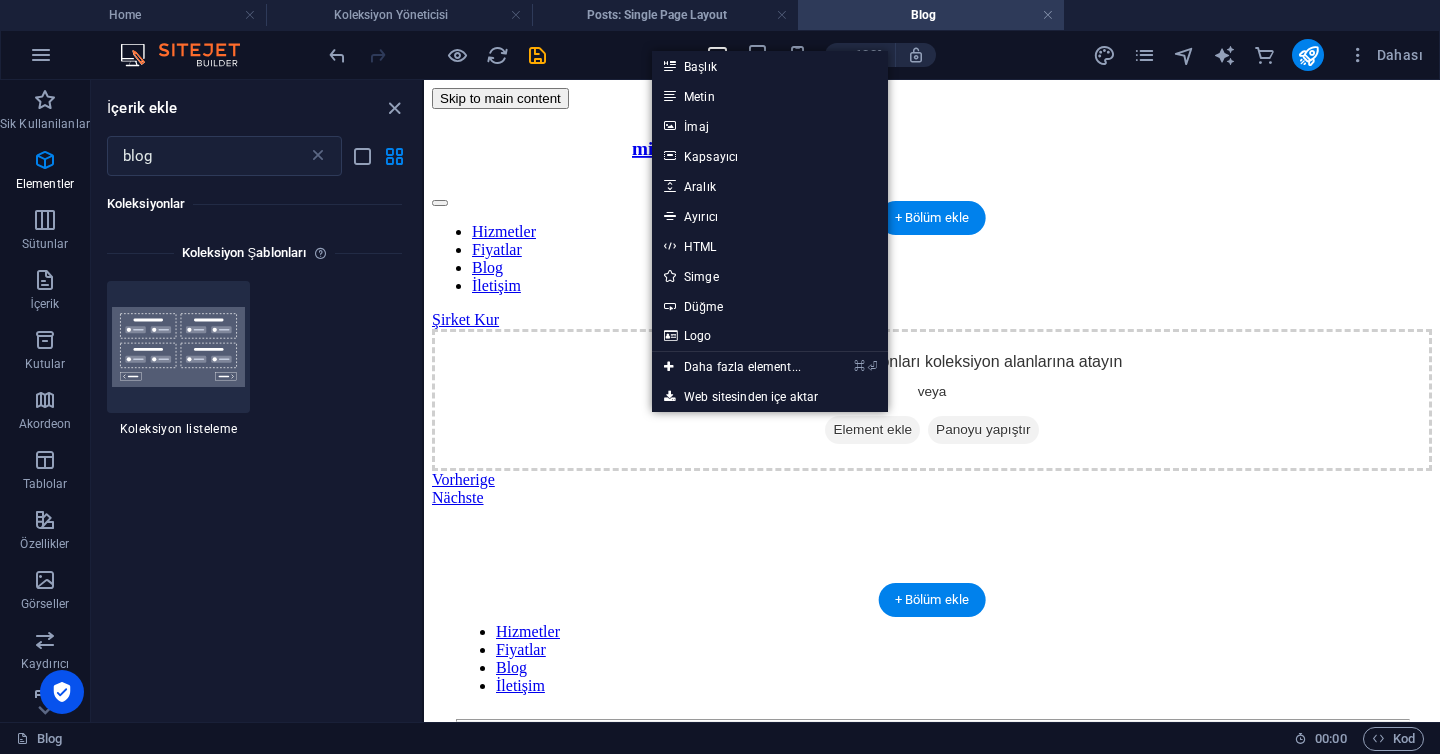 click on "Element ekleyin ve onları koleksiyon alanlarına atayın veya  Element ekle  Panoyu yapıştır" at bounding box center [932, 400] 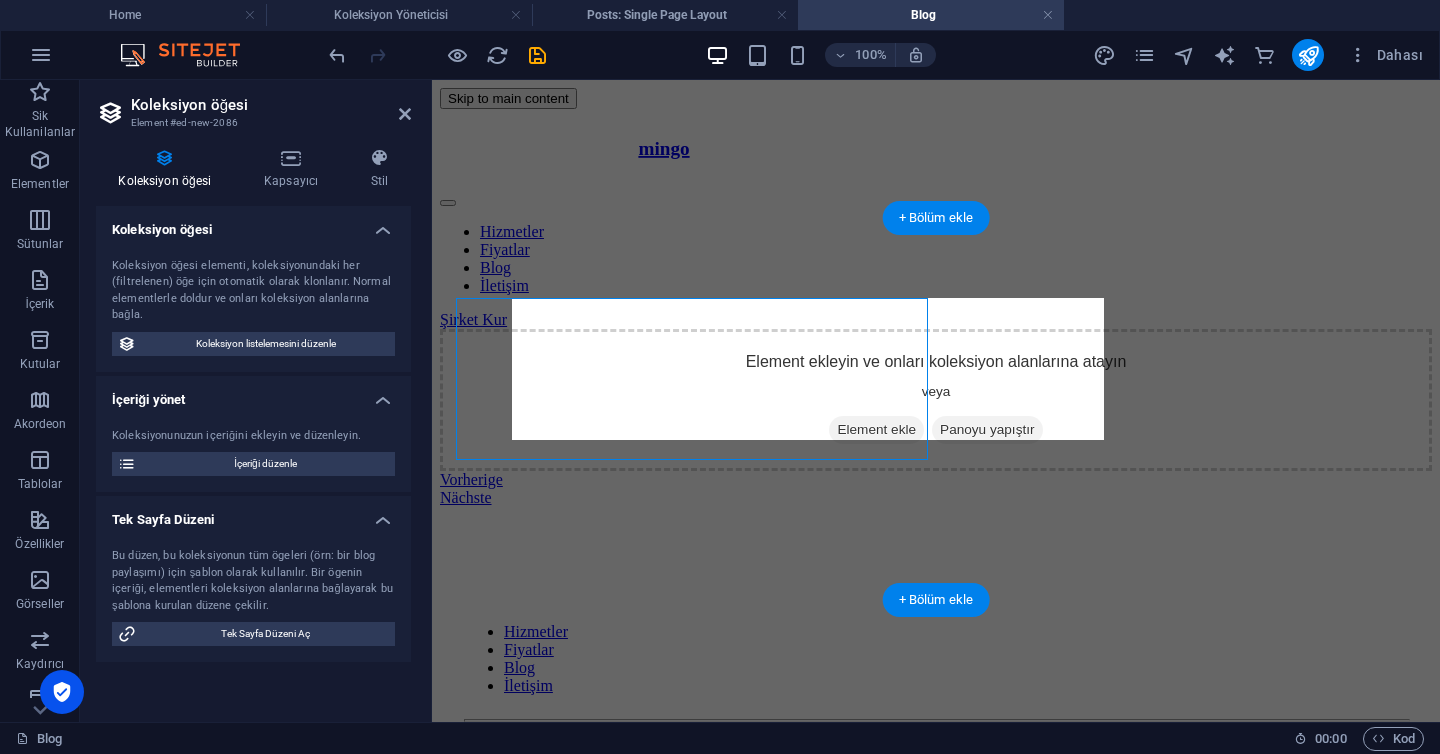click on "Element ekleyin ve onları koleksiyon alanlarına atayın veya  Element ekle  Panoyu yapıştır" at bounding box center (936, 400) 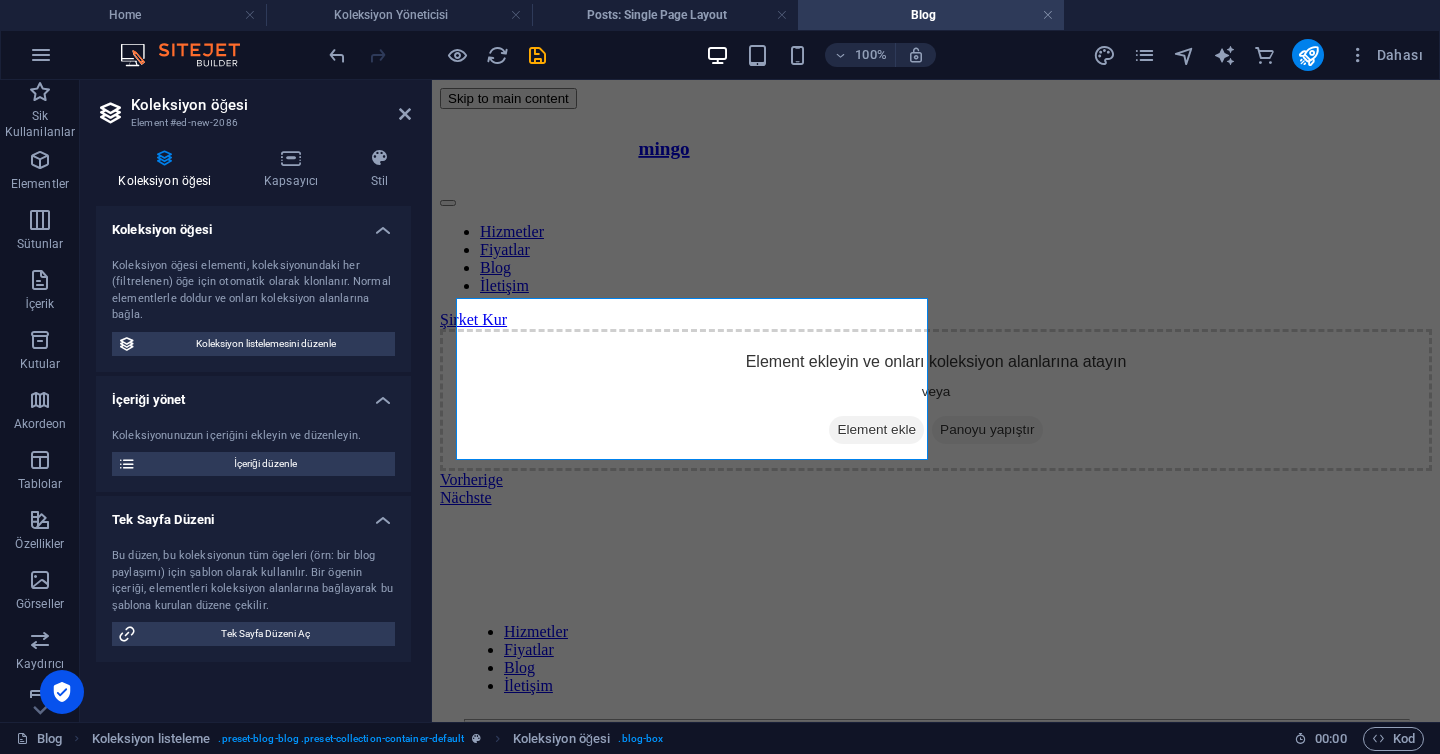 click on "Element ekleyin ve onları koleksiyon alanlarına atayın veya  Element ekle  Panoyu yapıştır  Vorherige Nächste" at bounding box center [936, 418] 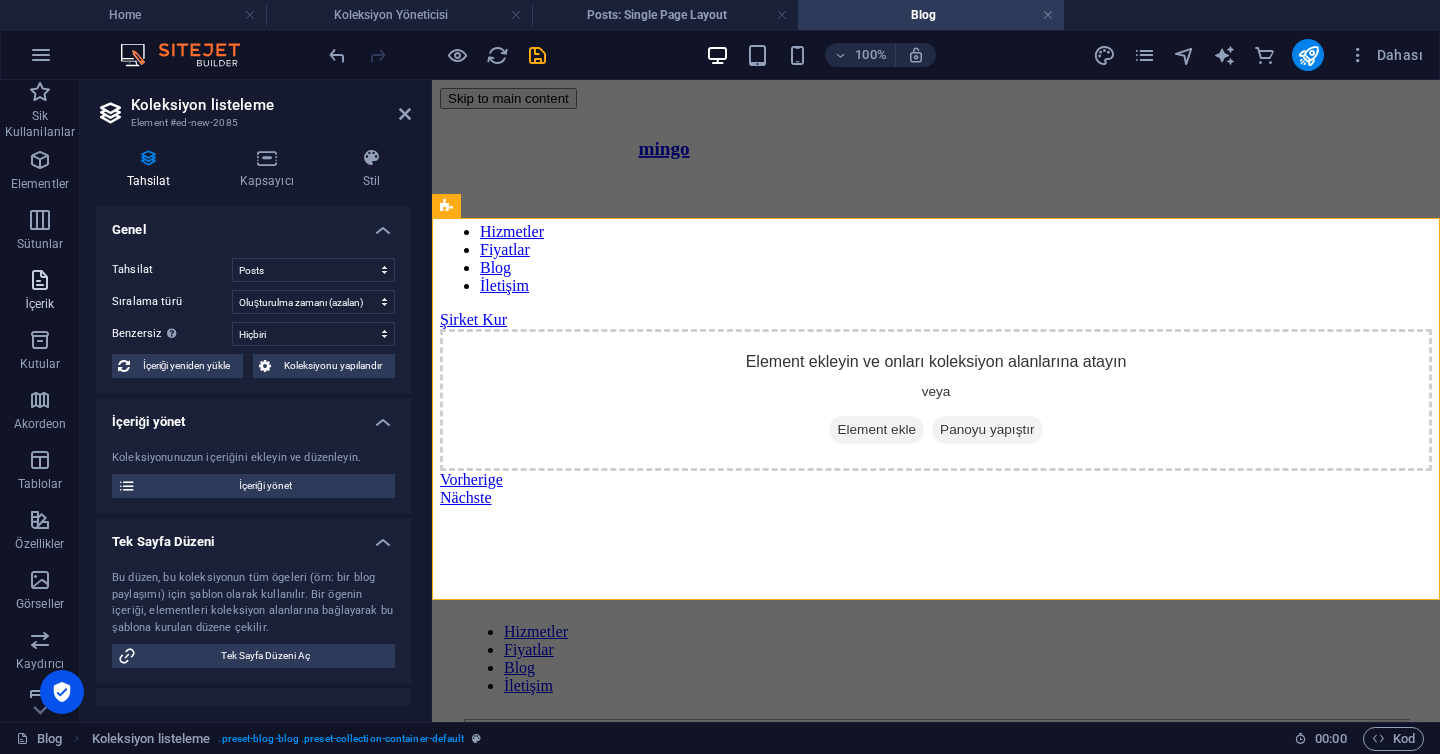 click at bounding box center [40, 280] 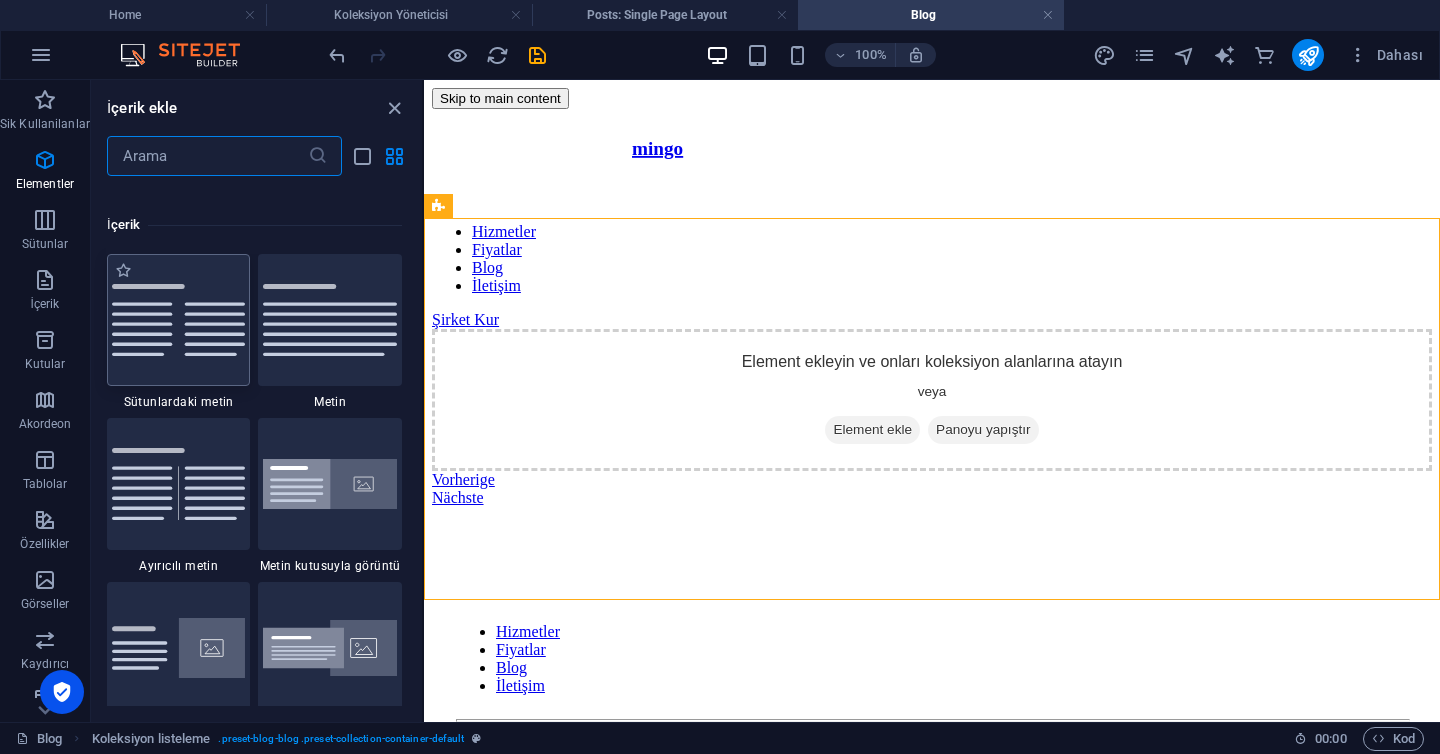 scroll, scrollTop: 3499, scrollLeft: 0, axis: vertical 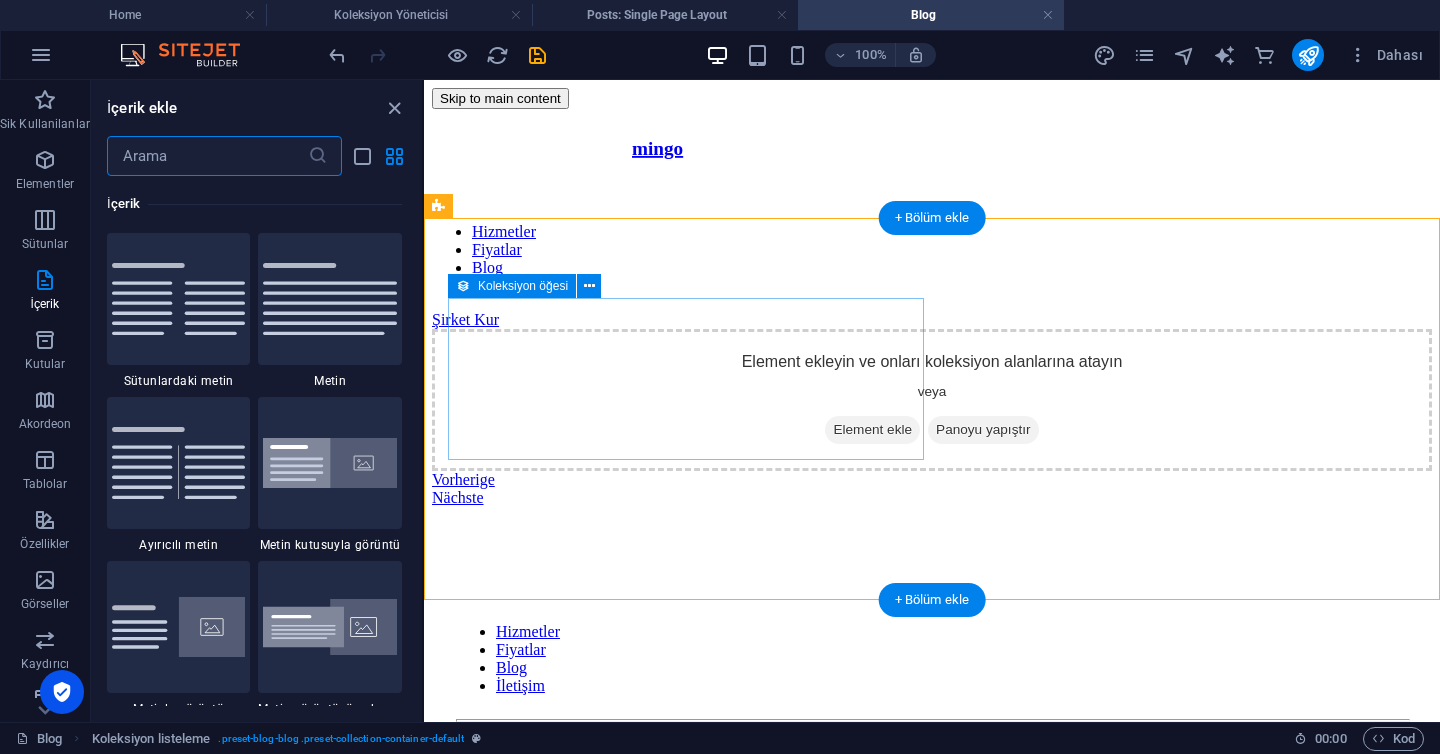 click on "Element ekle" at bounding box center [872, 430] 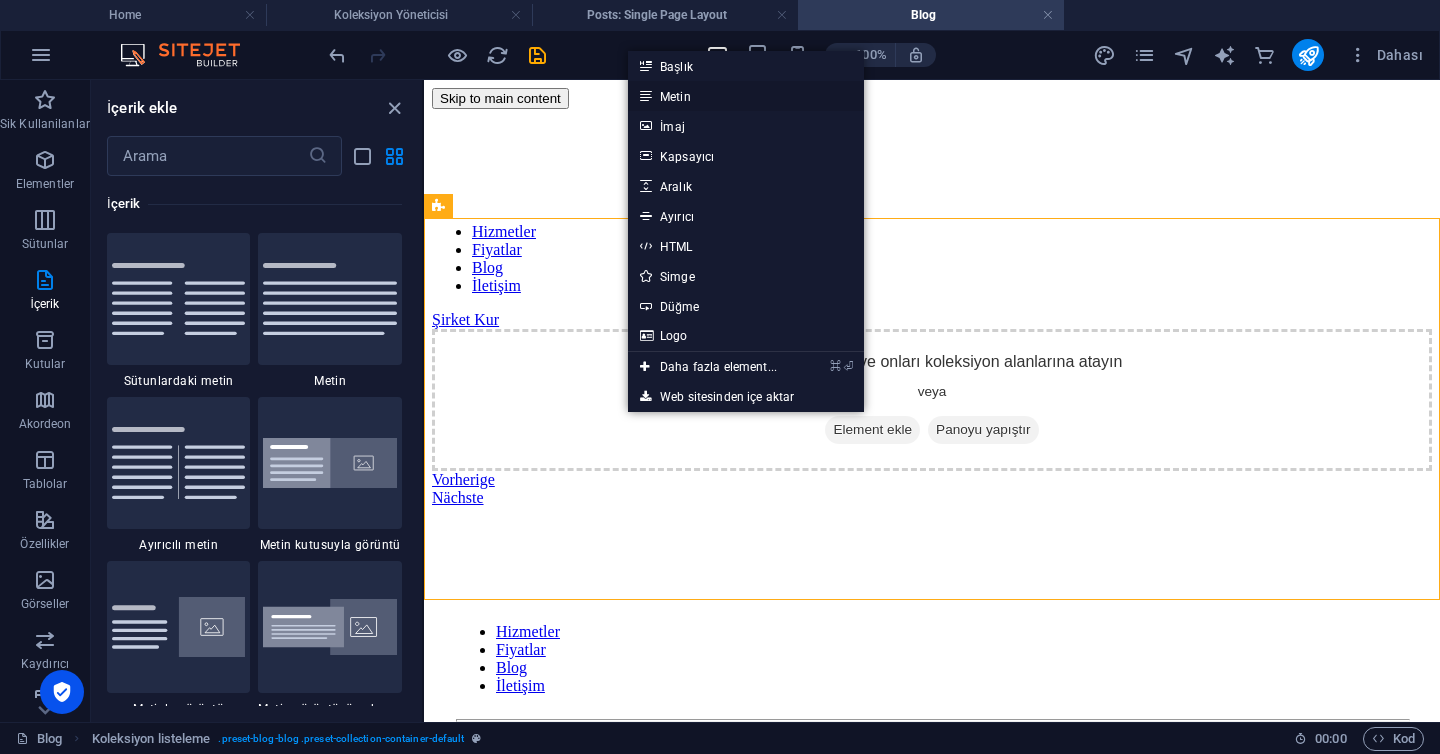 click on "Metin" at bounding box center (746, 96) 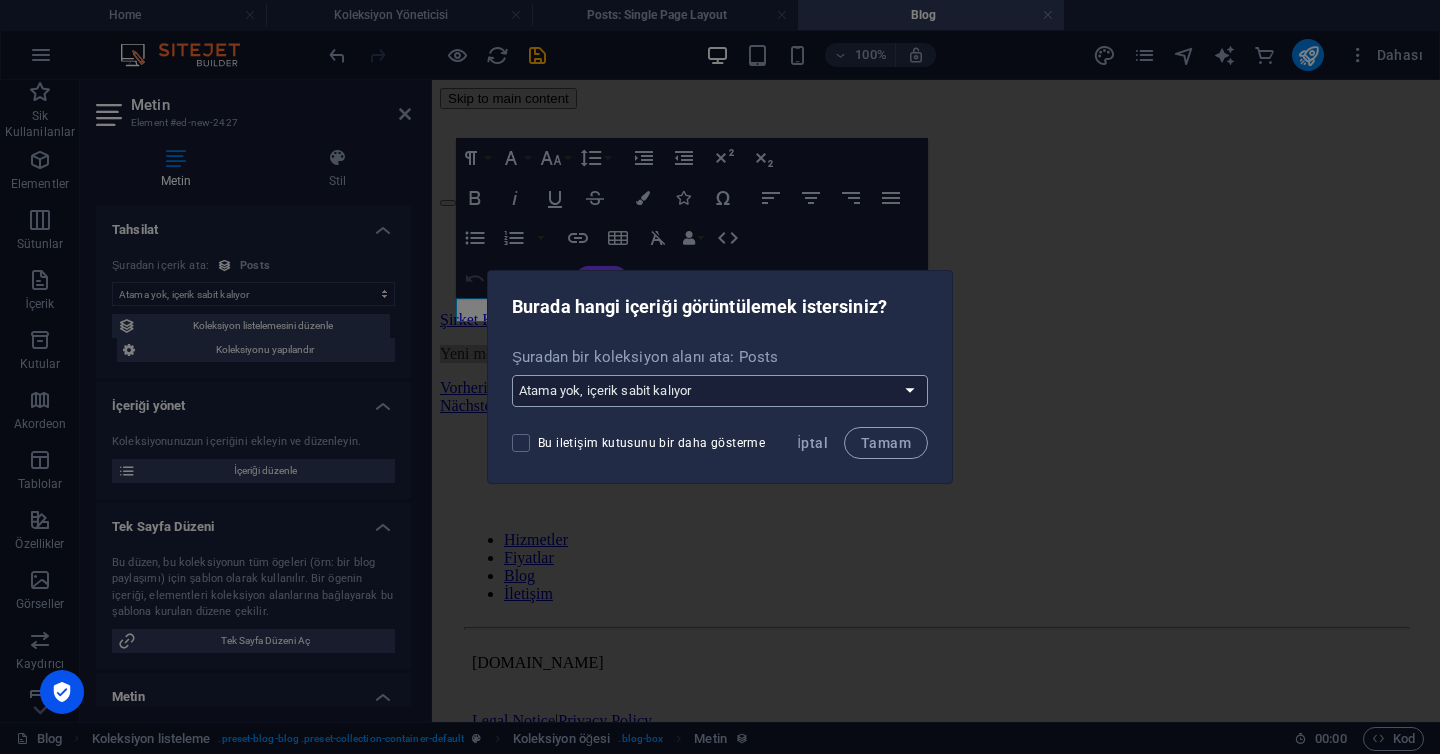 click on "Atama yok, içerik sabit kalıyor Yeni bir alan oluştur Oluşturulma zamanı (Tarih) Güncellenme zamanı (Tarih) Slug (Düz Metin) Post image (Dosya) Post date (Tarih) Name (Düz Metin) Post intro (Zengin Metin) Post details (CMS) Post number (Numara)" at bounding box center [720, 391] 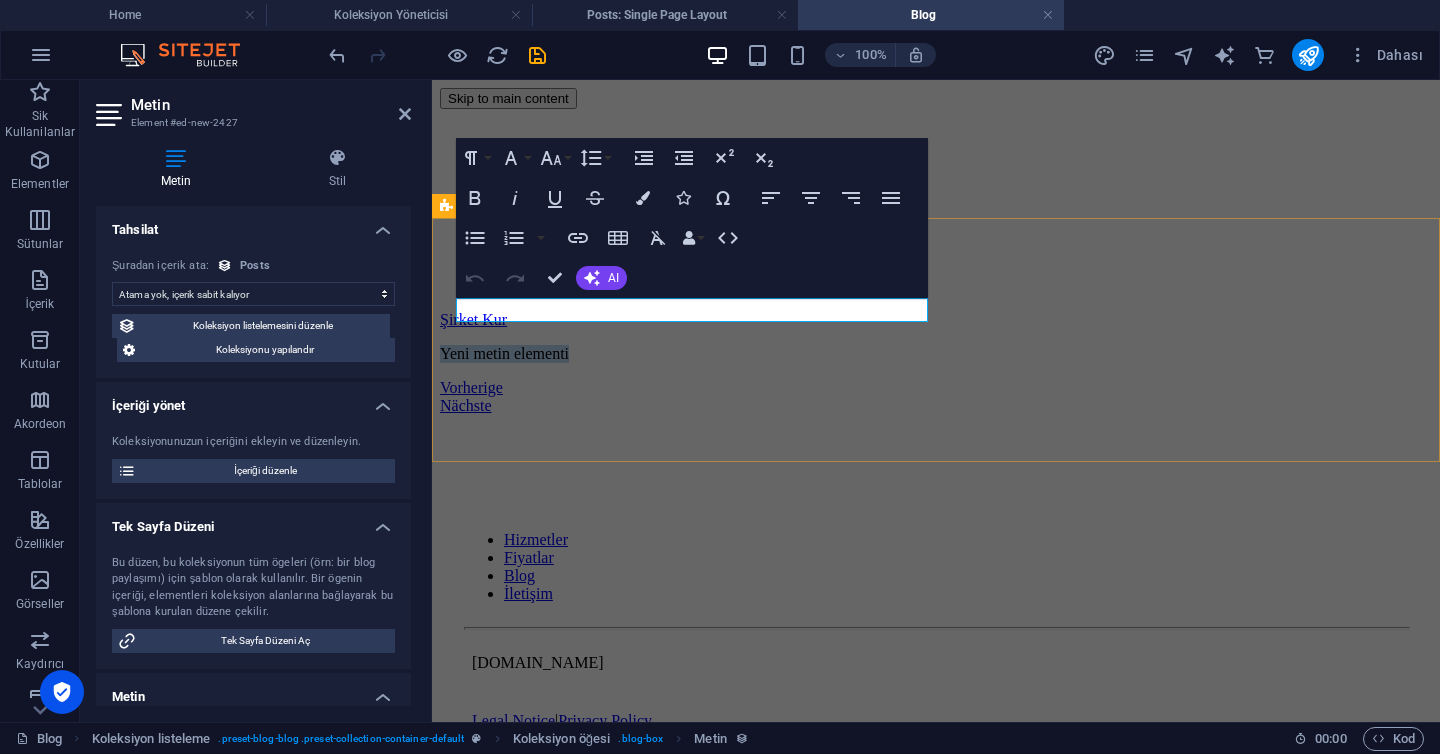 click on "Yeni metin elementi  Vorherige Nächste" at bounding box center [936, 380] 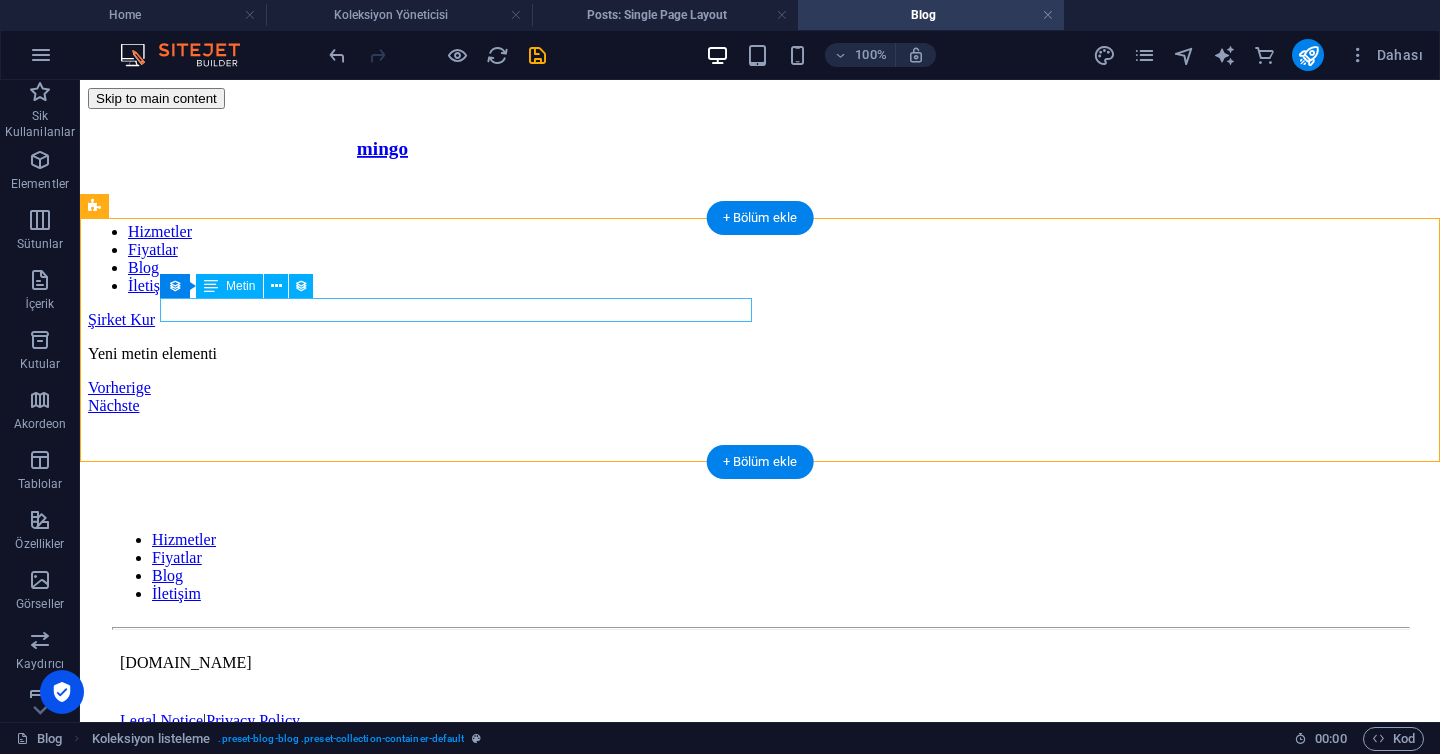 click on "Yeni metin elementi" at bounding box center (760, 354) 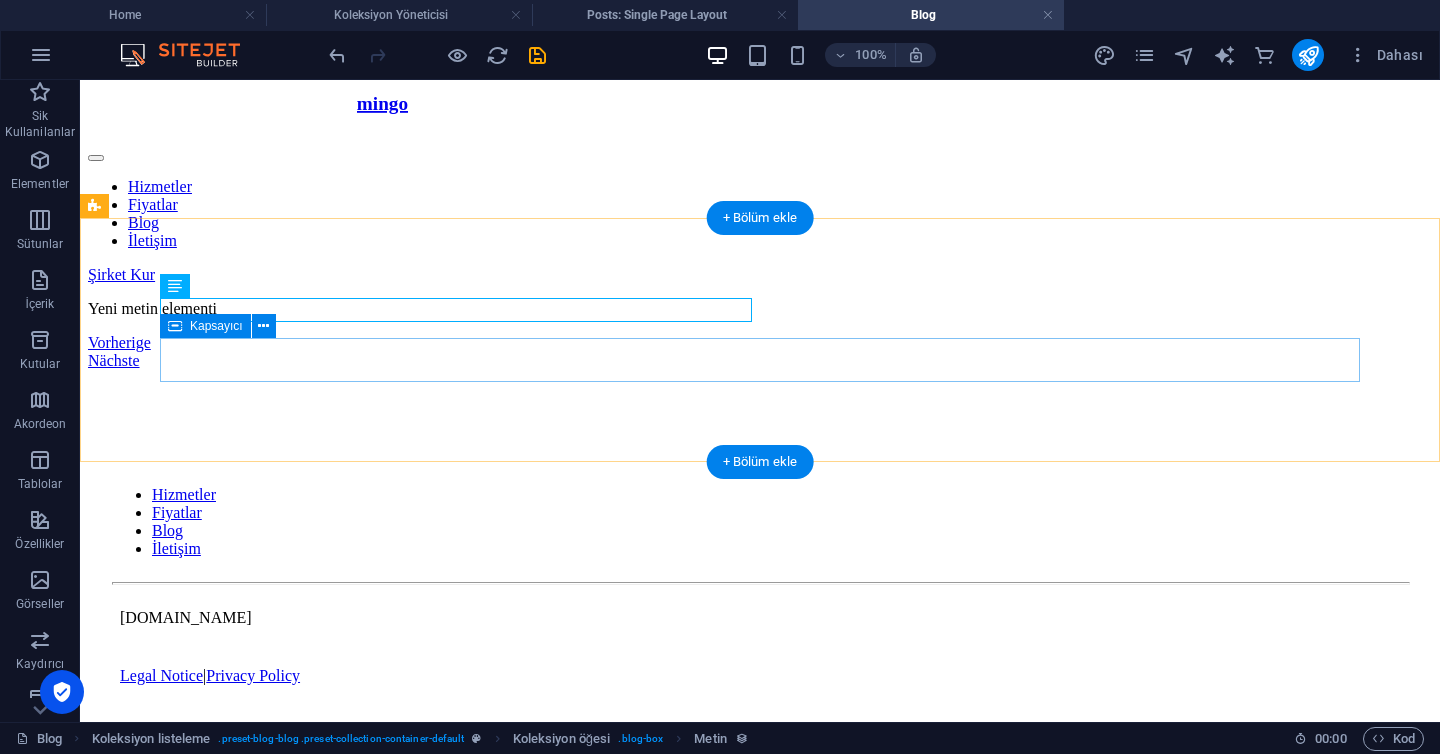 scroll, scrollTop: 0, scrollLeft: 0, axis: both 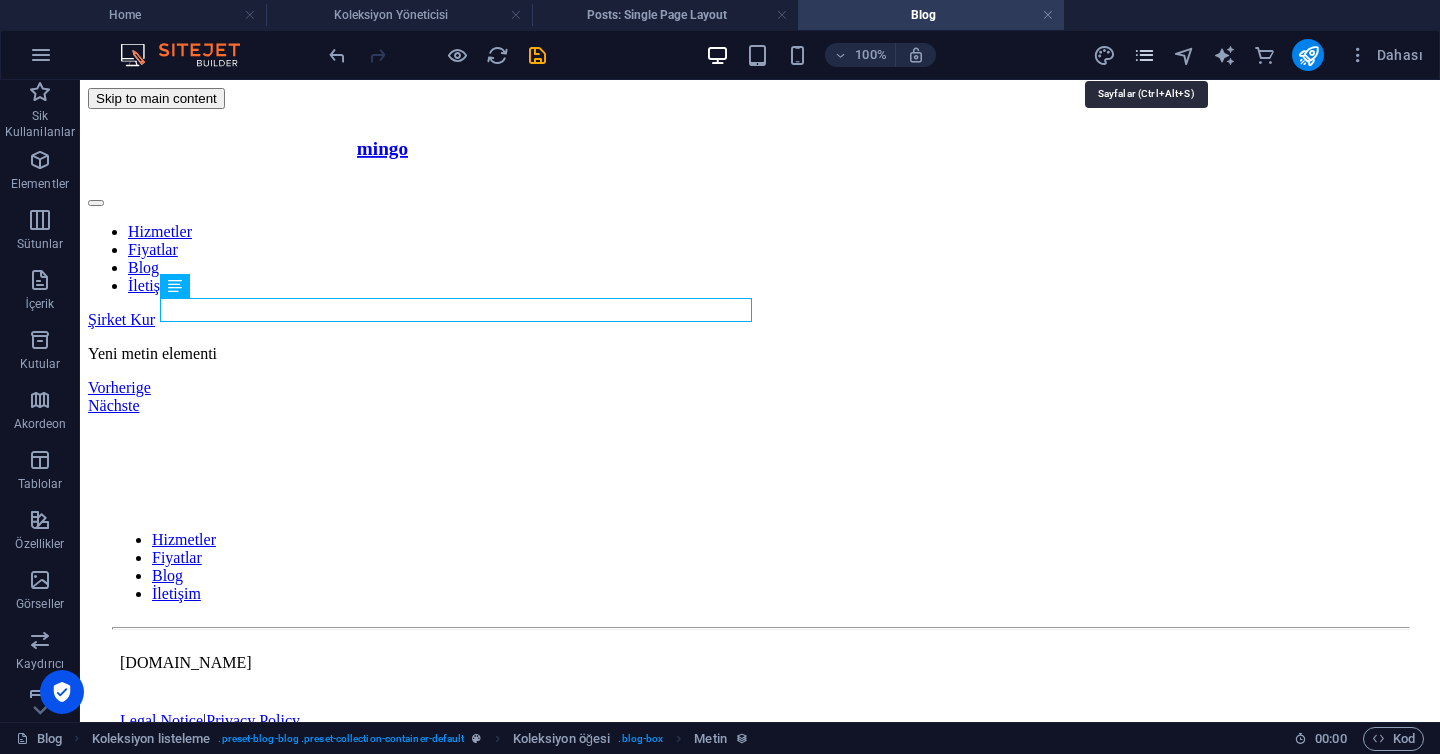 click at bounding box center [1144, 55] 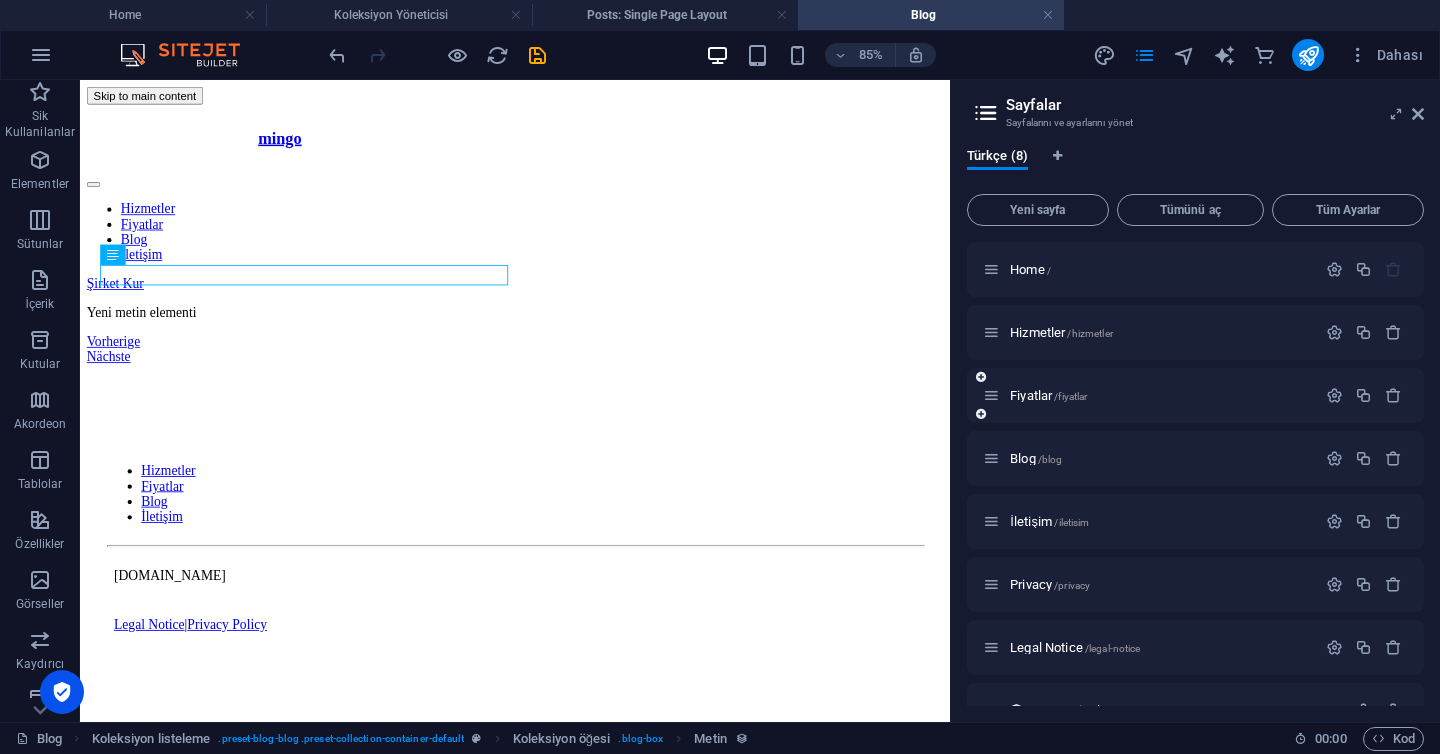 scroll, scrollTop: 40, scrollLeft: 0, axis: vertical 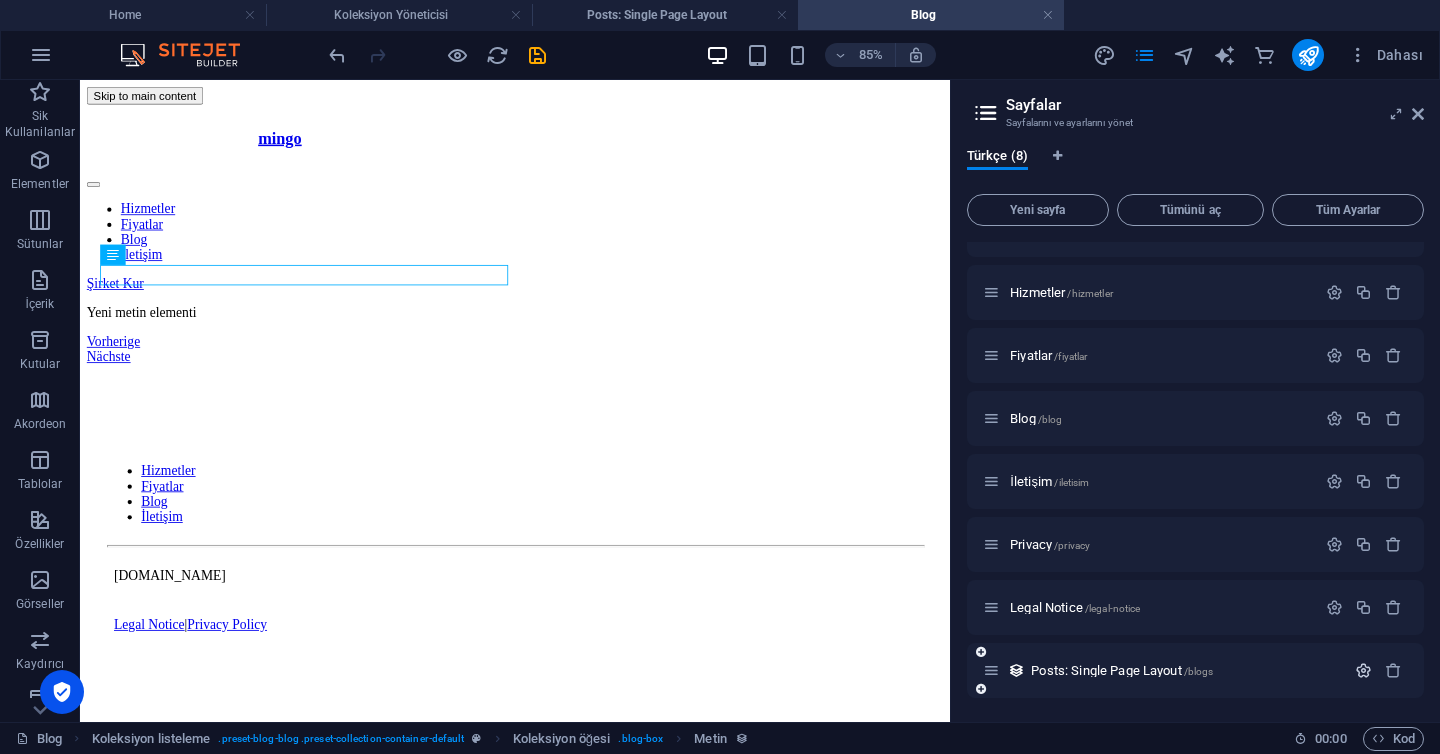 click at bounding box center (1363, 670) 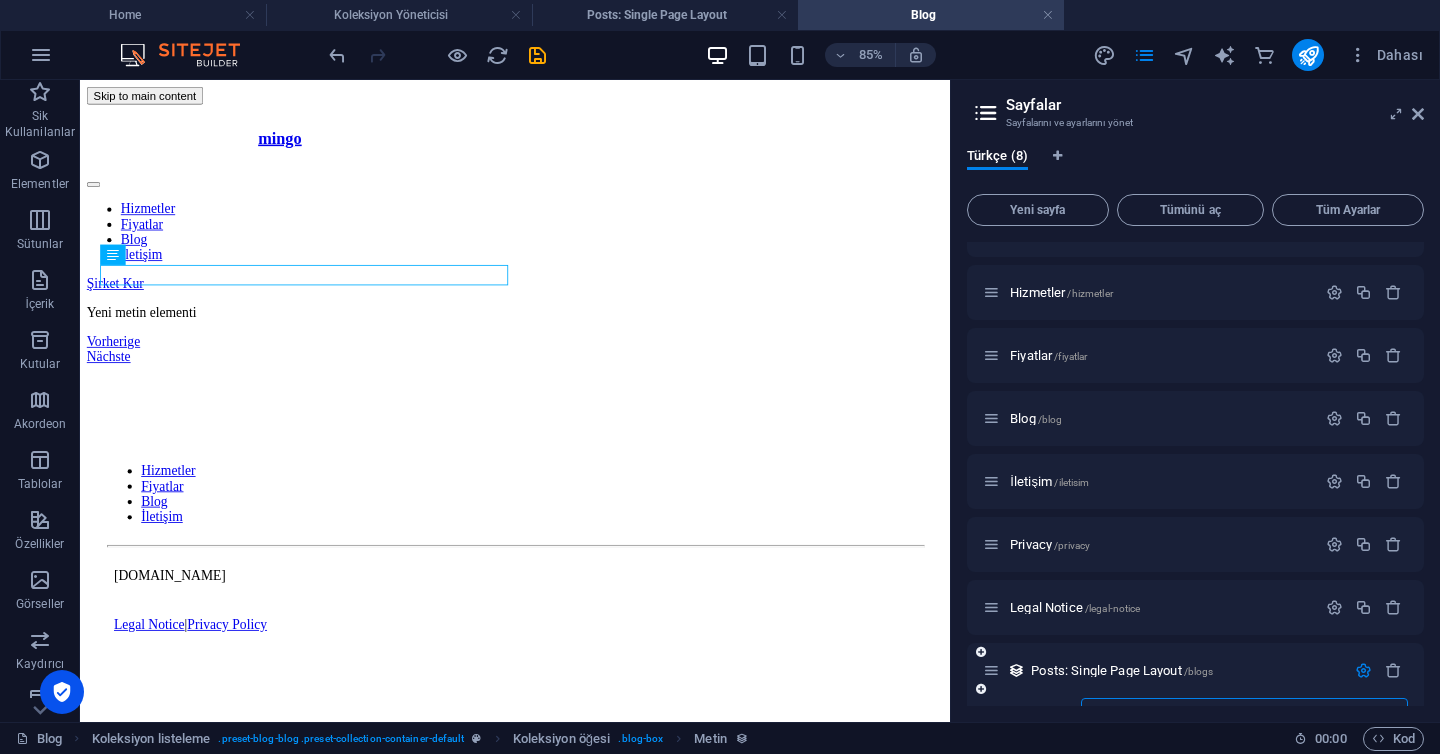 scroll, scrollTop: 64, scrollLeft: 0, axis: vertical 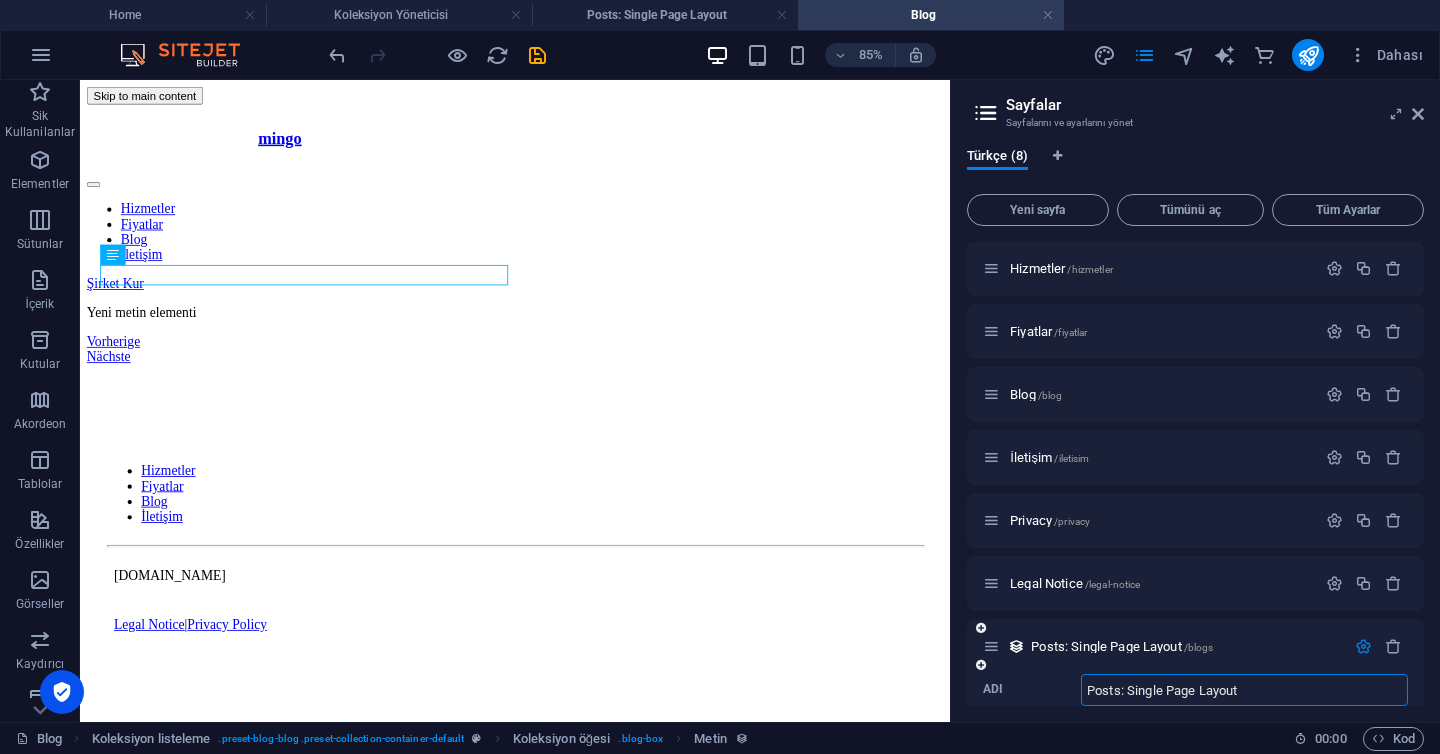 click at bounding box center [1363, 646] 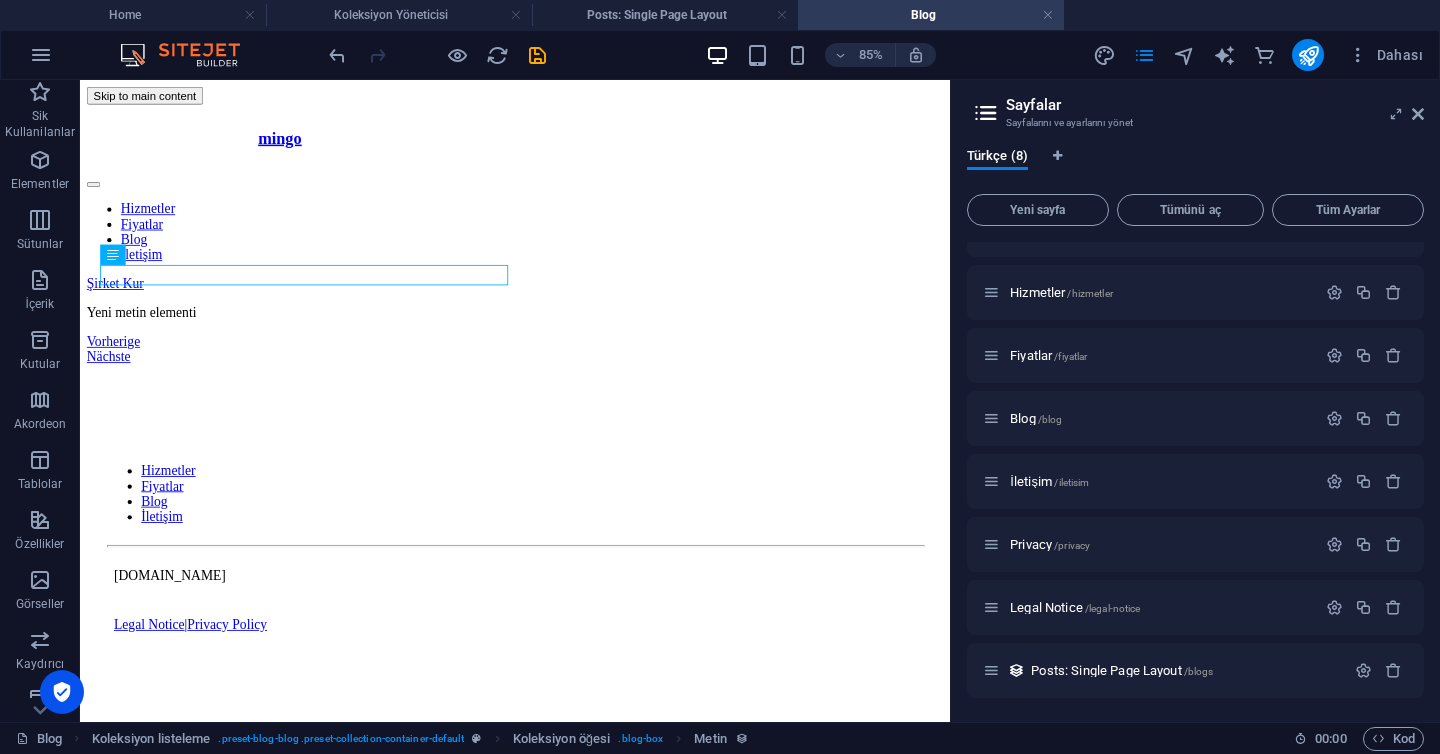 scroll, scrollTop: 0, scrollLeft: 0, axis: both 